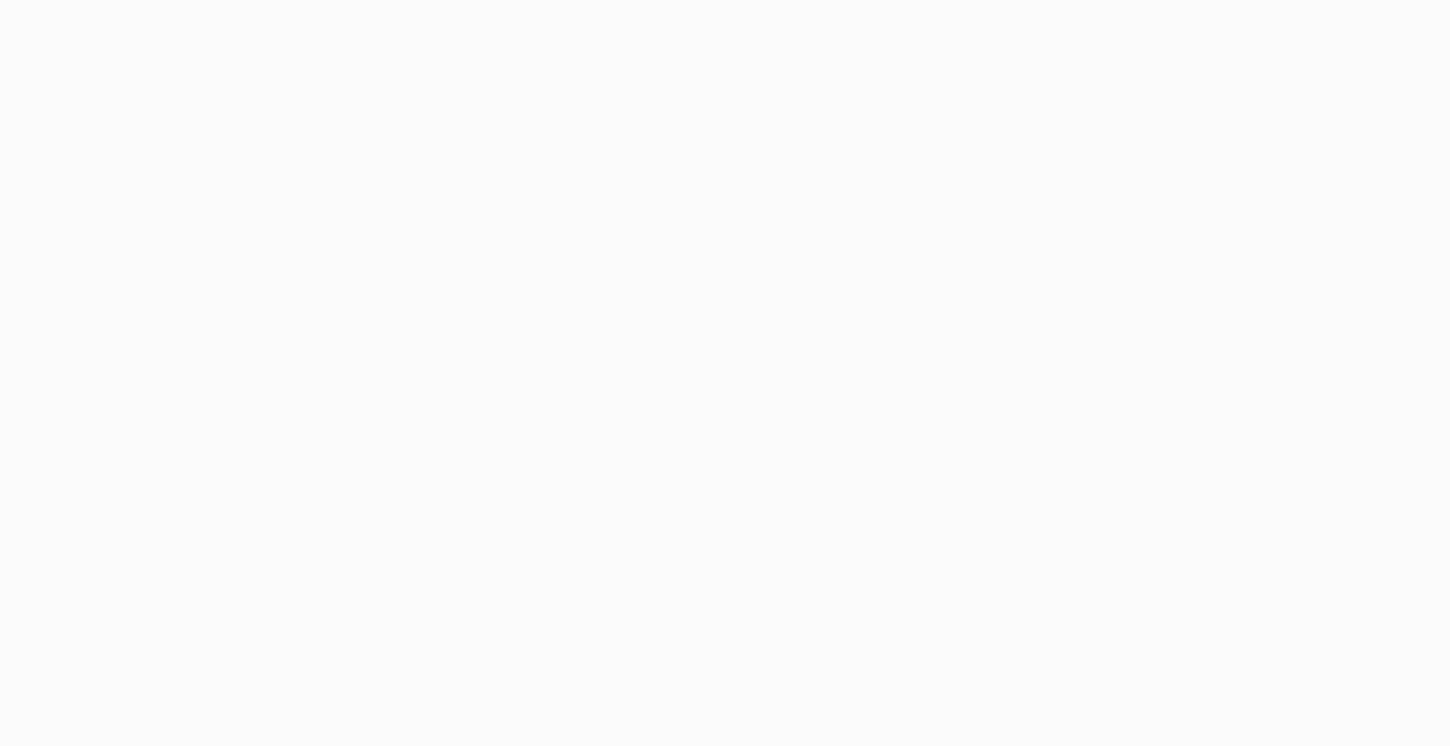 scroll, scrollTop: 0, scrollLeft: 0, axis: both 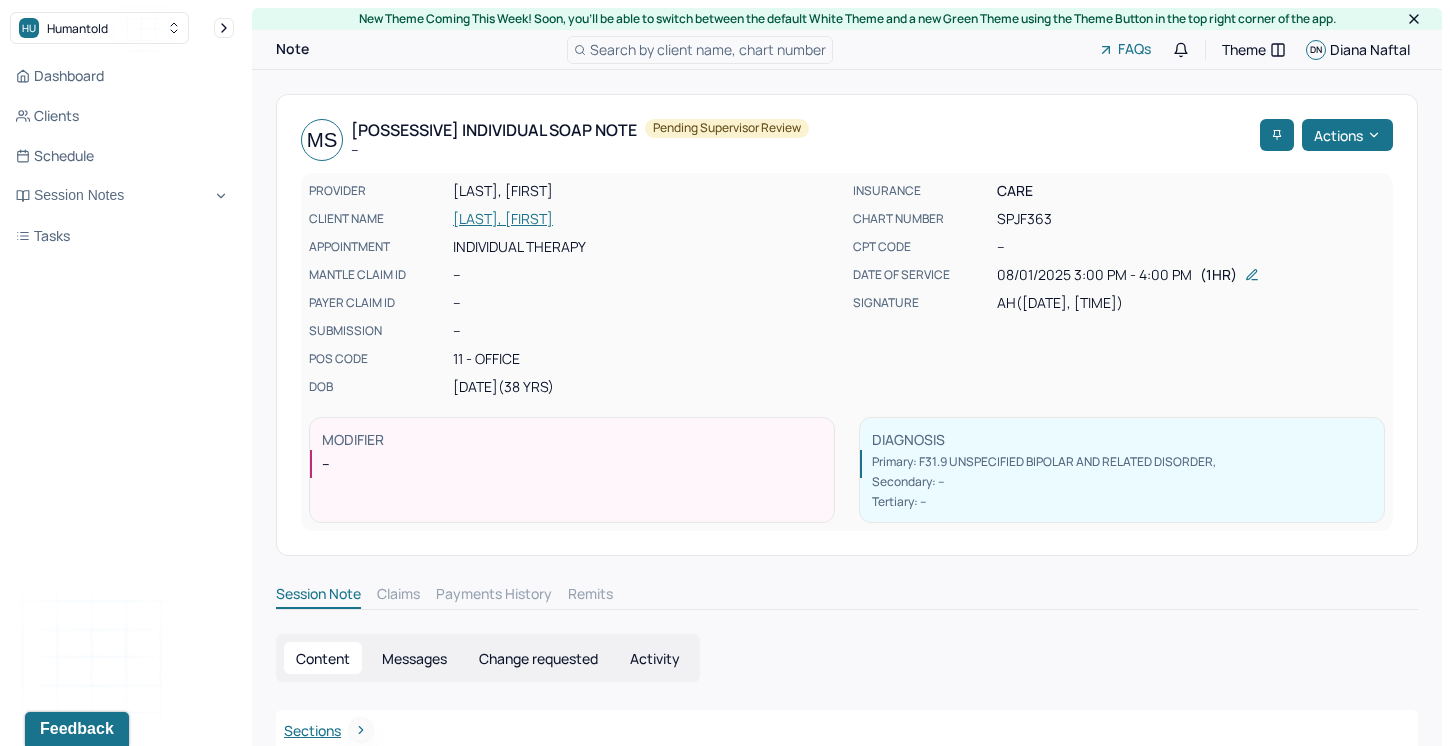 click on "MS [POSSESSIVE] Individual soap note -- Pending supervisor review Actions" at bounding box center (847, 140) 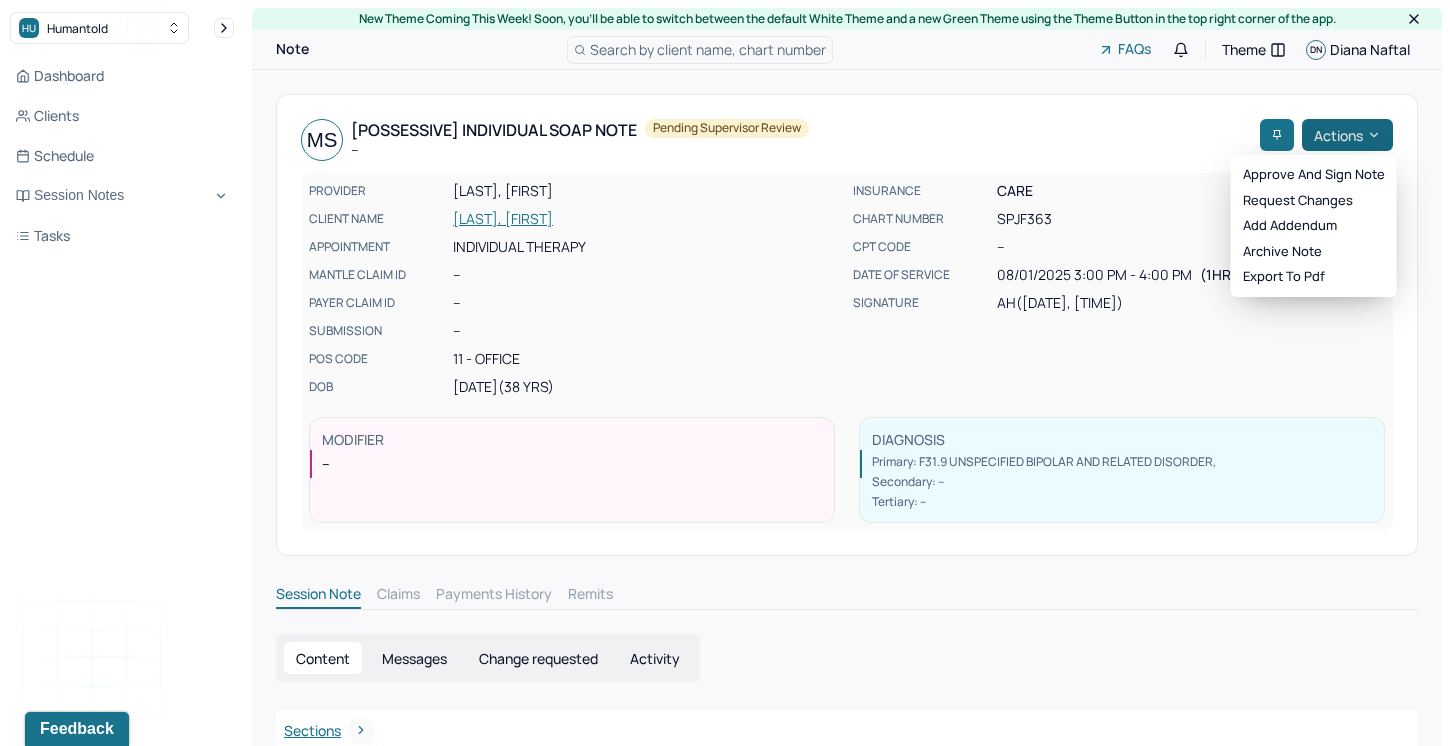 click on "Actions" at bounding box center (1347, 135) 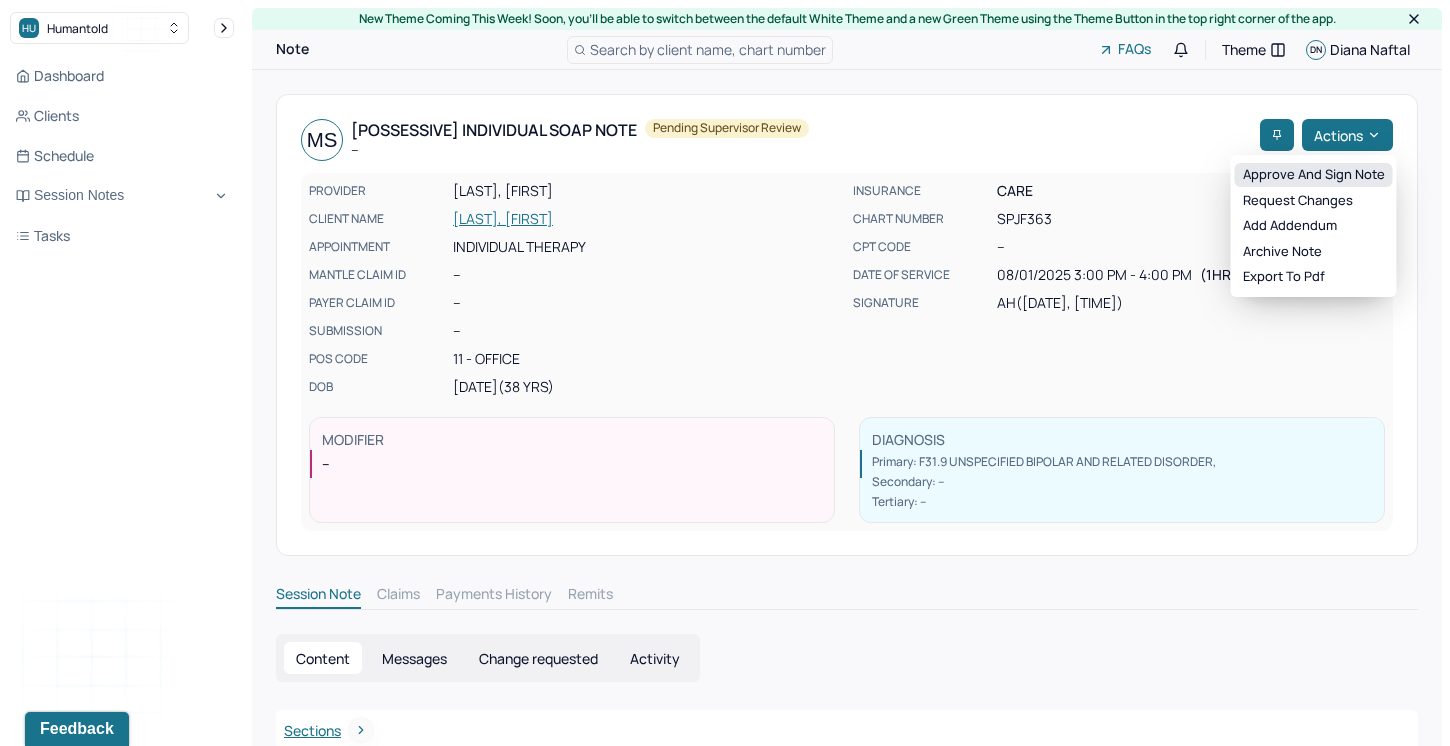 click on "Approve and sign note" at bounding box center (1314, 175) 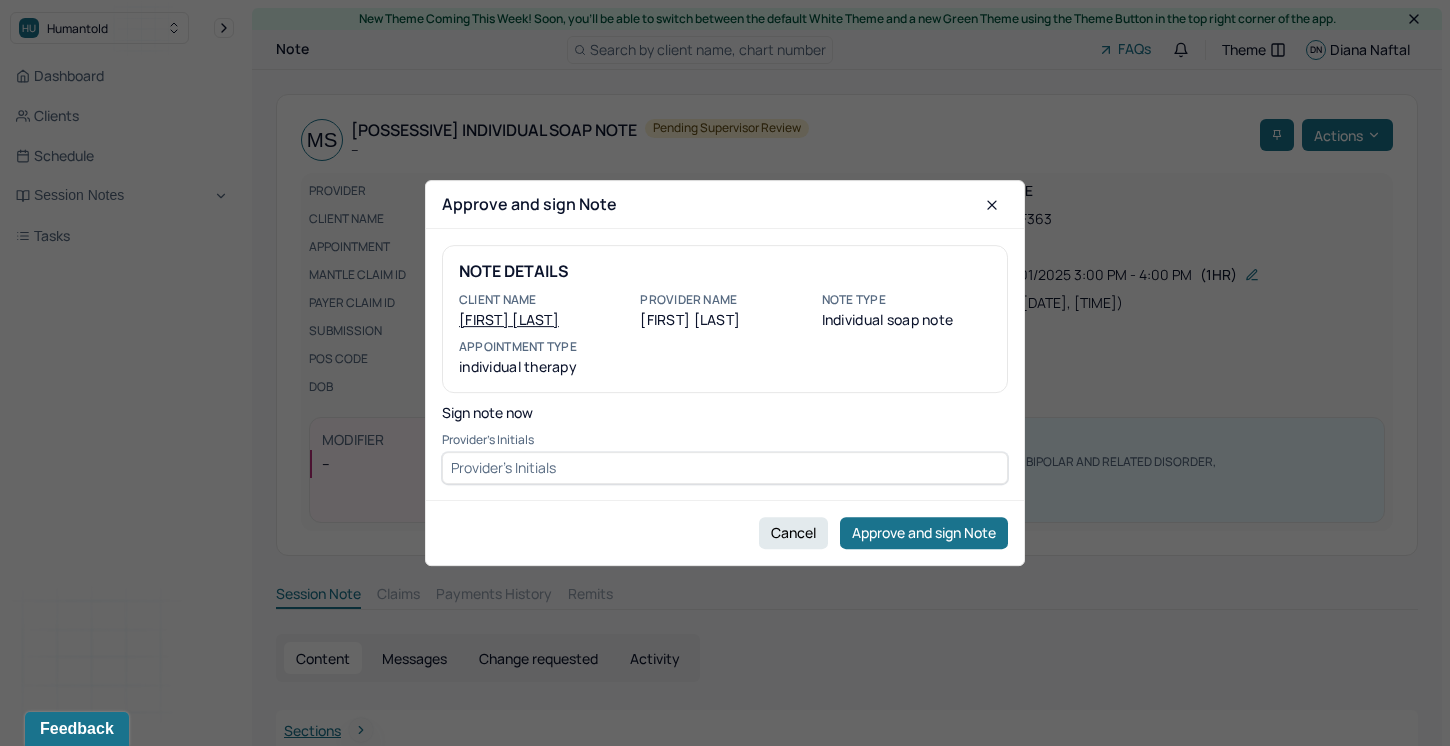 click at bounding box center [725, 468] 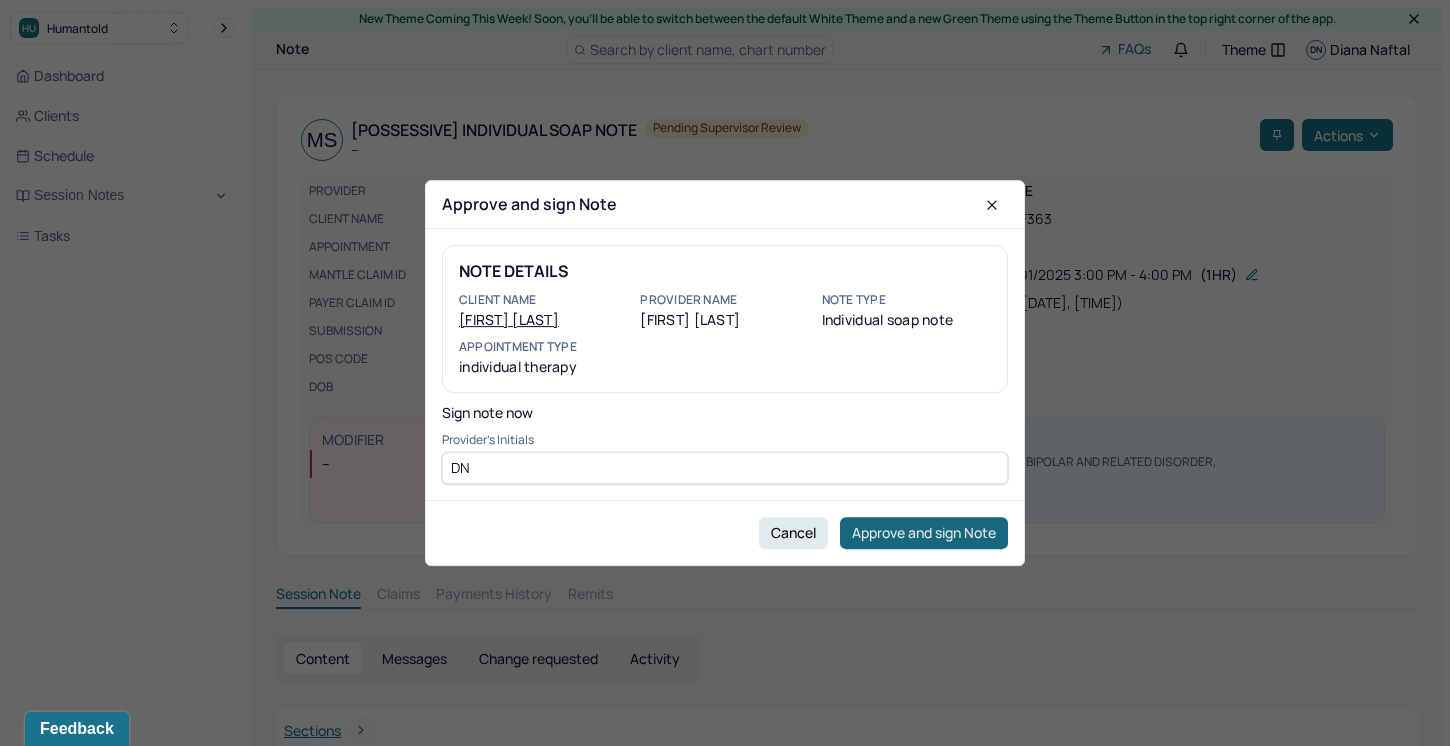 type on "DN" 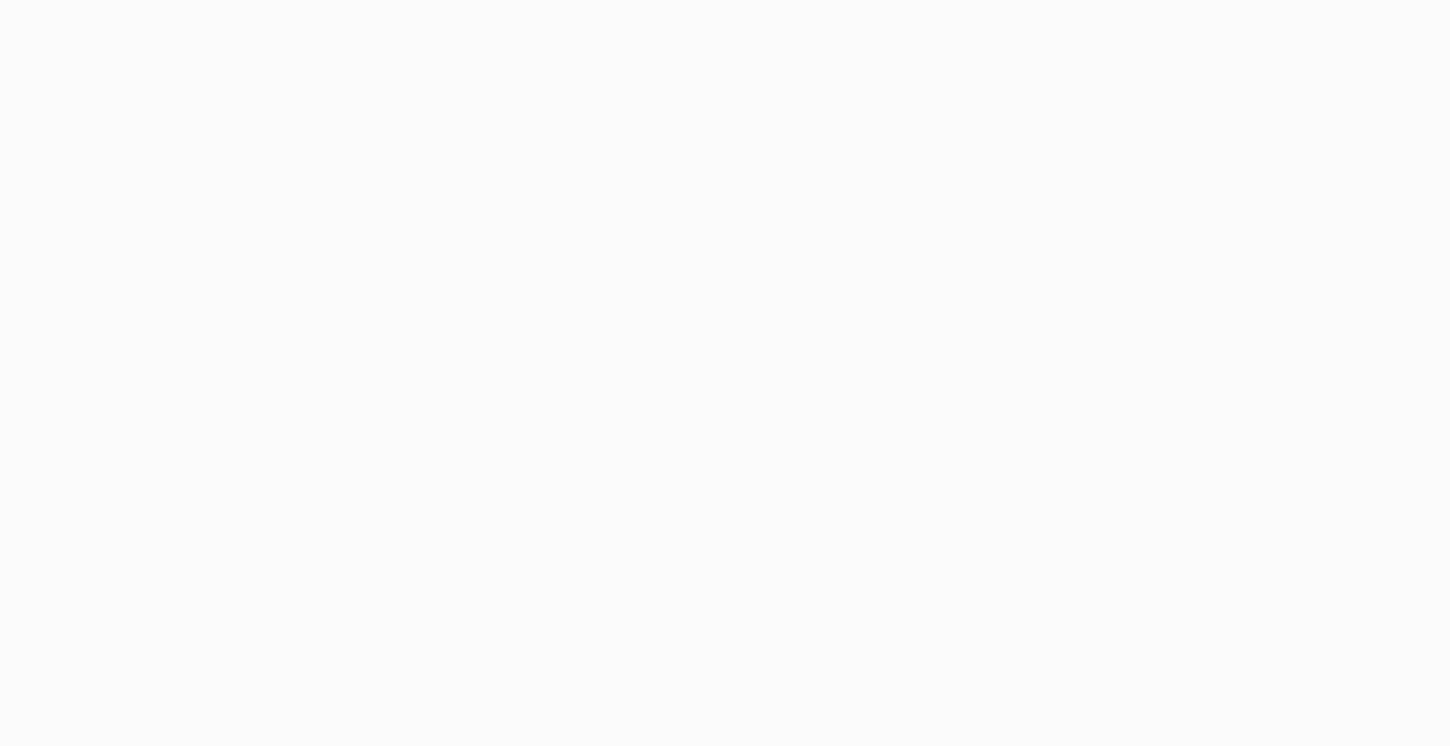 scroll, scrollTop: 0, scrollLeft: 0, axis: both 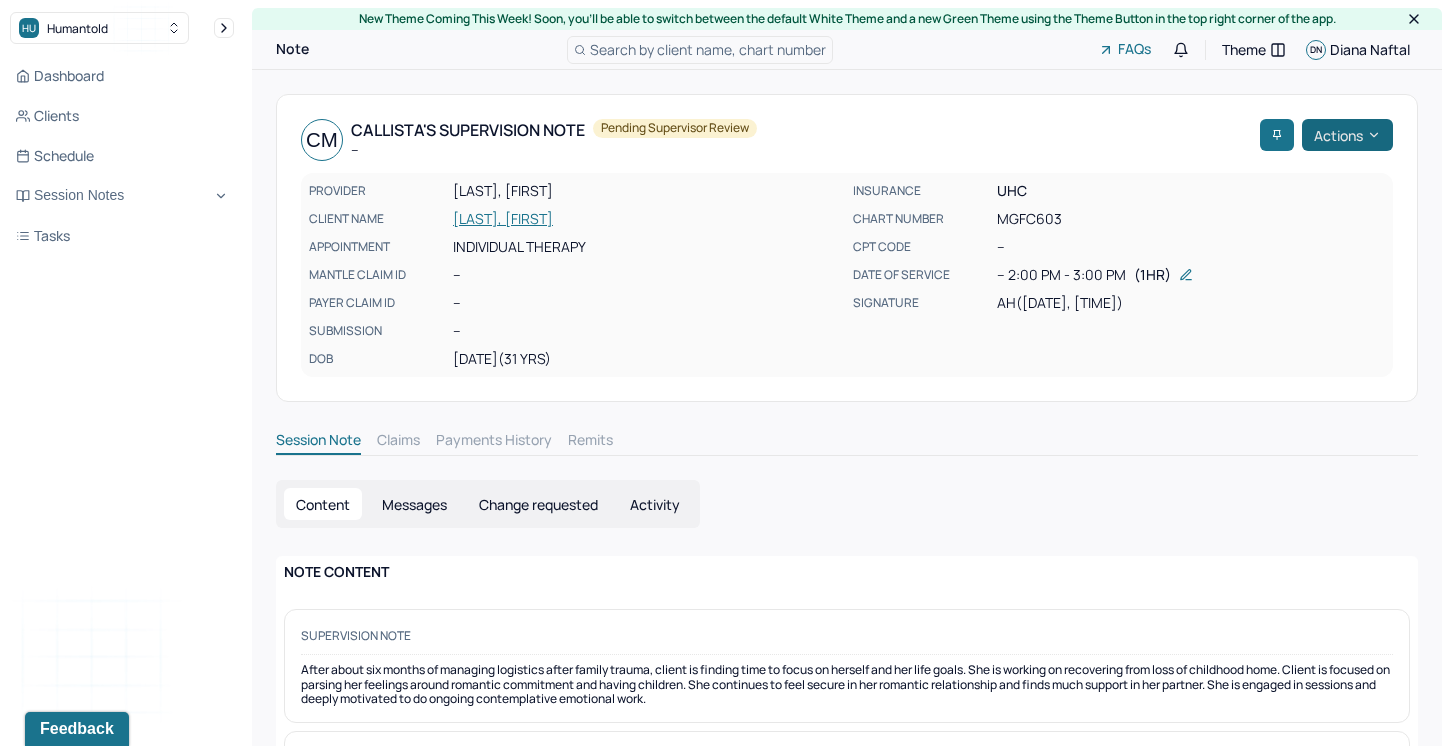 click on "Actions" at bounding box center (1347, 135) 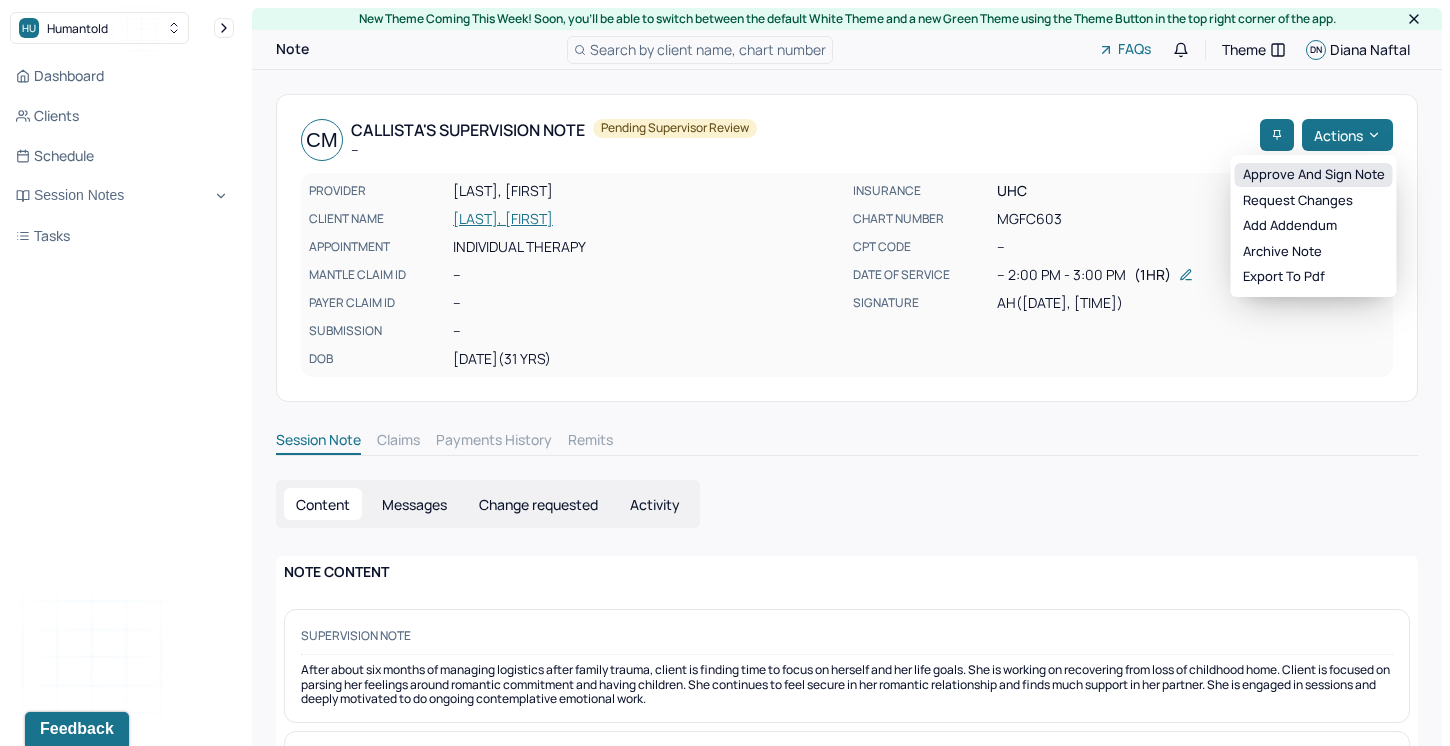 click on "Approve and sign note" at bounding box center [1314, 175] 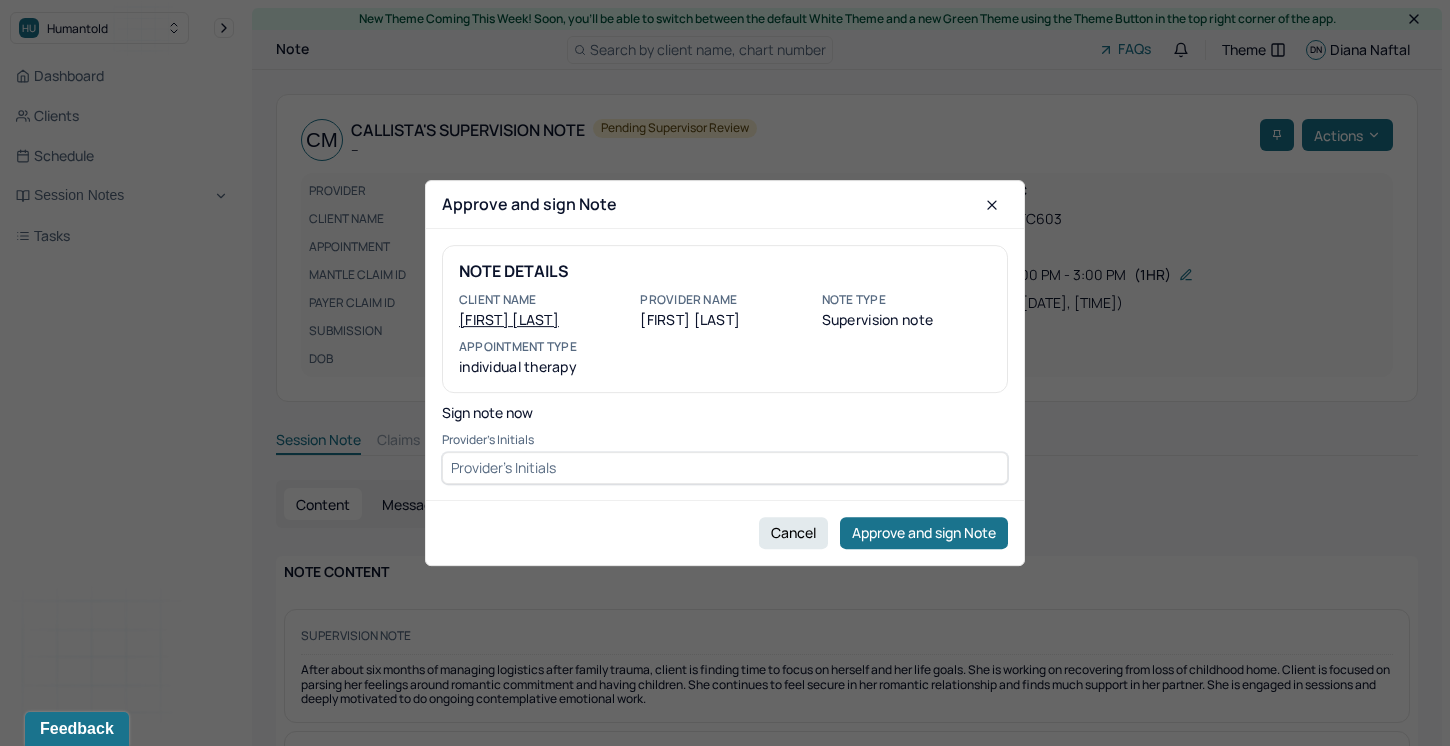 click on "Provider's Initials" at bounding box center (725, 458) 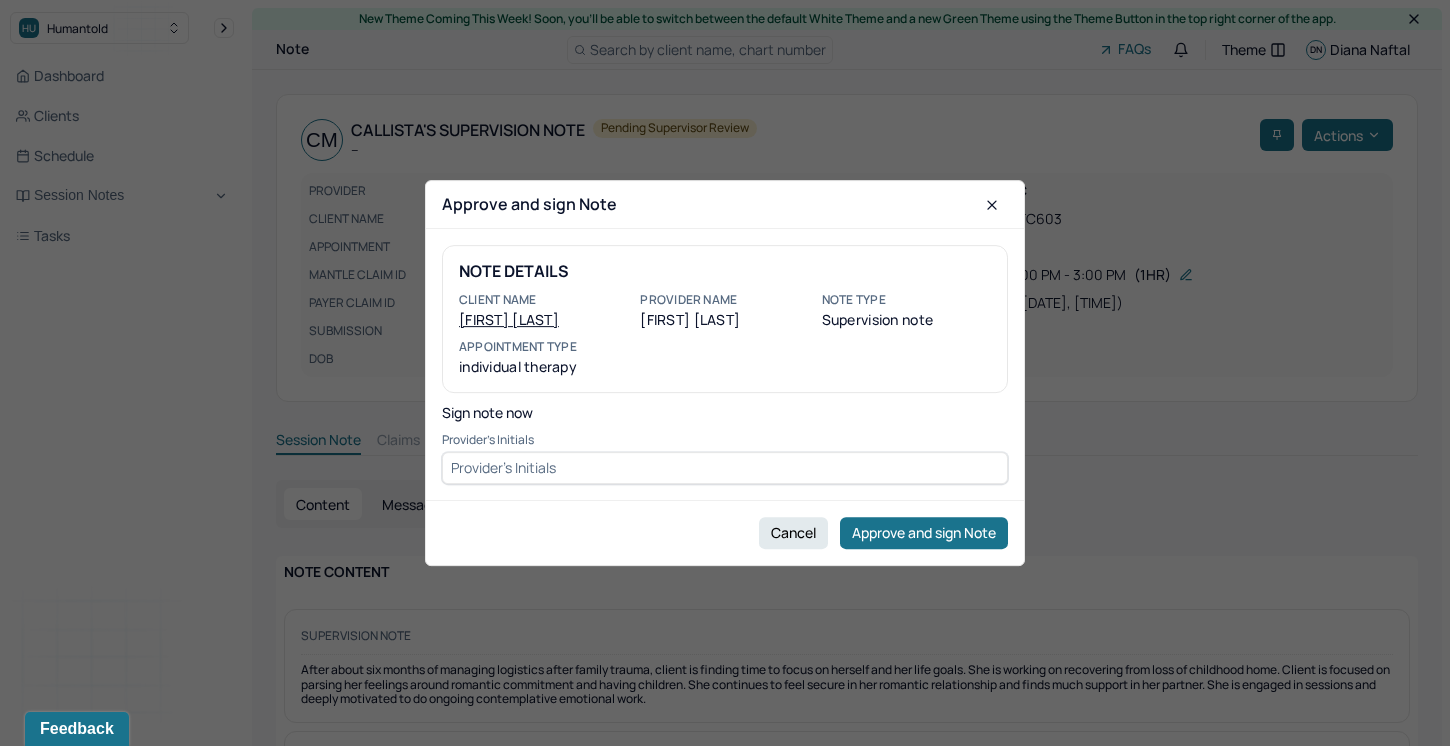 click at bounding box center (725, 468) 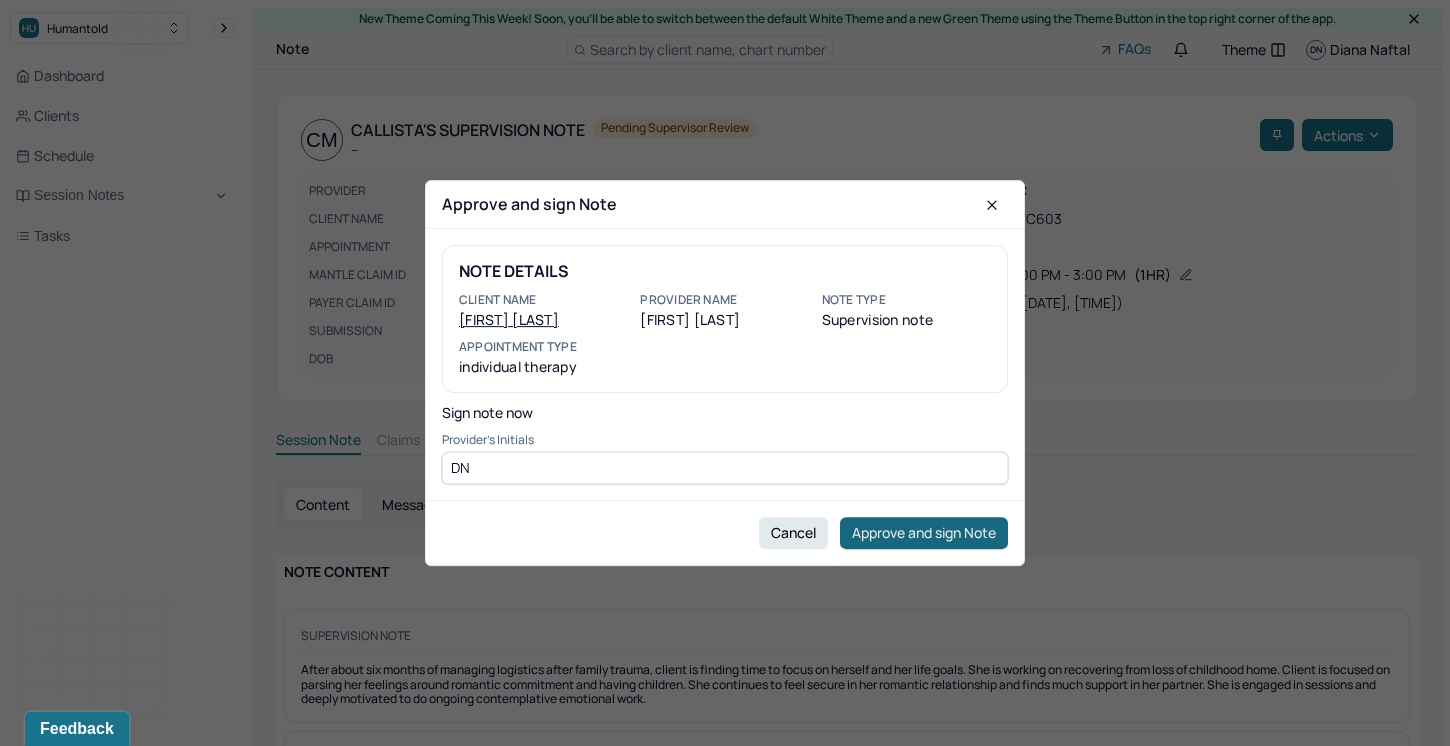 type on "DN" 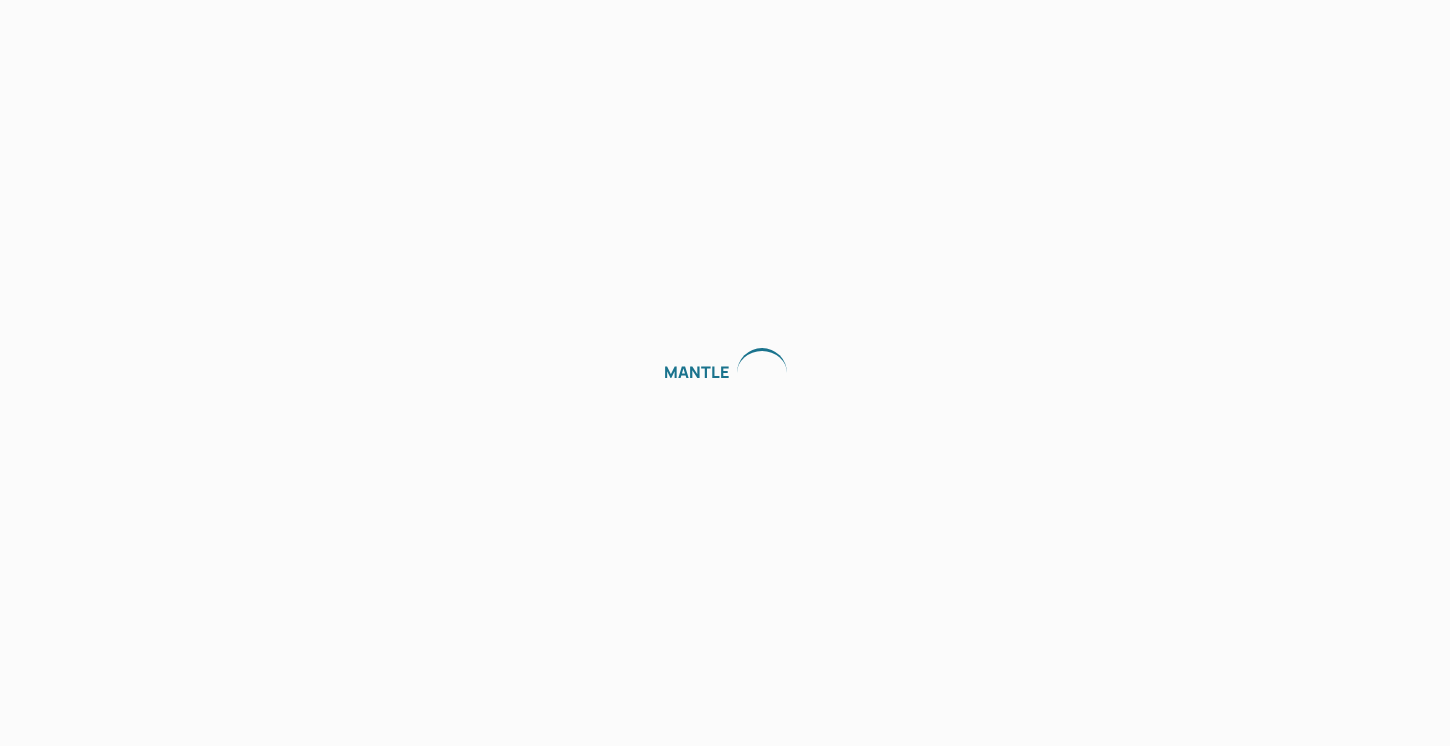 scroll, scrollTop: 0, scrollLeft: 0, axis: both 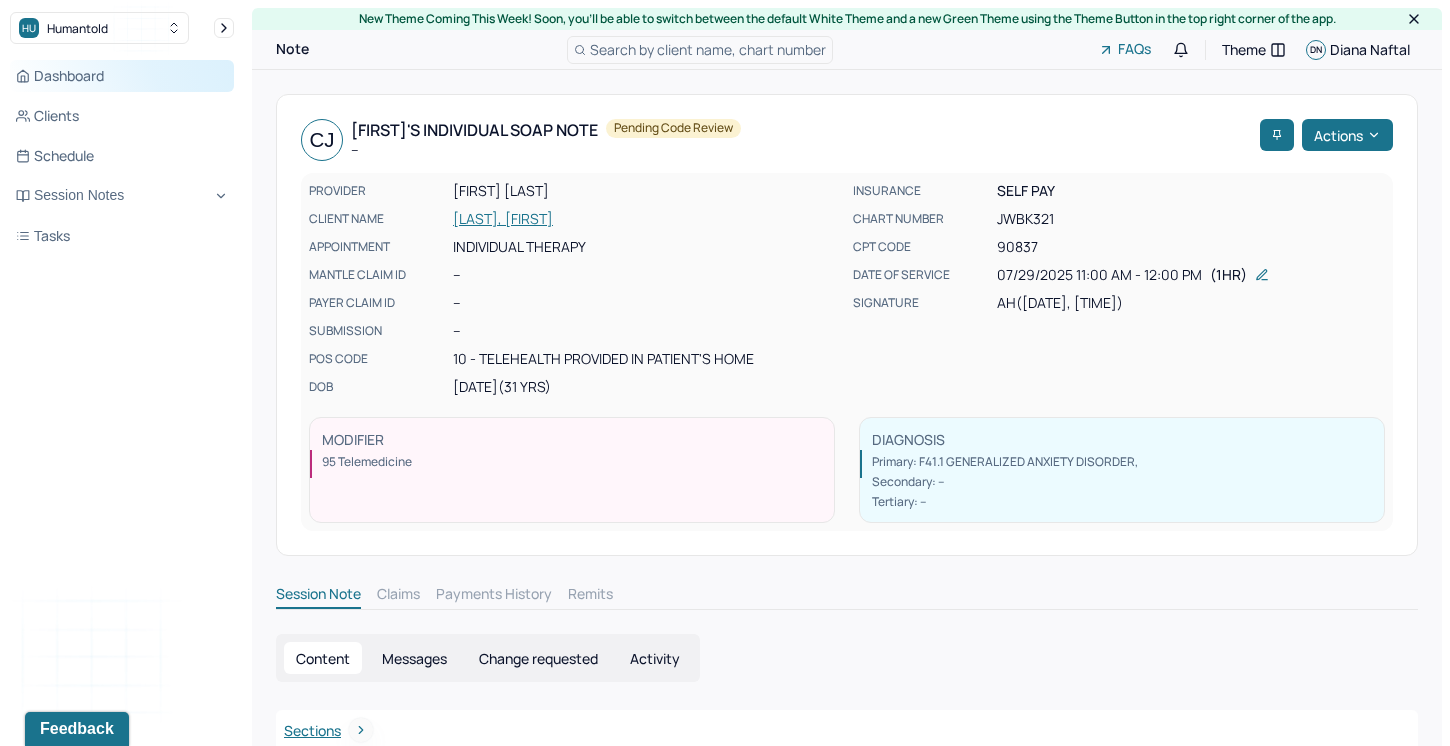 click on "Dashboard" at bounding box center [122, 76] 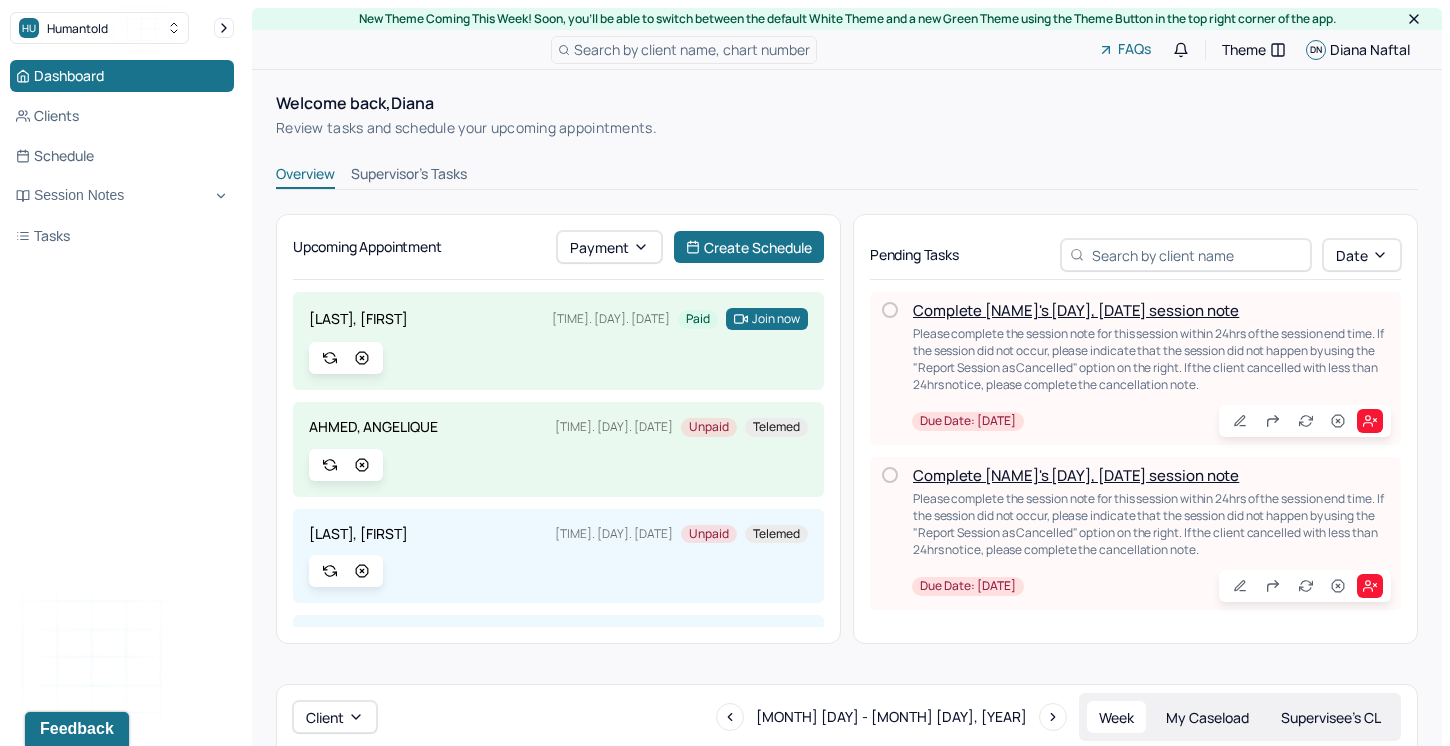 click on "Complete [NAME]'s [DAY], [DATE] session note" at bounding box center (1076, 310) 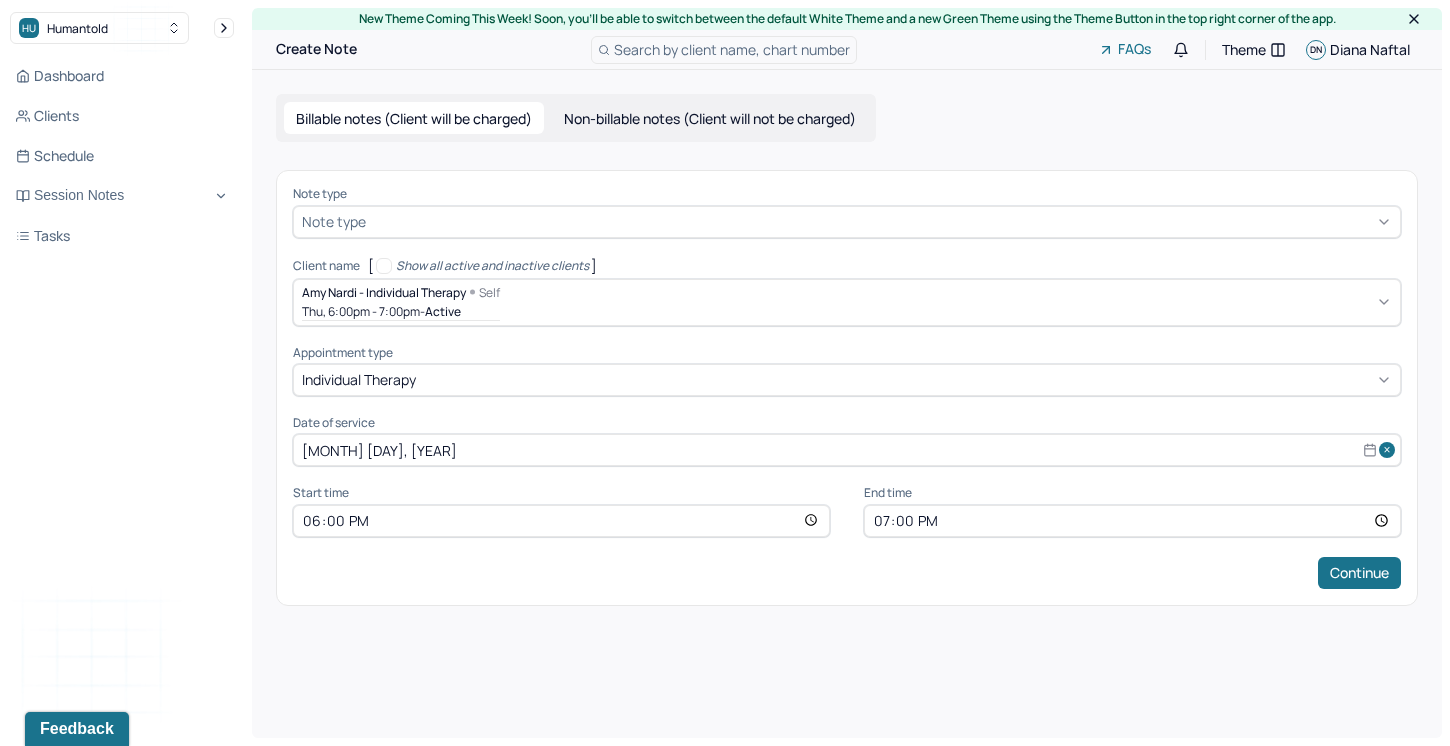 click at bounding box center (881, 221) 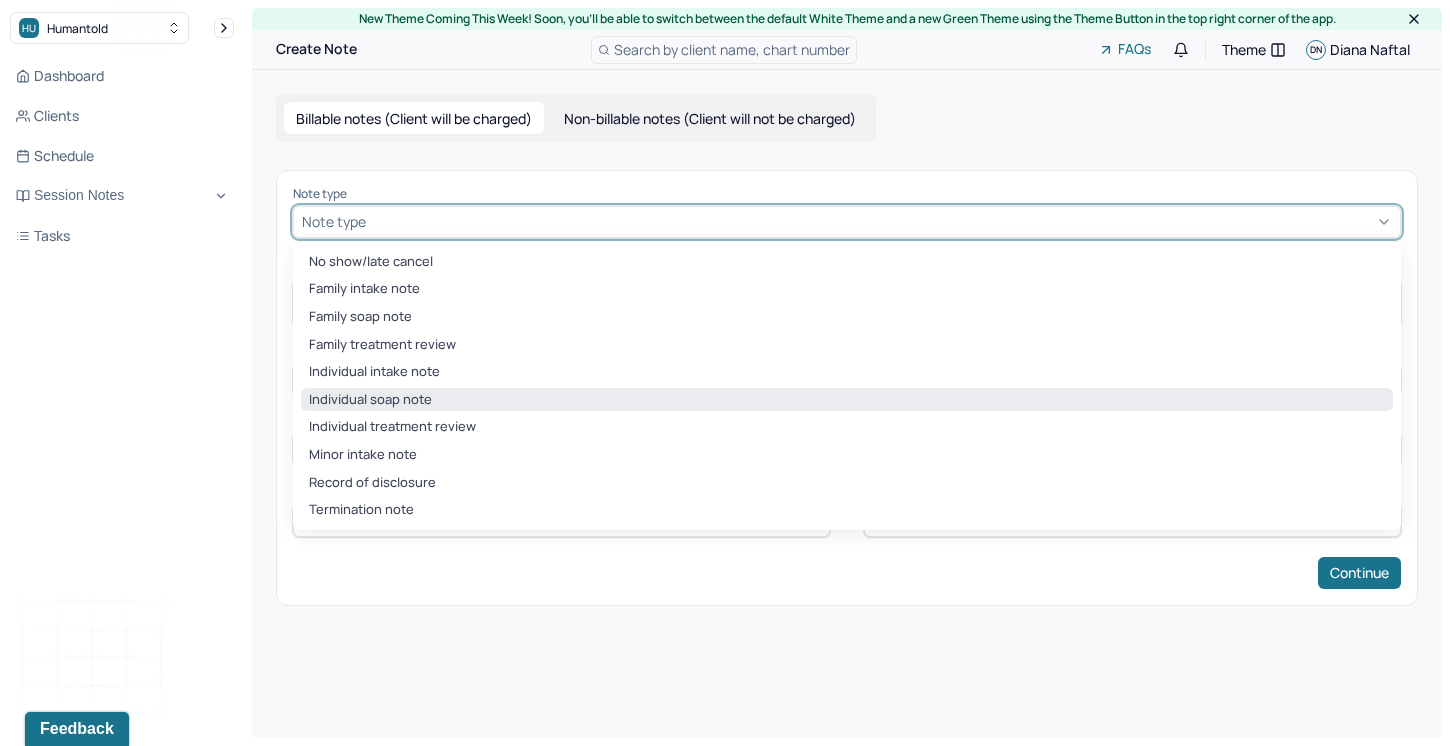 click on "Individual soap note" at bounding box center (847, 400) 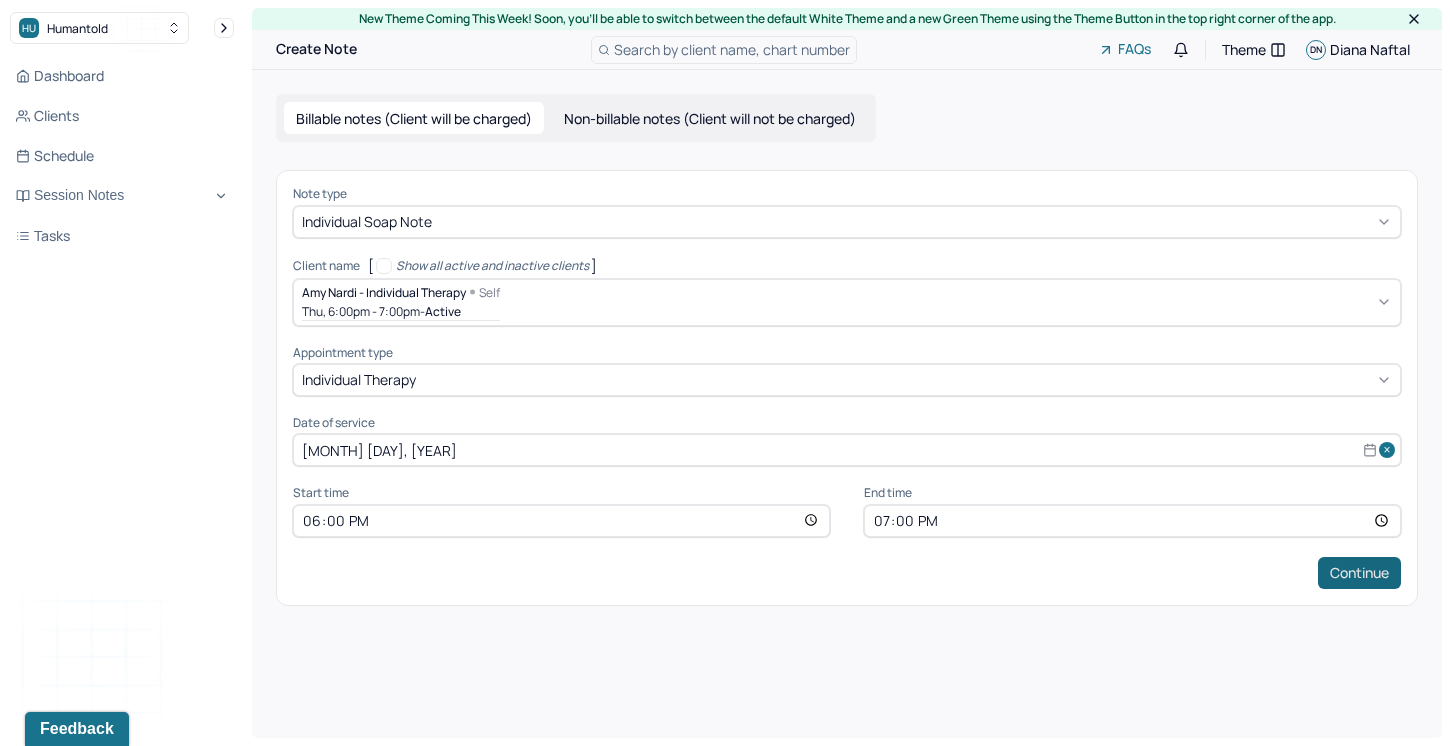 click on "Continue" at bounding box center [1359, 573] 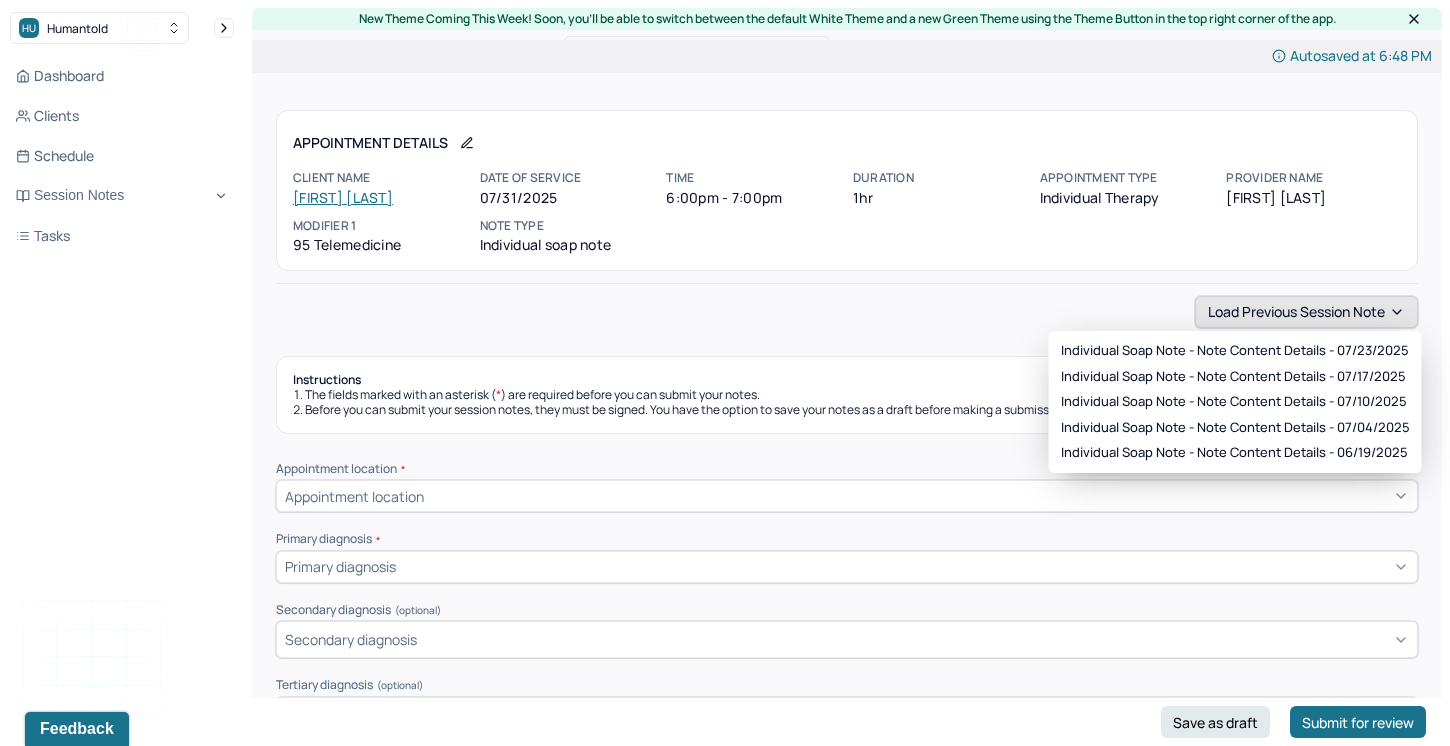 click on "Load previous session note" at bounding box center (1306, 312) 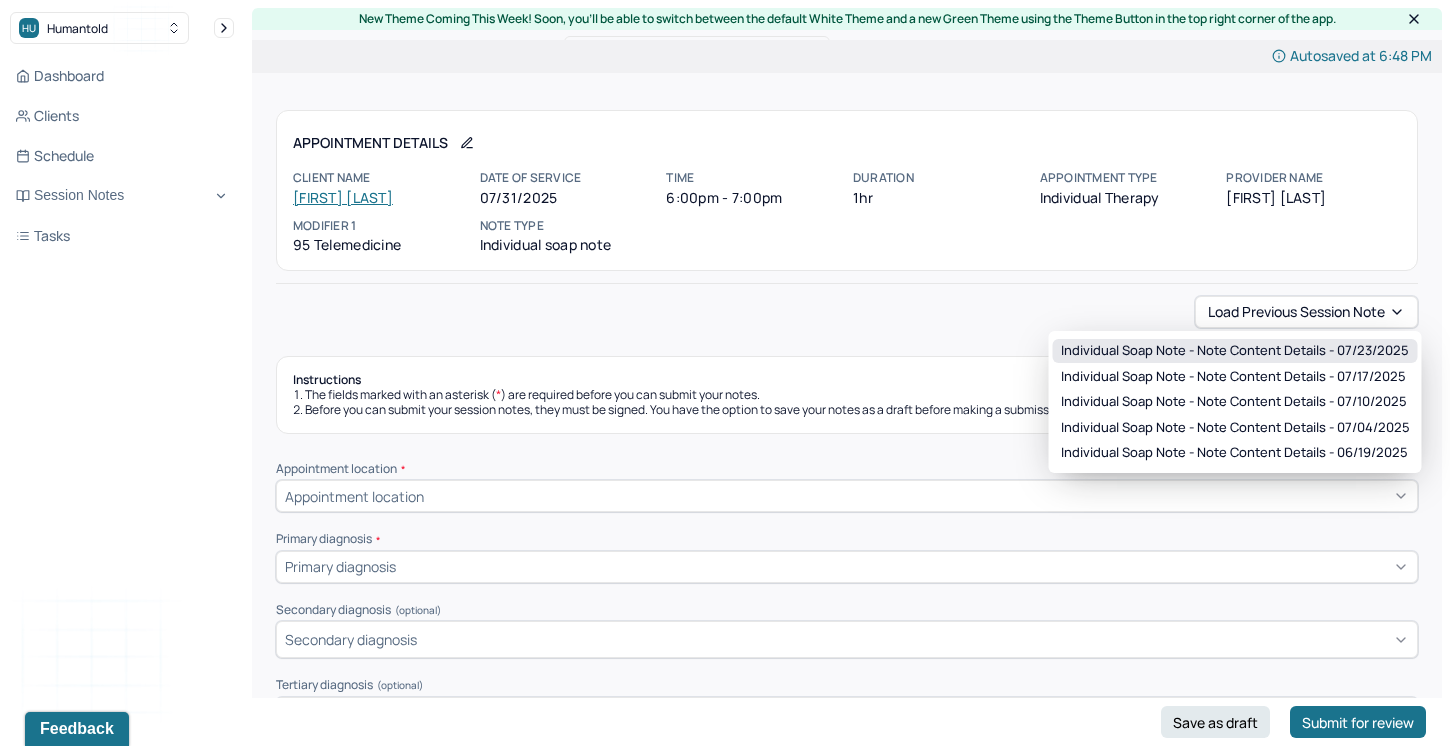 click on "Individual soap note   - Note content Details -   07/23/2025" at bounding box center (1235, 351) 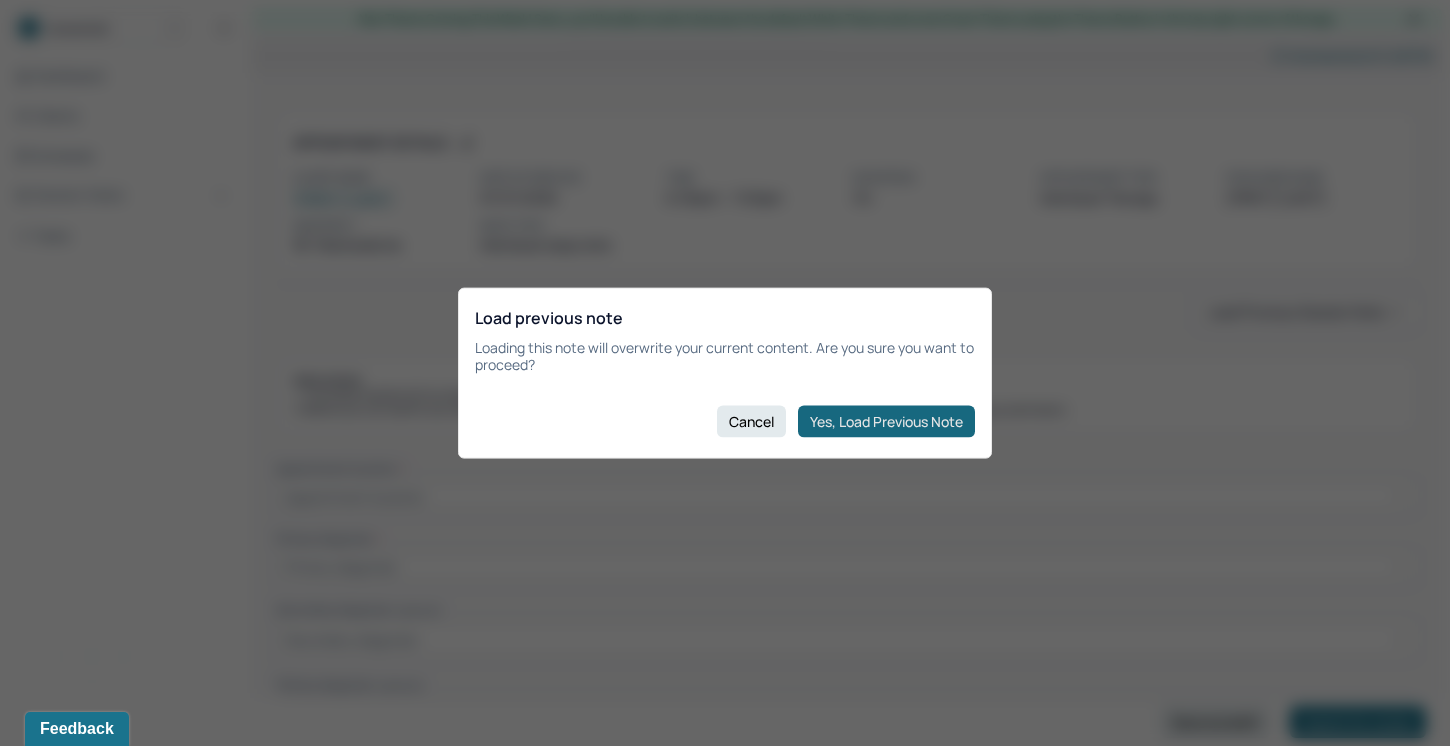 click on "Yes, Load Previous Note" at bounding box center [886, 421] 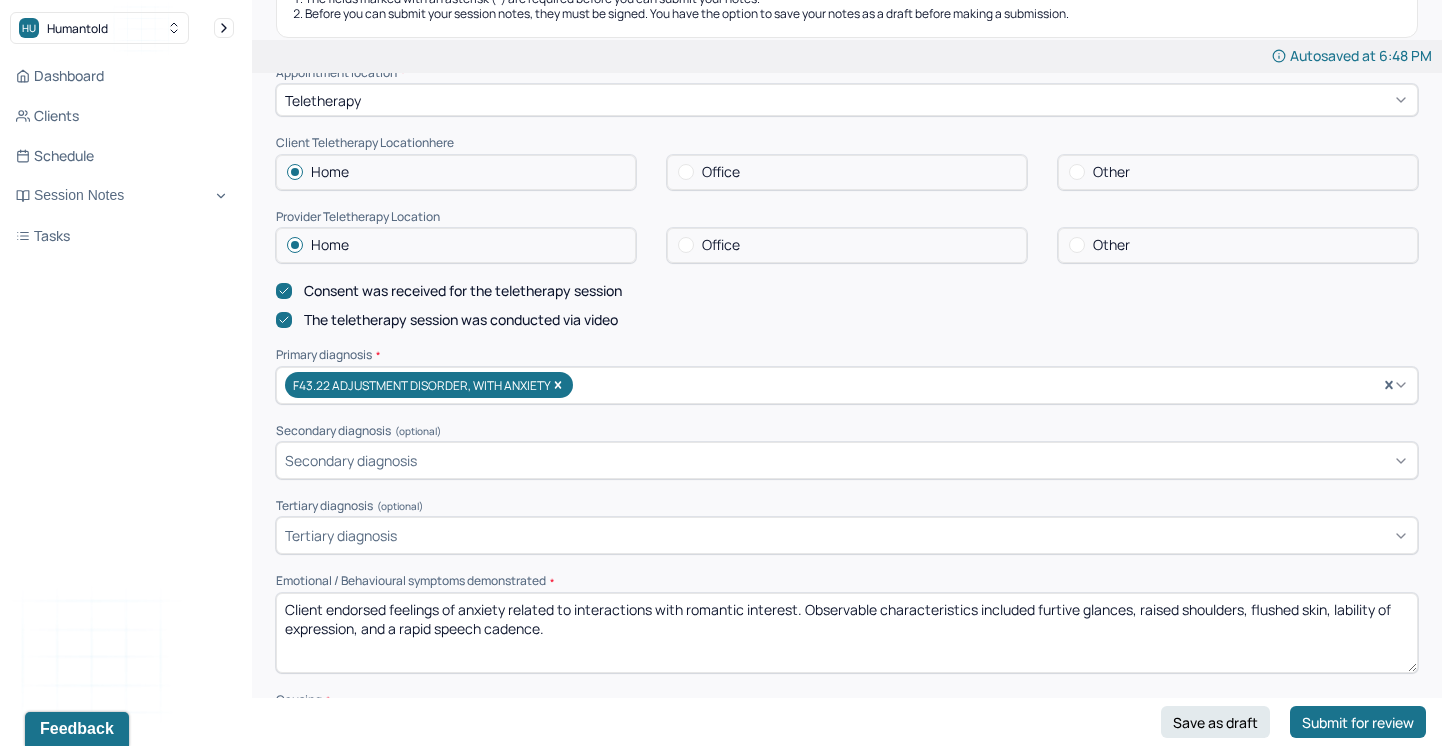 scroll, scrollTop: 441, scrollLeft: 0, axis: vertical 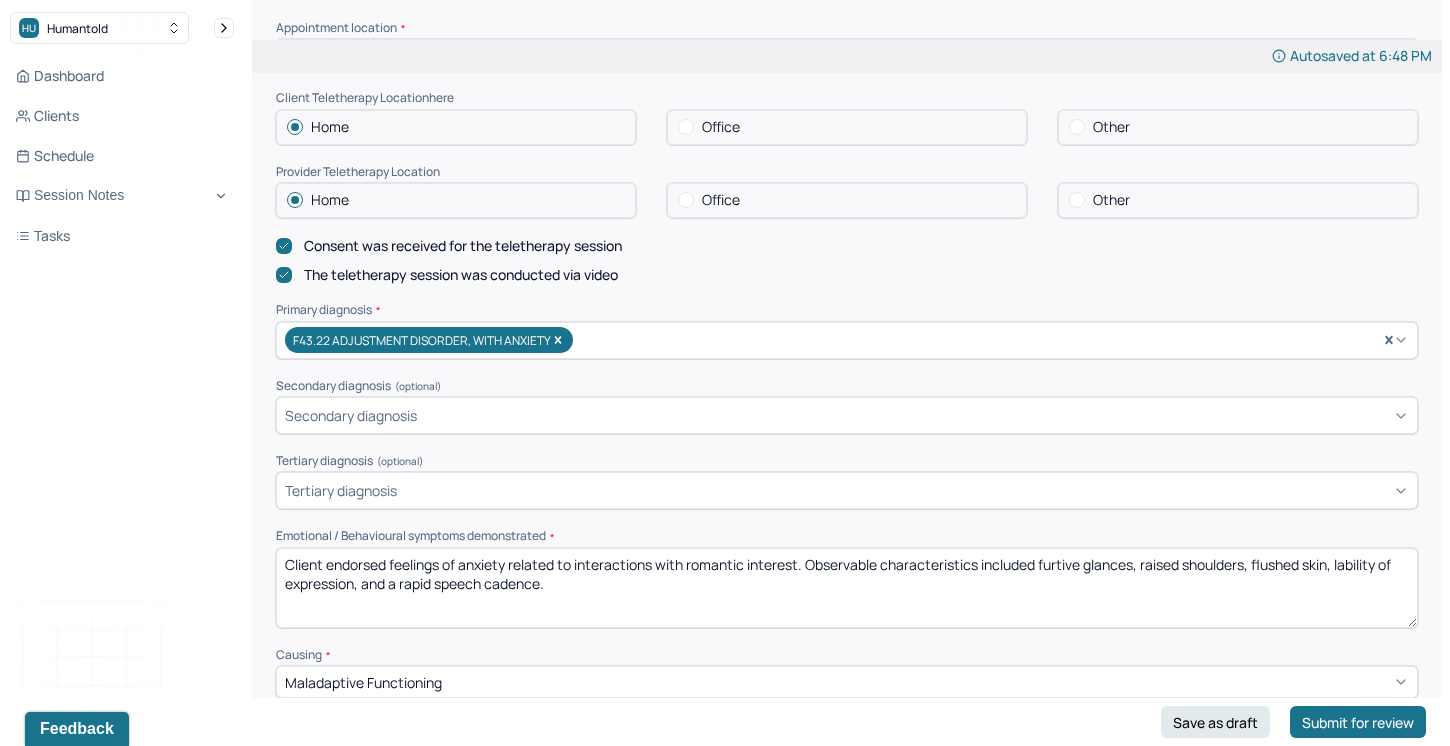 click on "Client endorsed feelings of anxiety related to interactions with romantic interest. Observable characteristics included furtive glances, raised shoulders, flushed skin, lability of expression, and a rapid speech cadence." at bounding box center (847, 588) 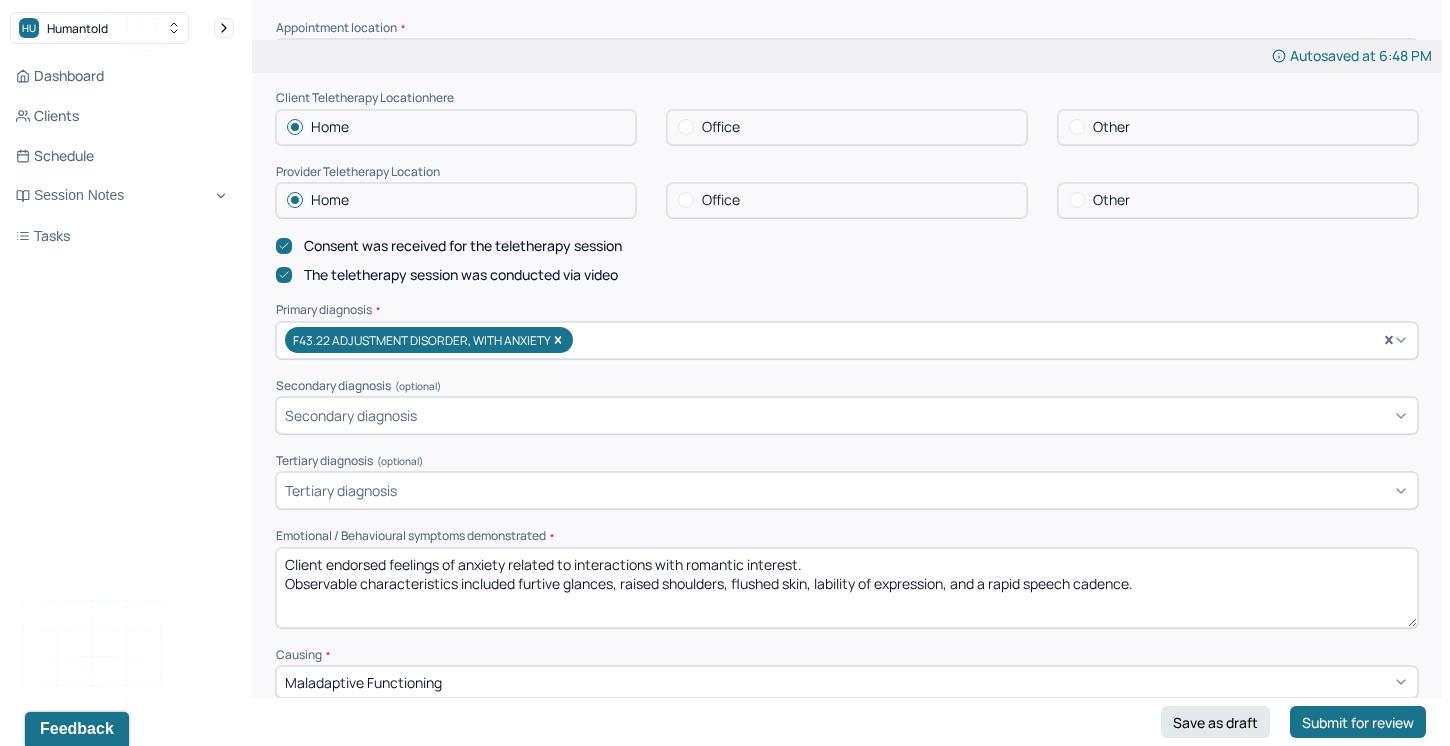 drag, startPoint x: 813, startPoint y: 561, endPoint x: 371, endPoint y: 550, distance: 442.13687 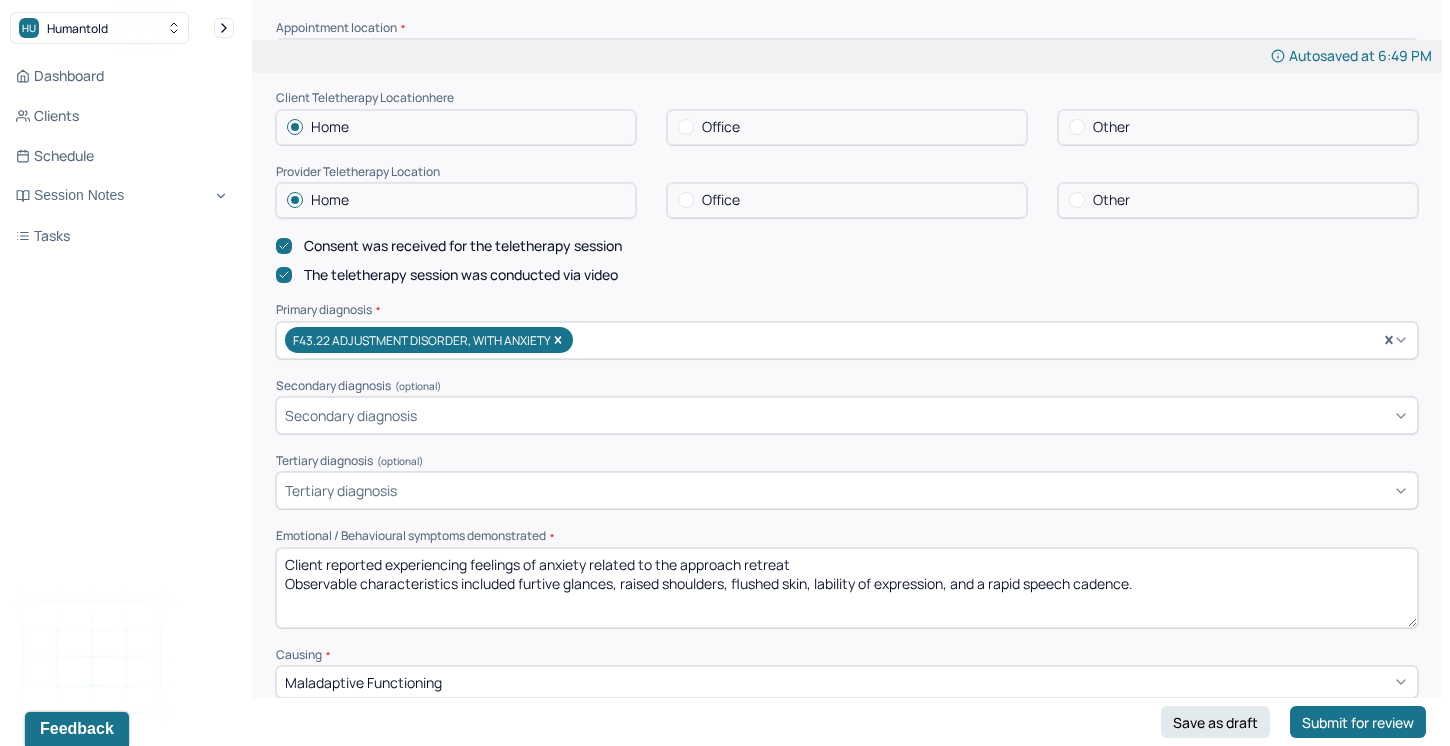 click on "Client reported experiencing feelings of anxiety related to the approach retreat
Observable characteristics included furtive glances, raised shoulders, flushed skin, lability of expression, and a rapid speech cadence." at bounding box center [847, 588] 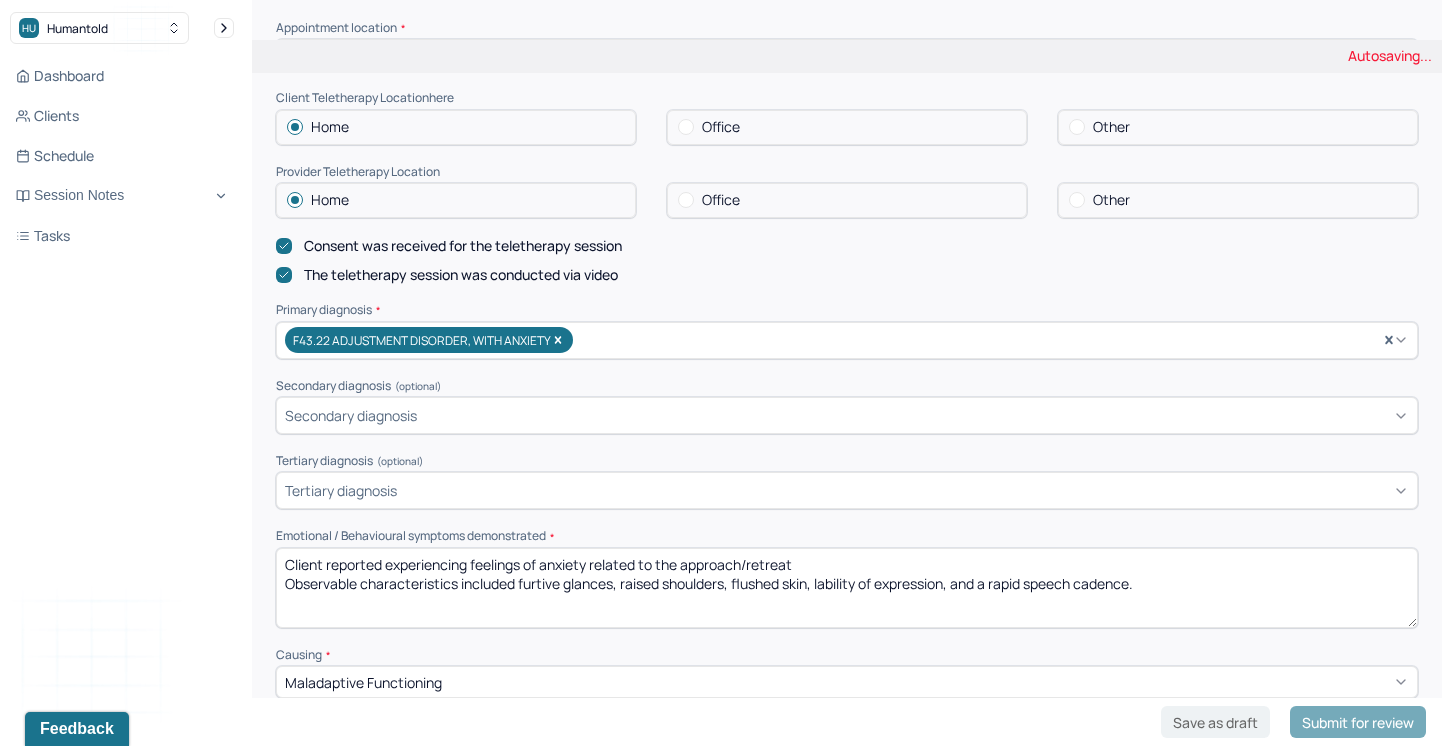 click on "Client reported experiencing feelings of anxiety related to the approach retreat
Observable characteristics included furtive glances, raised shoulders, flushed skin, lability of expression, and a rapid speech cadence." at bounding box center (847, 588) 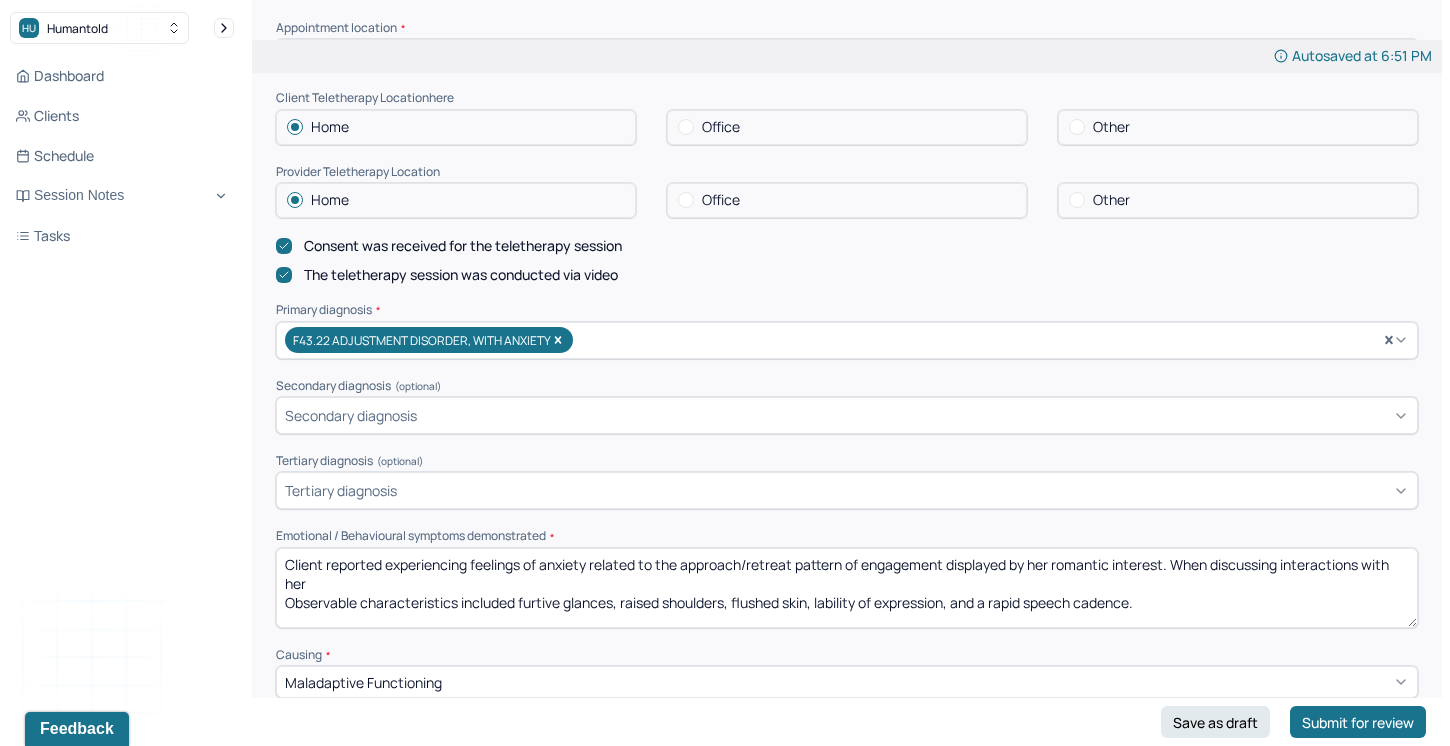 click on "Client reported experiencing feelings of anxiety related to the approach/retreat pattern of engagement displayed by her romantic interest. When discussing interactions with her
Observable characteristics included furtive glances, raised shoulders, flushed skin, lability of expression, and a rapid speech cadence." at bounding box center [847, 588] 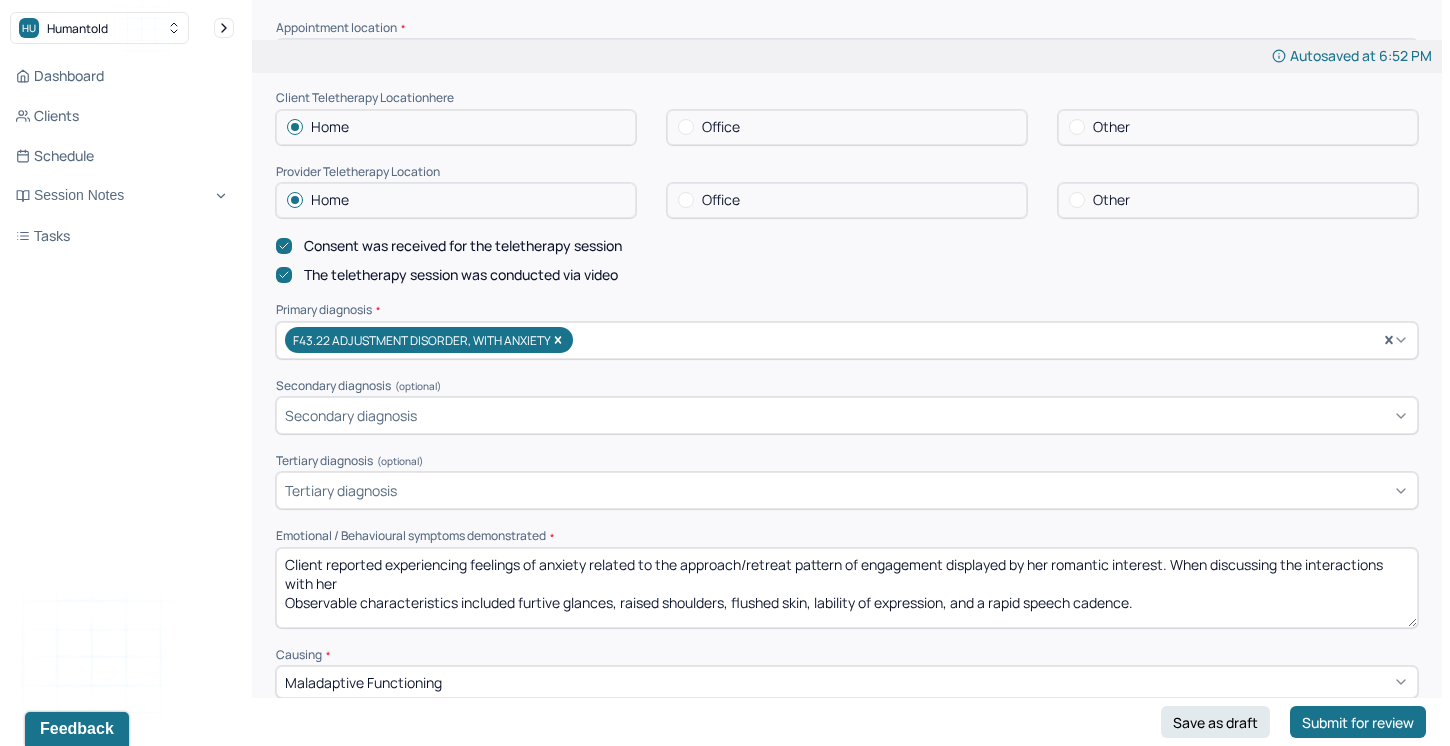 drag, startPoint x: 356, startPoint y: 570, endPoint x: 246, endPoint y: 570, distance: 110 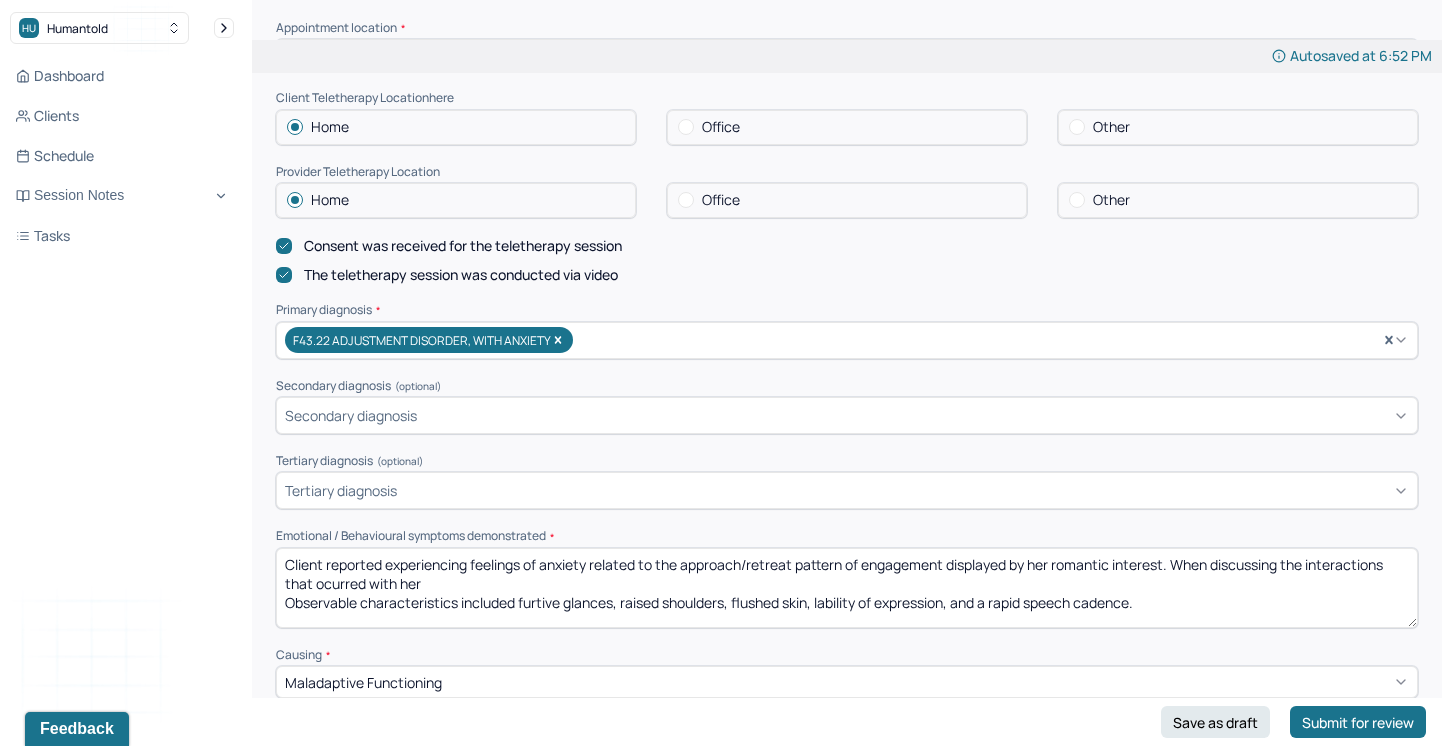 click on "Client reported experiencing feelings of anxiety related to the approach/retreat pattern of engagement displayed by her romantic interest. When discussing the interactions that ocurred with her
Observable characteristics included furtive glances, raised shoulders, flushed skin, lability of expression, and a rapid speech cadence." at bounding box center (847, 588) 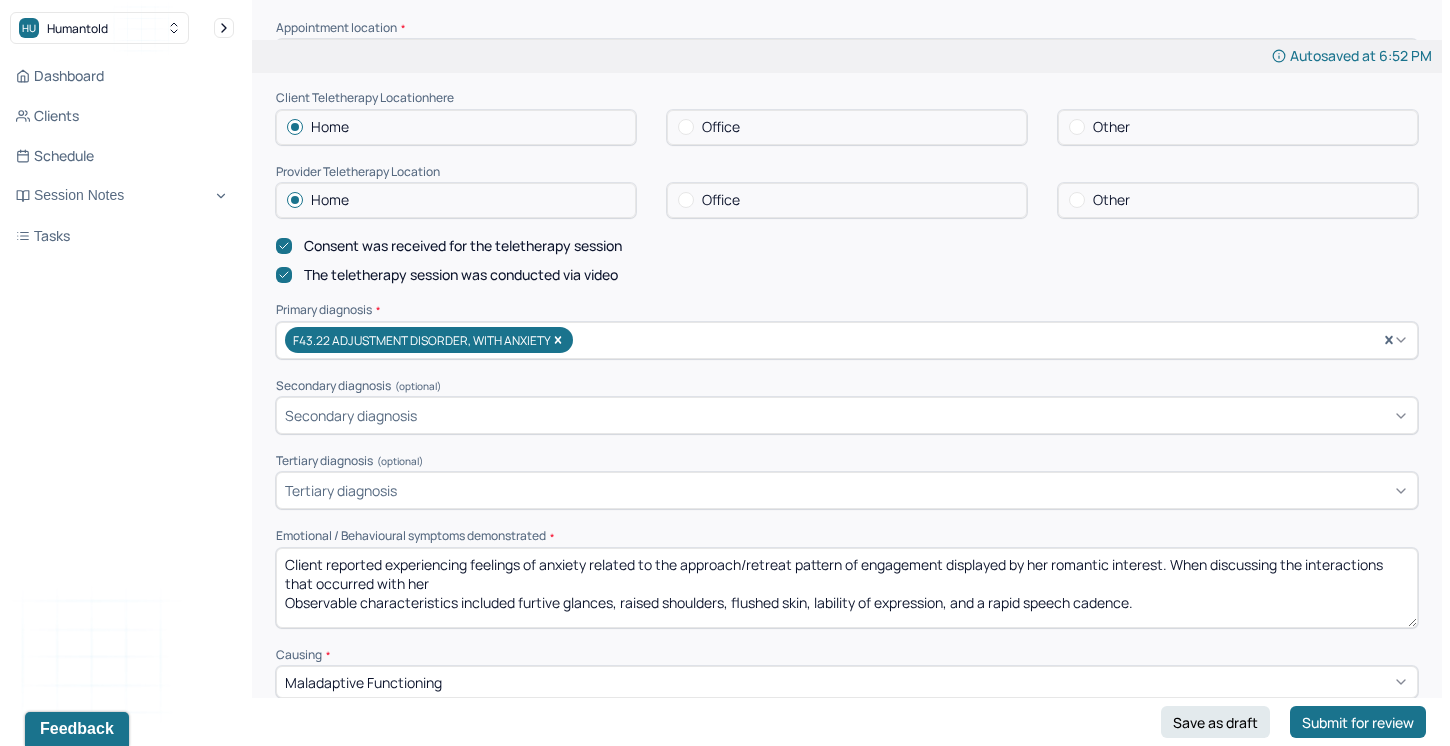 click on "Client reported experiencing feelings of anxiety related to the approach/retreat pattern of engagement displayed by her romantic interest. When discussing the interactions that ocurred with her
Observable characteristics included furtive glances, raised shoulders, flushed skin, lability of expression, and a rapid speech cadence." at bounding box center [847, 588] 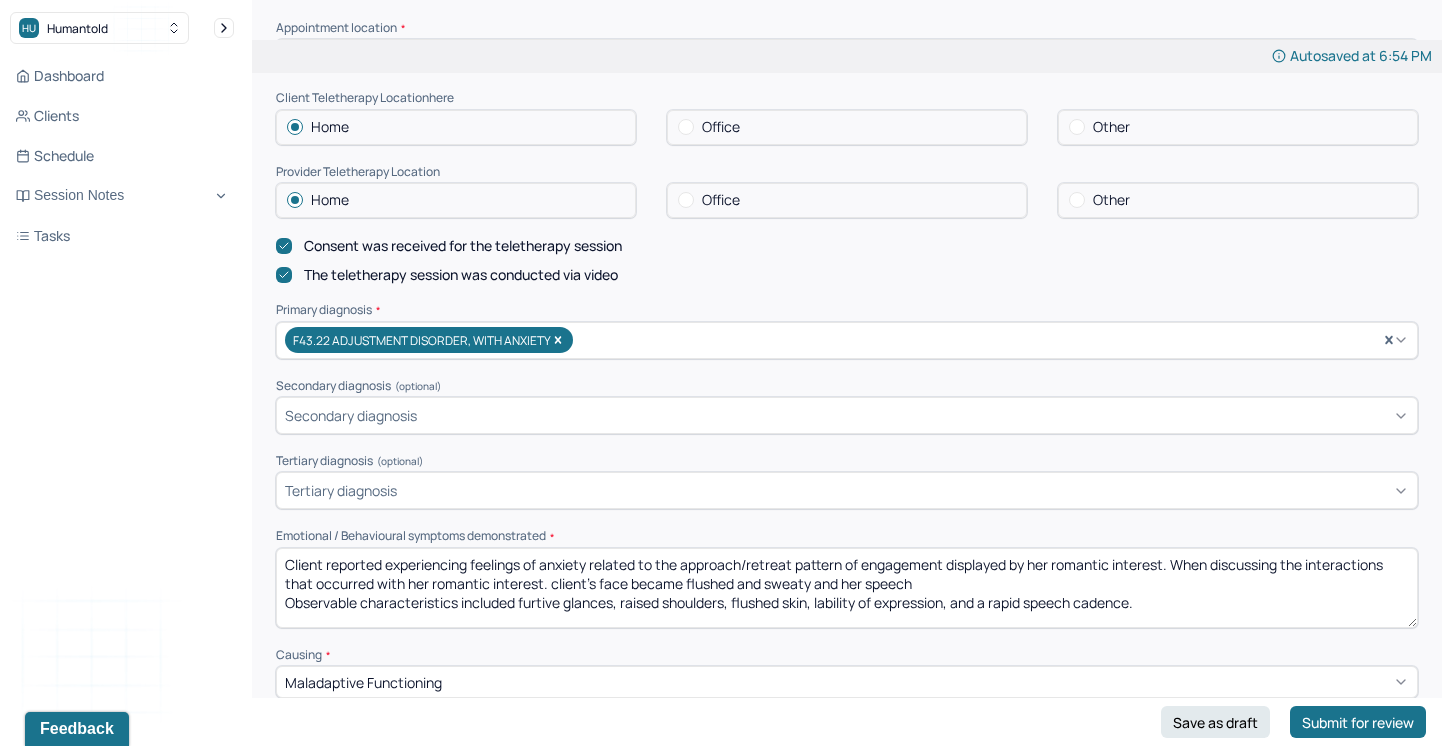 drag, startPoint x: 923, startPoint y: 580, endPoint x: 941, endPoint y: 576, distance: 18.439089 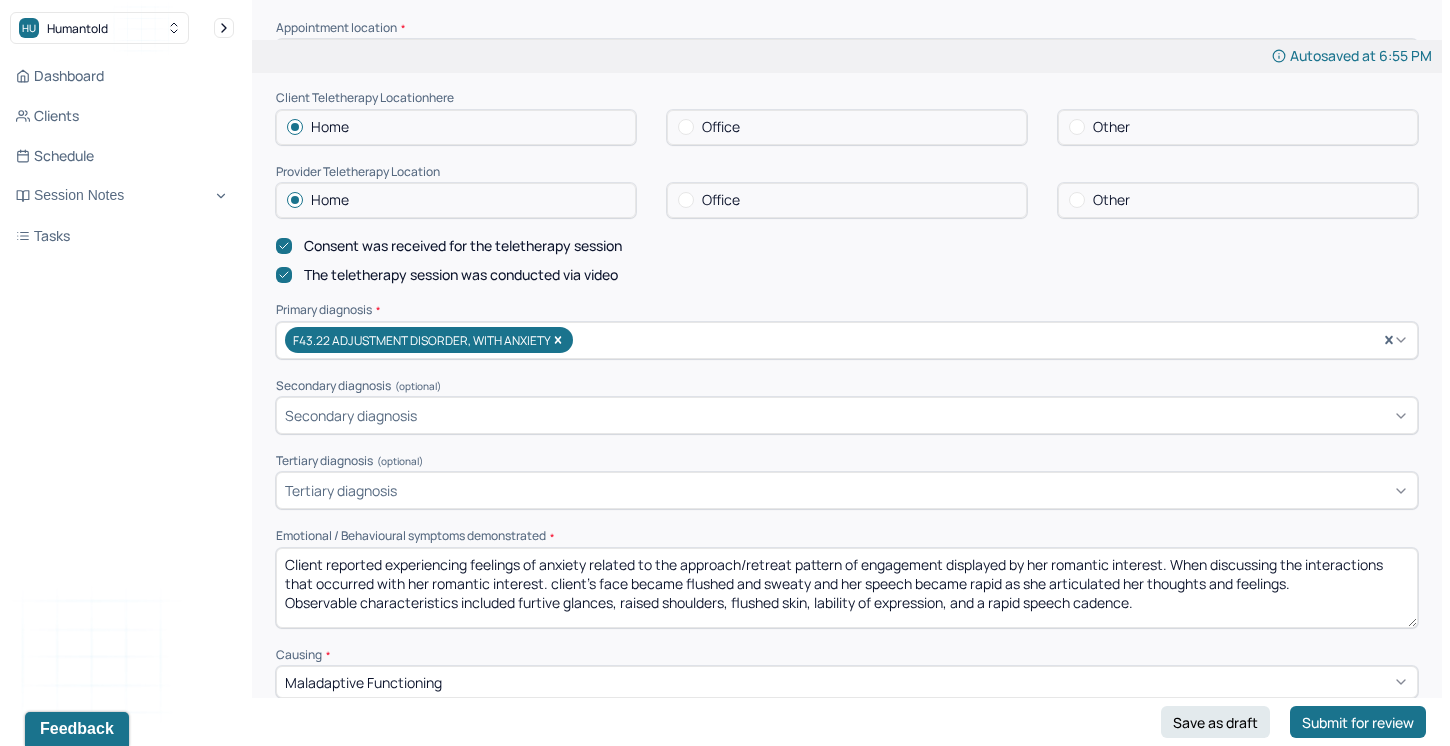 scroll, scrollTop: 9, scrollLeft: 0, axis: vertical 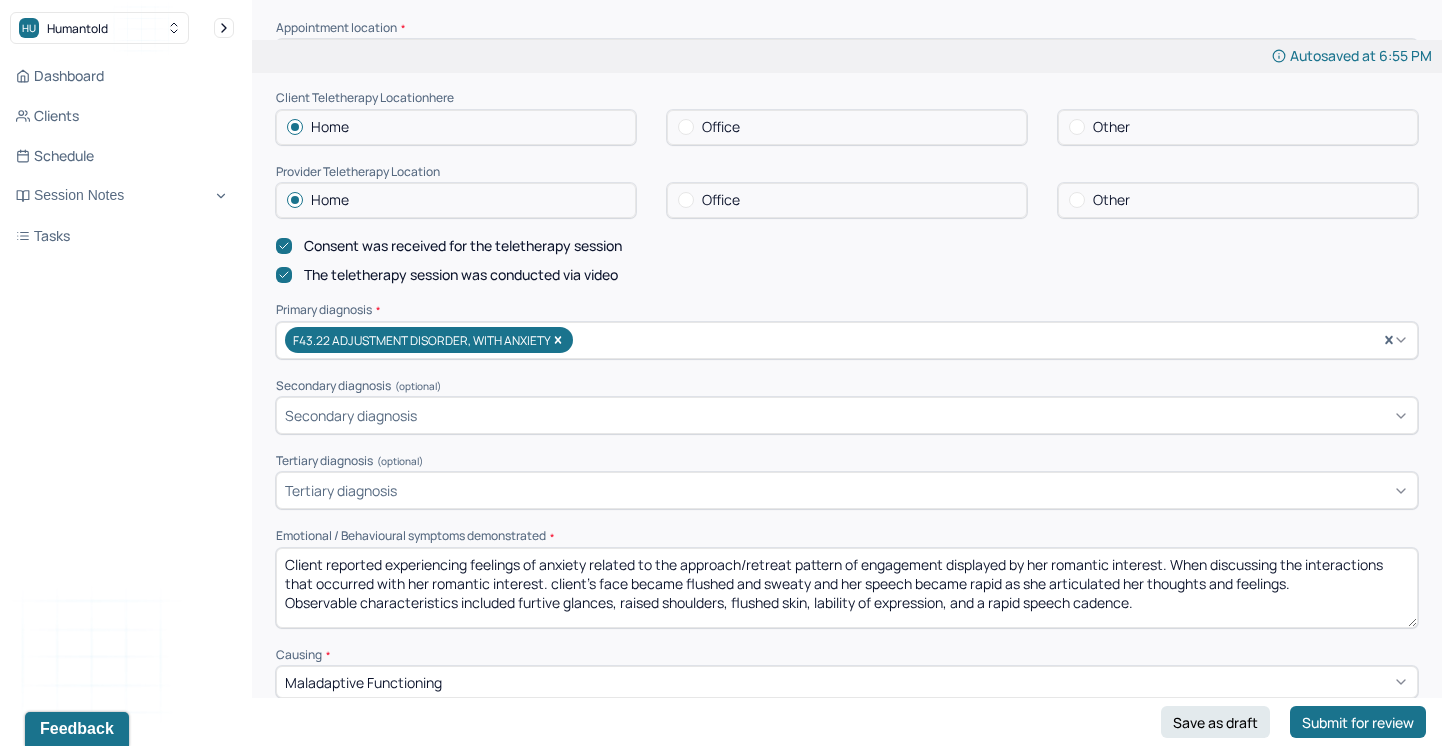 drag, startPoint x: 1180, startPoint y: 599, endPoint x: 309, endPoint y: 590, distance: 871.0465 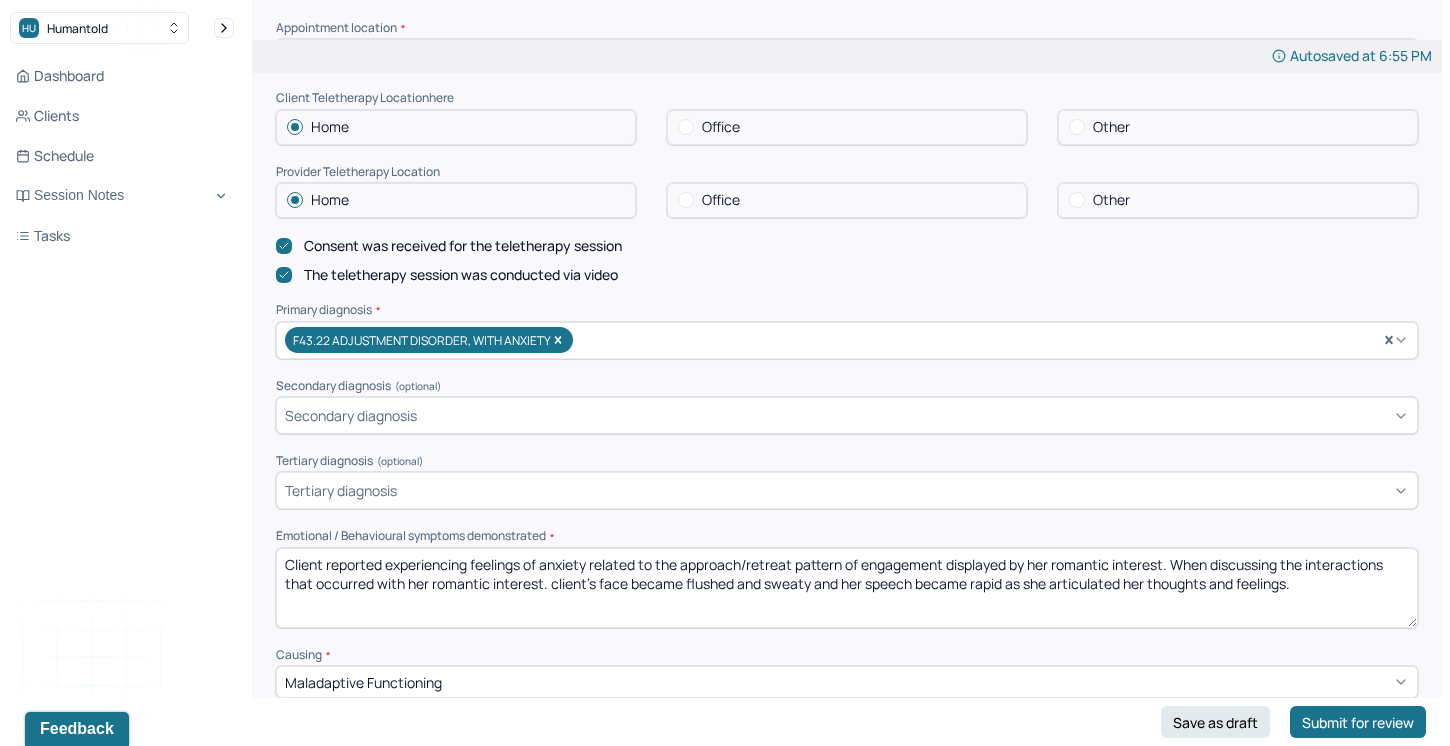 scroll, scrollTop: 0, scrollLeft: 0, axis: both 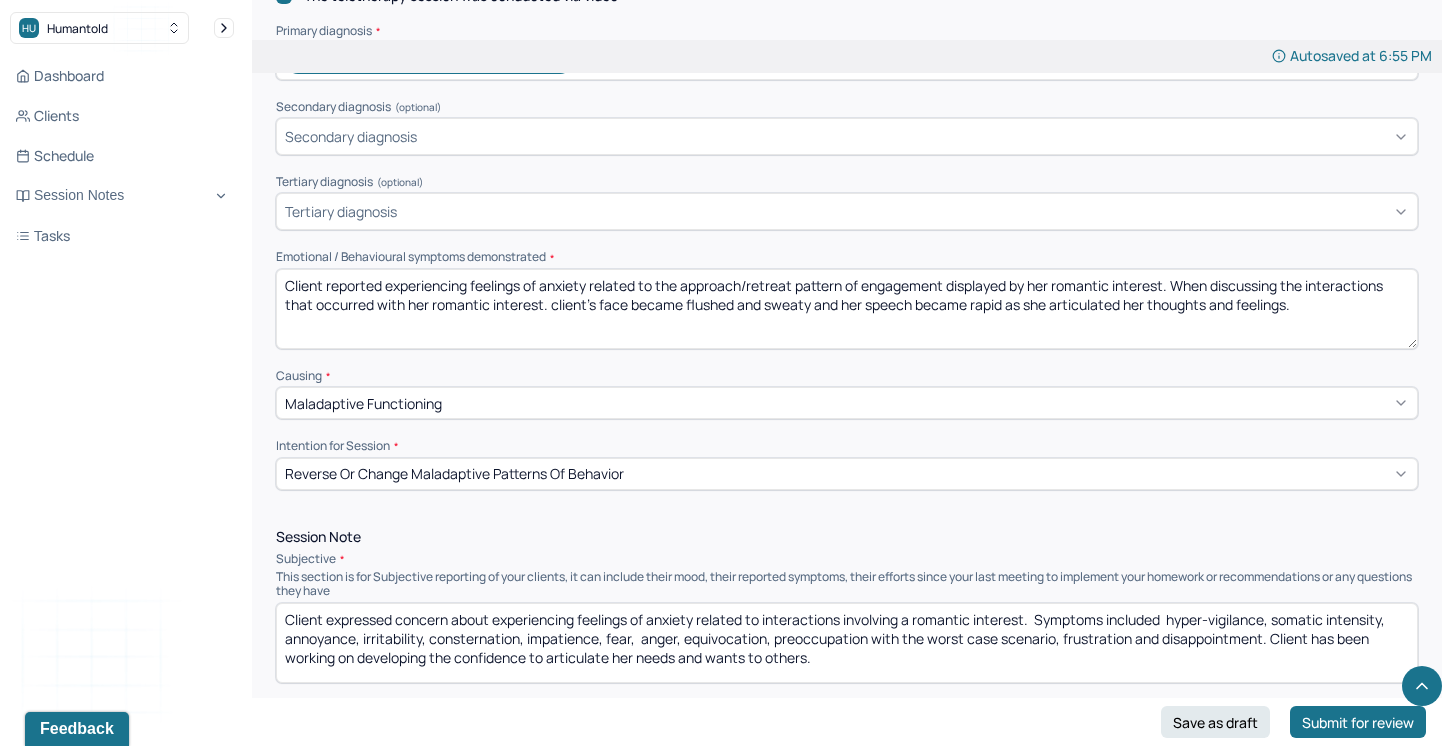 type on "Client reported experiencing feelings of anxiety related to the approach/retreat pattern of engagement displayed by her romantic interest. When discussing the interactions that occurred with her romantic interest. client's face became flushed and sweaty and her speech became rapid as she articulated her thoughts and feelings." 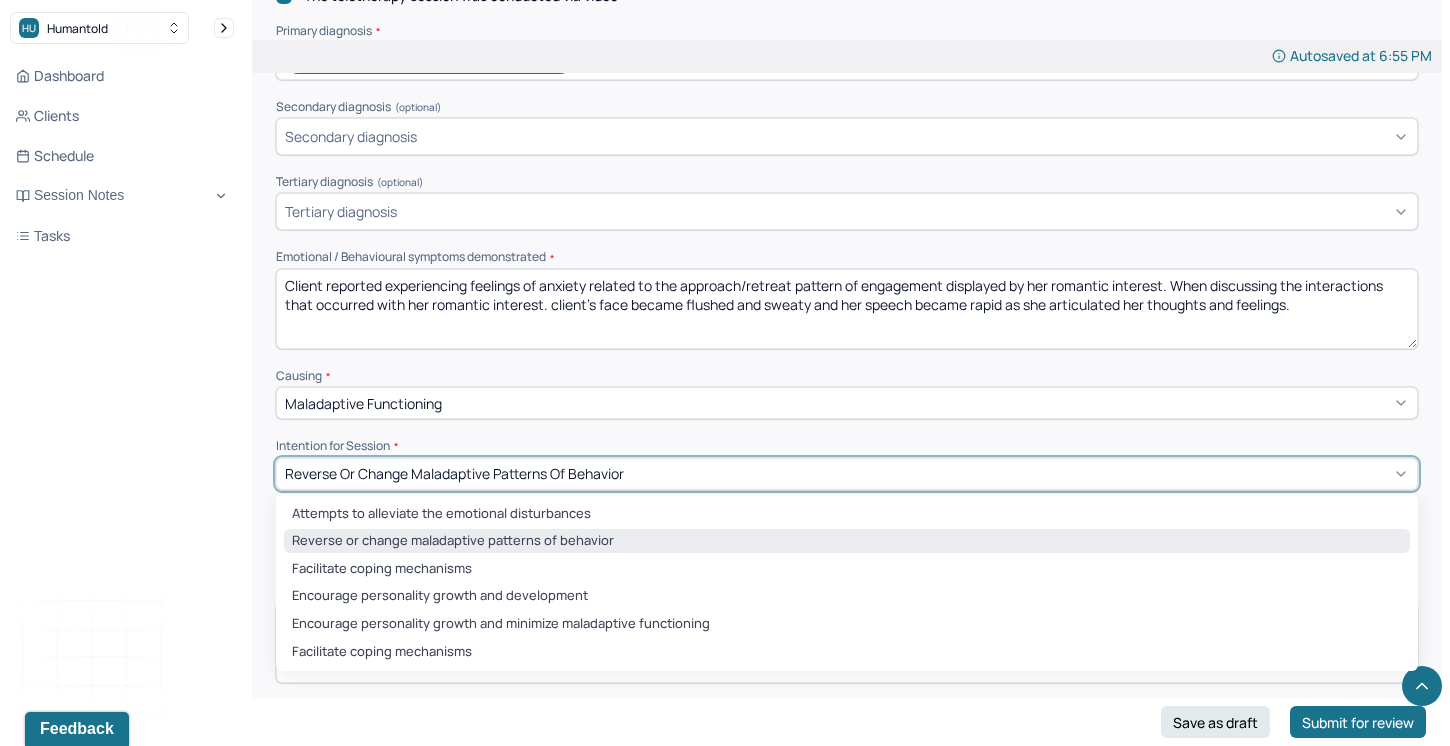 click on "Reverse or change maladaptive patterns of behavior" at bounding box center (847, 474) 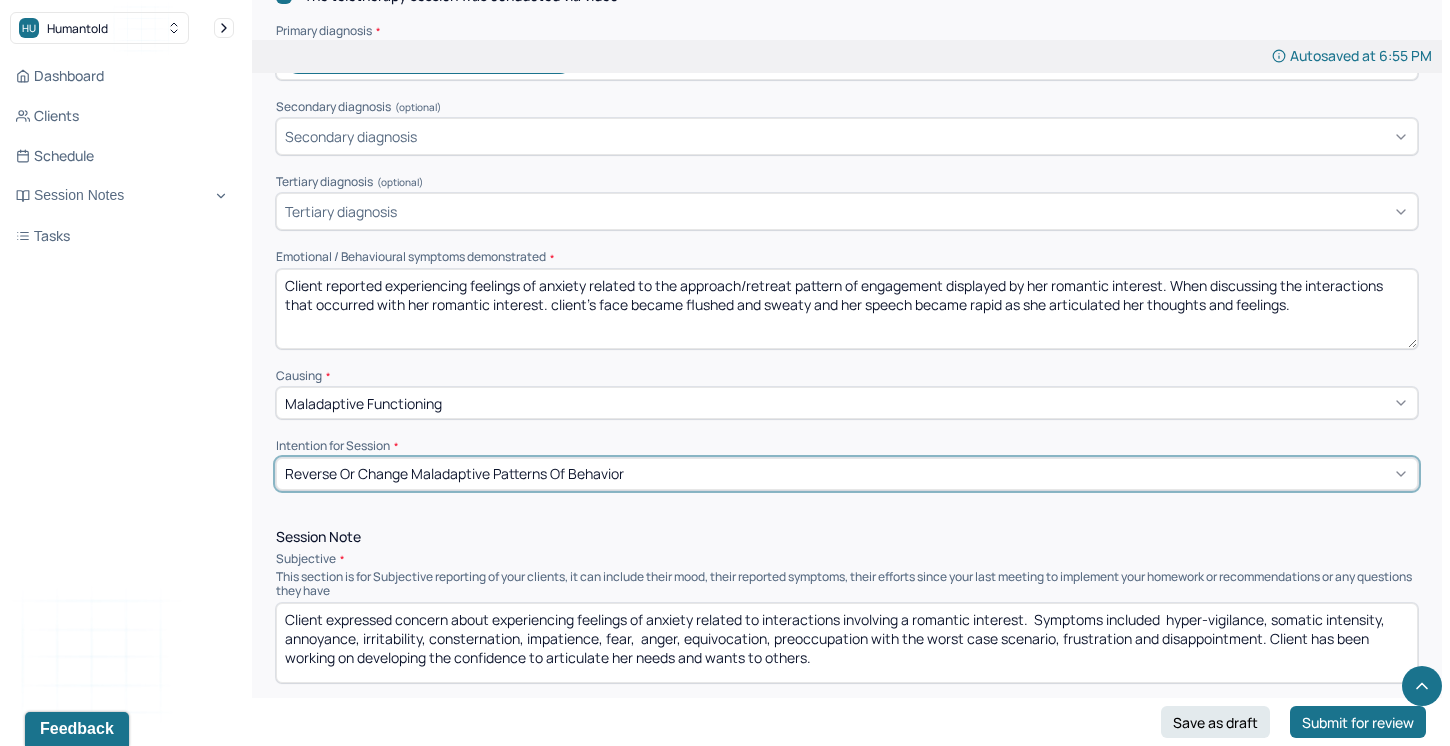 click on "Reverse or change maladaptive patterns of behavior" at bounding box center (454, 473) 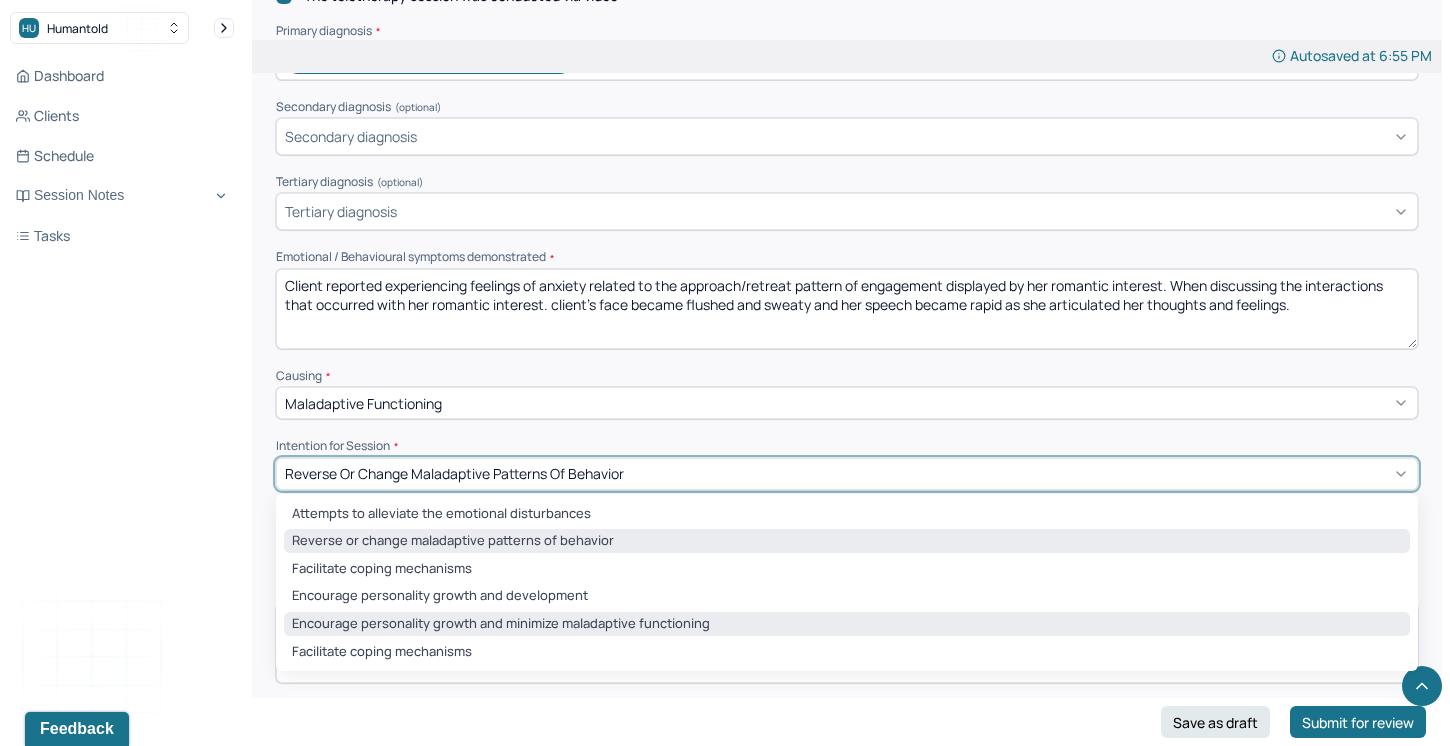 click on "Encourage personality growth and minimize maladaptive functioning" at bounding box center (847, 624) 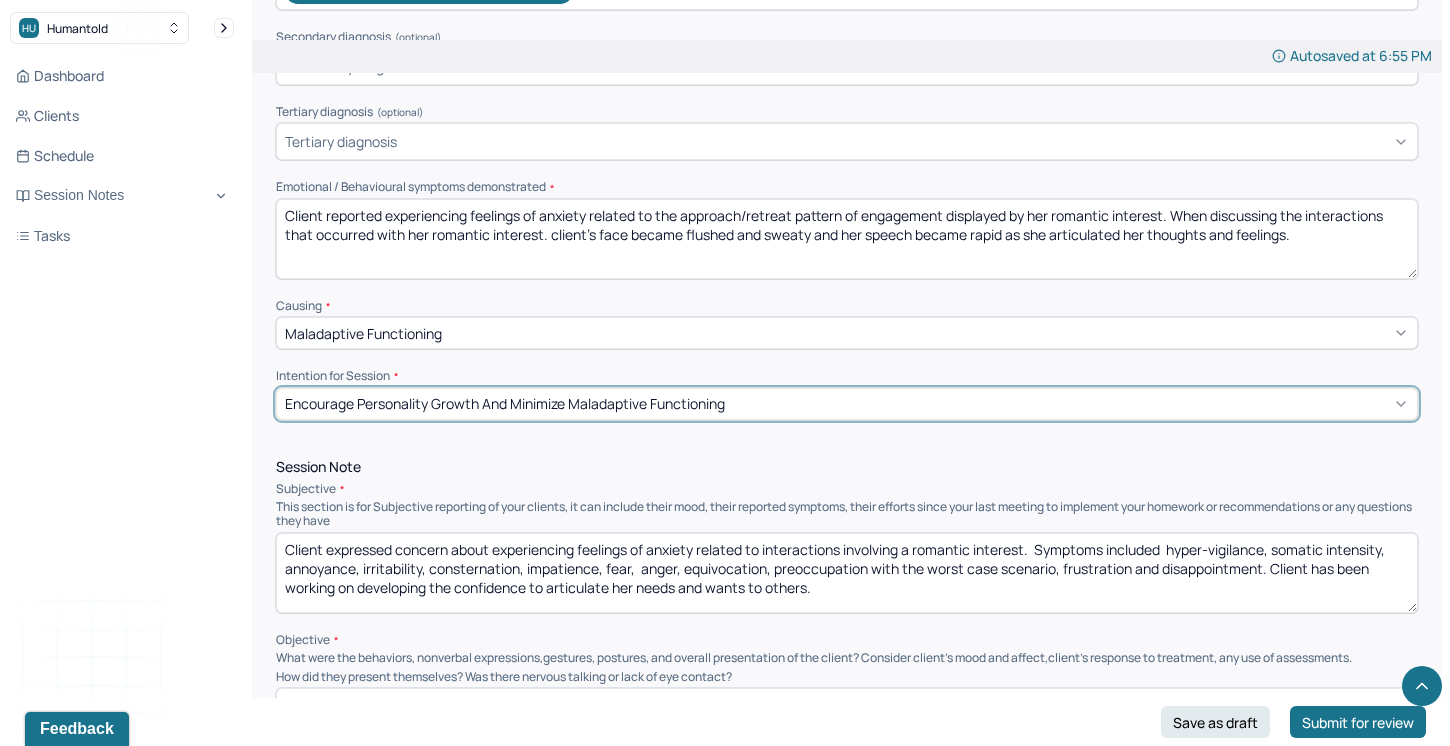 scroll, scrollTop: 798, scrollLeft: 0, axis: vertical 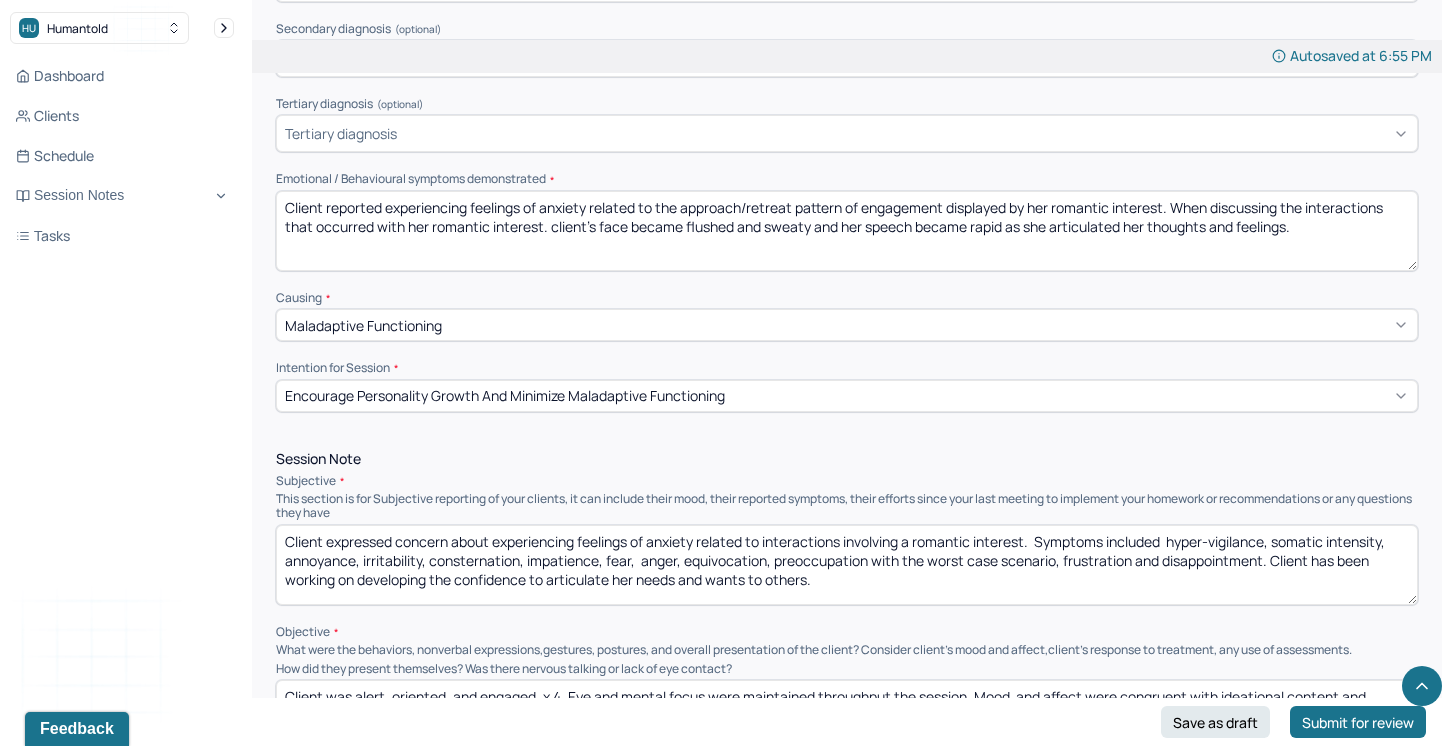 drag, startPoint x: 1033, startPoint y: 536, endPoint x: 770, endPoint y: 536, distance: 263 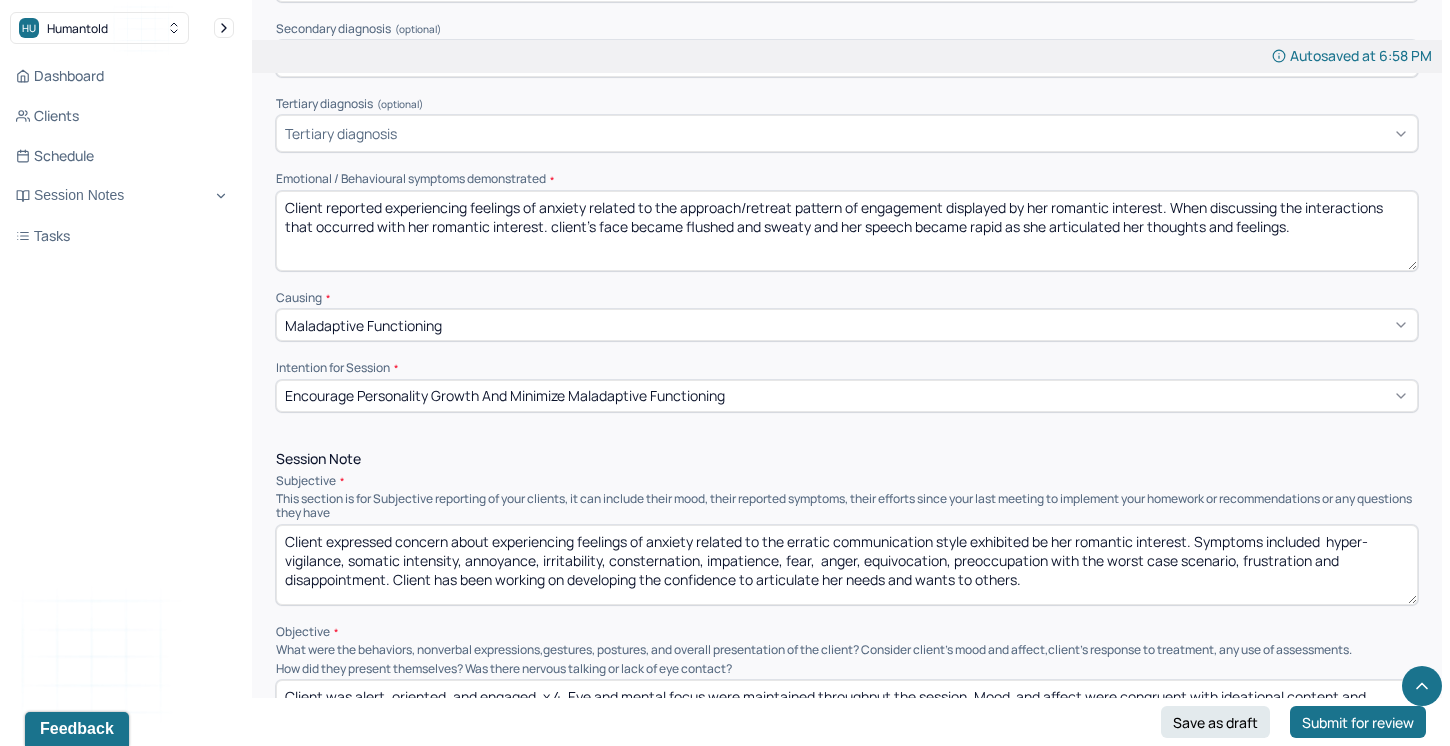 click on "Client expressed concern about experiencing feelings of anxiety related to the erratic communication style exhibited be her romantic interest. Symptoms included  hyper-vigilance, somatic intensity, annoyance, irritability, consternation, impatience, fear,  anger, equivocation, preoccupation with the worst case scenario, frustration and disappointment. Client has been working on developing the confidence to articulate her needs and wants to others." at bounding box center [847, 565] 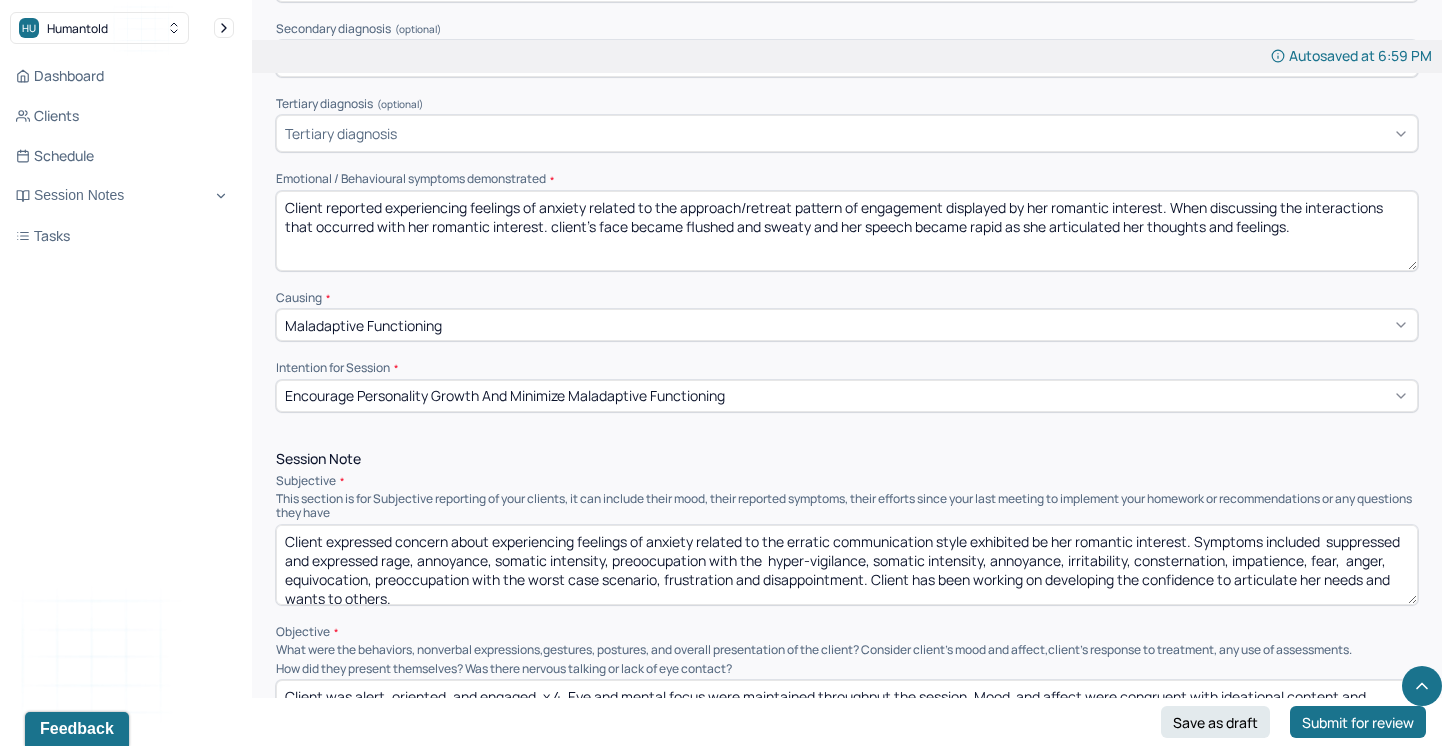 click on "Client expressed concern about experiencing feelings of anxiety related to the erratic communication style exhibited be her romantic interest. Symptoms included  suppressed and expressed rage, annoyance, somatic intensity, preoocupation with the  hyper-vigilance, somatic intensity, annoyance, irritability, consternation, impatience, fear,  anger, equivocation, preoccupation with the worst case scenario, frustration and disappointment. Client has been working on developing the confidence to articulate her needs and wants to others." at bounding box center (847, 565) 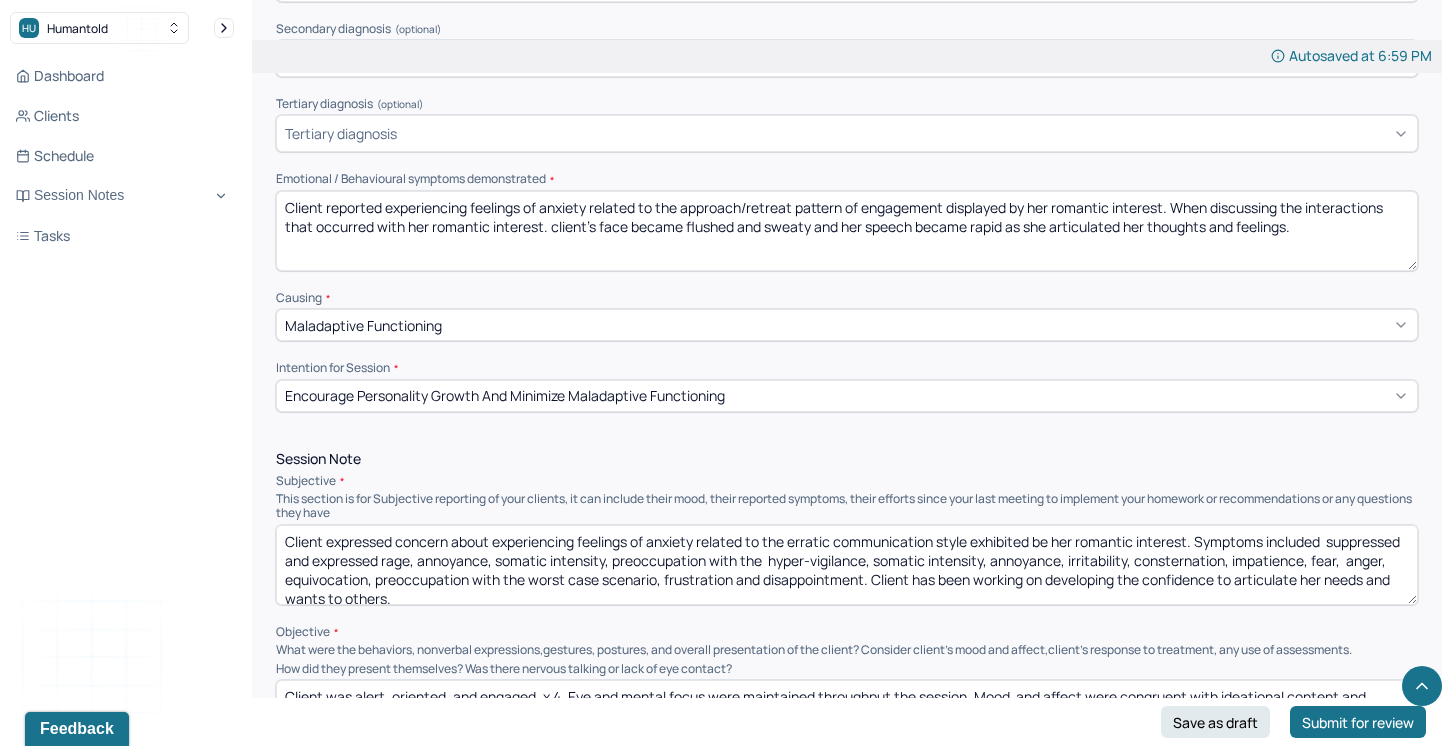 click on "Client expressed concern about experiencing feelings of anxiety related to the erratic communication style exhibited be her romantic interest. Symptoms included  suppressed and expressed rage, annoyance, somatic intensity, preoccupation with the  hyper-vigilance, somatic intensity, annoyance, irritability, consternation, impatience, fear,  anger, equivocation, preoccupation with the worst case scenario, frustration and disappointment. Client has been working on developing the confidence to articulate her needs and wants to others." at bounding box center [847, 565] 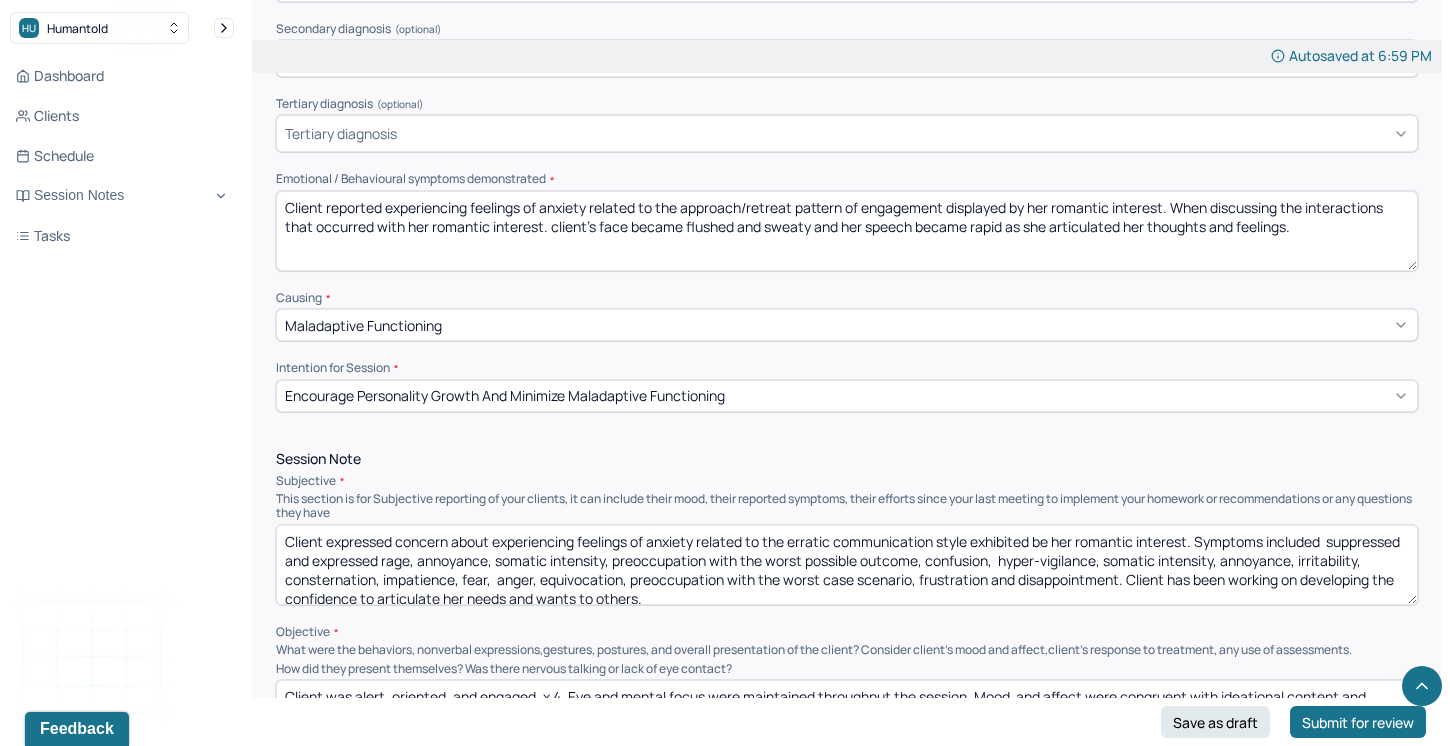 drag, startPoint x: 1001, startPoint y: 552, endPoint x: 991, endPoint y: 550, distance: 10.198039 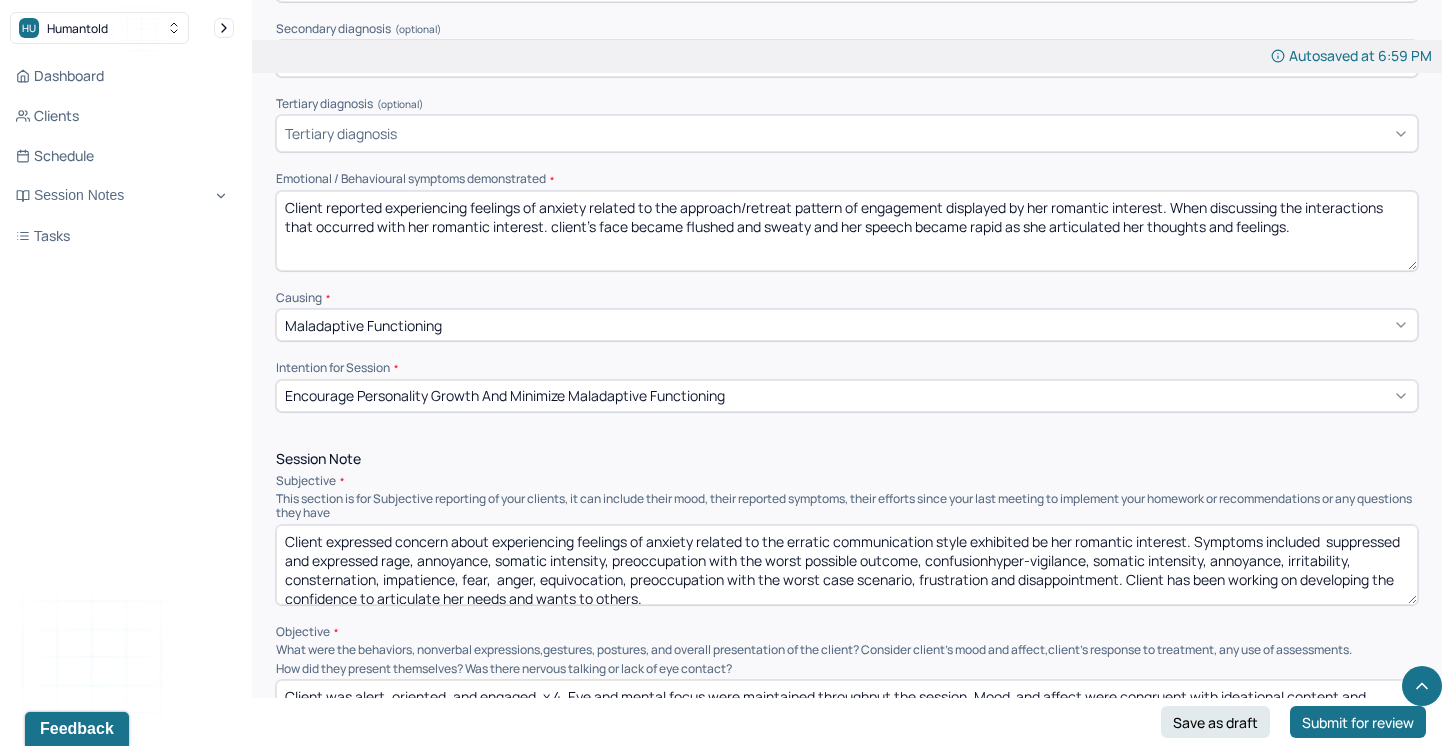 drag, startPoint x: 1285, startPoint y: 554, endPoint x: 1096, endPoint y: 547, distance: 189.12958 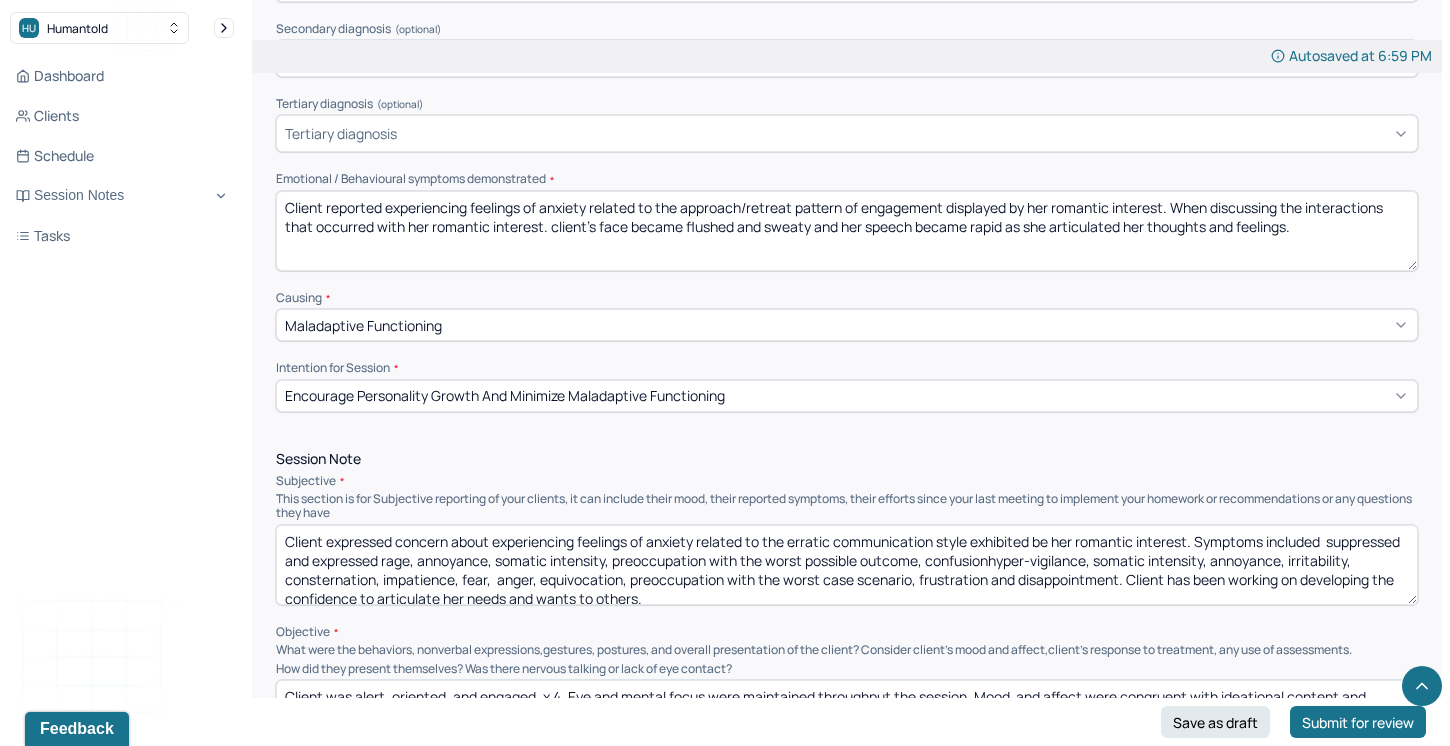 click on "Client expressed concern about experiencing feelings of anxiety related to the erratic communication style exhibited be her romantic interest. Symptoms included  suppressed and expressed rage, annoyance, somatic intensity, preoccupation with the worst possible outcome, confusionhyper-vigilance, somatic intensity, annoyance, irritability, consternation, impatience, fear,  anger, equivocation, preoccupation with the worst case scenario, frustration and disappointment. Client has been working on developing the confidence to articulate her needs and wants to others." at bounding box center (847, 565) 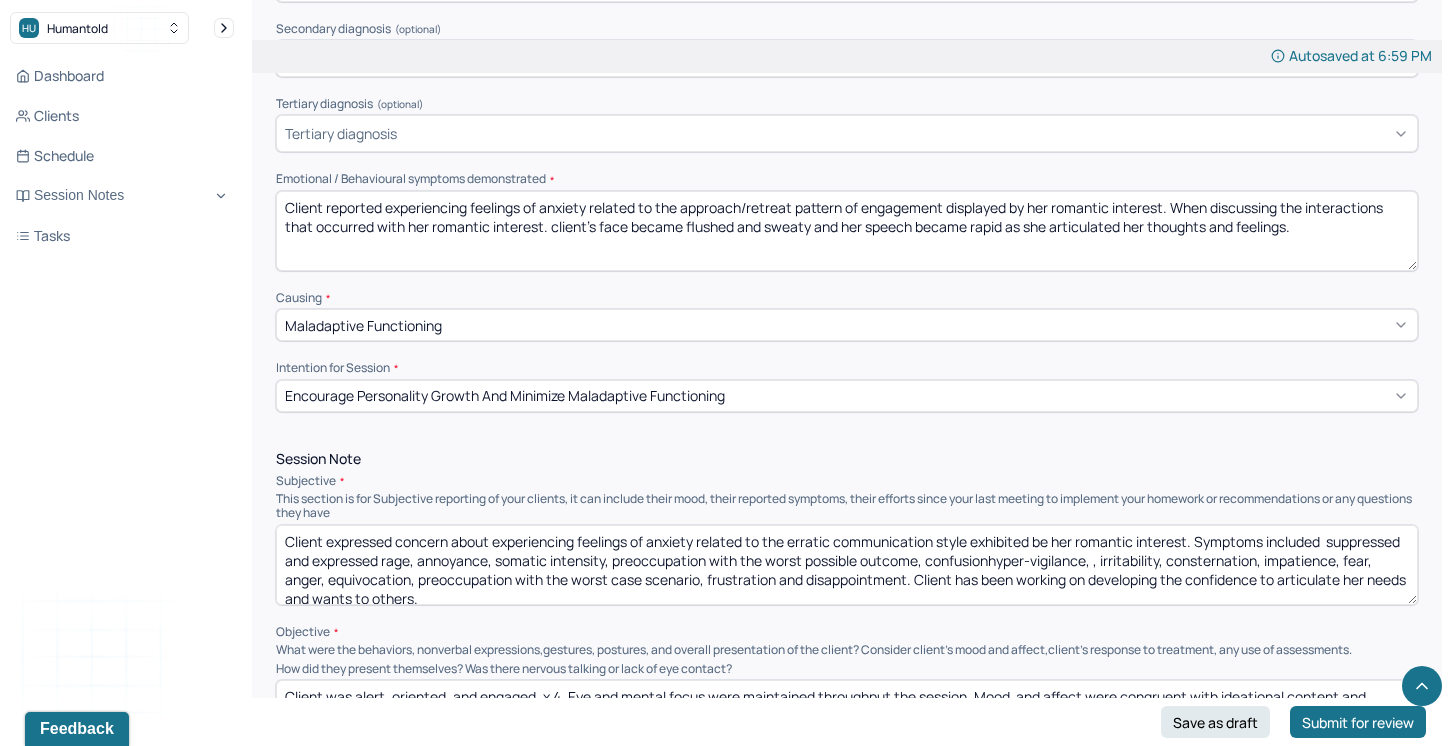 click on "Client expressed concern about experiencing feelings of anxiety related to the erratic communication style exhibited be her romantic interest. Symptoms included  suppressed and expressed rage, annoyance, somatic intensity, preoccupation with the worst possible outcome, confusionhyper-vigilance, , irritability, consternation, impatience, fear,  anger, equivocation, preoccupation with the worst case scenario, frustration and disappointment. Client has been working on developing the confidence to articulate her needs and wants to others." at bounding box center [847, 565] 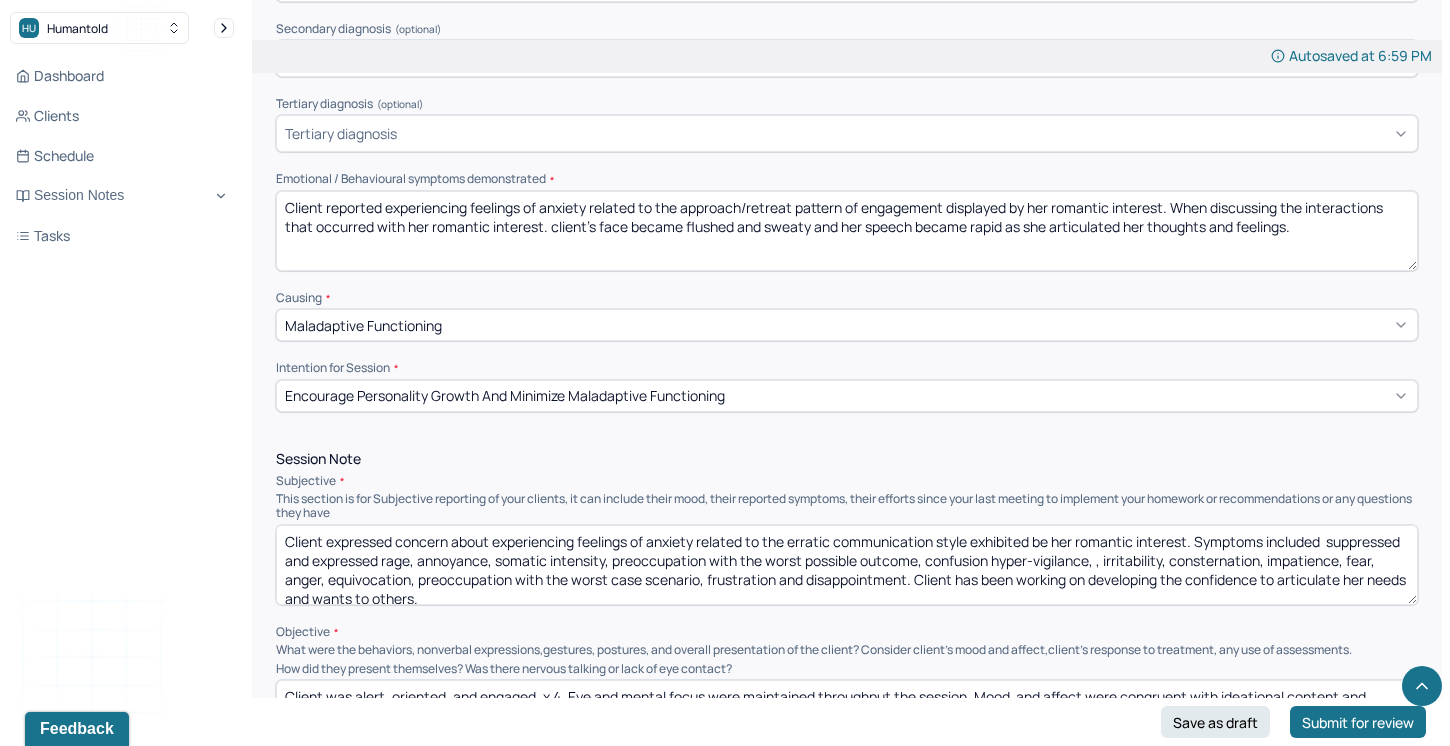 click on "Client expressed concern about experiencing feelings of anxiety related to the erratic communication style exhibited be her romantic interest. Symptoms included  suppressed and expressed rage, annoyance, somatic intensity, preoccupation with the worst possible outcome, confusion hyper-vigilance, , irritability, consternation, impatience, fear,  anger, equivocation, preoccupation with the worst case scenario, frustration and disappointment. Client has been working on developing the confidence to articulate her needs and wants to others." at bounding box center (847, 565) 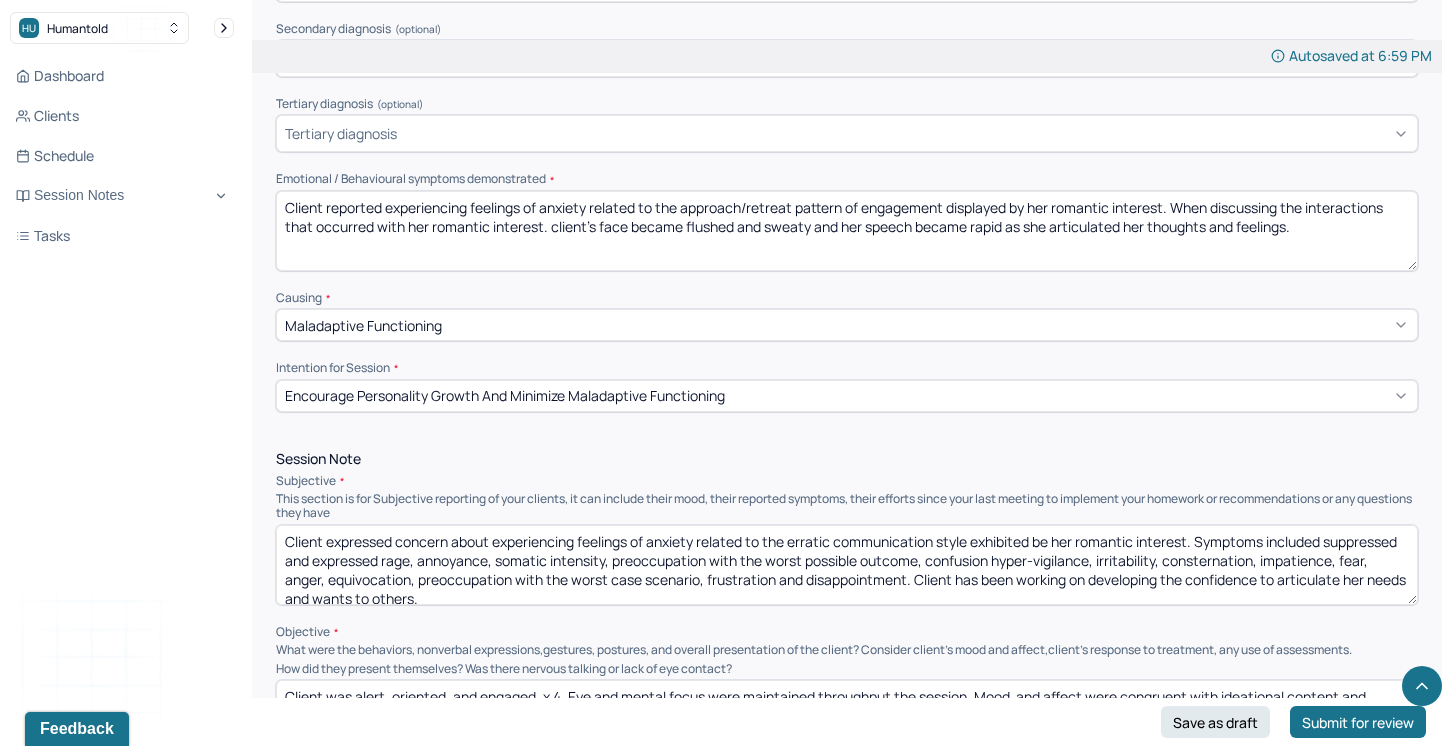 drag, startPoint x: 1257, startPoint y: 553, endPoint x: 1164, endPoint y: 553, distance: 93 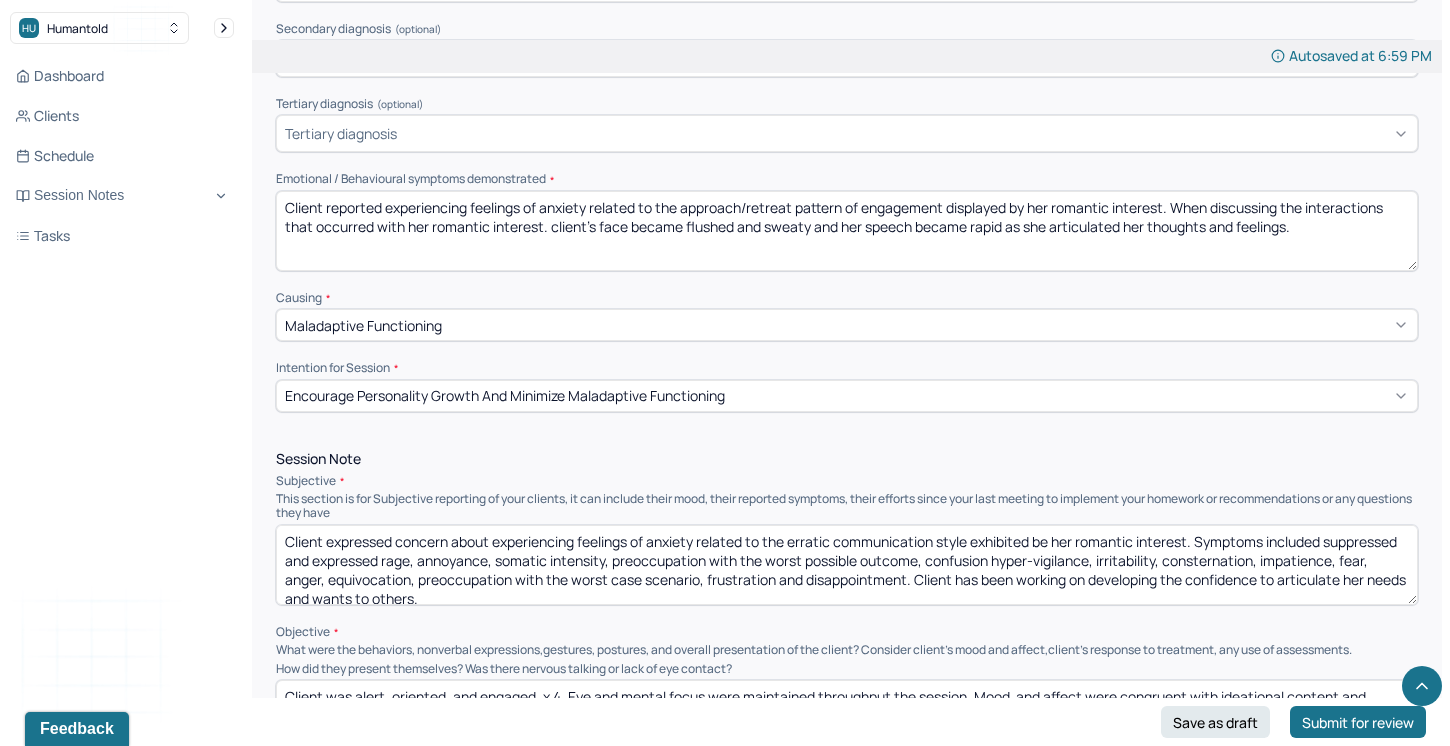 click on "Client expressed concern about experiencing feelings of anxiety related to the erratic communication style exhibited be her romantic interest. Symptoms included suppressed and expressed rage, annoyance, somatic intensity, preoccupation with the worst possible outcome, confusion hyper-vigilance, irritability, consternation, impatience, fear, anger, equivocation, preoccupation with the worst case scenario, frustration and disappointment. Client has been working on developing the confidence to articulate her needs and wants to others." at bounding box center [847, 565] 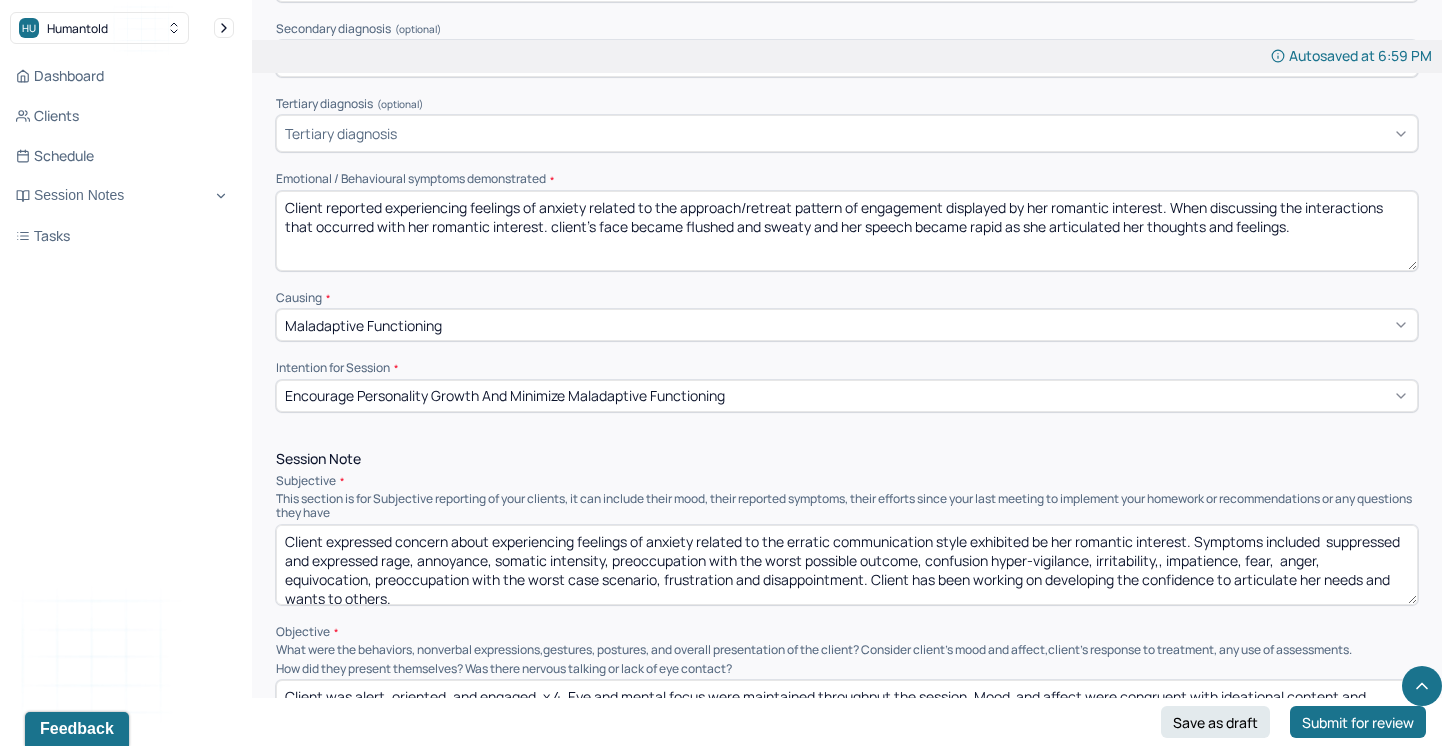 click on "Client expressed concern about experiencing feelings of anxiety related to the erratic communication style exhibited be her romantic interest. Symptoms included  suppressed and expressed rage, annoyance, somatic intensity, preoccupation with the worst possible outcome, confusion hyper-vigilance, irritability,, impatience, fear,  anger, equivocation, preoccupation with the worst case scenario, frustration and disappointment. Client has been working on developing the confidence to articulate her needs and wants to others." at bounding box center [847, 565] 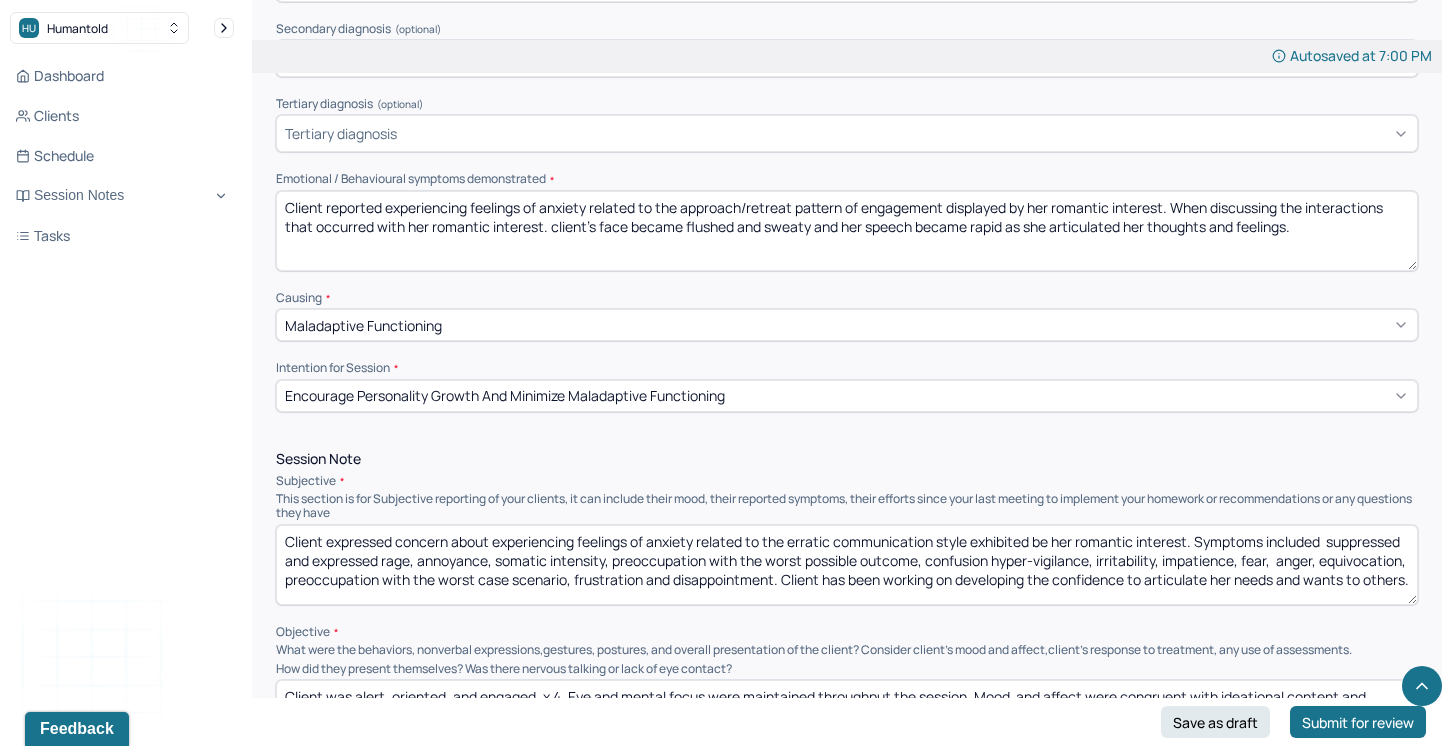 drag, startPoint x: 1313, startPoint y: 555, endPoint x: 1241, endPoint y: 553, distance: 72.02777 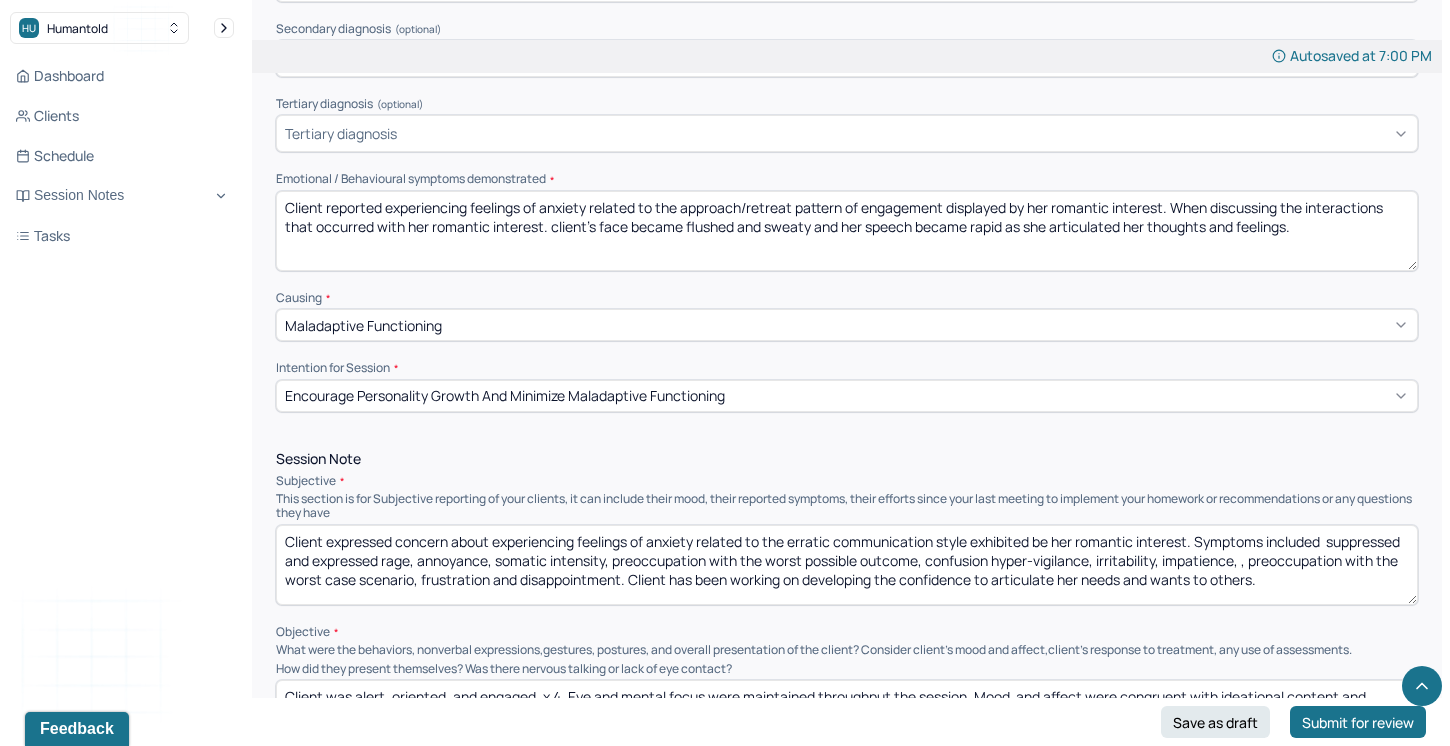 drag, startPoint x: 1401, startPoint y: 552, endPoint x: 1245, endPoint y: 553, distance: 156.0032 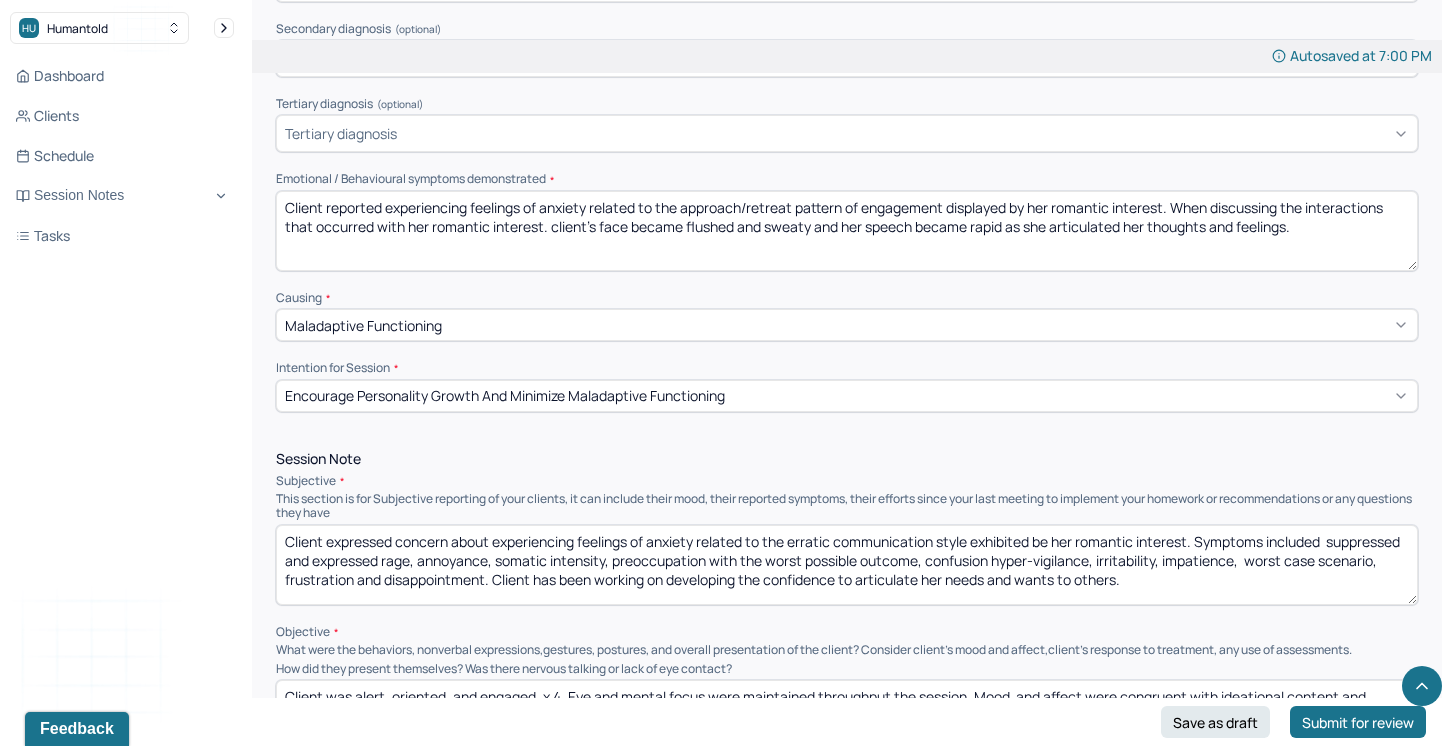 drag, startPoint x: 1386, startPoint y: 556, endPoint x: 1244, endPoint y: 559, distance: 142.0317 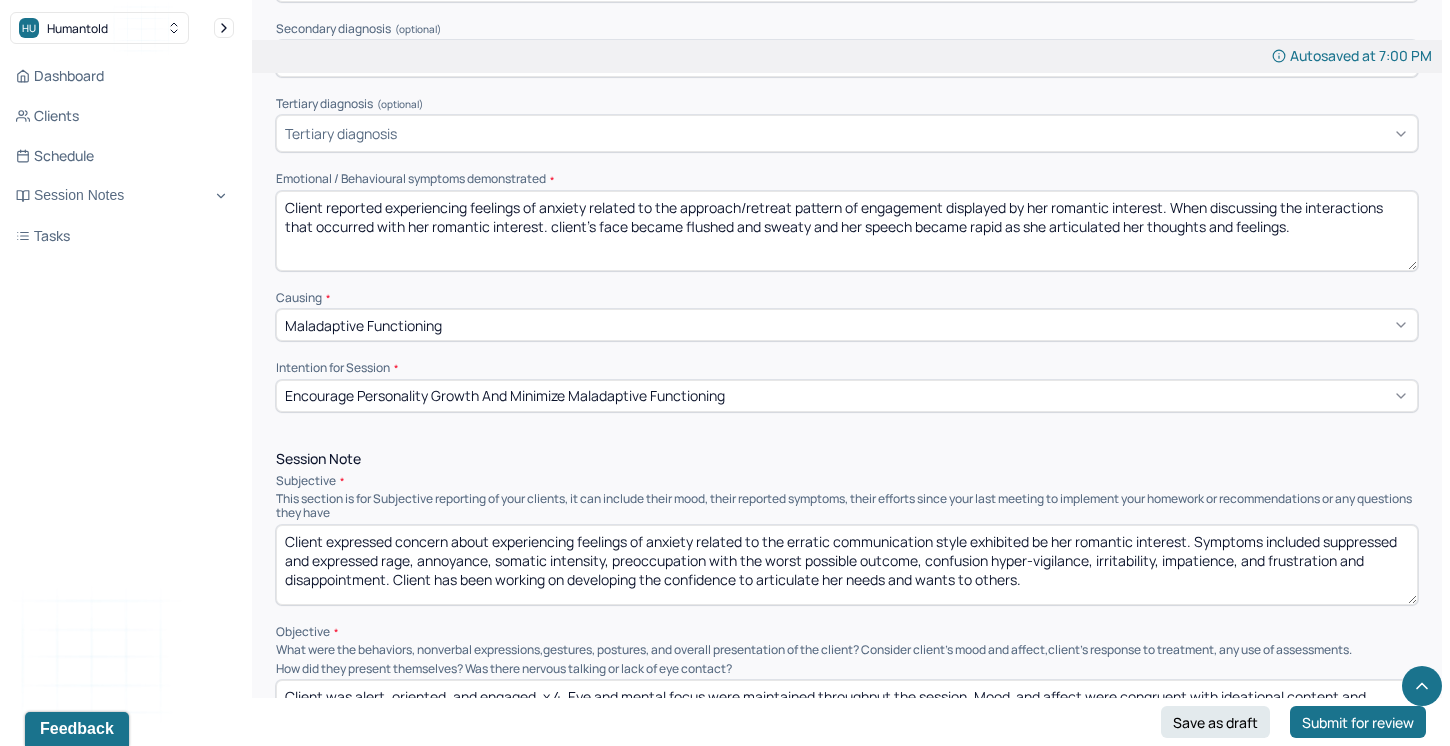 drag, startPoint x: 1027, startPoint y: 583, endPoint x: 587, endPoint y: 579, distance: 440.0182 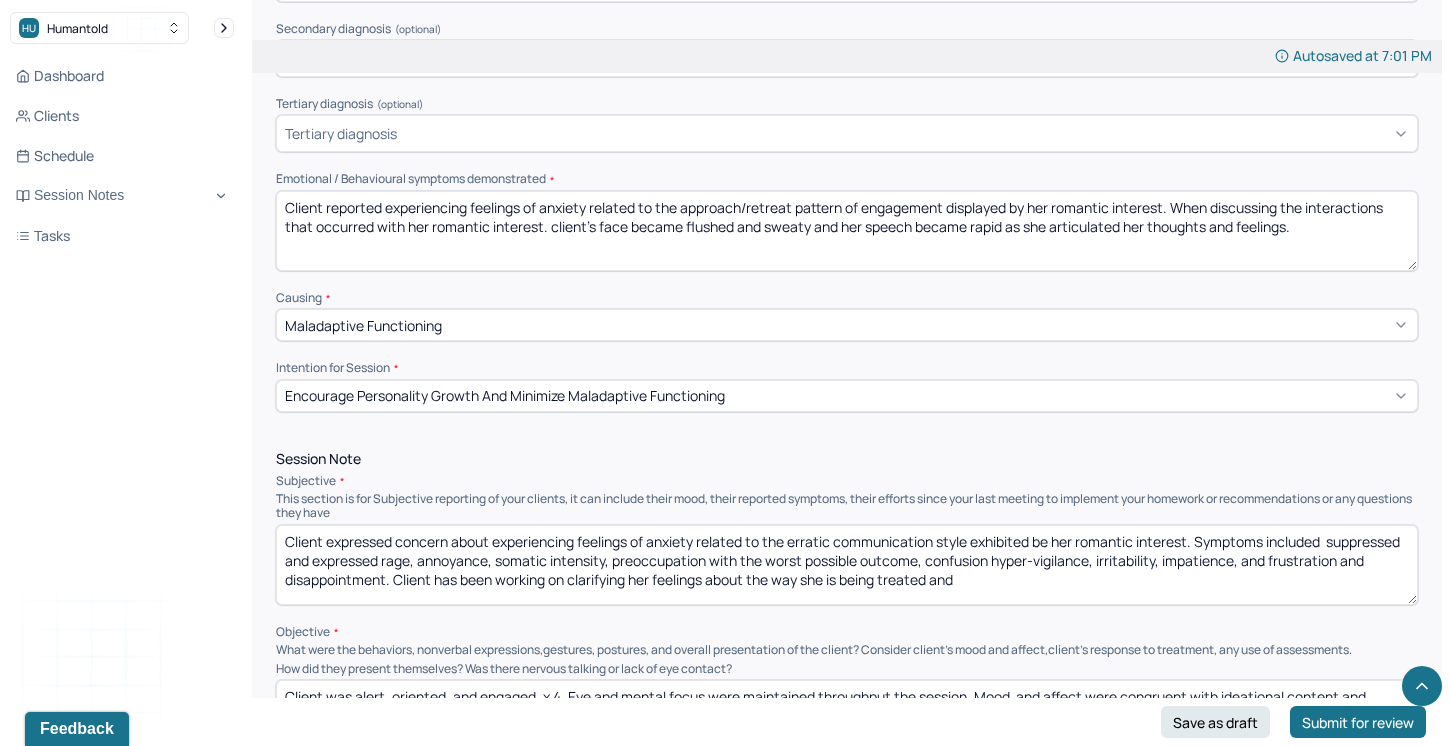 drag, startPoint x: 995, startPoint y: 576, endPoint x: 965, endPoint y: 576, distance: 30 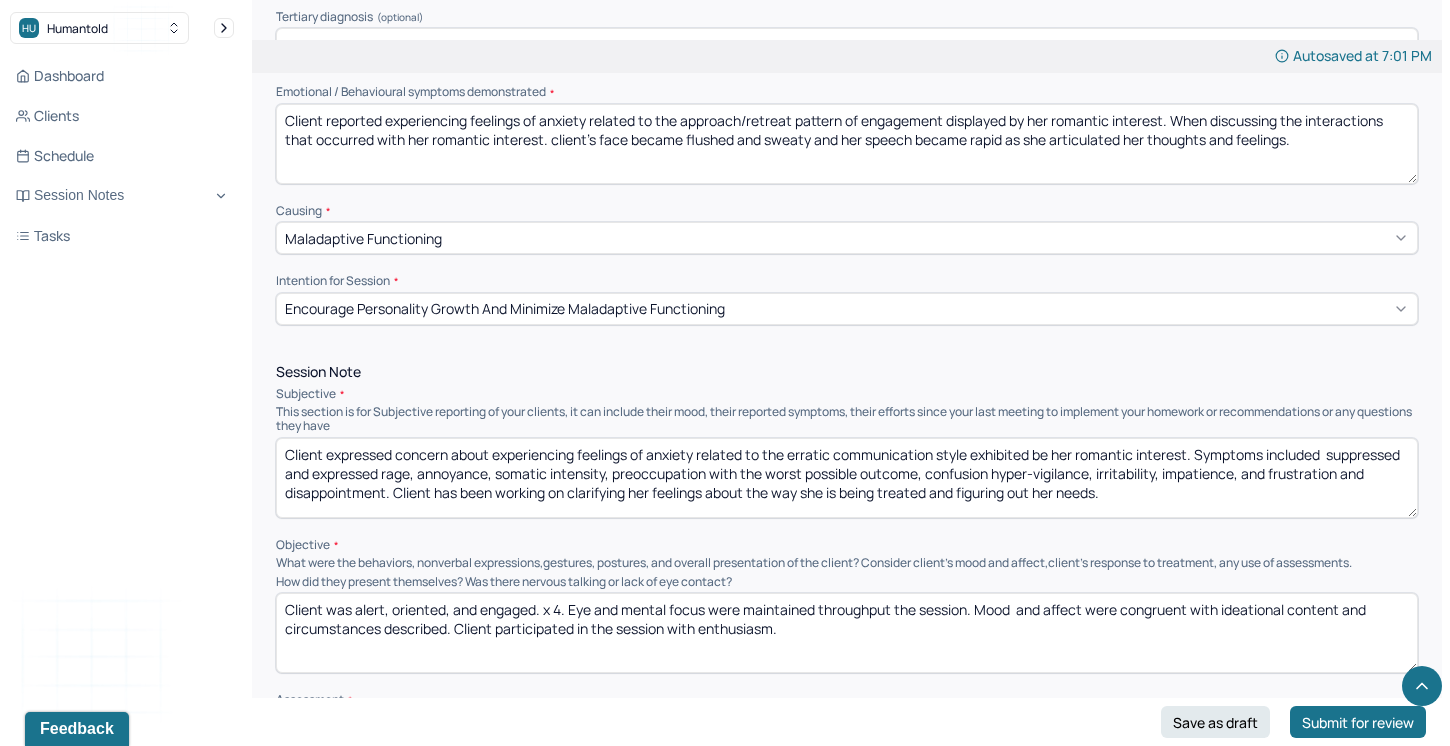 scroll, scrollTop: 888, scrollLeft: 0, axis: vertical 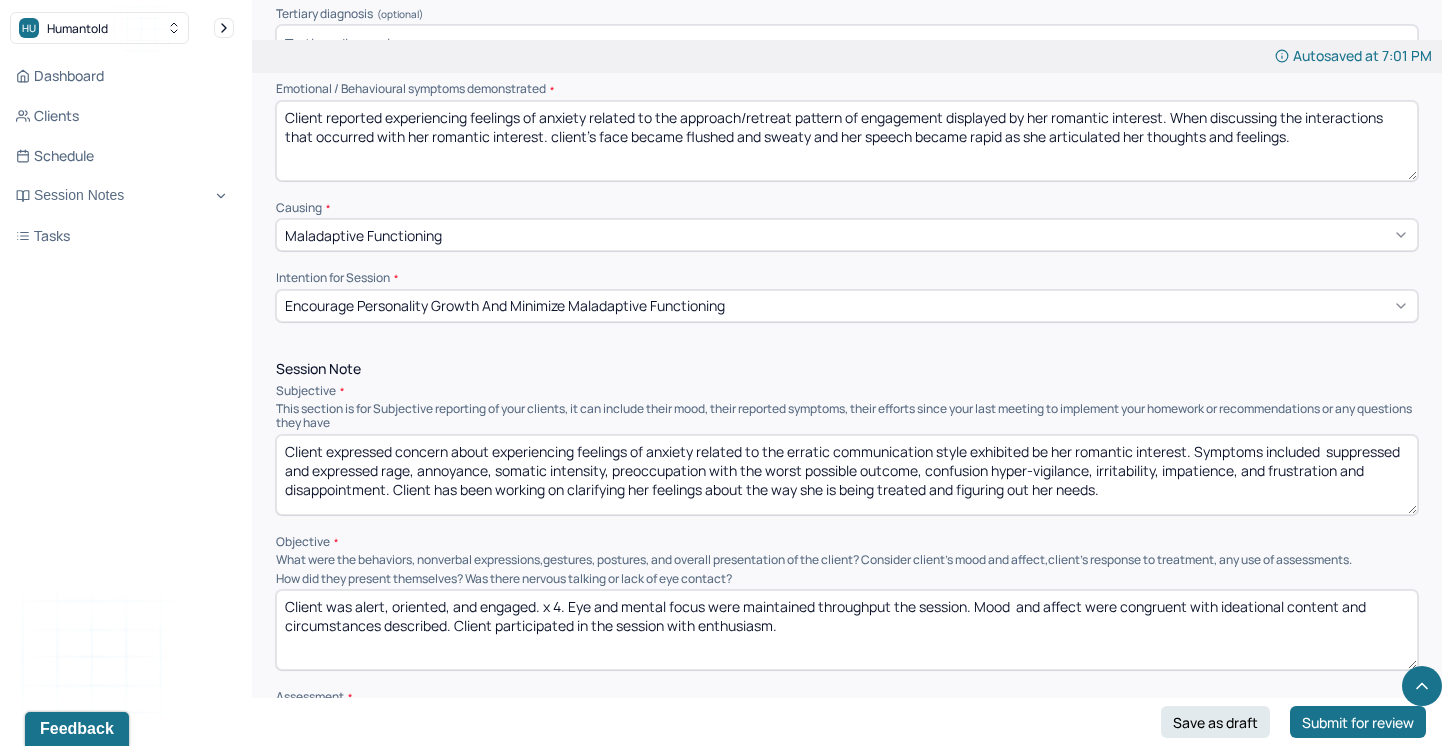 type on "Client expressed concern about experiencing feelings of anxiety related to the erratic communication style exhibited be her romantic interest. Symptoms included  suppressed and expressed rage, annoyance, somatic intensity, preoccupation with the worst possible outcome, confusion hyper-vigilance, irritability, impatience, and frustration and disappointment. Client has been working on clarifying her feelings about the way she is being treated and figuring out her needs." 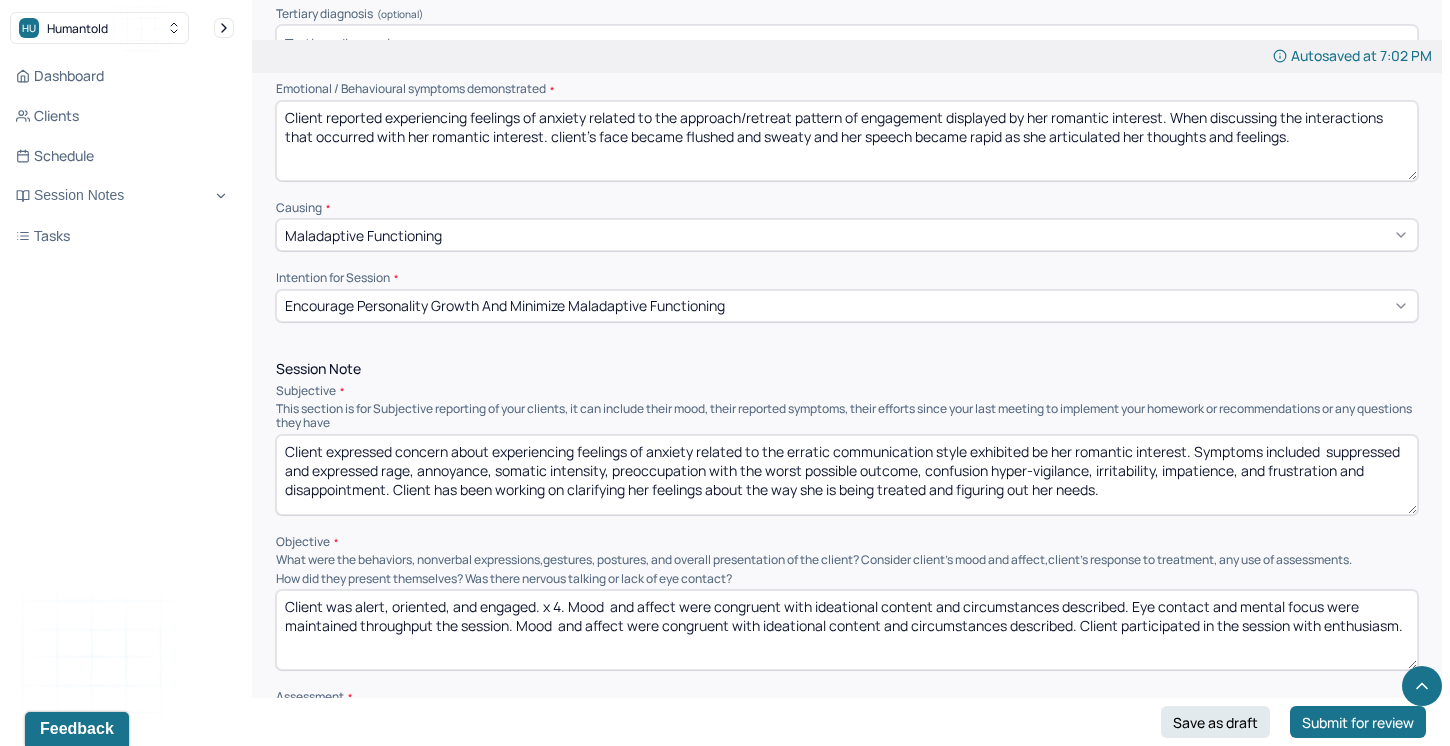 drag, startPoint x: 357, startPoint y: 621, endPoint x: 265, endPoint y: 618, distance: 92.0489 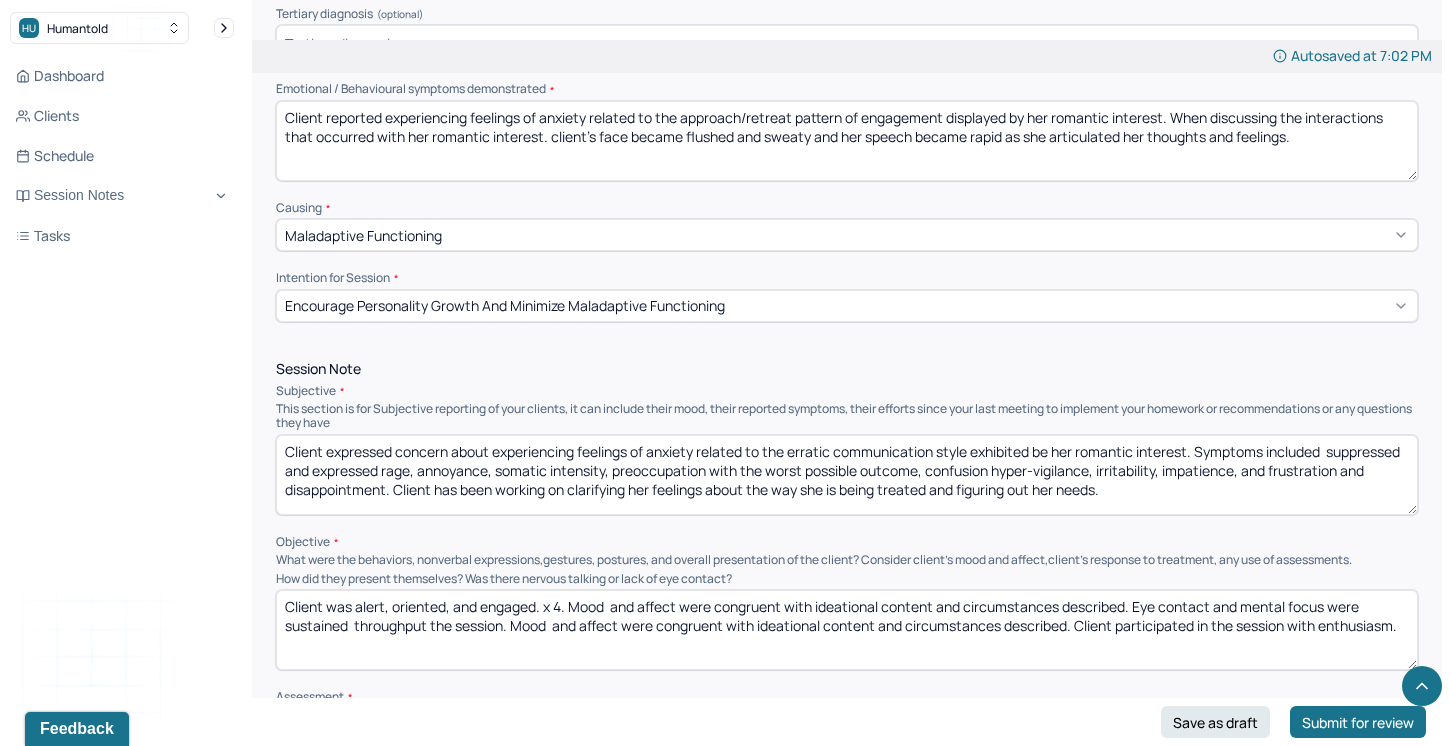 drag, startPoint x: 1069, startPoint y: 620, endPoint x: 514, endPoint y: 619, distance: 555.0009 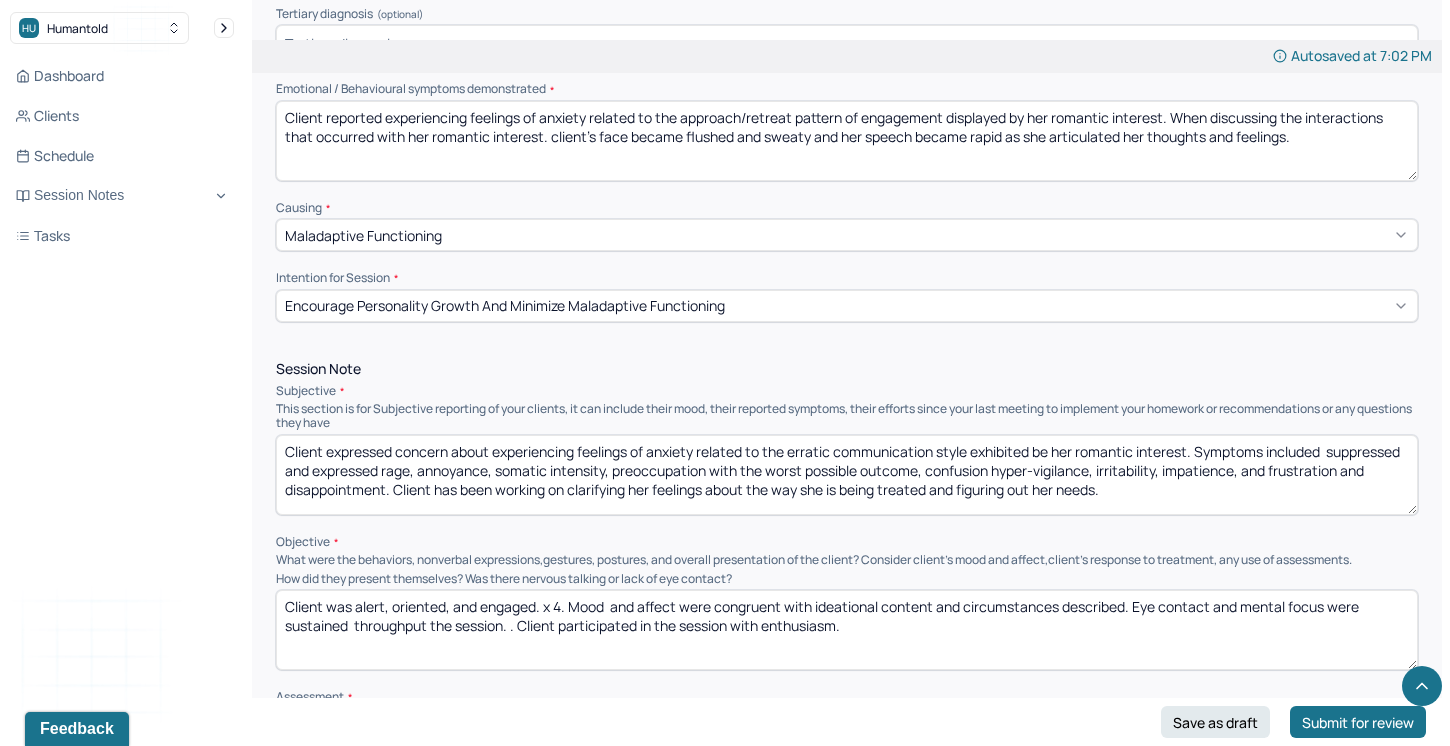 click on "Client was alert, oriented, and engaged. x 4. Mood  and affect were congruent with ideational content and circumstances described. Eye contact and mental focus were sustained  throughput the session. . Client participated in the session with enthusiasm." at bounding box center [847, 630] 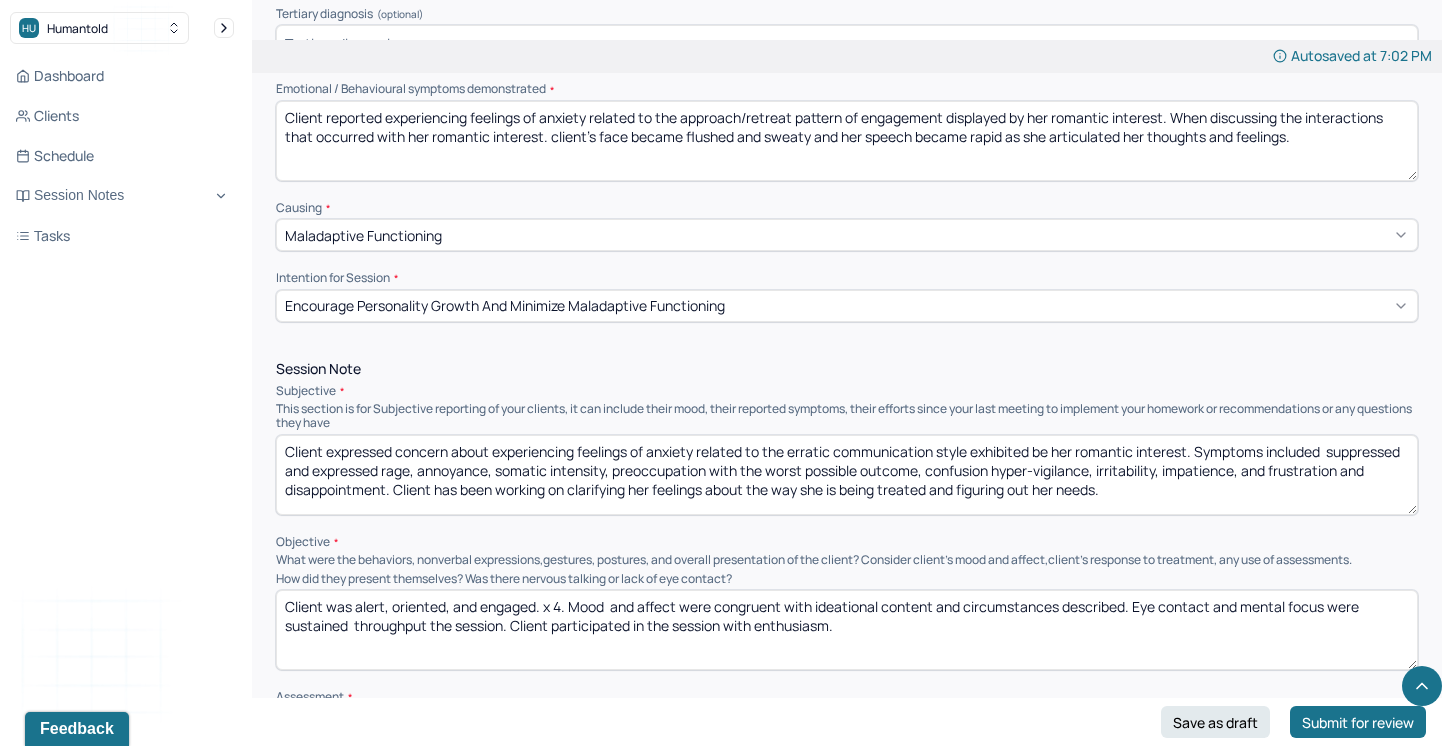 drag, startPoint x: 859, startPoint y: 619, endPoint x: 554, endPoint y: 623, distance: 305.0262 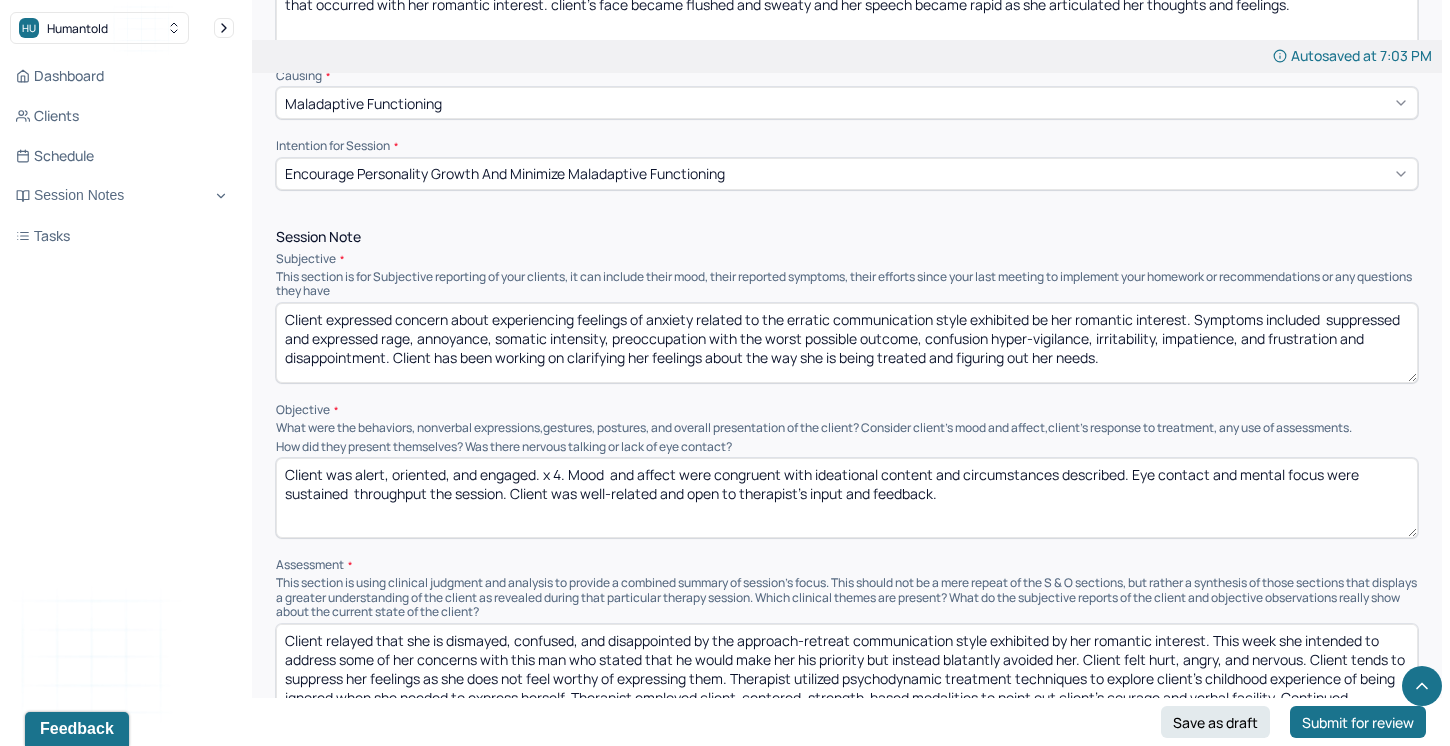 scroll, scrollTop: 1021, scrollLeft: 0, axis: vertical 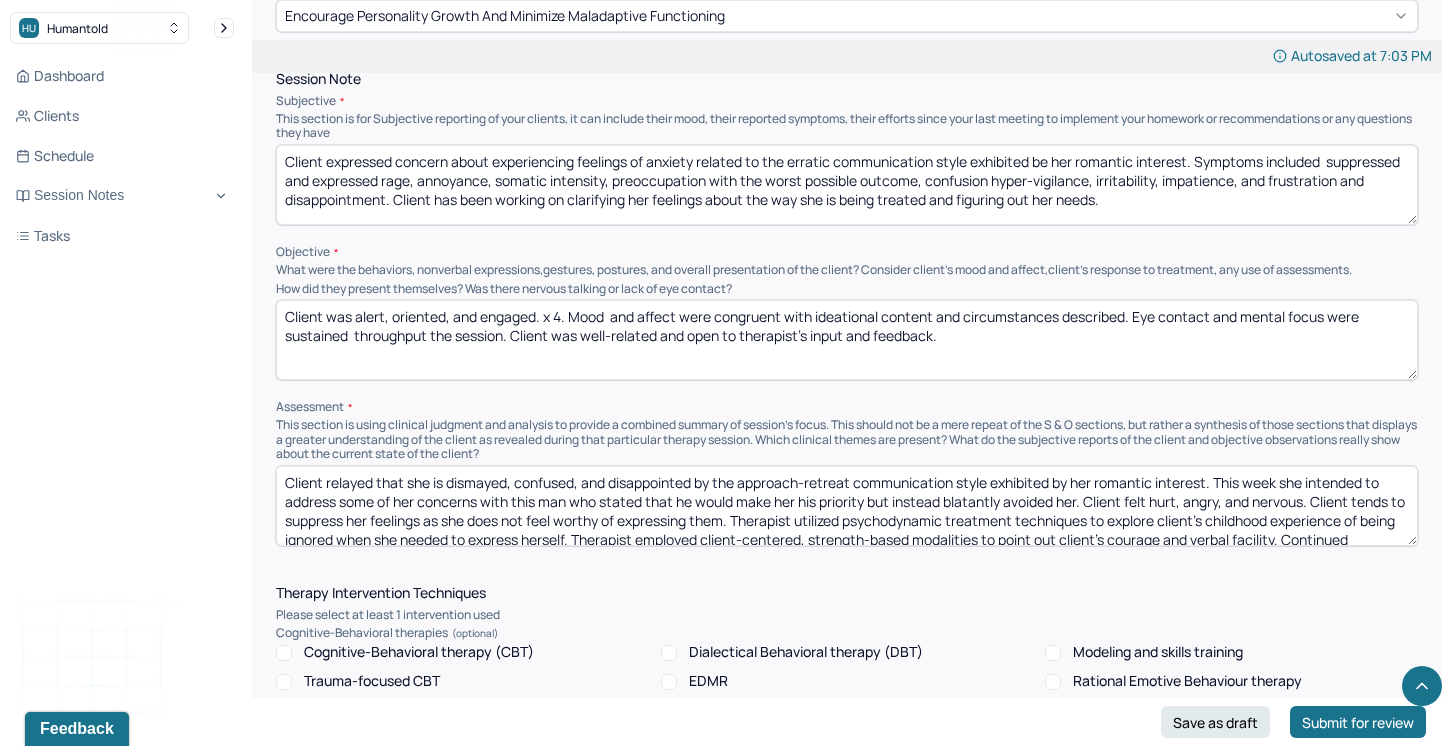 type on "Client was alert, oriented, and engaged. x 4. Mood  and affect were congruent with ideational content and circumstances described. Eye contact and mental focus were sustained  throughput the session. Client was well-related and open to therapist's input and feedback." 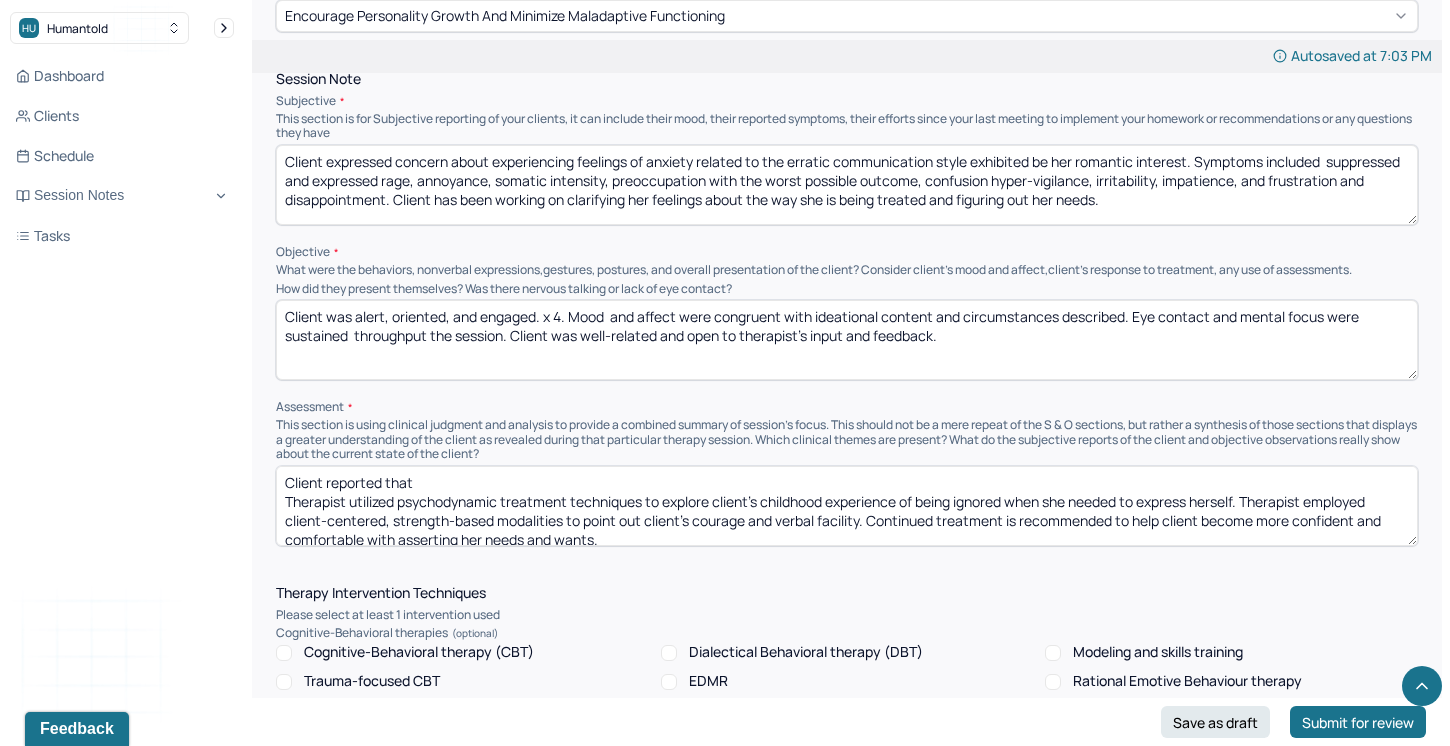 click on "Client reported that Therapist utilized psychodynamic treatment techniques to explore client's childhood experience of being ignored when she needed to express herself. Therapist employed client-centered, strength-based modalities to point out client's courage and verbal facility. Continued treatment is recommended to help client become more confident and comfortable with asserting her needs and wants." at bounding box center [847, 506] 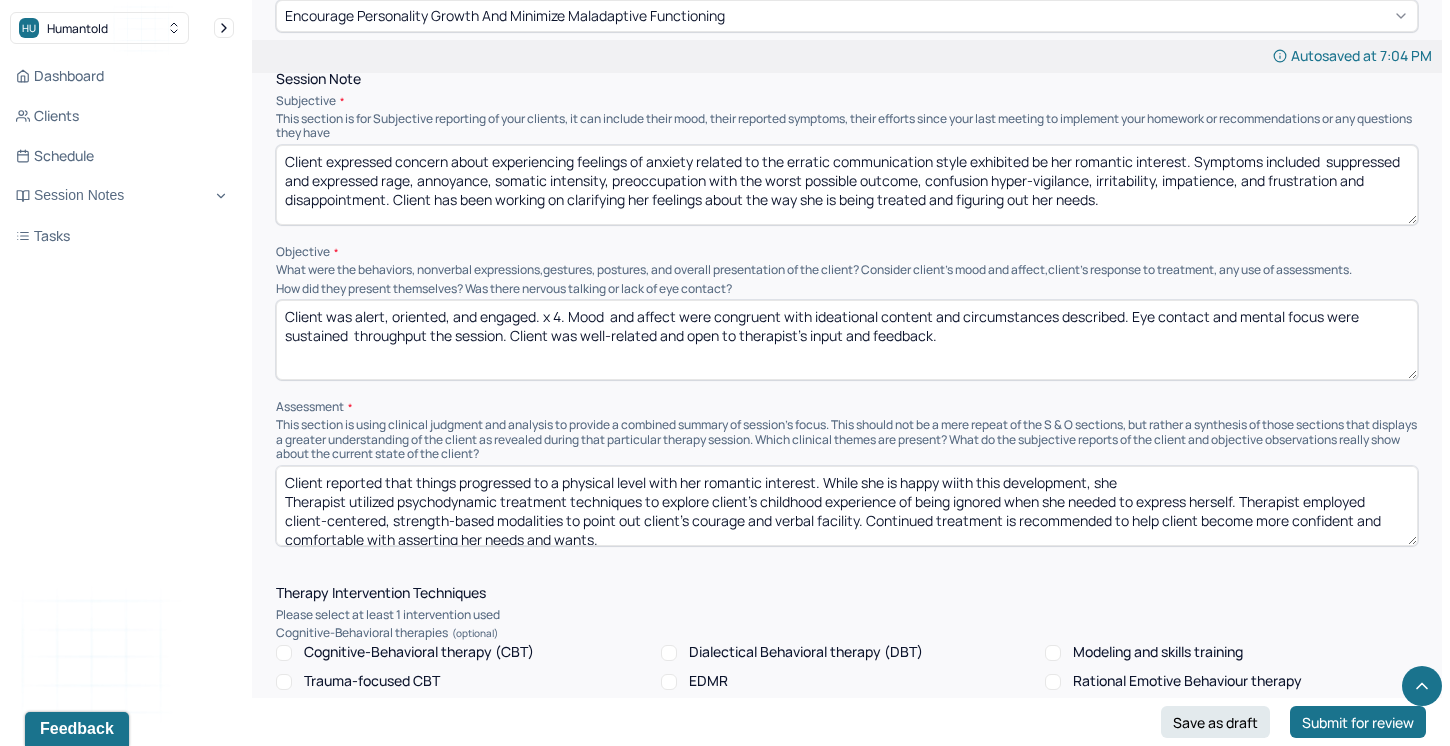 click on "Client reported that things progressed to a physical level with her romantic interest. While she is happy wiith this development, she
Therapist utilized psychodynamic treatment techniques to explore client's childhood experience of being ignored when she needed to express herself. Therapist employed client-centered, strength-based modalities to point out client's courage and verbal facility. Continued treatment is recommended to help client become more confident and comfortable with asserting her needs and wants." at bounding box center (847, 506) 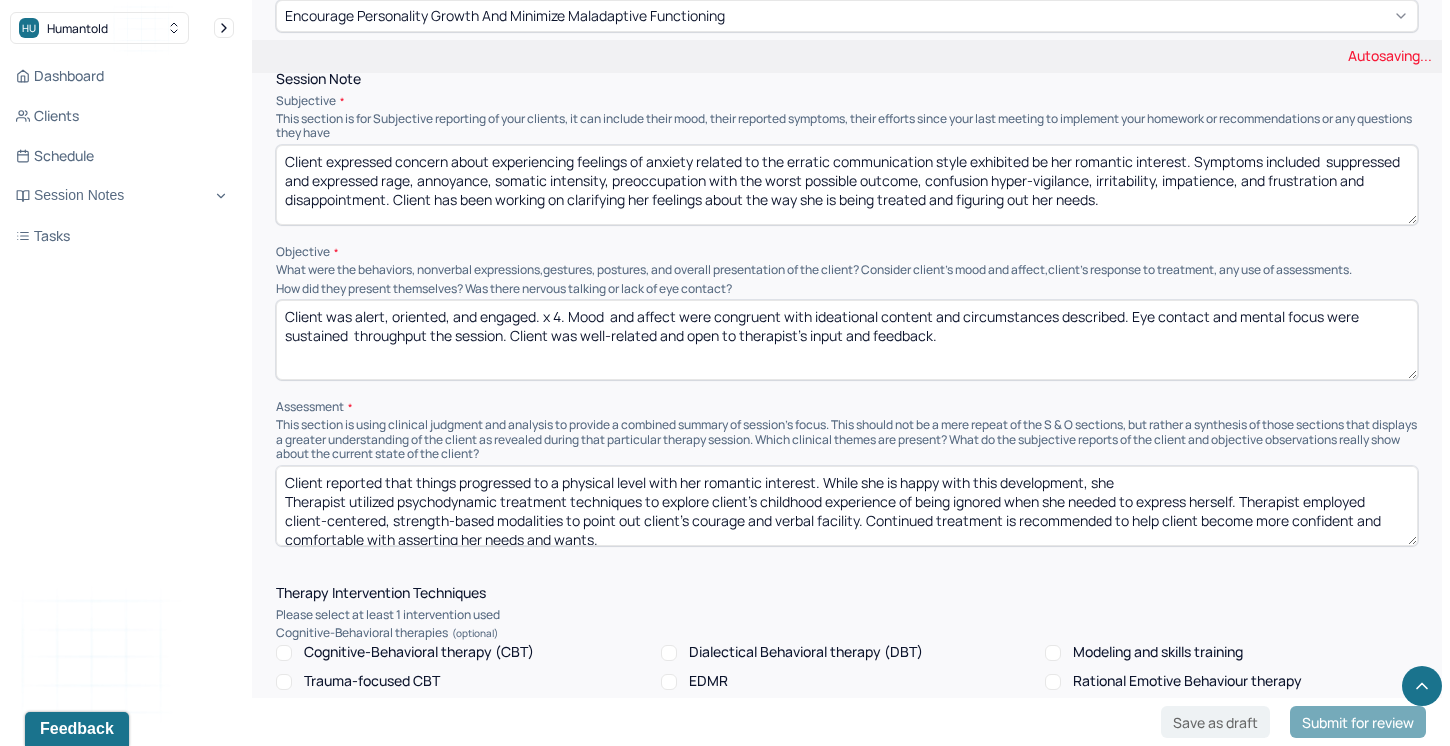 click on "Client reported that things progressed to a physical level with her romantic interest. While she is happy wiith this development, she
Therapist utilized psychodynamic treatment techniques to explore client's childhood experience of being ignored when she needed to express herself. Therapist employed client-centered, strength-based modalities to point out client's courage and verbal facility. Continued treatment is recommended to help client become more confident and comfortable with asserting her needs and wants." at bounding box center [847, 506] 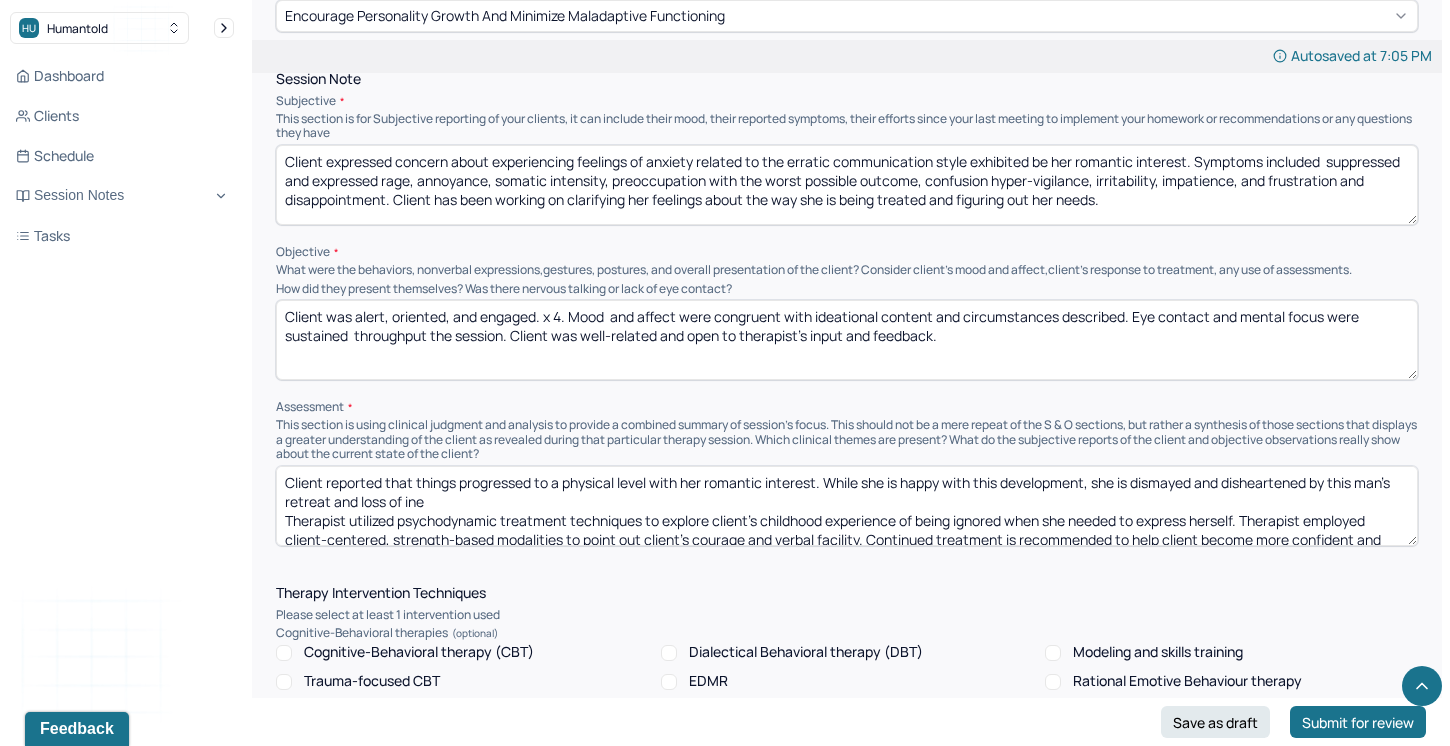 drag, startPoint x: 432, startPoint y: 497, endPoint x: 276, endPoint y: 488, distance: 156.2594 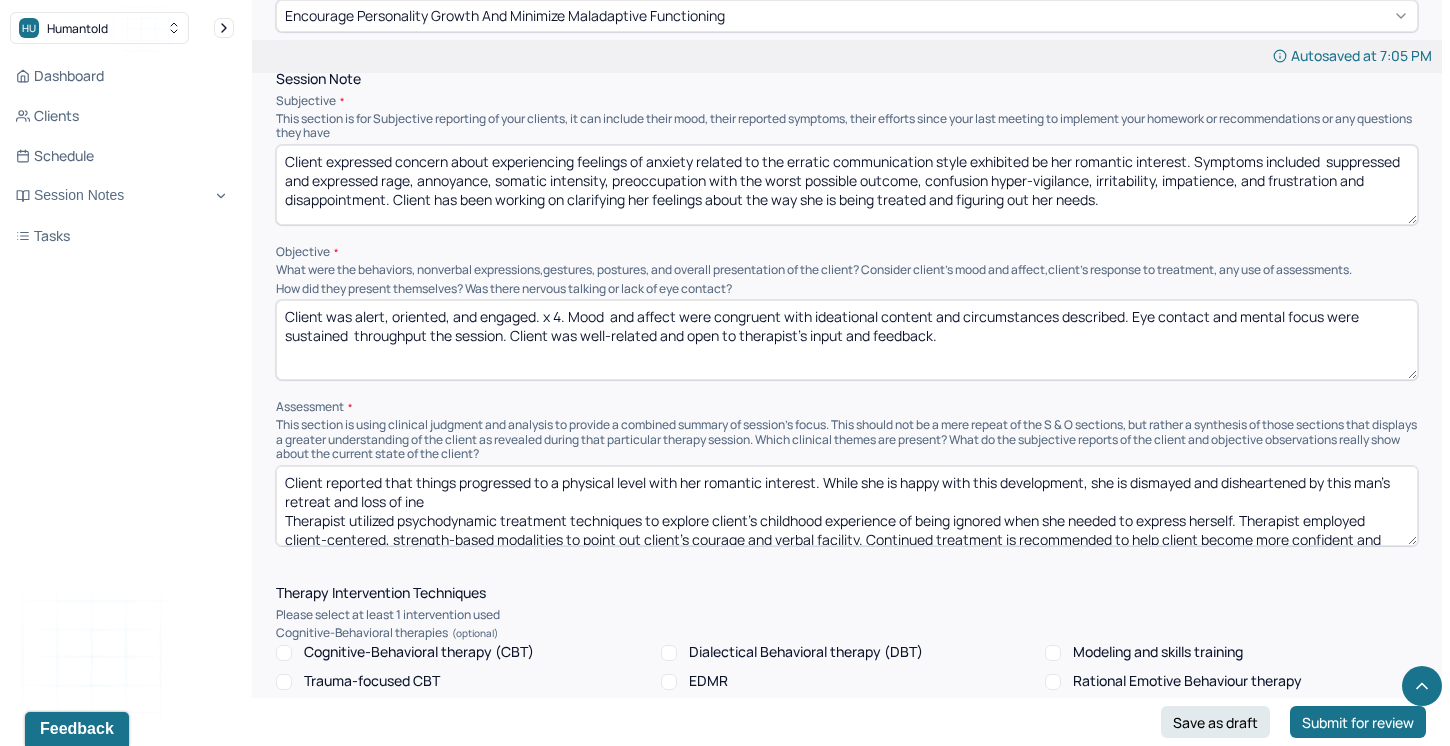 click on "Client reported that things progressed to a physical level with her romantic interest. While she is happy with this development, she is dismayed and disheartened by this man's retreat and loss of ine
Therapist utilized psychodynamic treatment techniques to explore client's childhood experience of being ignored when she needed to express herself. Therapist employed client-centered, strength-based modalities to point out client's courage and verbal facility. Continued treatment is recommended to help client become more confident and comfortable with asserting her needs and wants." at bounding box center [847, 506] 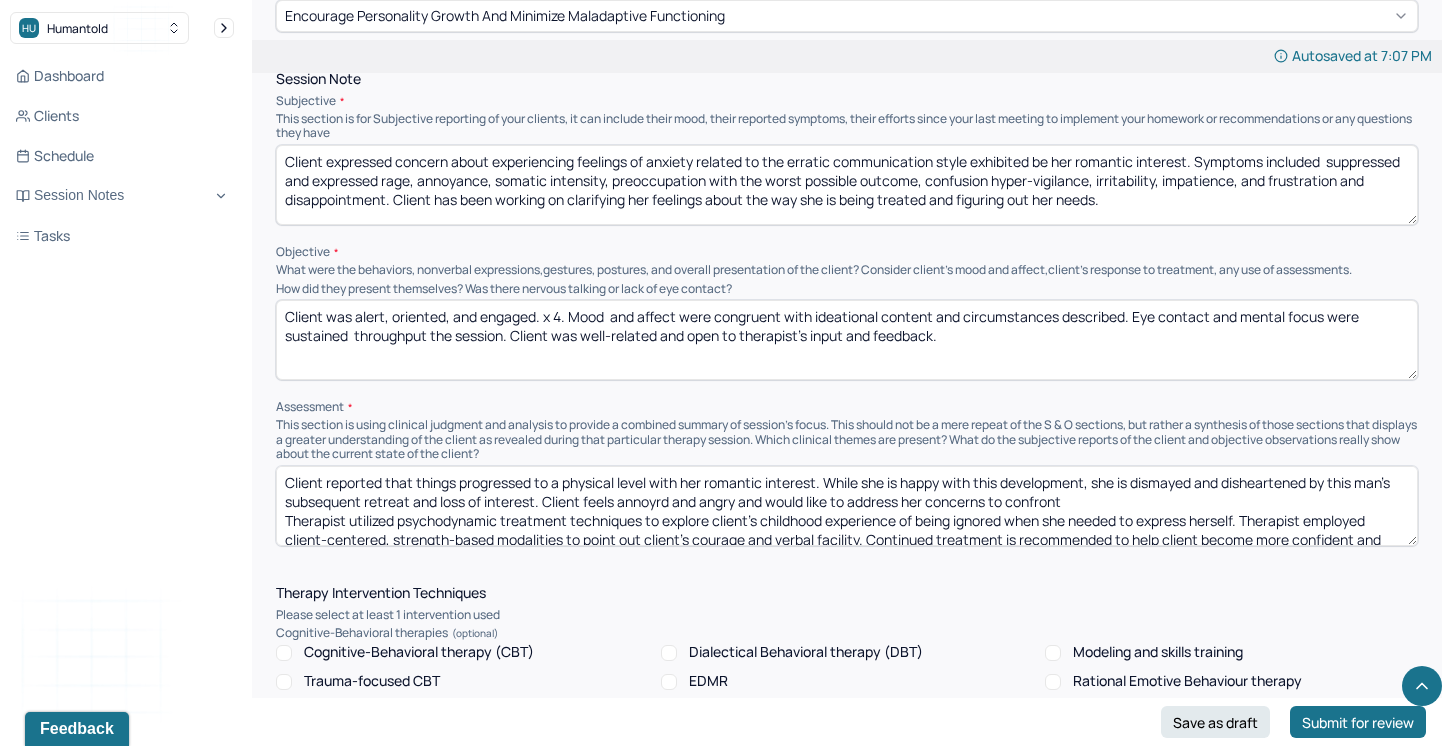 click on "Client reported that things progressed to a physical level with her romantic interest. While she is happy with this development, she is dismayed and disheartened by this man's subsequent retreat and loss of interest. Client feels annoyrd and angry and would like to address her concerns to confront
Therapist utilized psychodynamic treatment techniques to explore client's childhood experience of being ignored when she needed to express herself. Therapist employed client-centered, strength-based modalities to point out client's courage and verbal facility. Continued treatment is recommended to help client become more confident and comfortable with asserting her needs and wants." at bounding box center (847, 506) 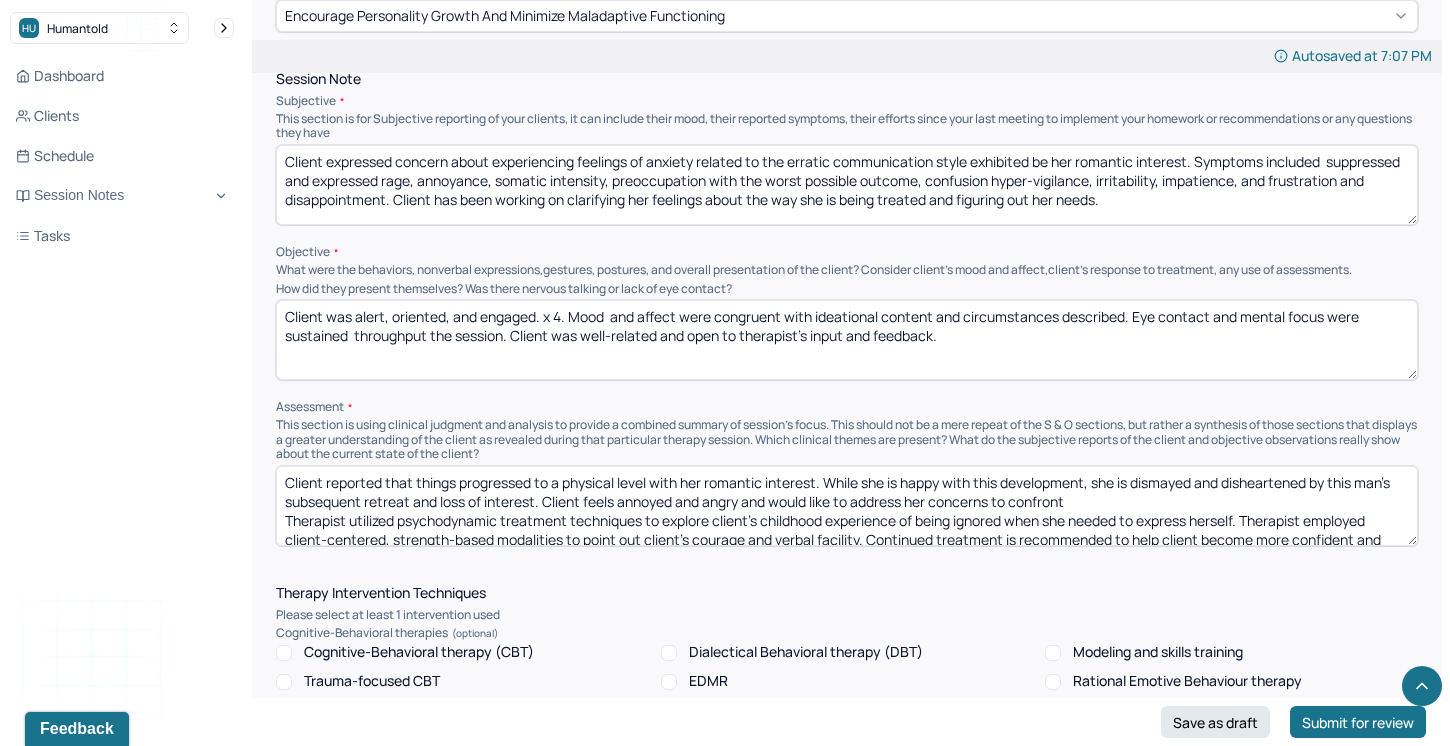 drag, startPoint x: 1074, startPoint y: 492, endPoint x: 854, endPoint y: 493, distance: 220.00227 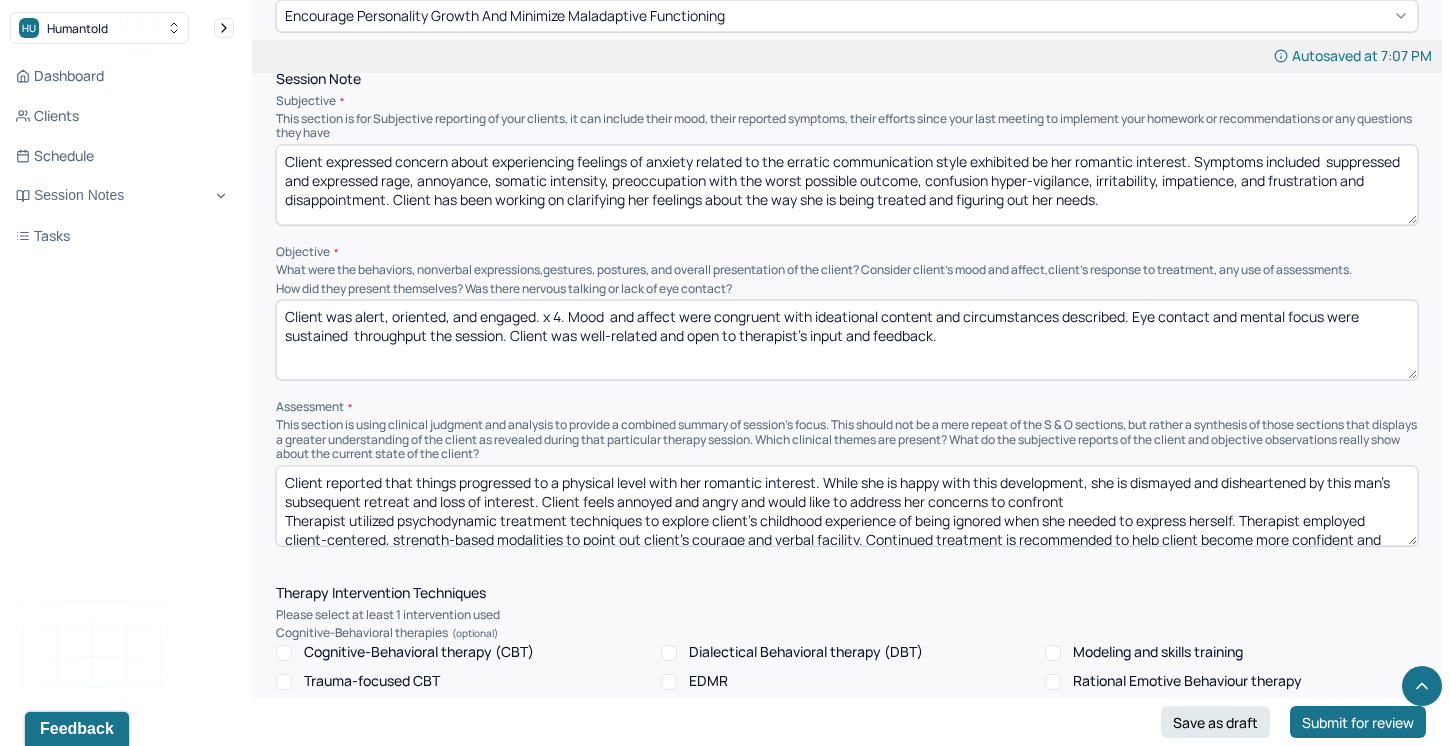 click on "Client reported that things progressed to a physical level with her romantic interest. While she is happy with this development, she is dismayed and disheartened by this man's subsequent retreat and loss of interest. Client feels annoyed and angry and would like to address her concerns to confront
Therapist utilized psychodynamic treatment techniques to explore client's childhood experience of being ignored when she needed to express herself. Therapist employed client-centered, strength-based modalities to point out client's courage and verbal facility. Continued treatment is recommended to help client become more confident and comfortable with asserting her needs and wants." at bounding box center (847, 506) 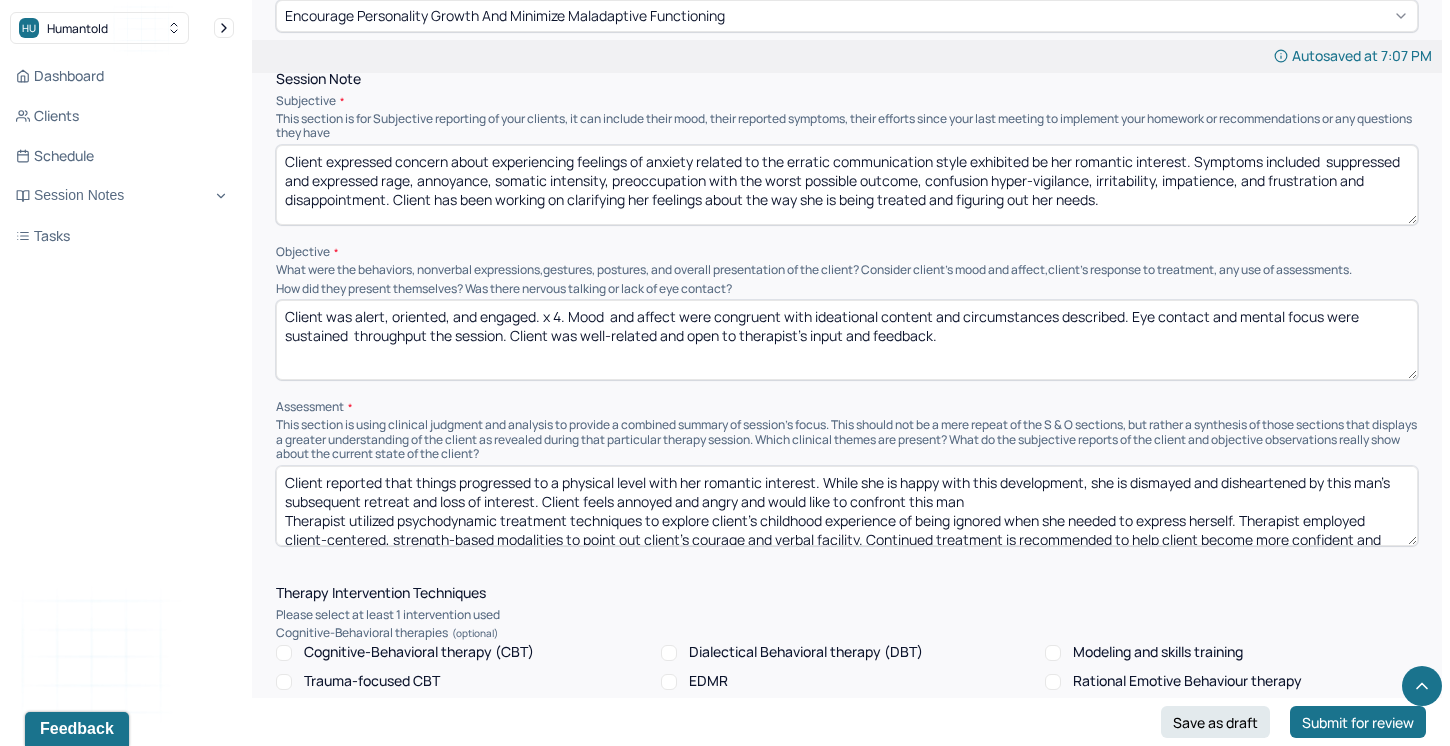 drag, startPoint x: 971, startPoint y: 491, endPoint x: 853, endPoint y: 493, distance: 118.016945 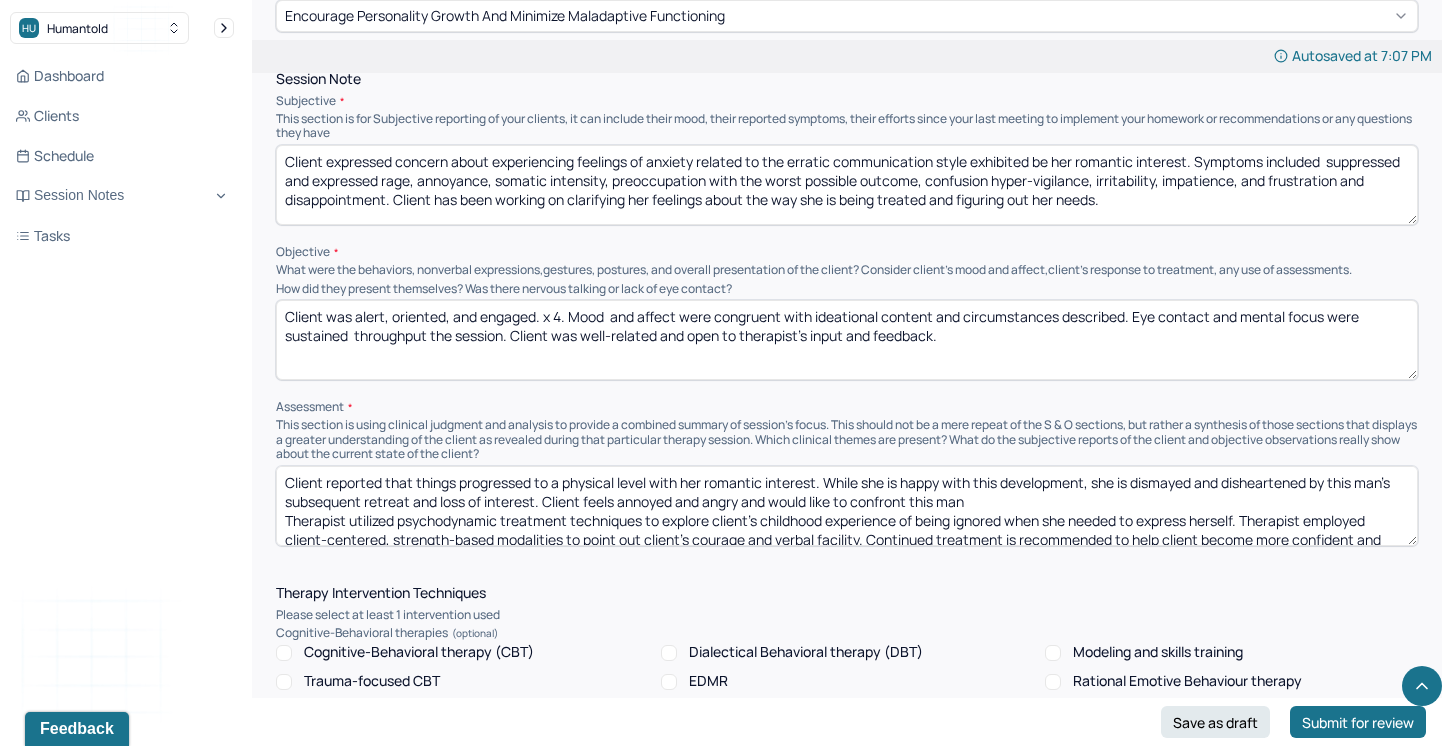 click on "Client reported that things progressed to a physical level with her romantic interest. While she is happy with this development, she is dismayed and disheartened by this man's subsequent retreat and loss of interest. Client feels annoyed and angry and would like to confront this man
Therapist utilized psychodynamic treatment techniques to explore client's childhood experience of being ignored when she needed to express herself. Therapist employed client-centered, strength-based modalities to point out client's courage and verbal facility. Continued treatment is recommended to help client become more confident and comfortable with asserting her needs and wants." at bounding box center (847, 506) 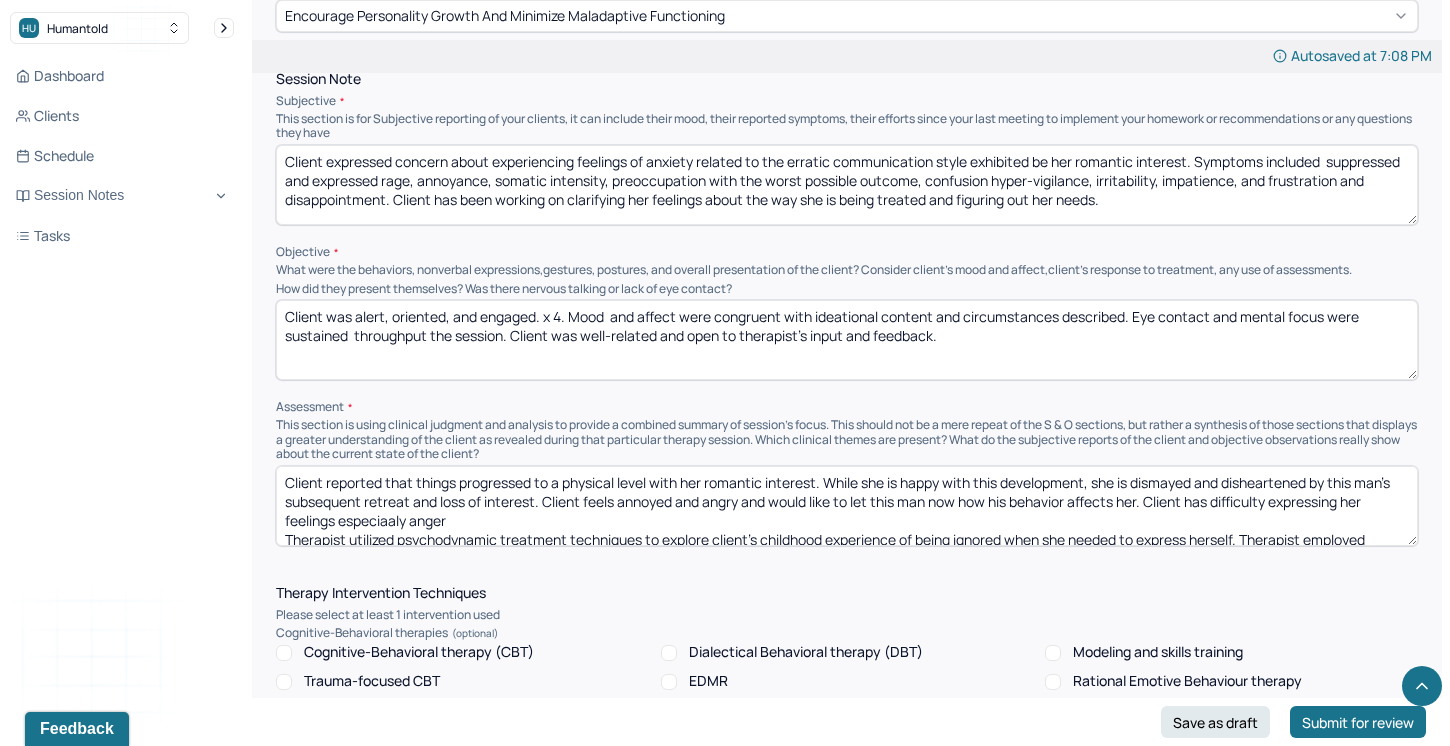 drag, startPoint x: 459, startPoint y: 519, endPoint x: 378, endPoint y: 513, distance: 81.22192 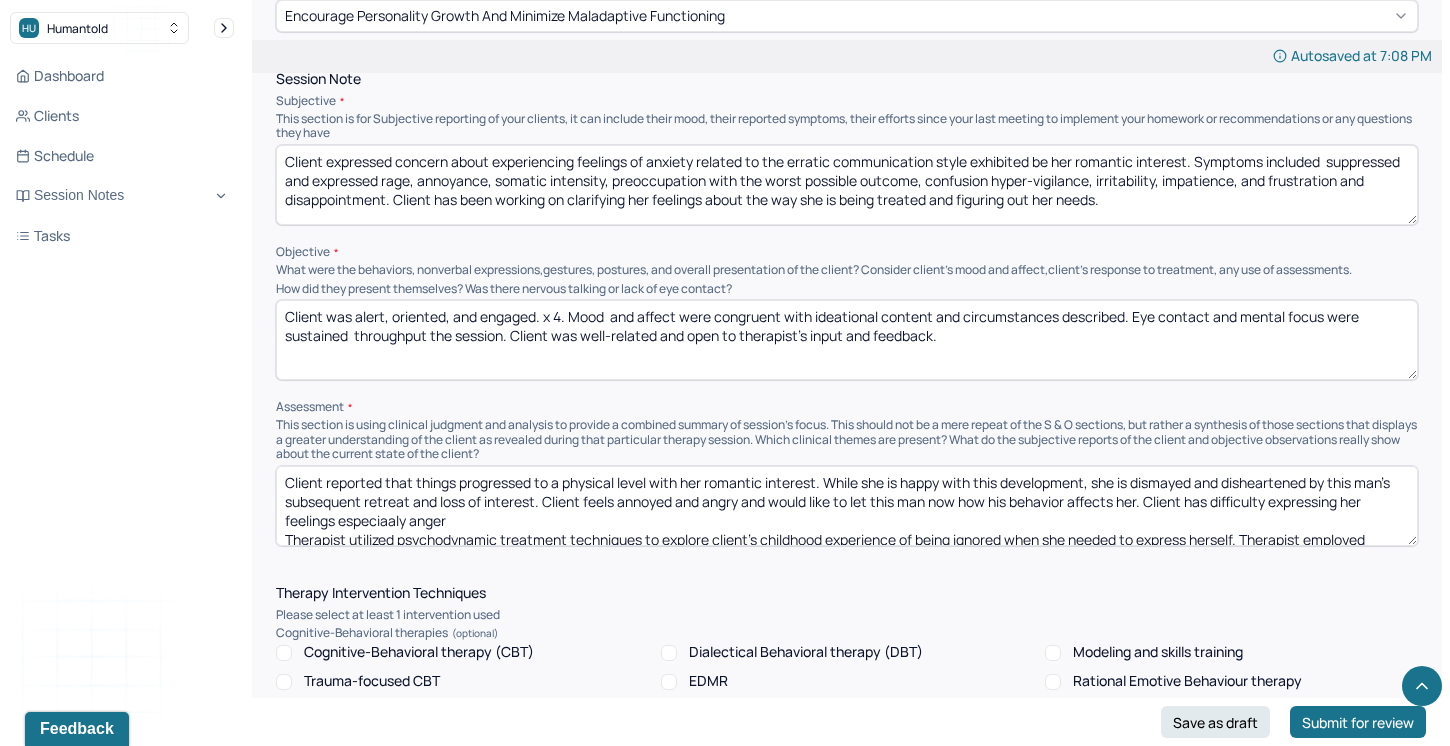 click on "Client reported that things progressed to a physical level with her romantic interest. While she is happy with this development, she is dismayed and disheartened by this man's subsequent retreat and loss of interest. Client feels annoyed and angry and would like to let this man now how his behavior affects her. Client has difficulty expressing her feelings especiaaly anger
Therapist utilized psychodynamic treatment techniques to explore client's childhood experience of being ignored when she needed to express herself. Therapist employed client-centered, strength-based modalities to point out client's courage and verbal facility. Continued treatment is recommended to help client become more confident and comfortable with asserting her needs and wants." at bounding box center [847, 506] 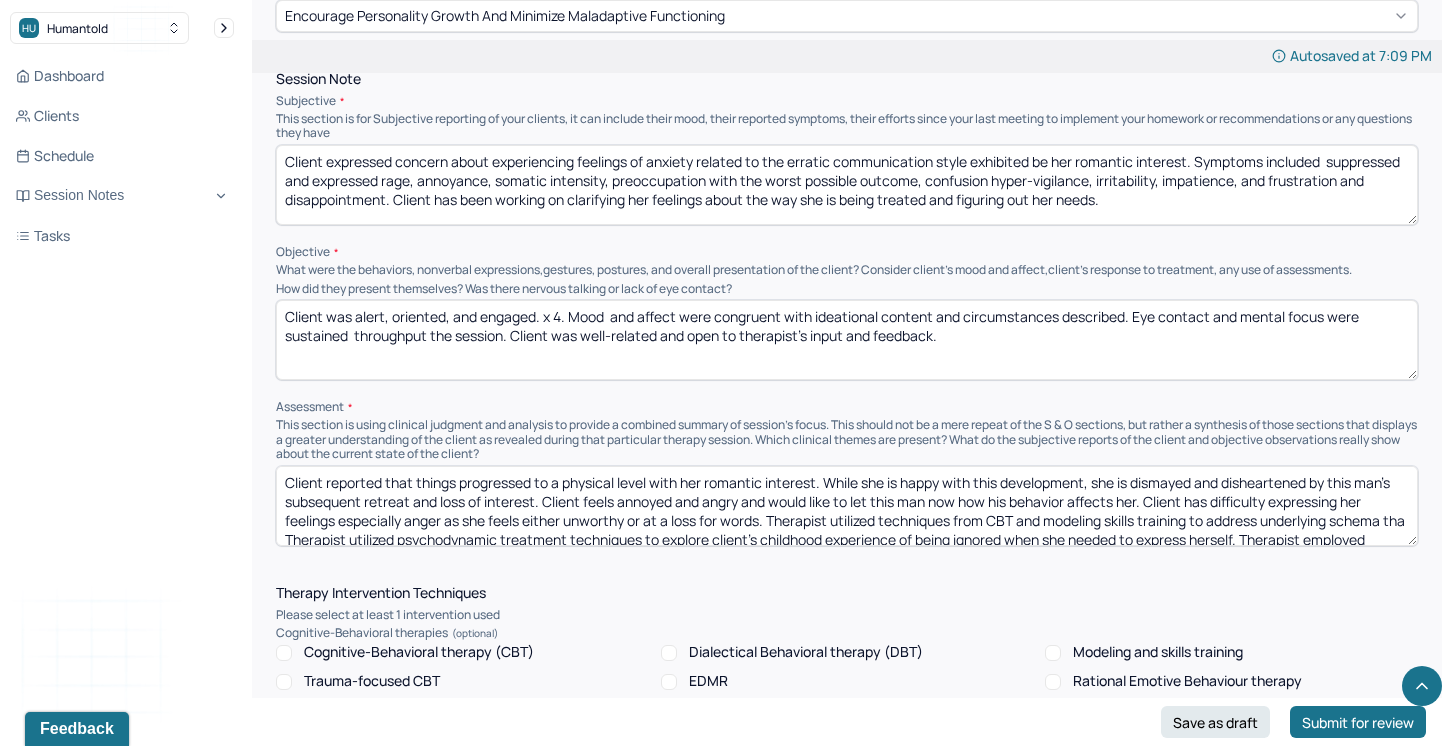 scroll, scrollTop: 3, scrollLeft: 0, axis: vertical 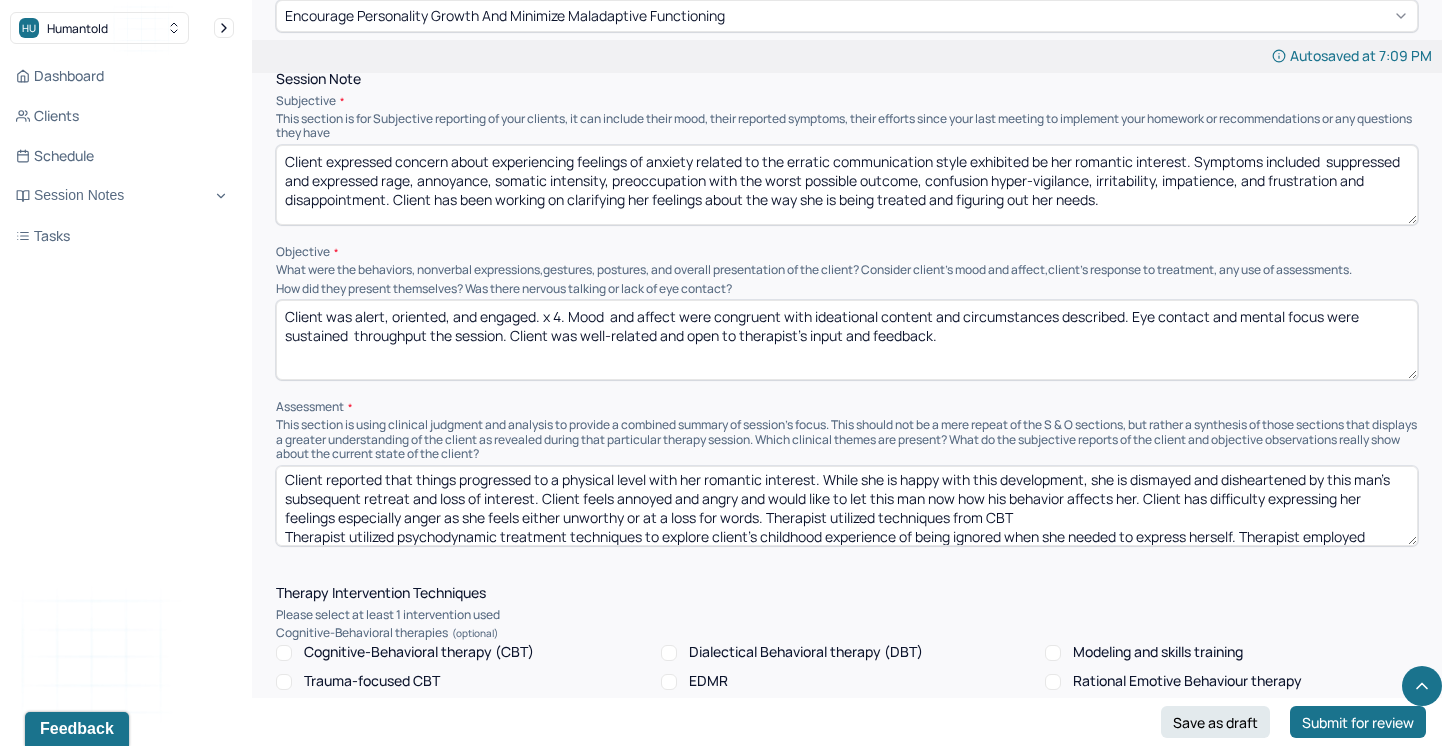 drag, startPoint x: 1272, startPoint y: 512, endPoint x: 1401, endPoint y: 514, distance: 129.0155 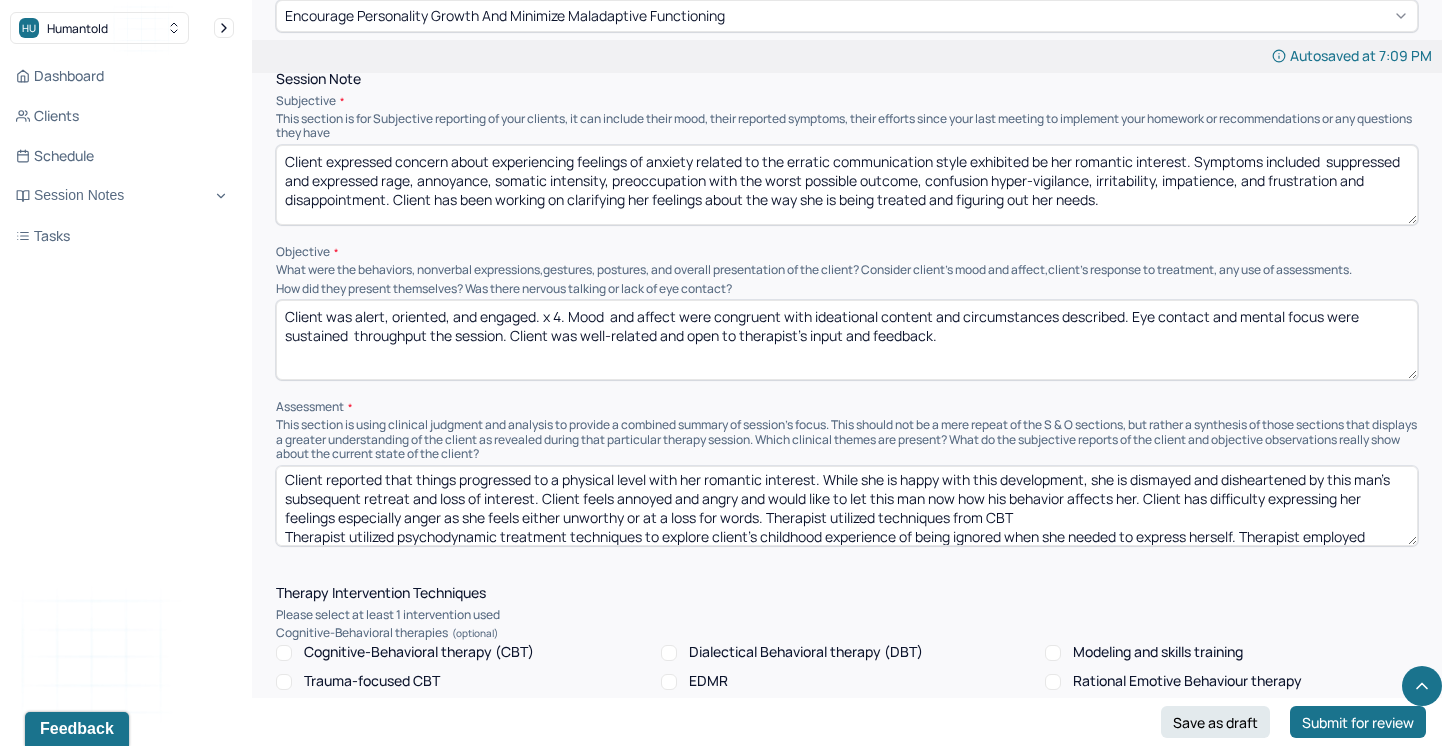 click on "Client reported that things progressed to a physical level with her romantic interest. While she is happy with this development, she is dismayed and disheartened by this man's subsequent retreat and loss of interest. Client feels annoyed and angry and would like to let this man now how his behavior affects her. Client has difficulty expressing her feelings especially anger as she feels either unworthy or at a loss for words. Therapist utilized techniques from CBT
Therapist utilized psychodynamic treatment techniques to explore client's childhood experience of being ignored when she needed to express herself. Therapist employed client-centered, strength-based modalities to point out client's courage and verbal facility. Continued treatment is recommended to help client become more confident and comfortable with asserting her needs and wants." at bounding box center (847, 506) 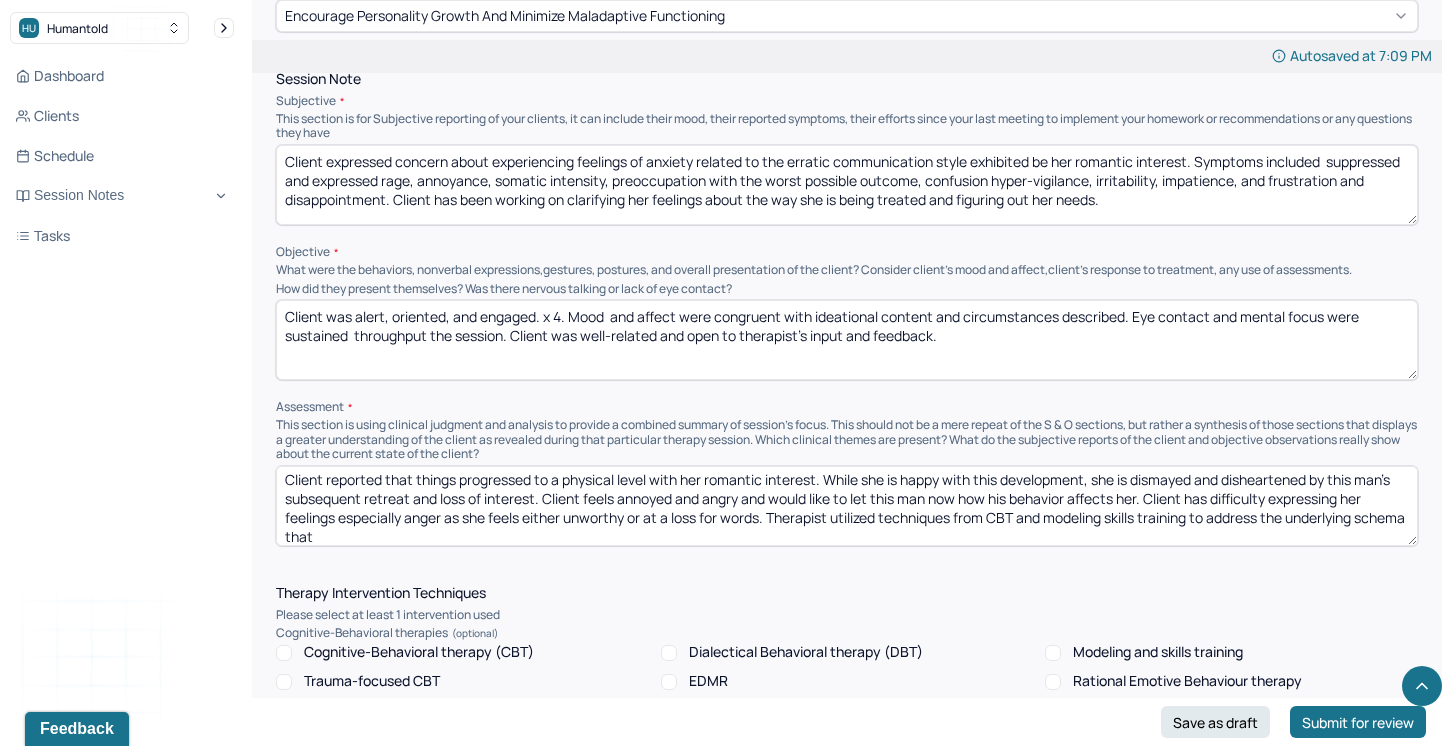 drag, startPoint x: 374, startPoint y: 528, endPoint x: 254, endPoint y: 527, distance: 120.004166 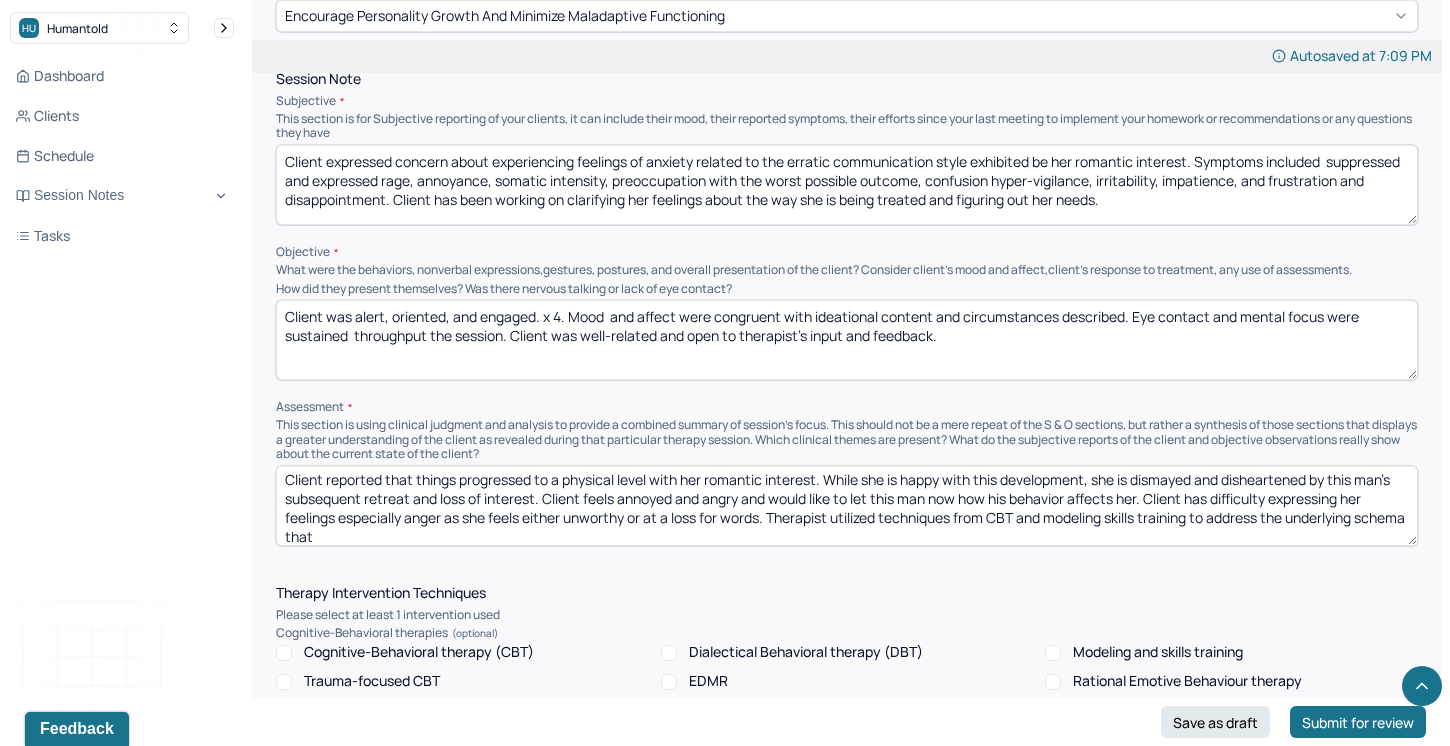 click on "Autosaved at [TIME] Appointment Details Client name [FIRST] [LAST] Date of service [DATE] Time [TIME] - [TIME] Duration 1hr Appointment type individual therapy Provider name [FIRST] [LAST] Modifier 1 95 Telemedicine Note type Individual soap note Load previous session note Instructions The fields marked with an asterisk ( * ) are required before you can submit your notes. Before you can submit your session notes, they must be signed. You have the option to save your notes as a draft before making a submission. Appointment location * Teletherapy Client Teletherapy Location here Home Office Other Provider Teletherapy Location Home Office Other Consent was received for the teletherapy session The teletherapy session was conducted via video Primary diagnosis * F43.22 ADJUSTMENT DISORDER, WITH ANXIETY Secondary diagnosis (optional) Secondary diagnosis Tertiary diagnosis (optional) Tertiary diagnosis Emotional / Behavioural symptoms demonstrated * Causing * Maladaptive Functioning Intention for Session * Session Note" at bounding box center (847, 654) 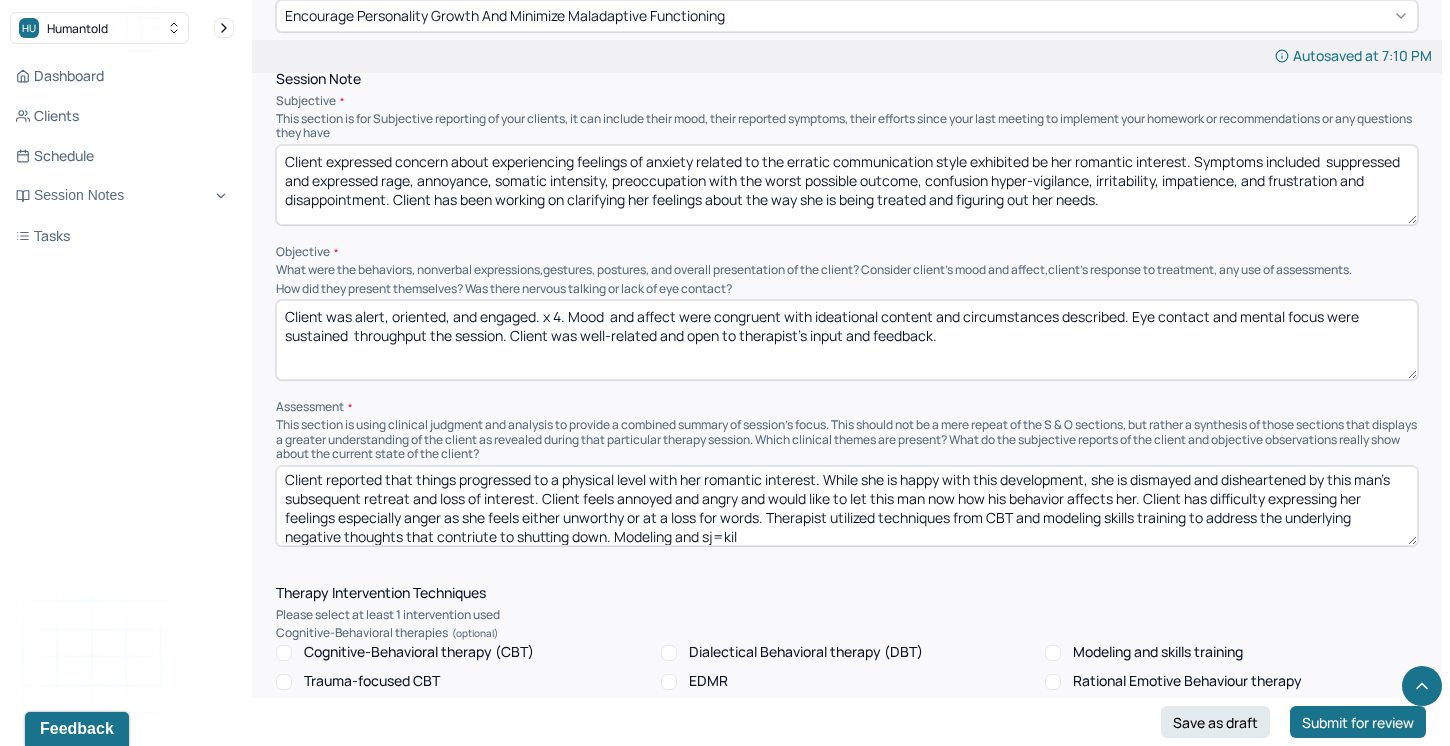 click on "Client reported that things progressed to a physical level with her romantic interest. While she is happy with this development, she is dismayed and disheartened by this man's subsequent retreat and loss of interest. Client feels annoyed and angry and would like to let this man now how his behavior affects her. Client has difficulty expressing her feelings especially anger as she feels either unworthy or at a loss for words. Therapist utilized techniques from CBT and modeling skills training to address the underlying negative thoughts that contriute to shutting down. Modeling and sj=kil
Therapist utilized psychodynamic treatment techniques to explore client's childhood experience of being ignored when she needed to express herself. Therapist employed client-centered, strength-based modalities to point out client's courage and verbal facility. Continued treatment is recommended to help client become more confident and comfortable with asserting her needs and wants." at bounding box center (847, 506) 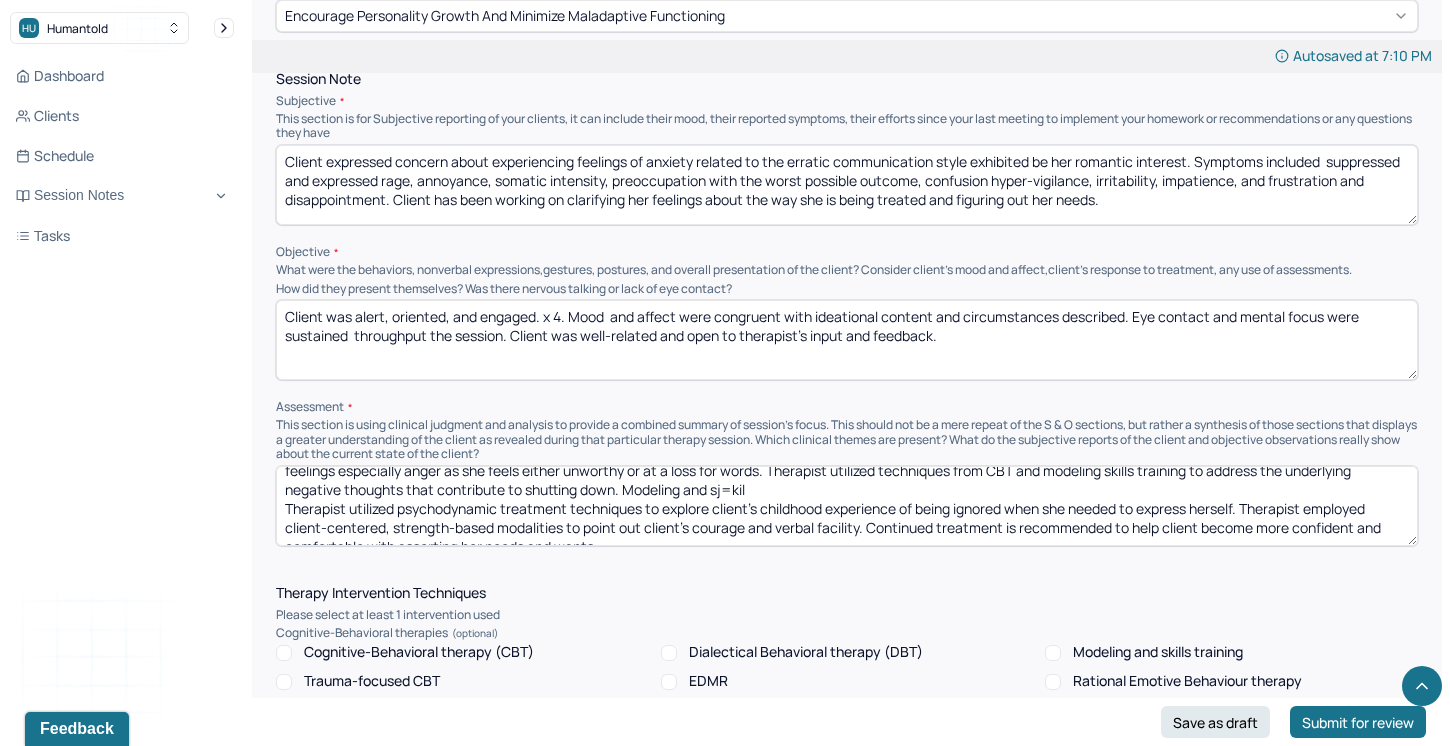 scroll, scrollTop: 62, scrollLeft: 0, axis: vertical 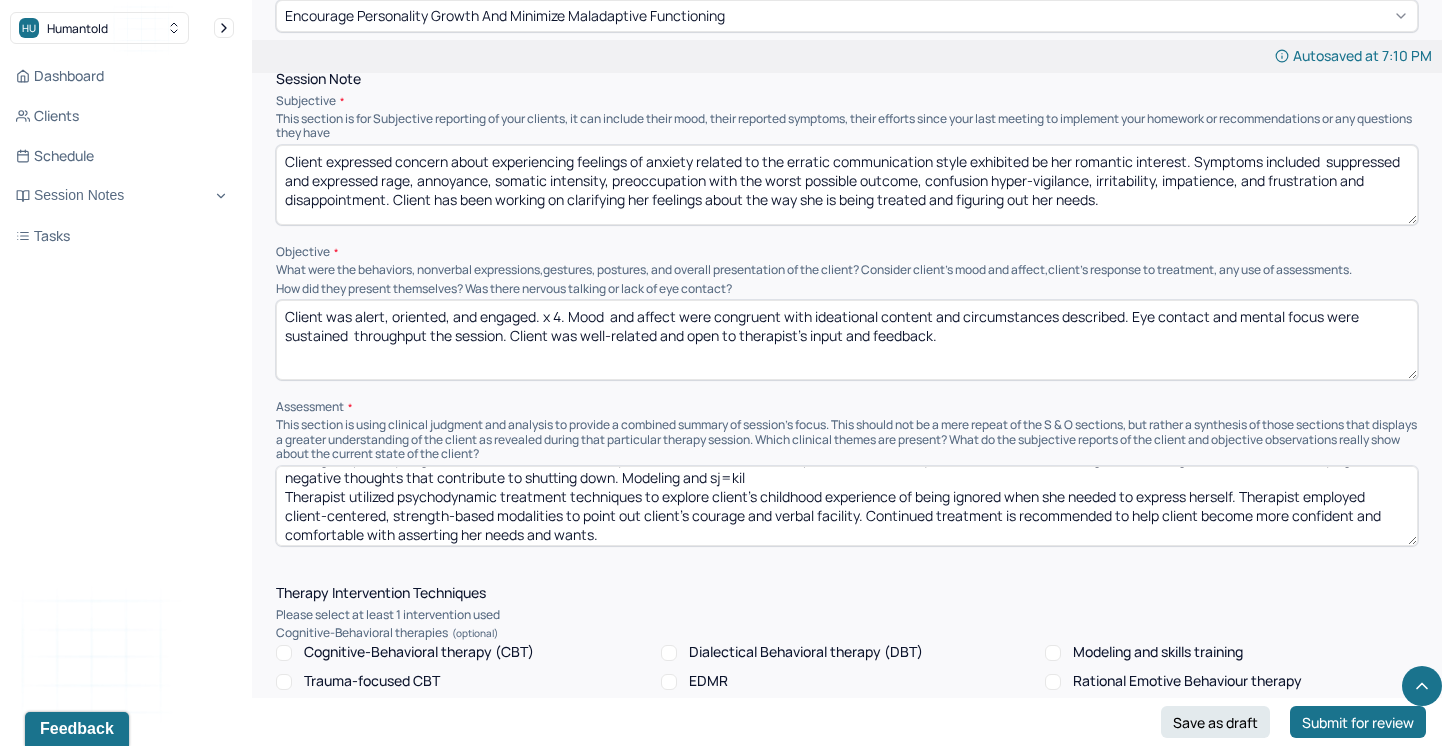 drag, startPoint x: 755, startPoint y: 530, endPoint x: 717, endPoint y: 527, distance: 38.118237 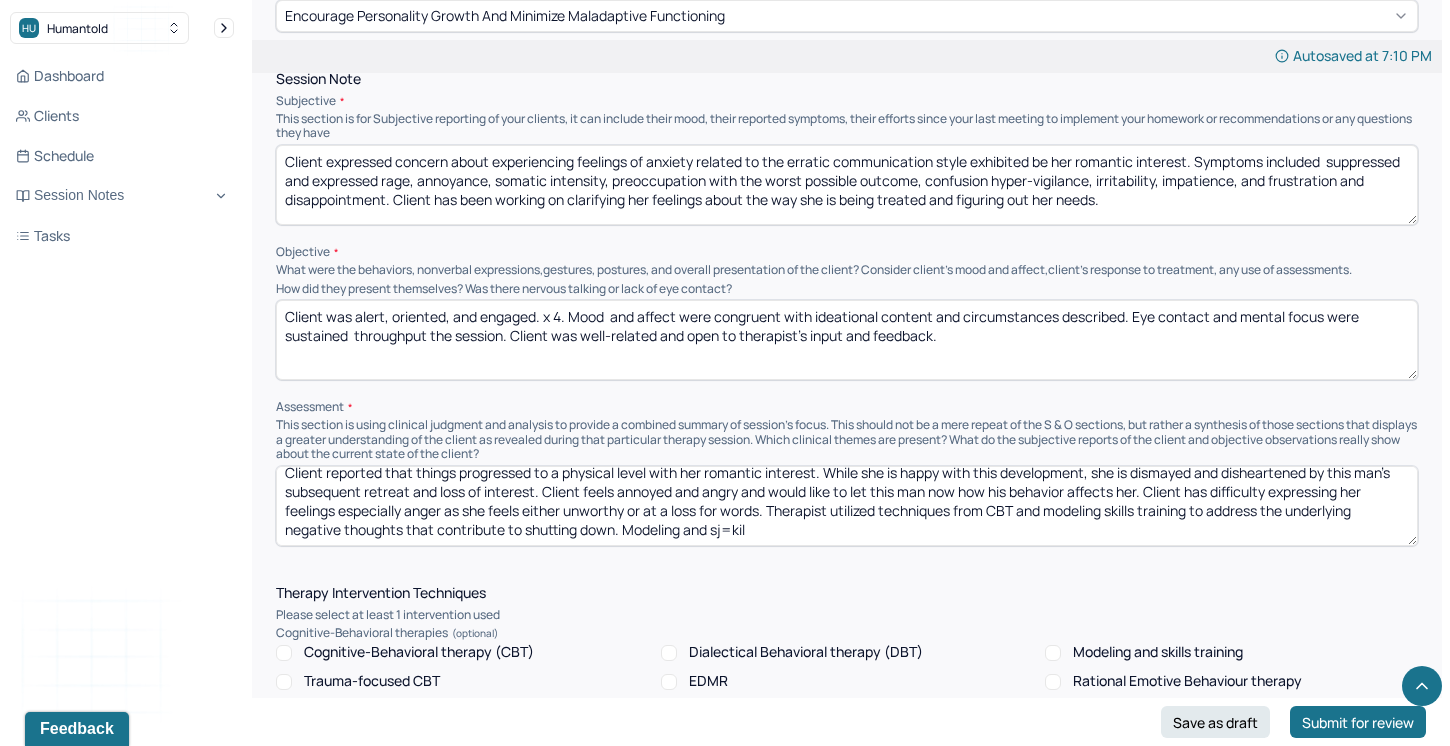 scroll, scrollTop: 9, scrollLeft: 0, axis: vertical 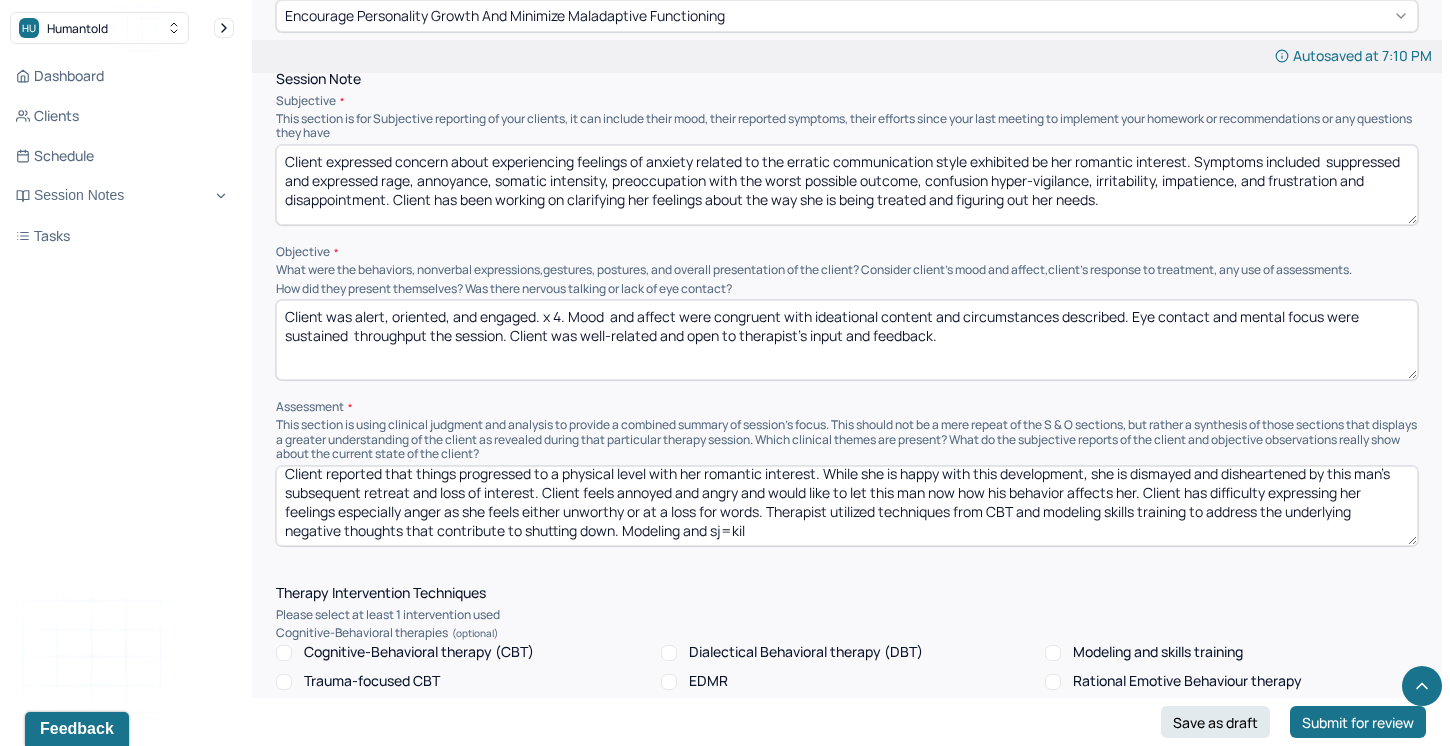 drag, startPoint x: 769, startPoint y: 529, endPoint x: 716, endPoint y: 528, distance: 53.009434 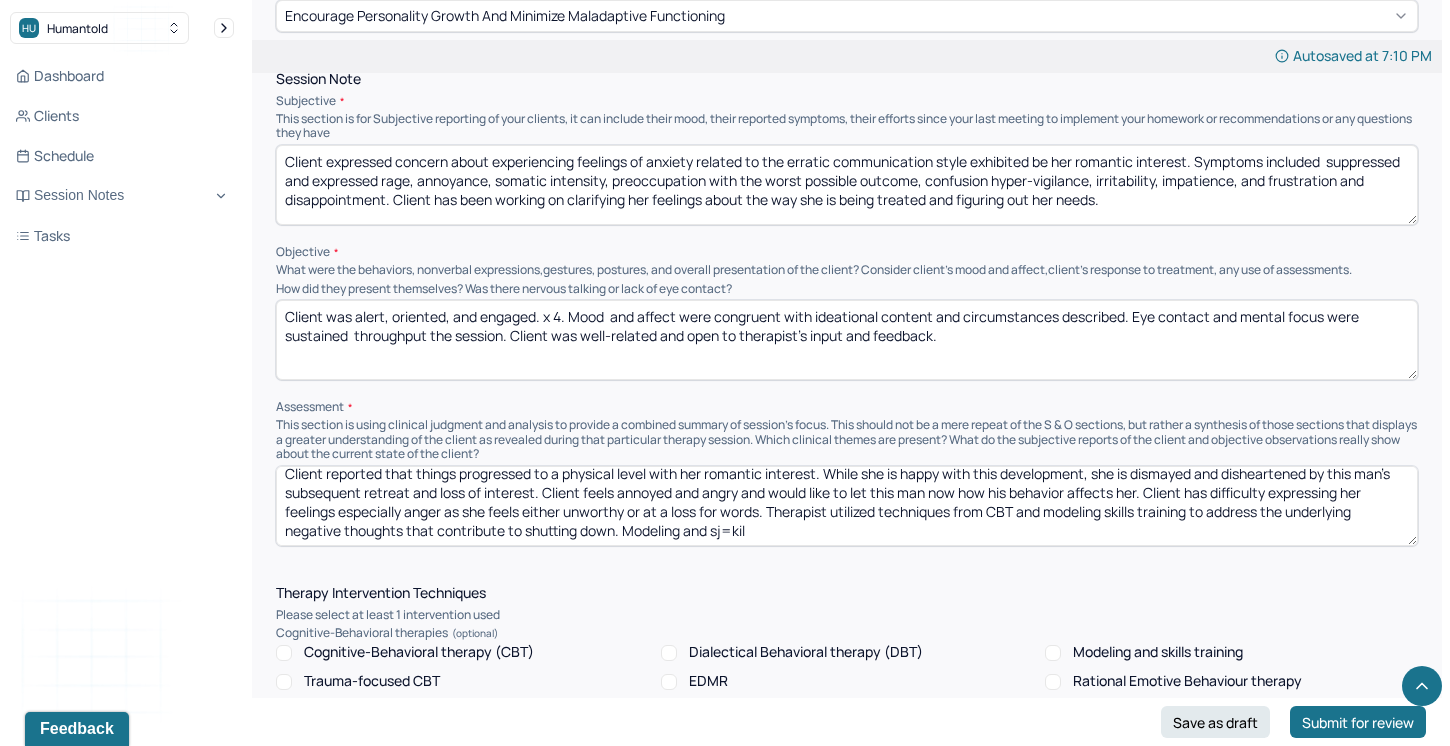 click on "Client reported that things progressed to a physical level with her romantic interest. While she is happy with this development, she is dismayed and disheartened by this man's subsequent retreat and loss of interest. Client feels annoyed and angry and would like to let this man now how his behavior affects her. Client has difficulty expressing her feelings especially anger as she feels either unworthy or at a loss for words. Therapist utilized techniques from CBT and modeling skills training to address the underlying negative thoughts that contribute to shutting down. Modeling and sj=kil" at bounding box center (847, 506) 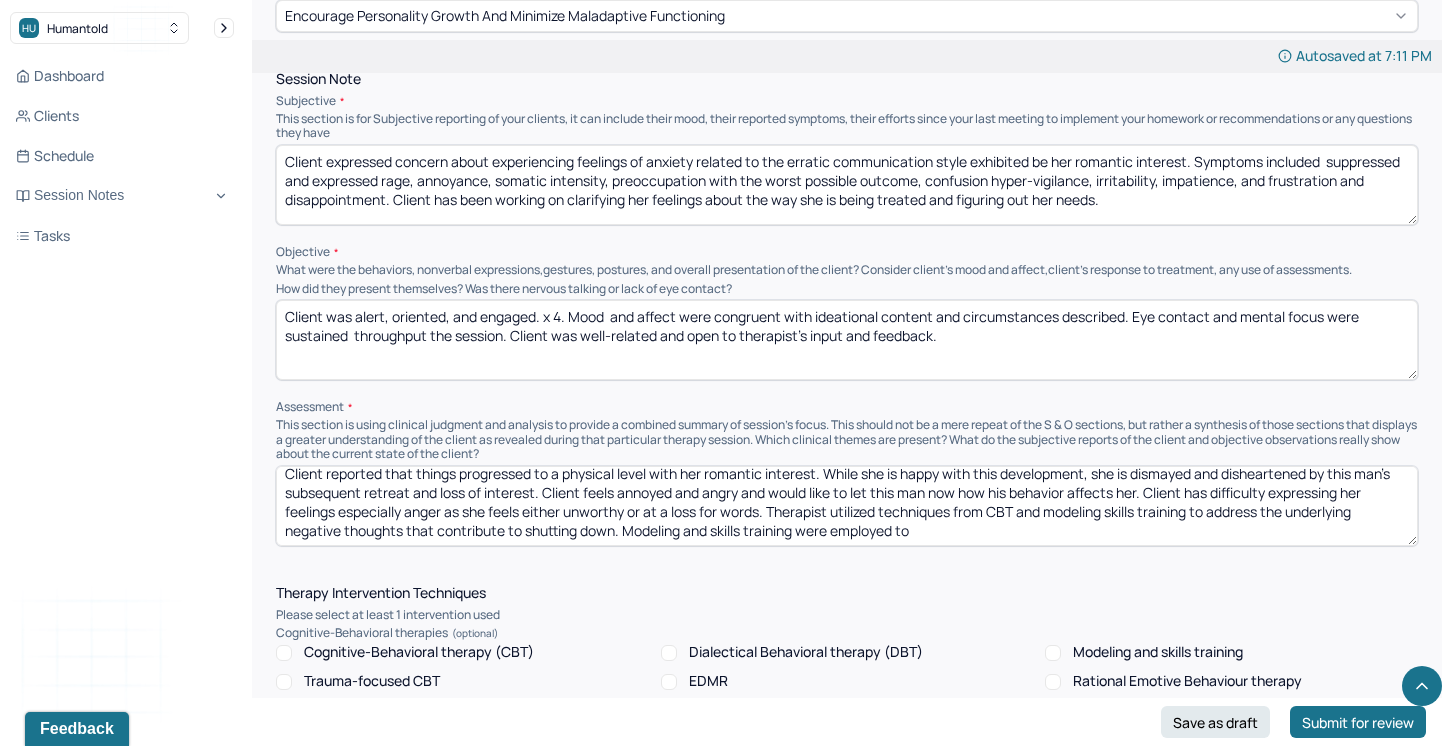 drag, startPoint x: 925, startPoint y: 524, endPoint x: 837, endPoint y: 518, distance: 88.20431 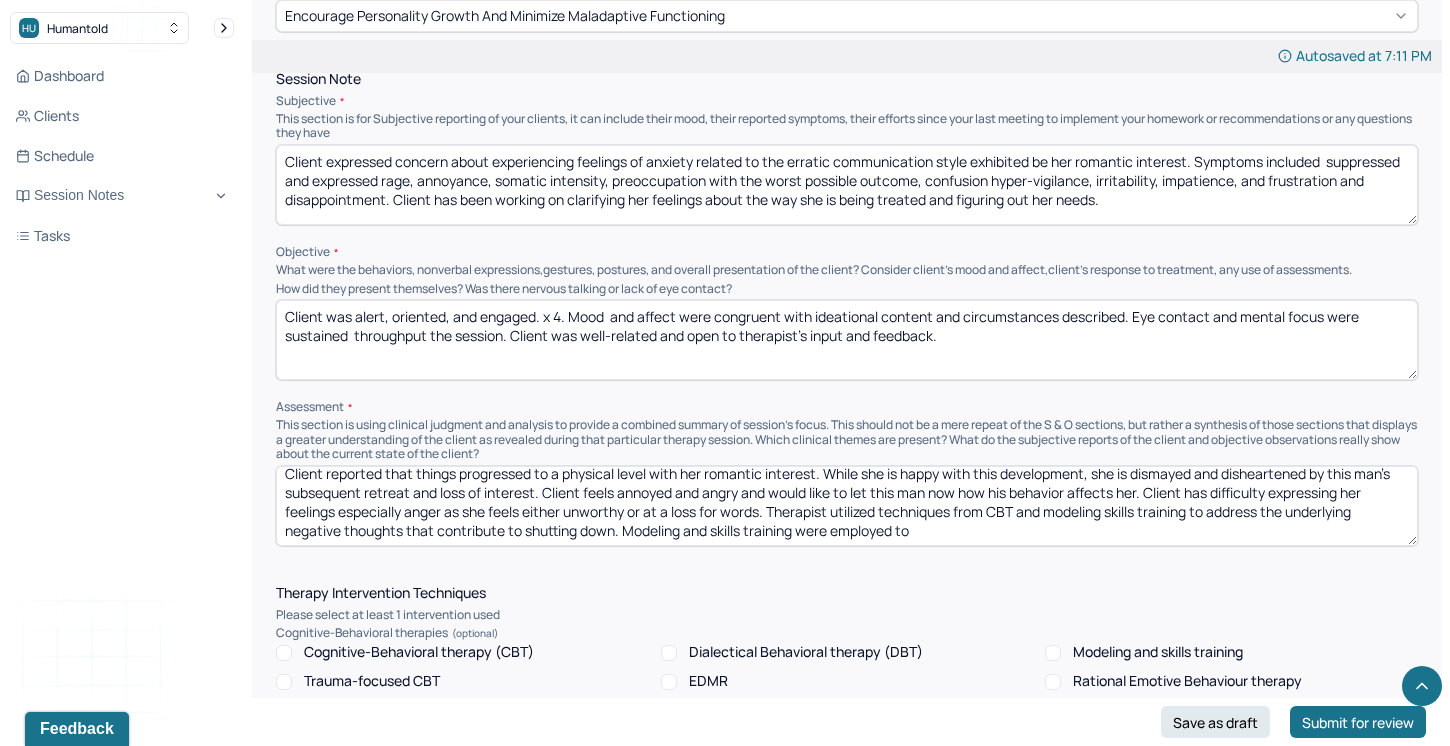 click on "Client reported that things progressed to a physical level with her romantic interest. While she is happy with this development, she is dismayed and disheartened by this man's subsequent retreat and loss of interest. Client feels annoyed and angry and would like to let this man now how his behavior affects her. Client has difficulty expressing her feelings especially anger as she feels either unworthy or at a loss for words. Therapist utilized techniques from CBT and modeling skills training to address the underlying negative thoughts that contribute to shutting down. Modeling and skills training were employed to" at bounding box center (847, 506) 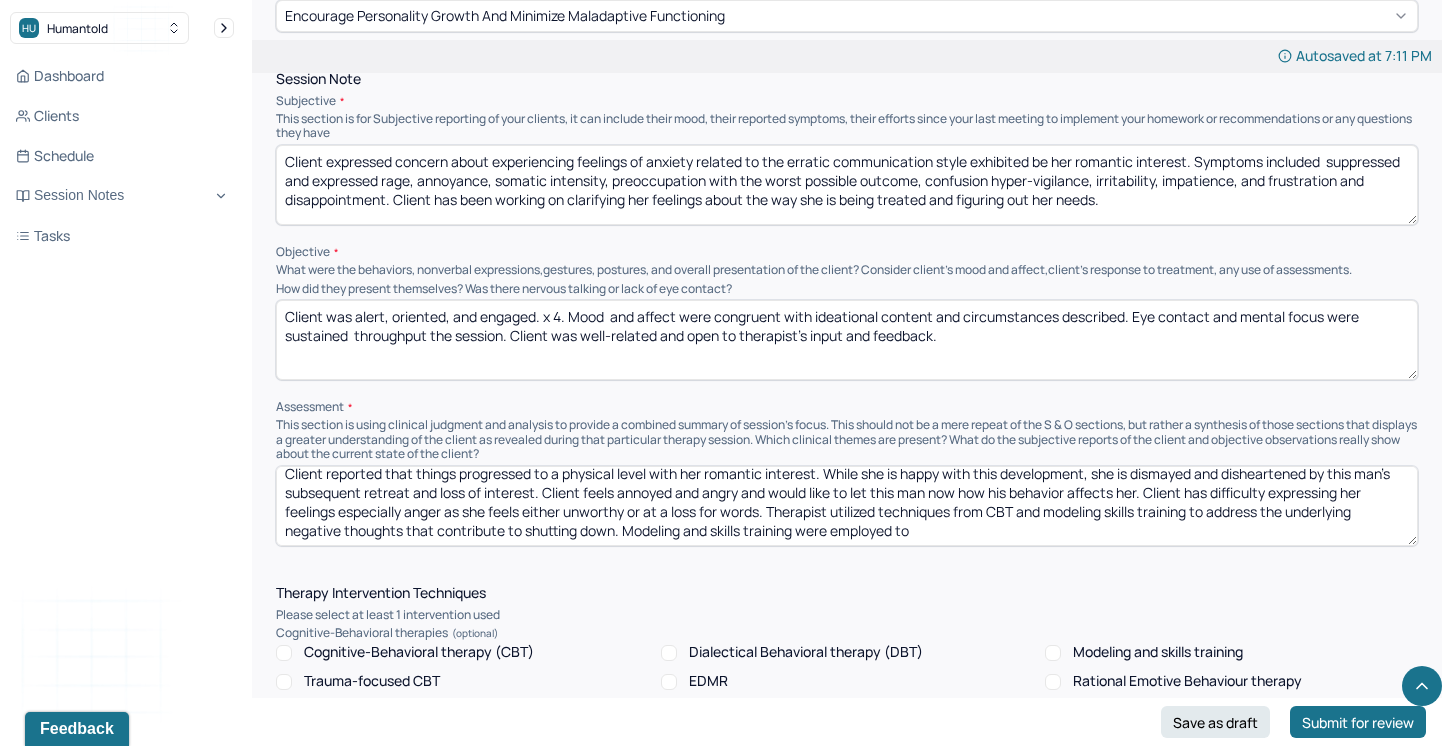 drag, startPoint x: 920, startPoint y: 529, endPoint x: 933, endPoint y: 523, distance: 14.3178215 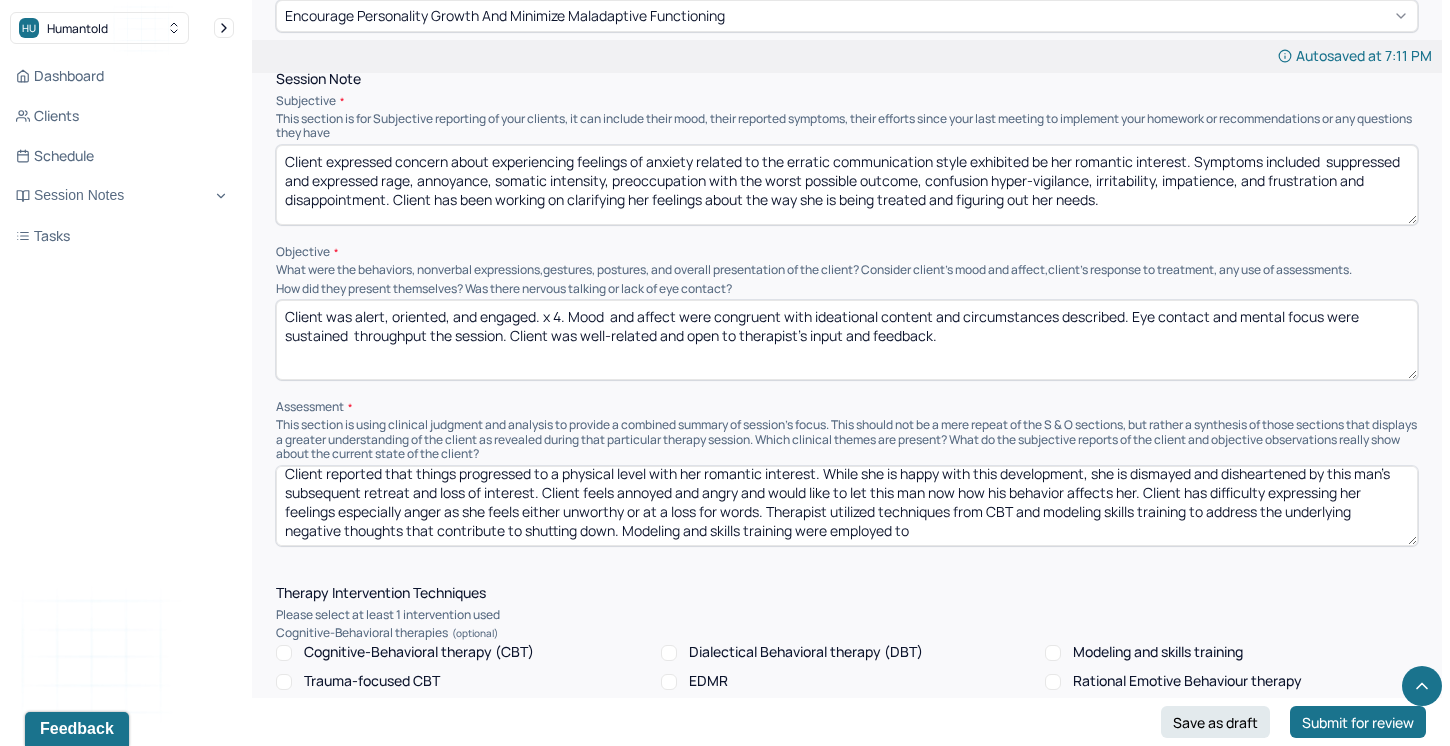click on "Client reported that things progressed to a physical level with her romantic interest. While she is happy with this development, she is dismayed and disheartened by this man's subsequent retreat and loss of interest. Client feels annoyed and angry and would like to let this man now how his behavior affects her. Client has difficulty expressing her feelings especially anger as she feels either unworthy or at a loss for words. Therapist utilized techniques from CBT and modeling skills training to address the underlying negative thoughts that contribute to shutting down. Modeling and skills training were employed to" at bounding box center (847, 506) 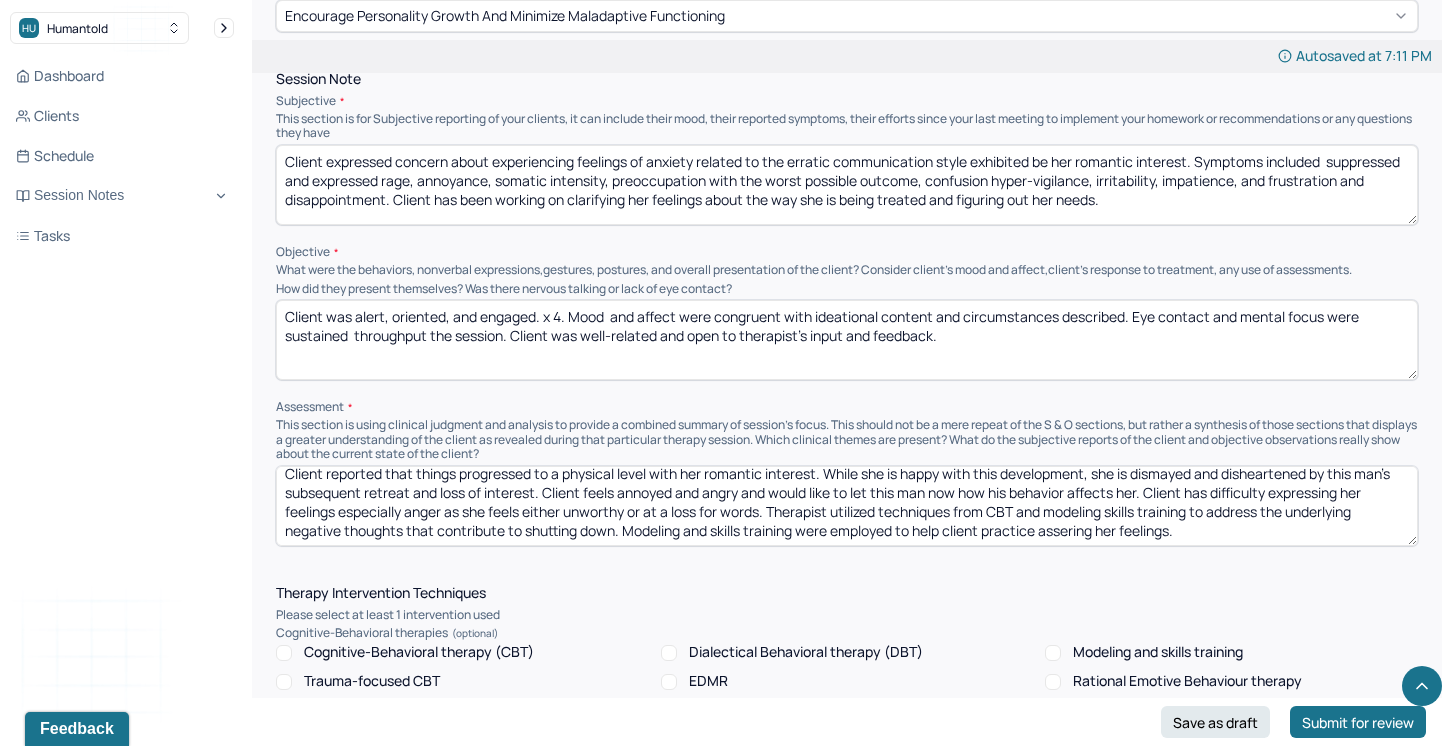 click on "Client reported that things progressed to a physical level with her romantic interest. While she is happy with this development, she is dismayed and disheartened by this man's subsequent retreat and loss of interest. Client feels annoyed and angry and would like to let this man now how his behavior affects her. Client has difficulty expressing her feelings especially anger as she feels either unworthy or at a loss for words. Therapist utilized techniques from CBT and modeling skills training to address the underlying negative thoughts that contribute to shutting down. Modeling and skills training were employed to help client practice assering her feelings." at bounding box center [847, 506] 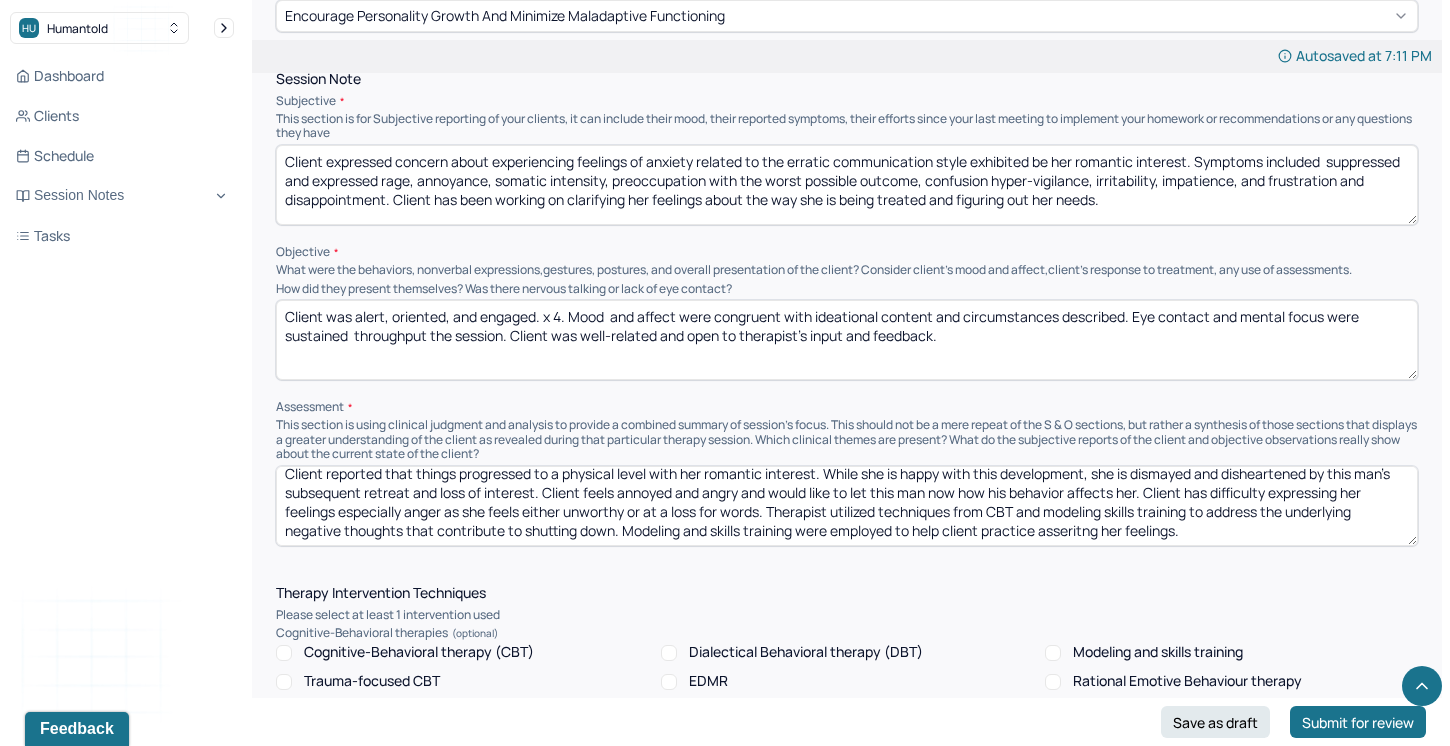 drag, startPoint x: 1106, startPoint y: 520, endPoint x: 1065, endPoint y: 520, distance: 41 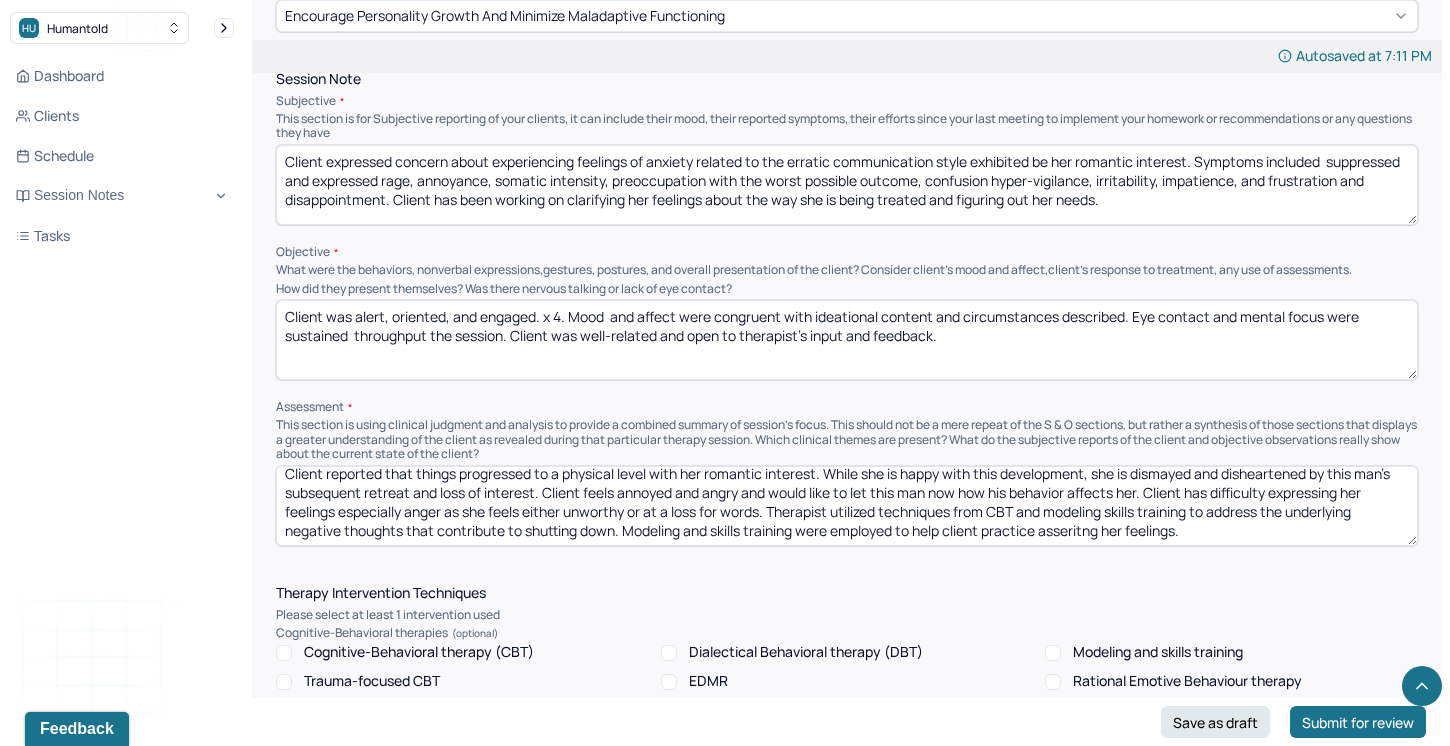 click on "Client reported that things progressed to a physical level with her romantic interest. While she is happy with this development, she is dismayed and disheartened by this man's subsequent retreat and loss of interest. Client feels annoyed and angry and would like to let this man now how his behavior affects her. Client has difficulty expressing her feelings especially anger as she feels either unworthy or at a loss for words. Therapist utilized techniques from CBT and modeling skills training to address the underlying negative thoughts that contribute to shutting down. Modeling and skills training were employed to help client practice asseritng her feelings." at bounding box center (847, 506) 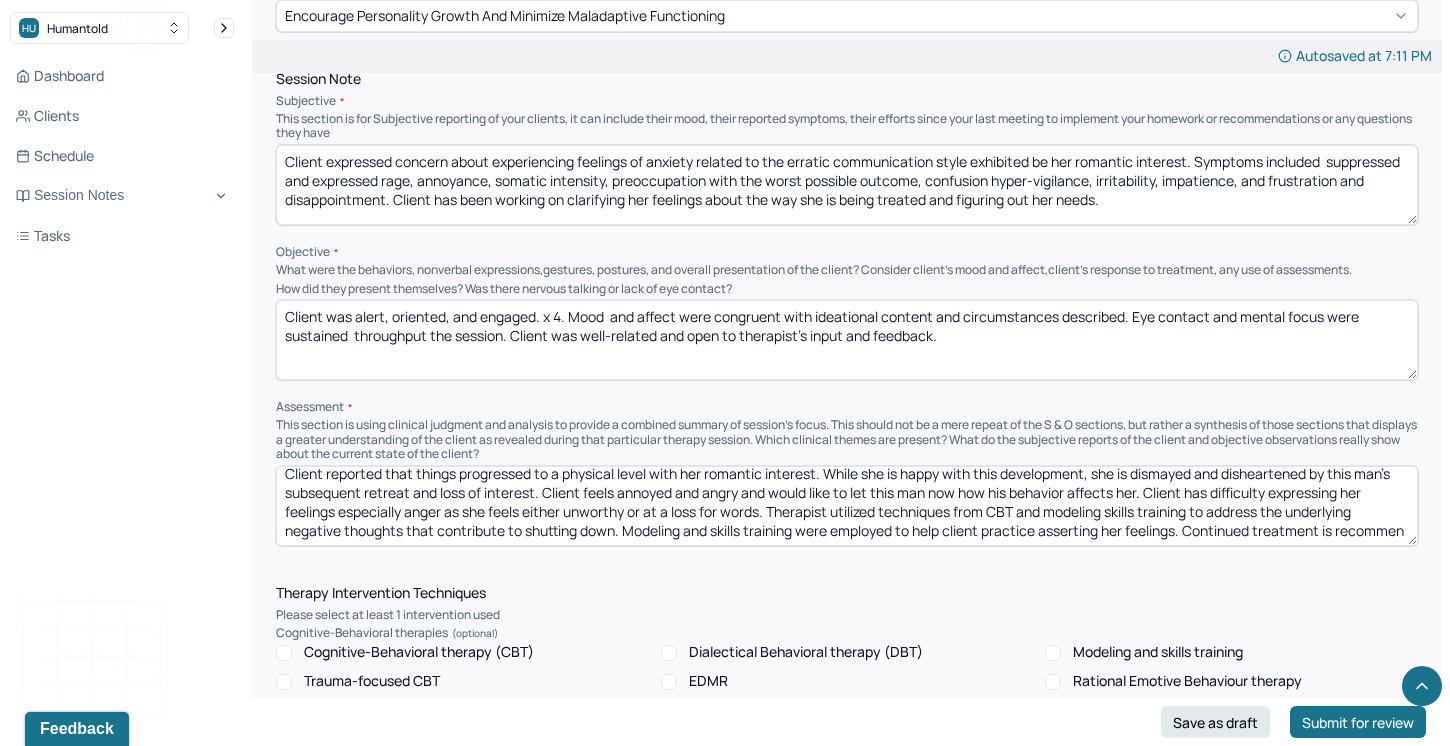 scroll, scrollTop: 28, scrollLeft: 0, axis: vertical 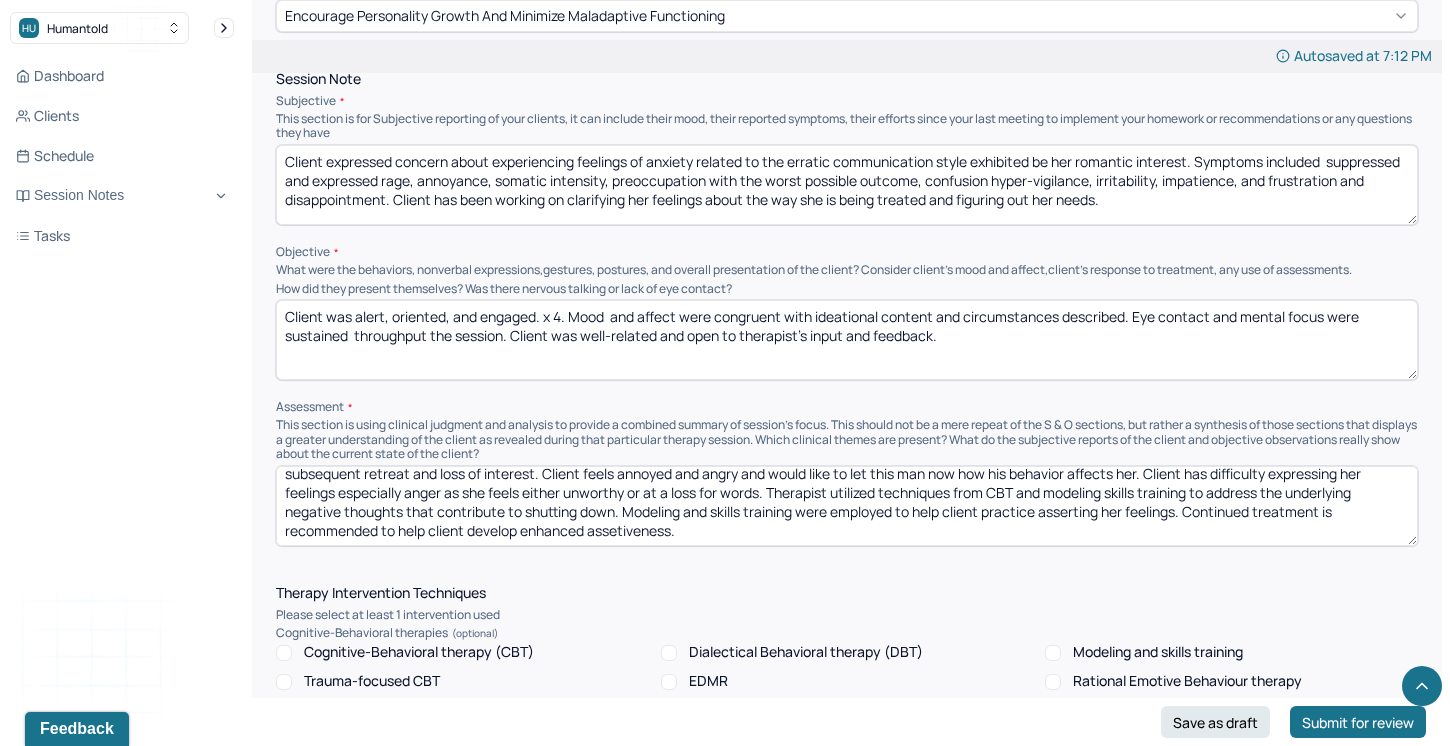 click on "Client reported that things progressed to a physical level with her romantic interest. While she is happy with this development, she is dismayed and disheartened by this man's subsequent retreat and loss of interest. Client feels annoyed and angry and would like to let this man now how his behavior affects her. Client has difficulty expressing her feelings especially anger as she feels either unworthy or at a loss for words. Therapist utilized techniques from CBT and modeling skills training to address the underlying negative thoughts that contribute to shutting down. Modeling and skills training were employed to help client practice asserting her feelings. Continued treatment is recommended to help client develop enhanced assetiveness" at bounding box center (847, 506) 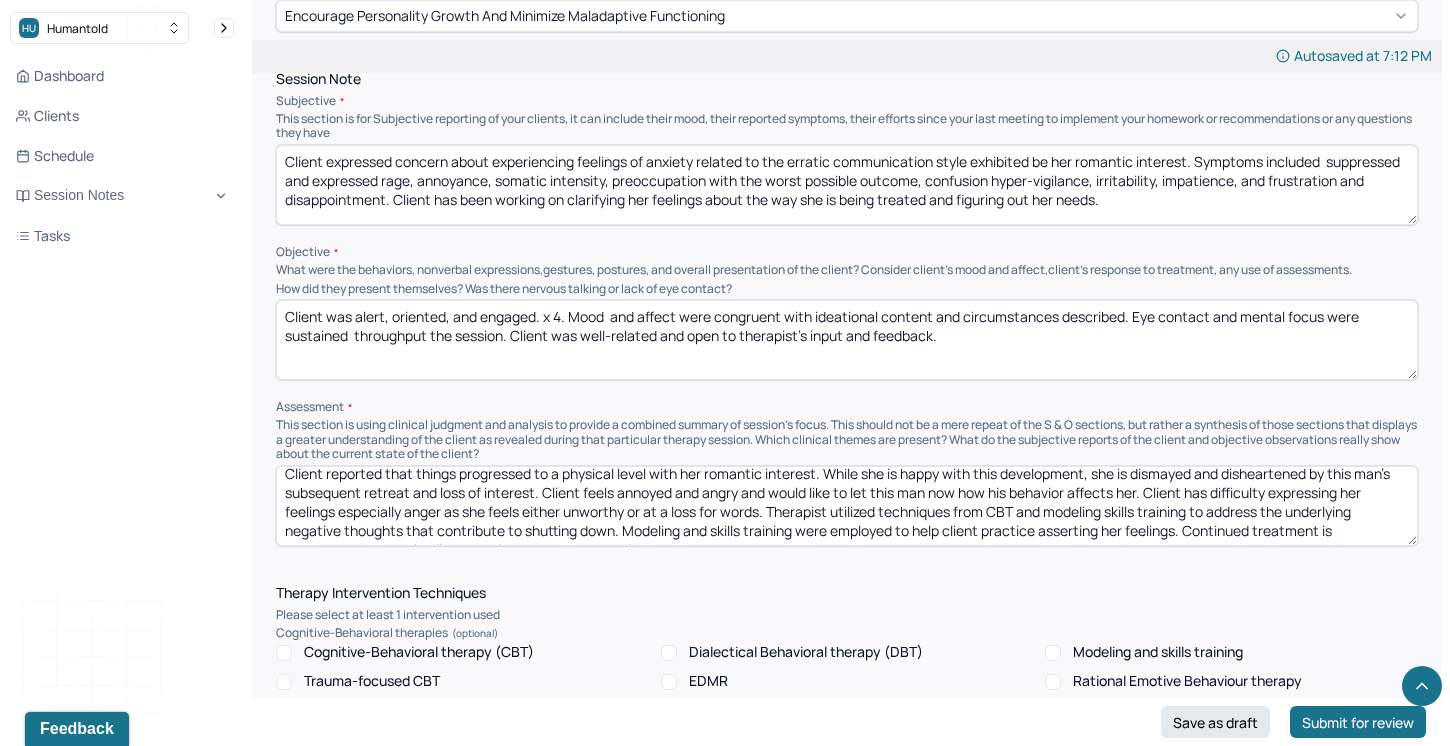scroll, scrollTop: 28, scrollLeft: 0, axis: vertical 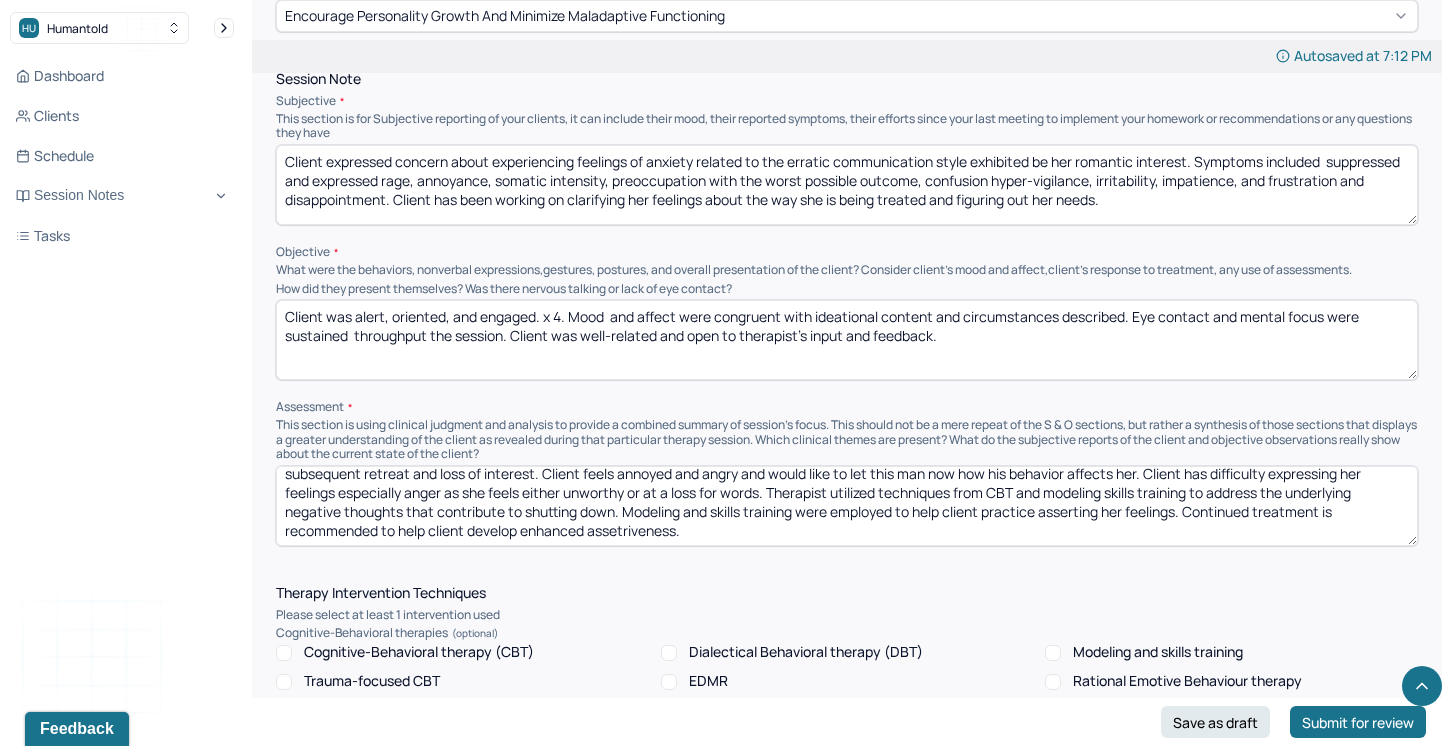 type on "Client reported that things progressed to a physical level with her romantic interest. While she is happy with this development, she is dismayed and disheartened by this man's subsequent retreat and loss of interest. Client feels annoyed and angry and would like to let this man now how his behavior affects her. Client has difficulty expressing her feelings especially anger as she feels either unworthy or at a loss for words. Therapist utilized techniques from CBT and modeling skills training to address the underlying negative thoughts that contribute to shutting down. Modeling and skills training were employed to help client practice asserting her feelings. Continued treatment is recommended to help client develop enhanced assetriveness." 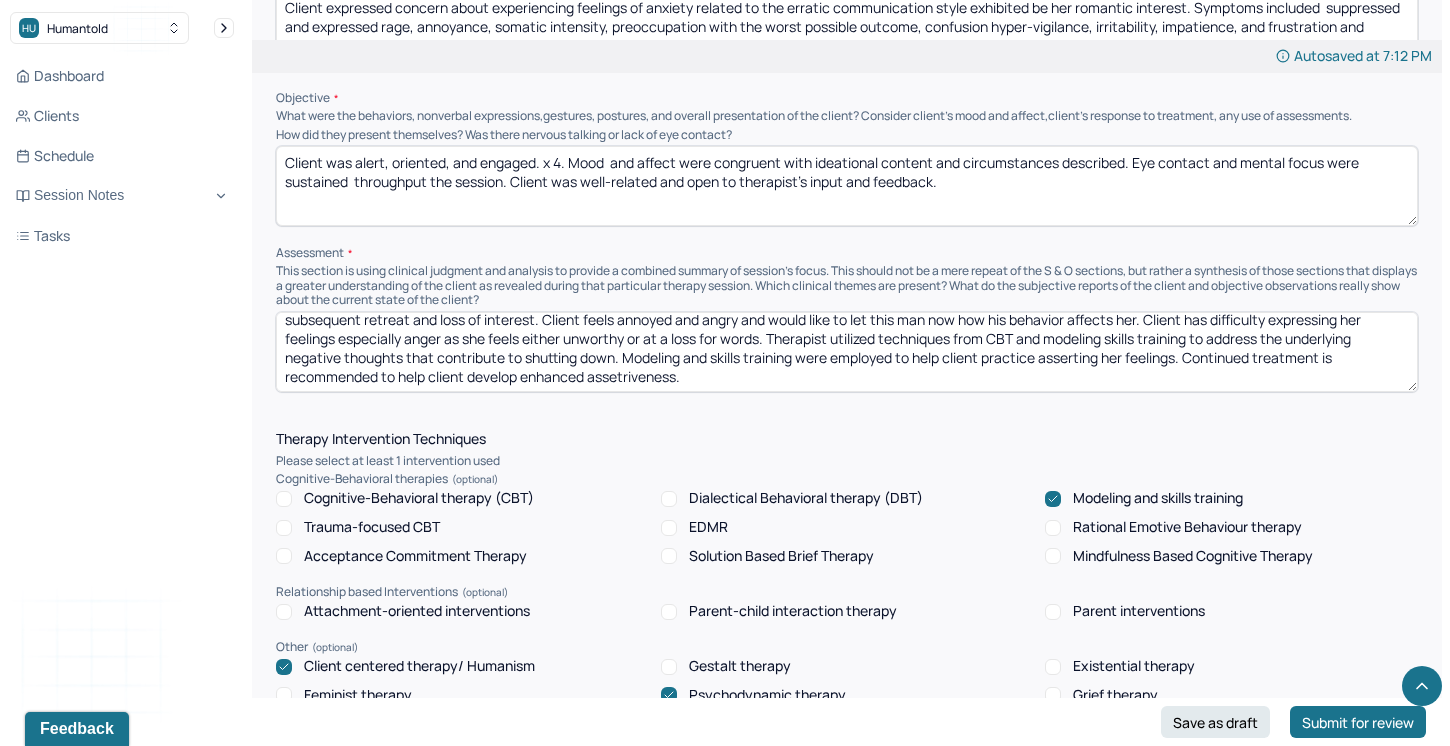 scroll, scrollTop: 1333, scrollLeft: 0, axis: vertical 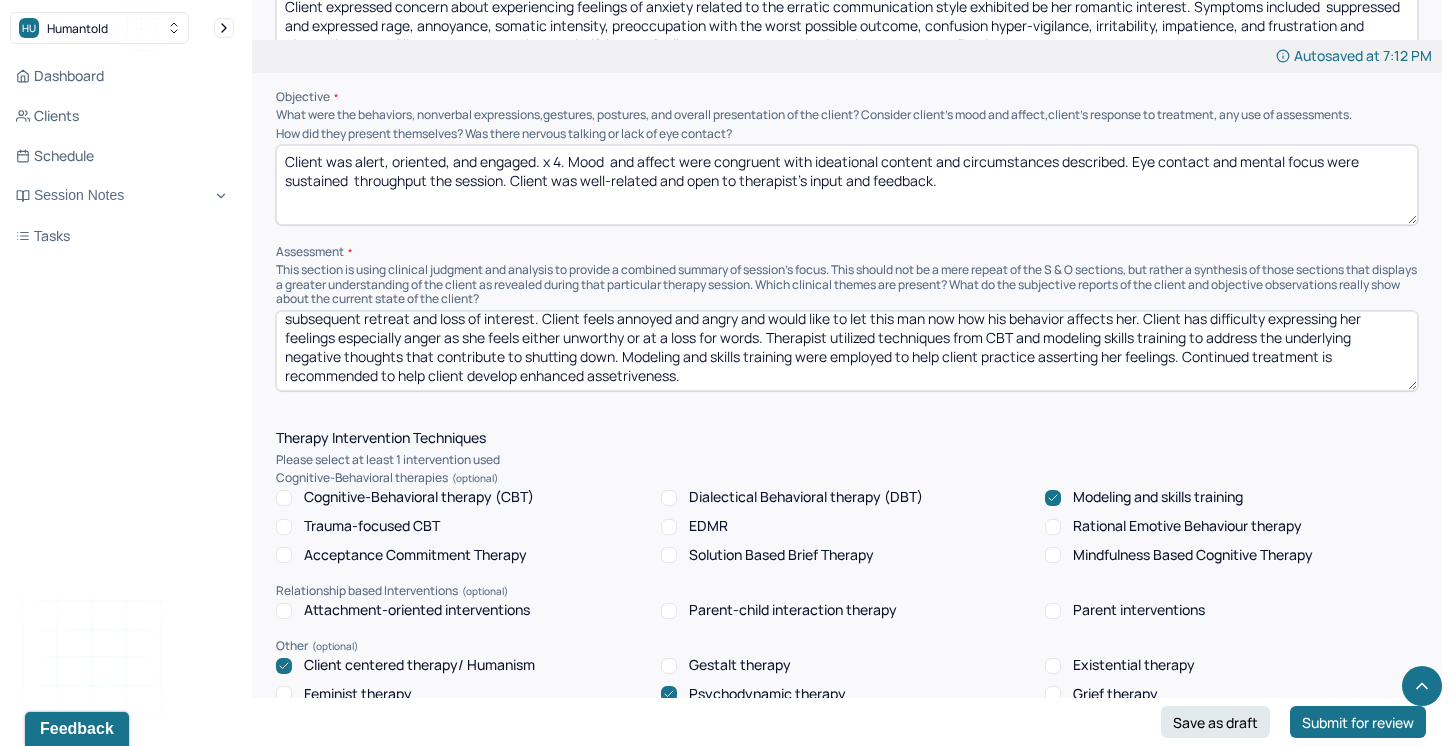 click 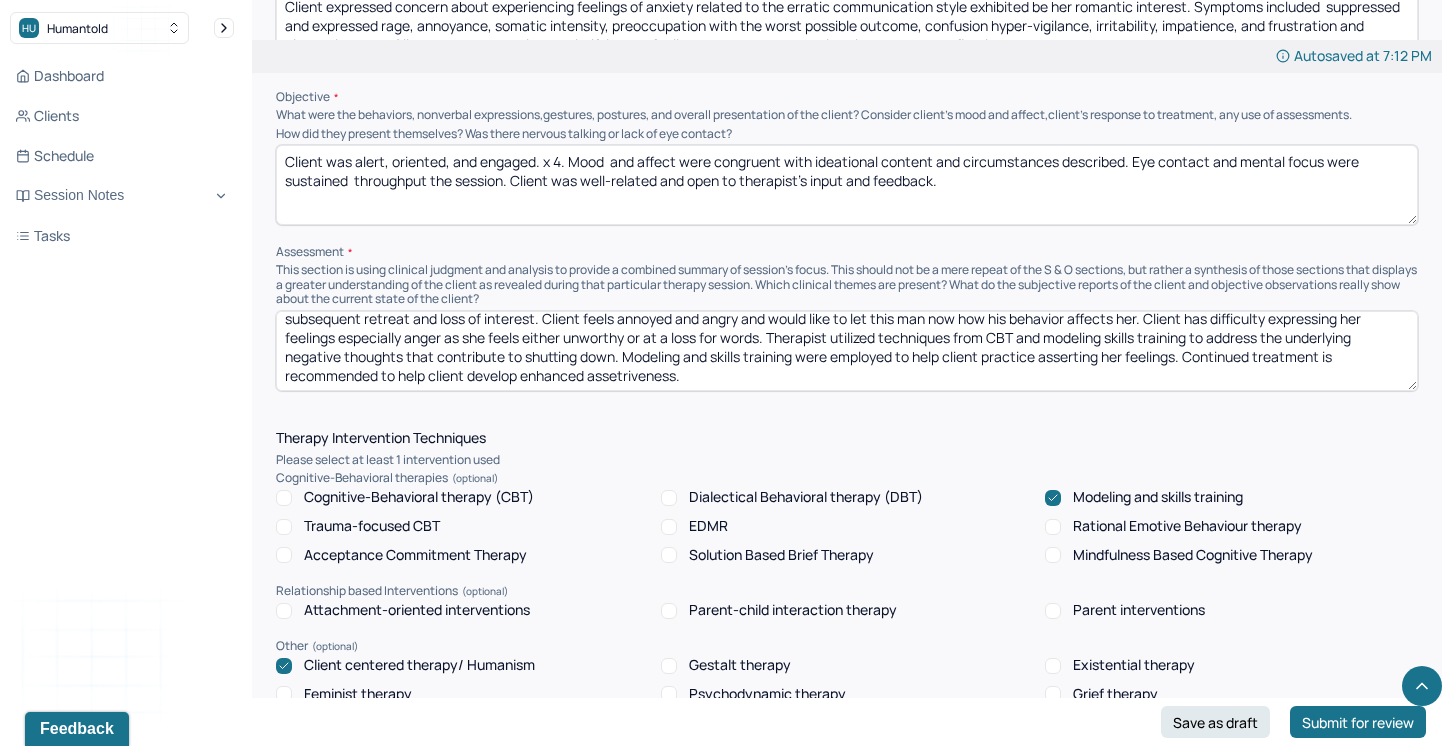 click 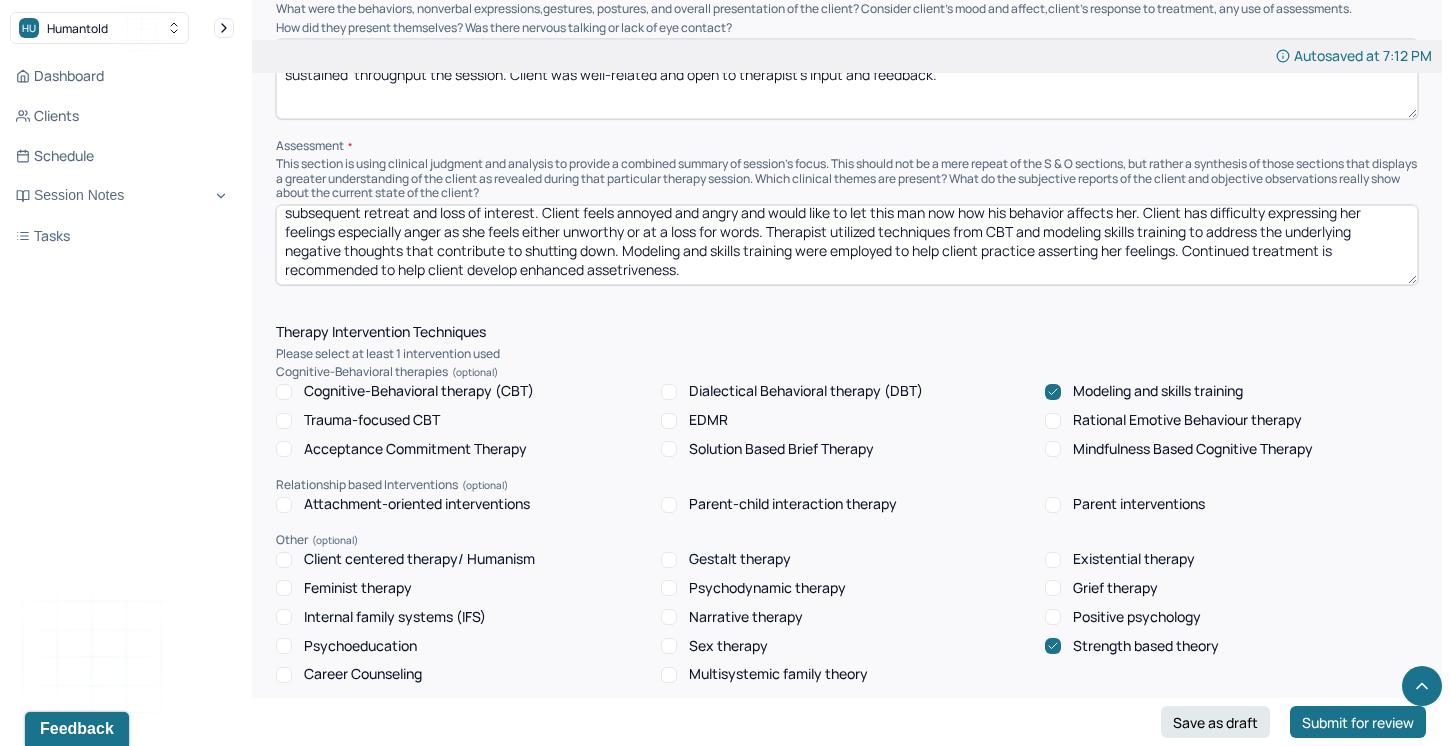 scroll, scrollTop: 1442, scrollLeft: 0, axis: vertical 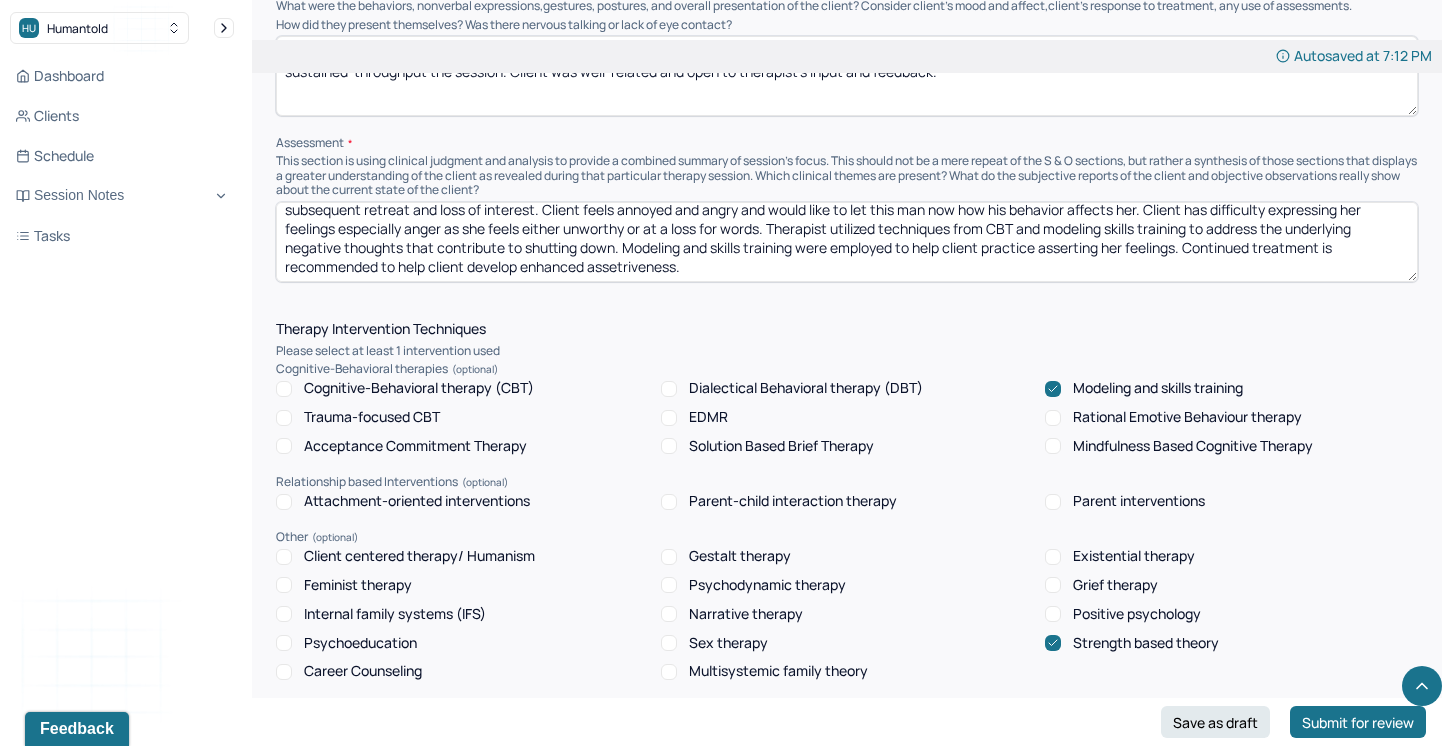 click 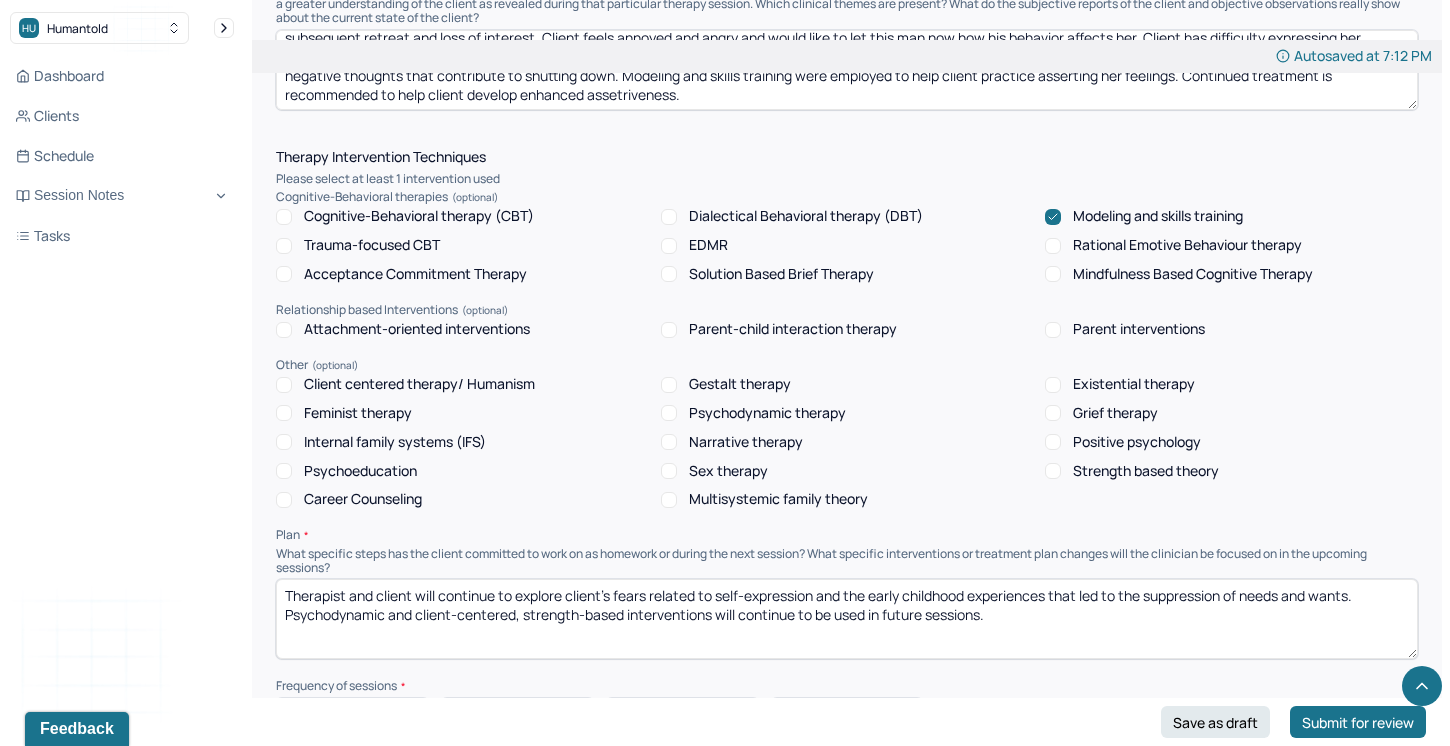 scroll, scrollTop: 1616, scrollLeft: 0, axis: vertical 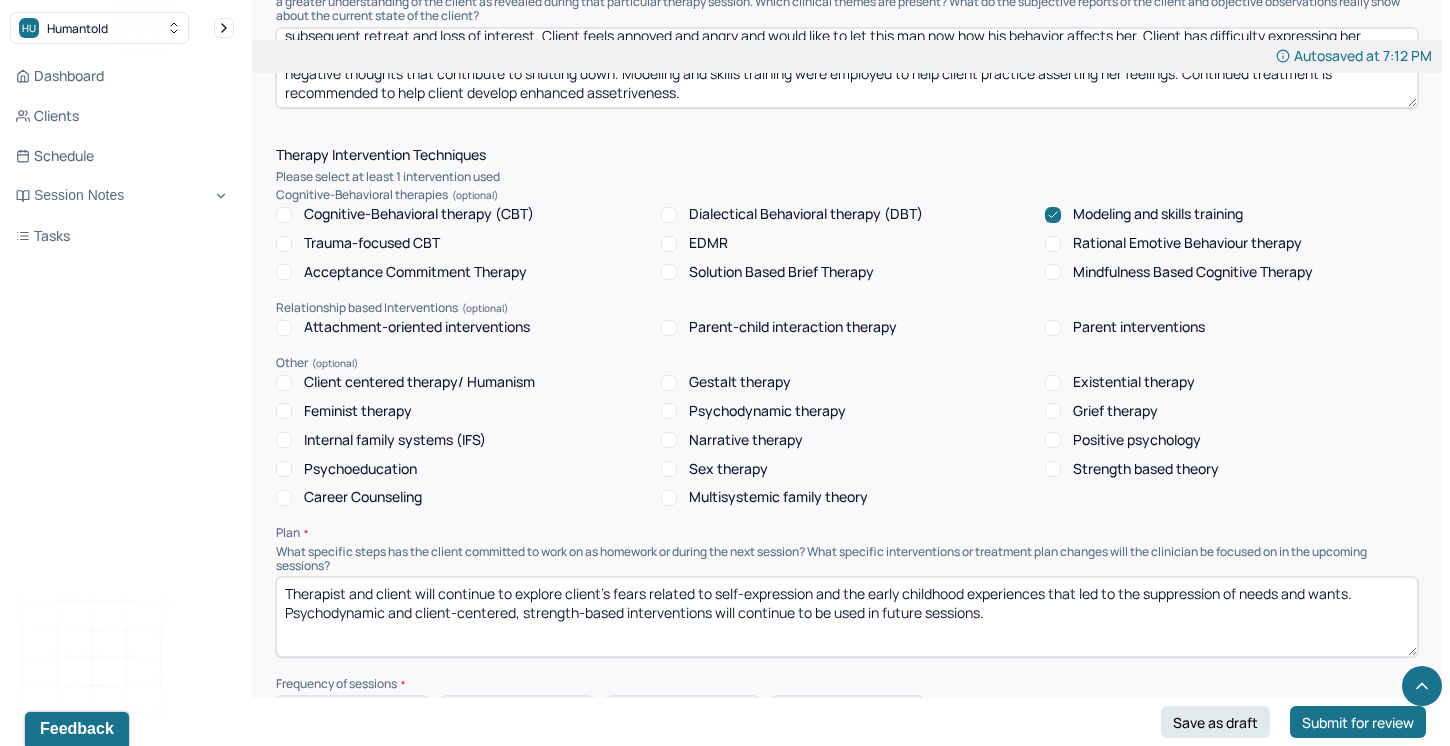 drag, startPoint x: 992, startPoint y: 613, endPoint x: 275, endPoint y: 608, distance: 717.01746 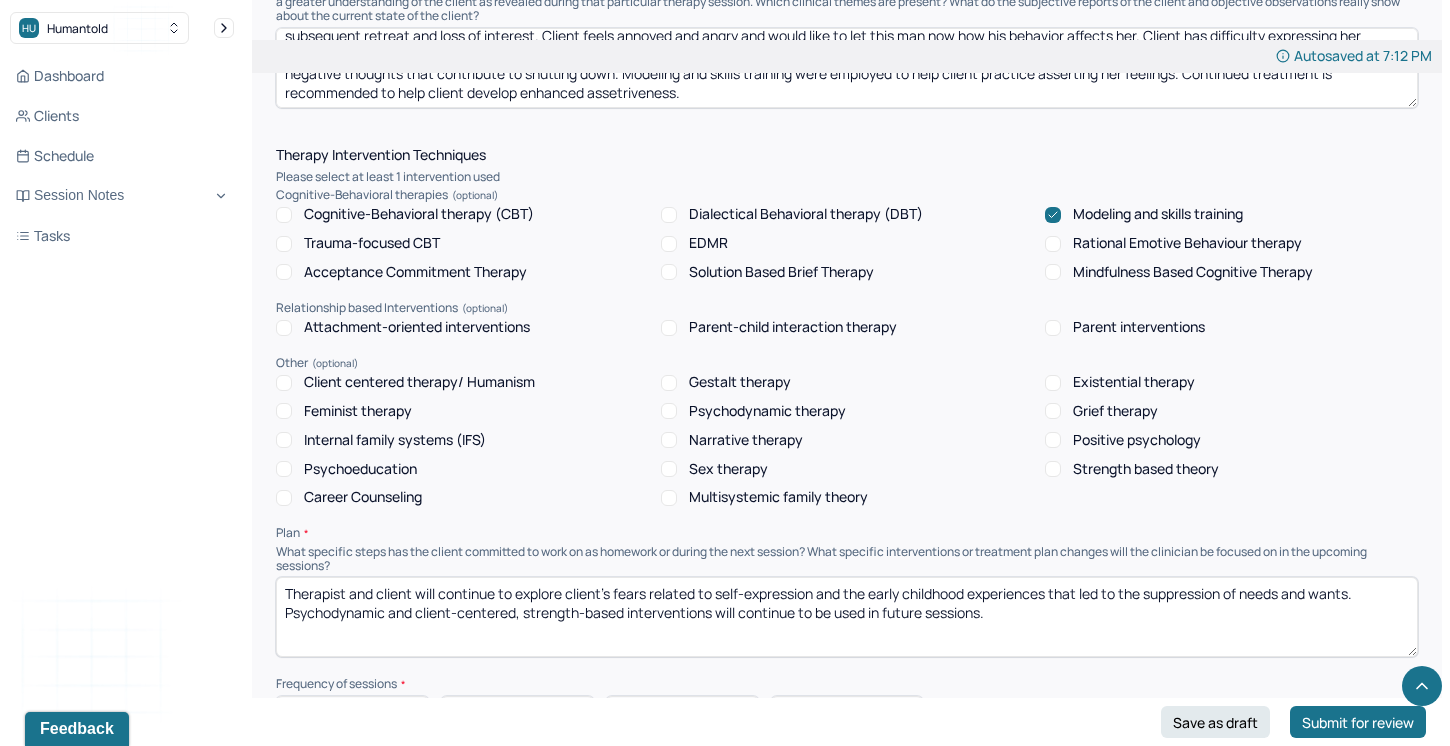 click on "Therapist and client will continue to explore client's fears related to self-expression and the early childhood experiences that led to the suppression of needs and wants.
Psychodynamic and client-centered, strength-based interventions will continue to be used in future sessions." at bounding box center [847, 617] 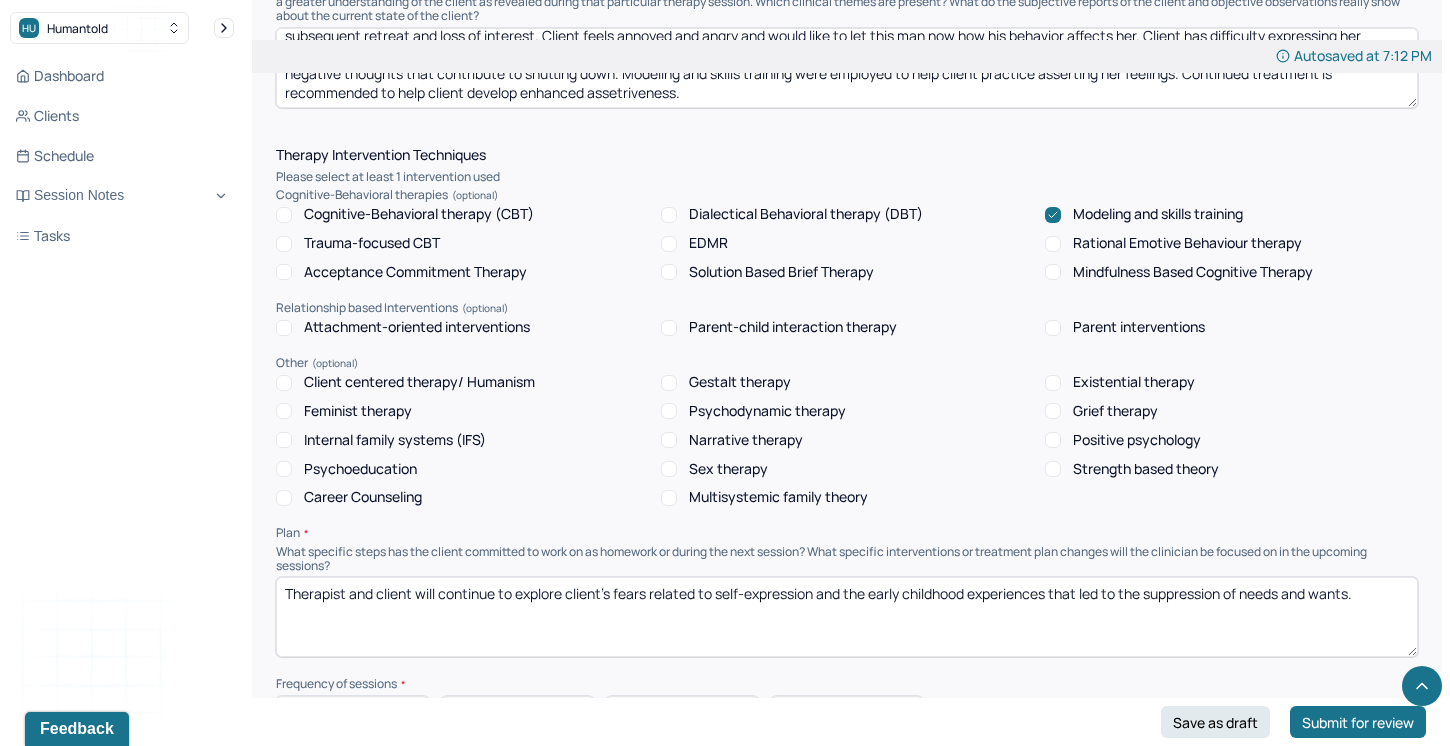 drag, startPoint x: 1377, startPoint y: 587, endPoint x: 582, endPoint y: 585, distance: 795.0025 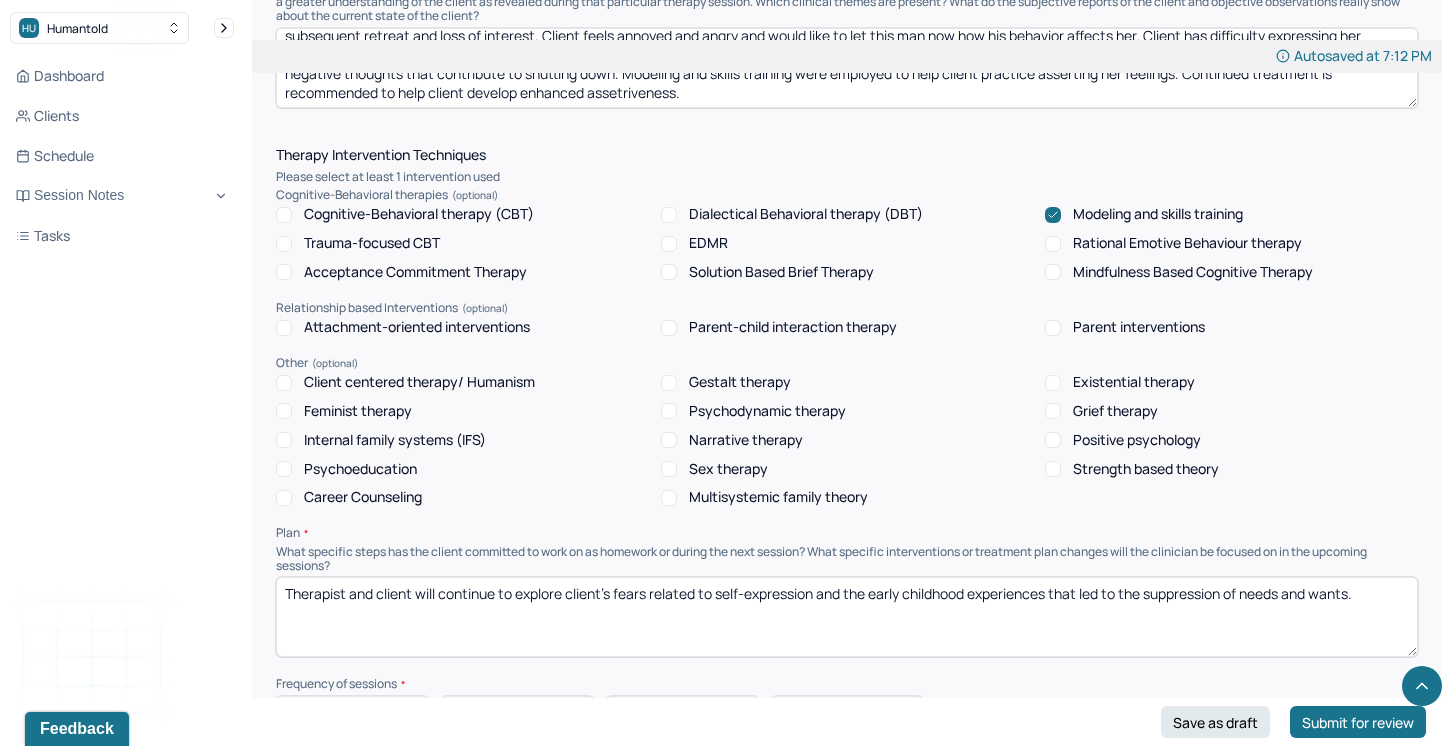 click on "Therapist and client will continue to explore client's fears related to self-expression and the early childhood experiences that led to the suppression of needs and wants." at bounding box center [847, 617] 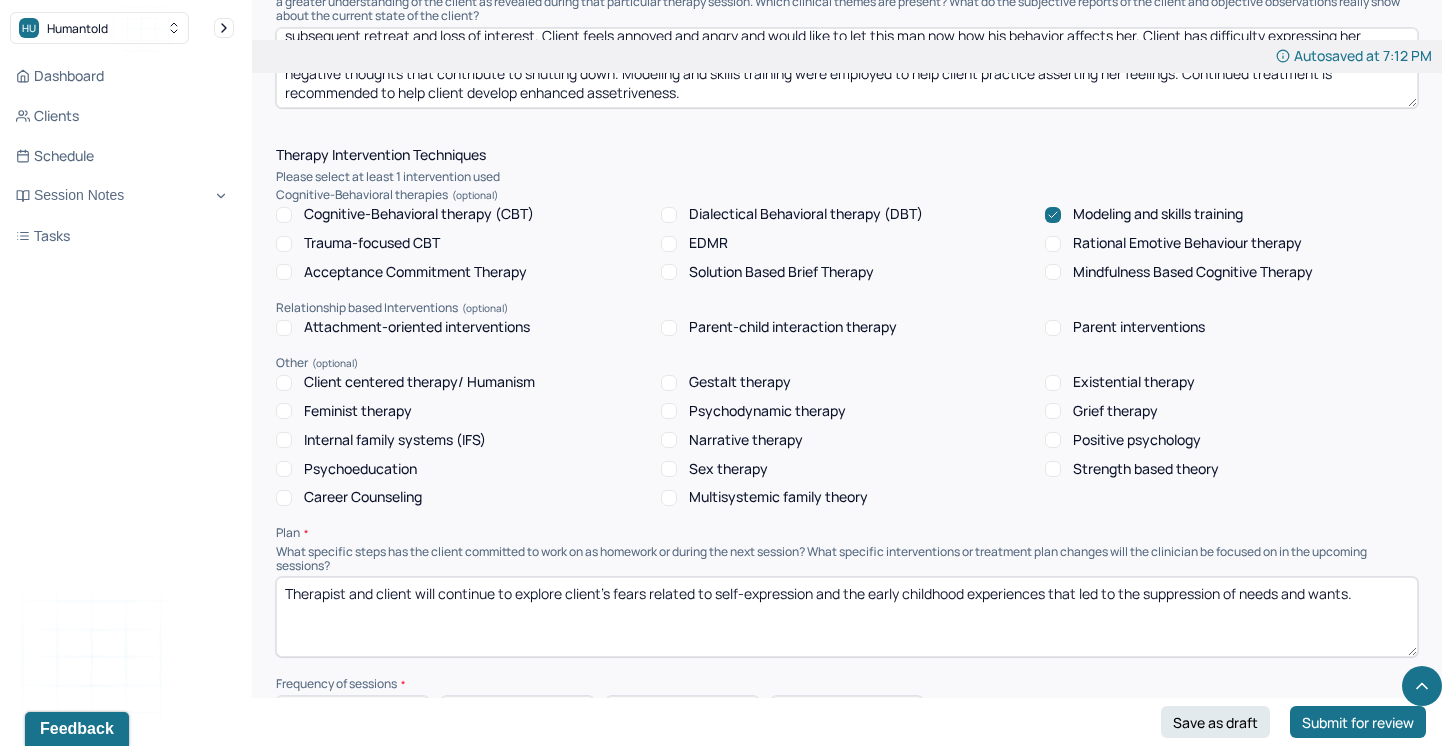 drag, startPoint x: 1363, startPoint y: 593, endPoint x: 518, endPoint y: 592, distance: 845.0006 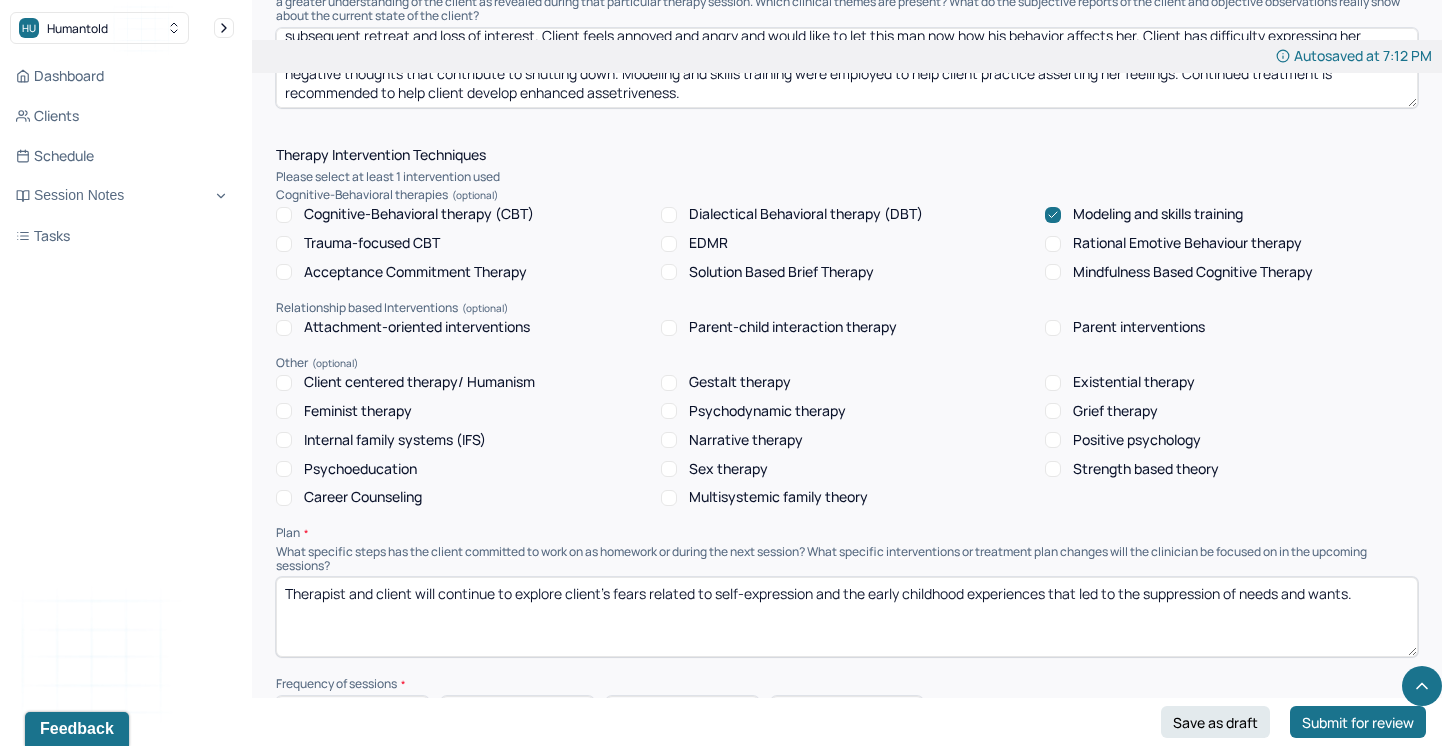 click on "Therapist and client will continue to explore client's fears related to self-expression and the early childhood experiences that led to the suppression of needs and wants." at bounding box center [847, 617] 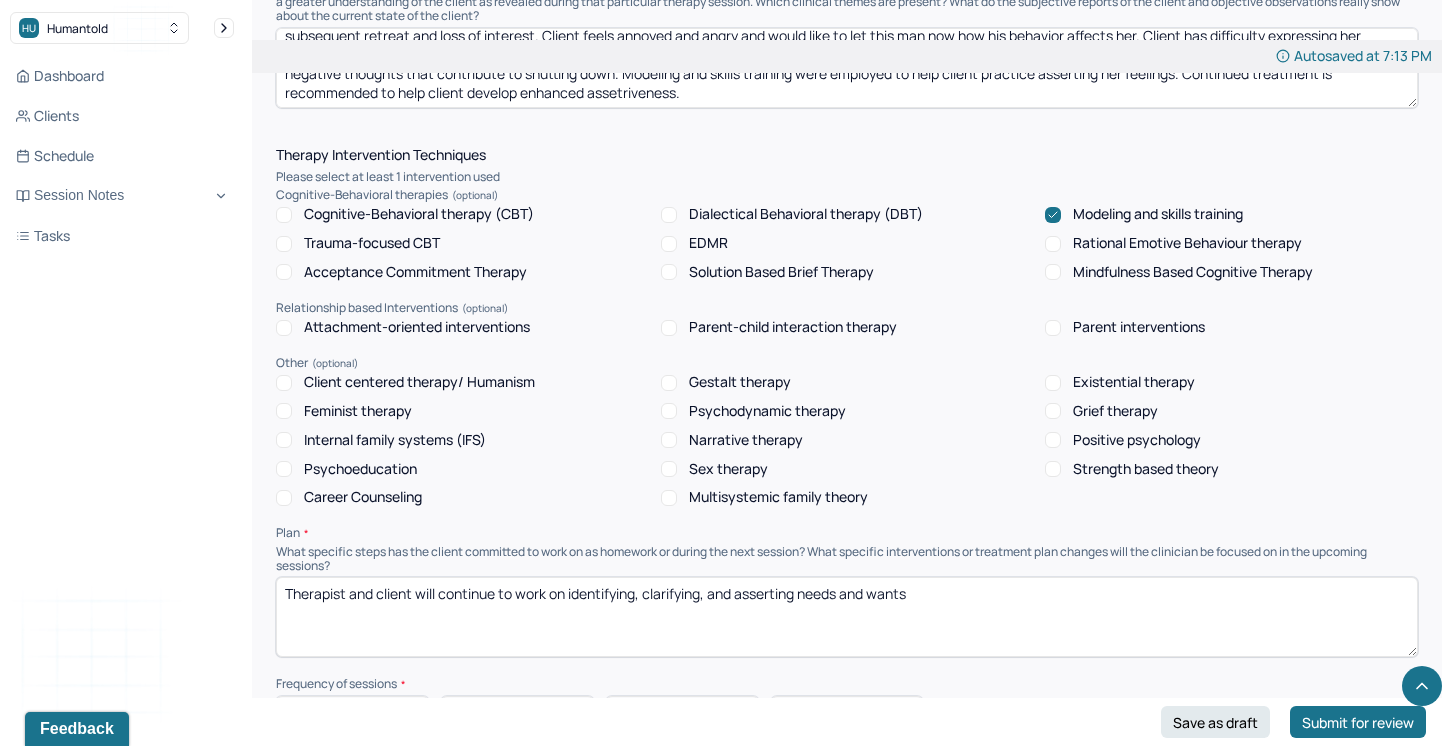 click on "Therapist and client will continue to work on identifying, clarifying, and asserting needs and wants" at bounding box center (847, 617) 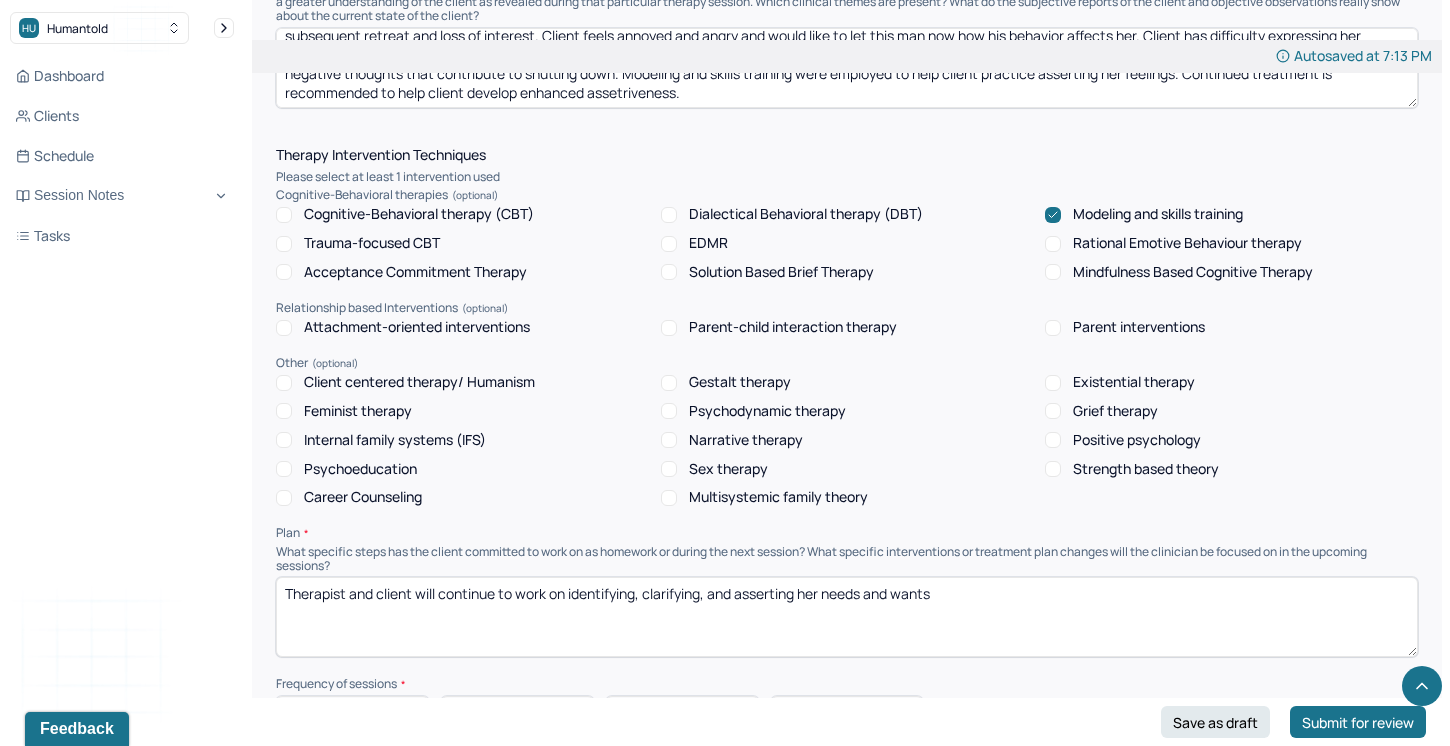 click on "Therapist and client will continue to work on identifying, clarifying, and asserting needs and wants" at bounding box center (847, 617) 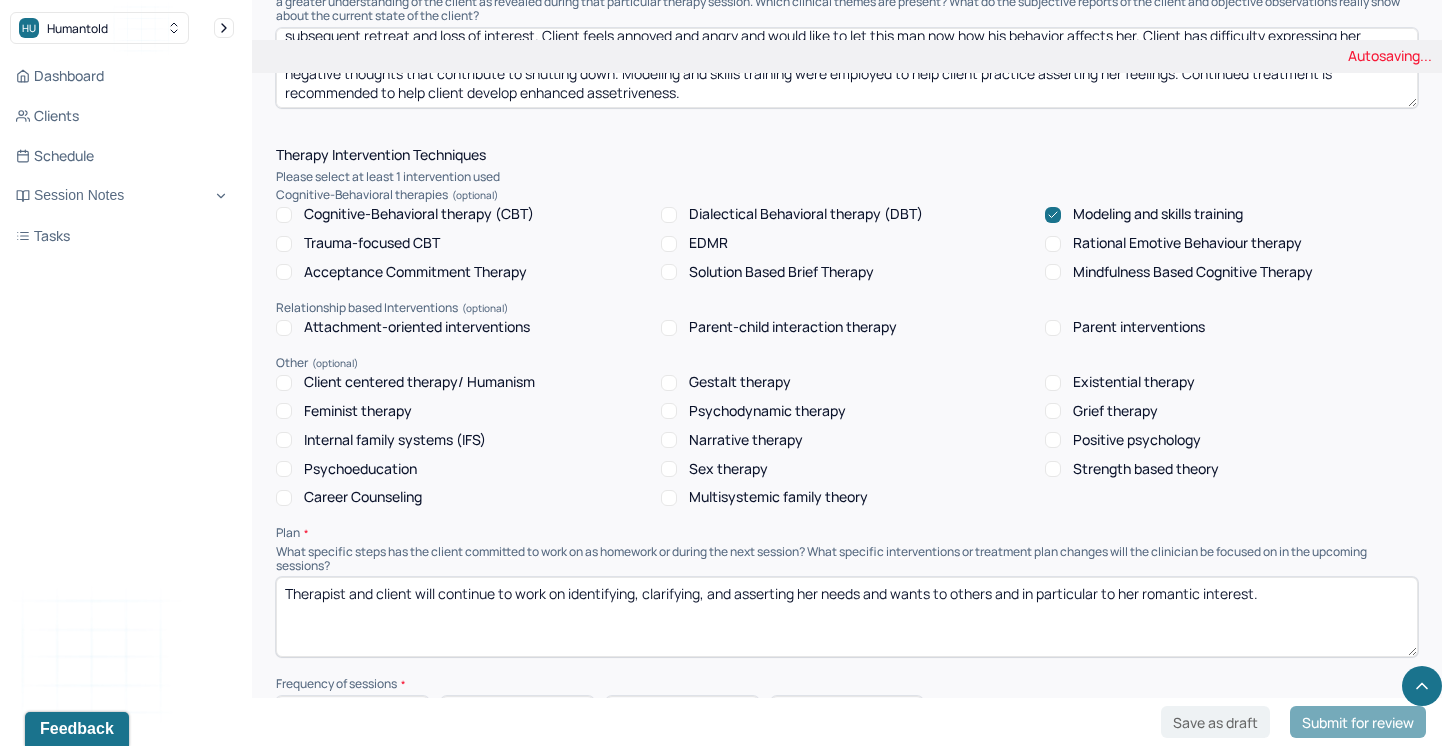 scroll, scrollTop: 1639, scrollLeft: 0, axis: vertical 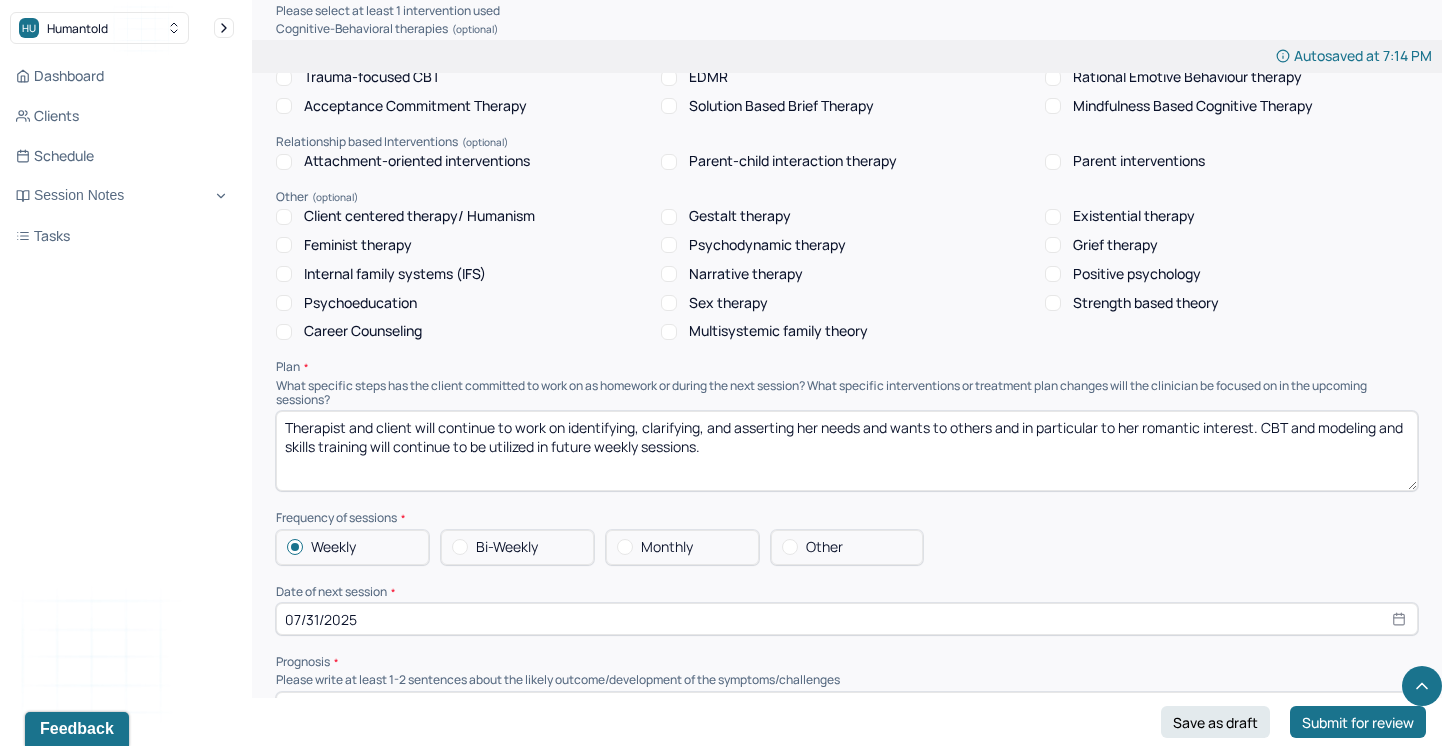type on "Therapist and client will continue to work on identifying, clarifying, and asserting her needs and wants to others and in particular to her romantic interest. CBT and modeling and skills training will continue to be utilized in future weekly sessions." 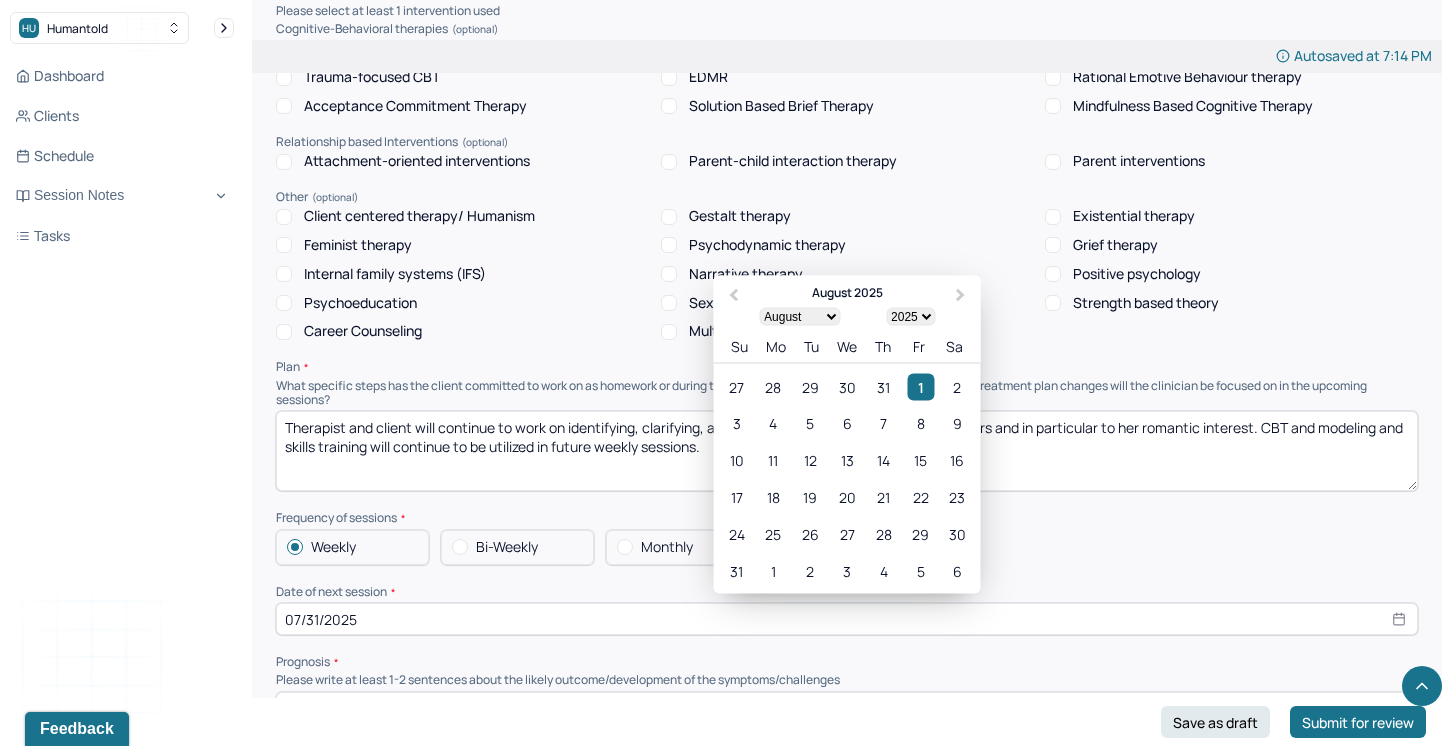 click on "07/31/2025" at bounding box center (847, 619) 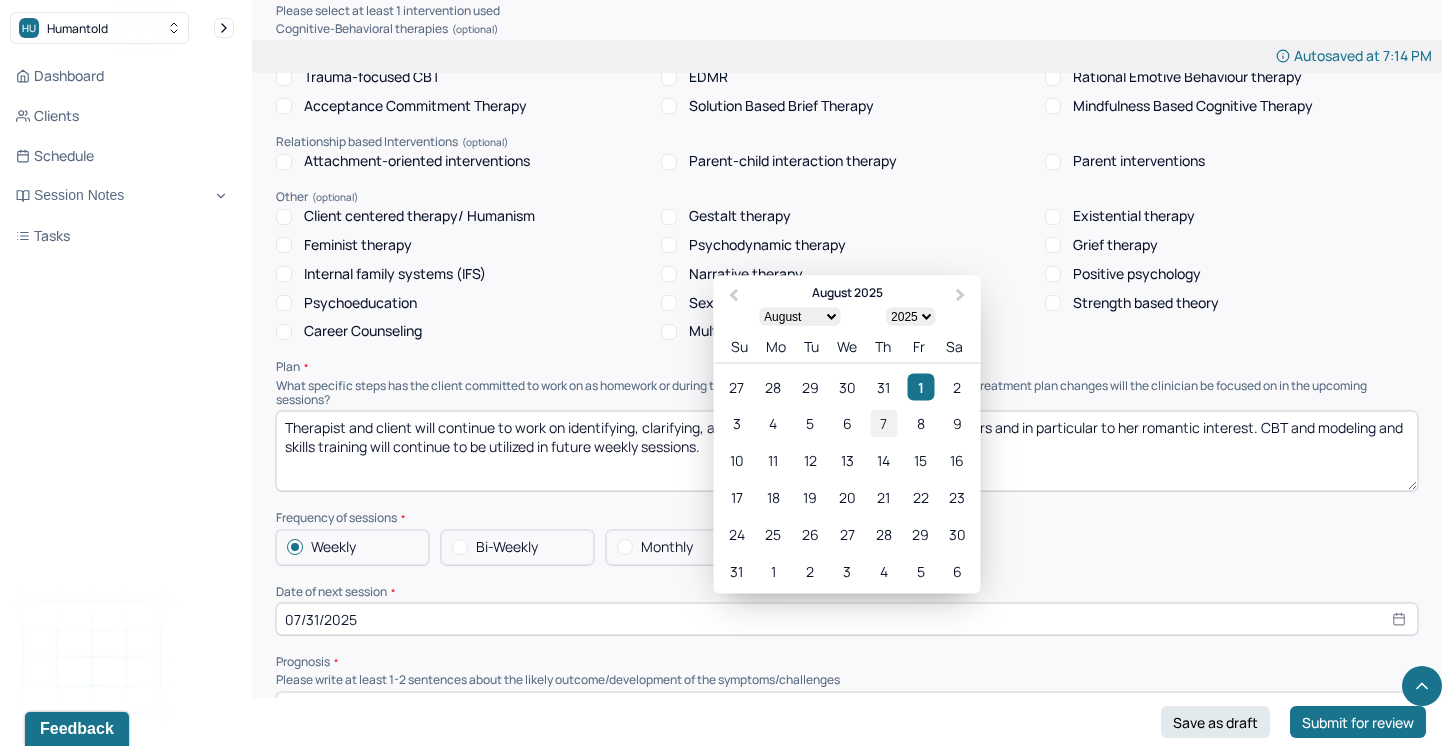 click on "7" at bounding box center (883, 423) 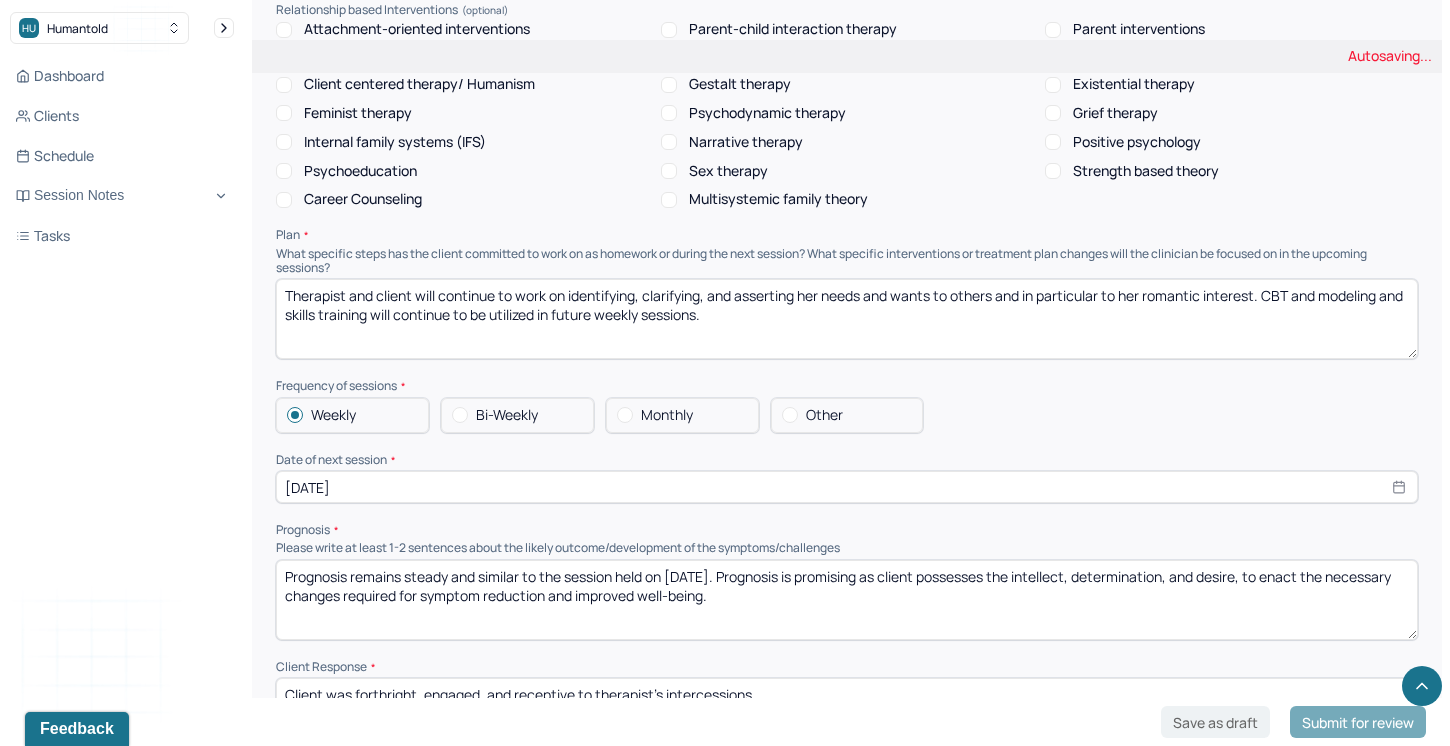 scroll, scrollTop: 1930, scrollLeft: 0, axis: vertical 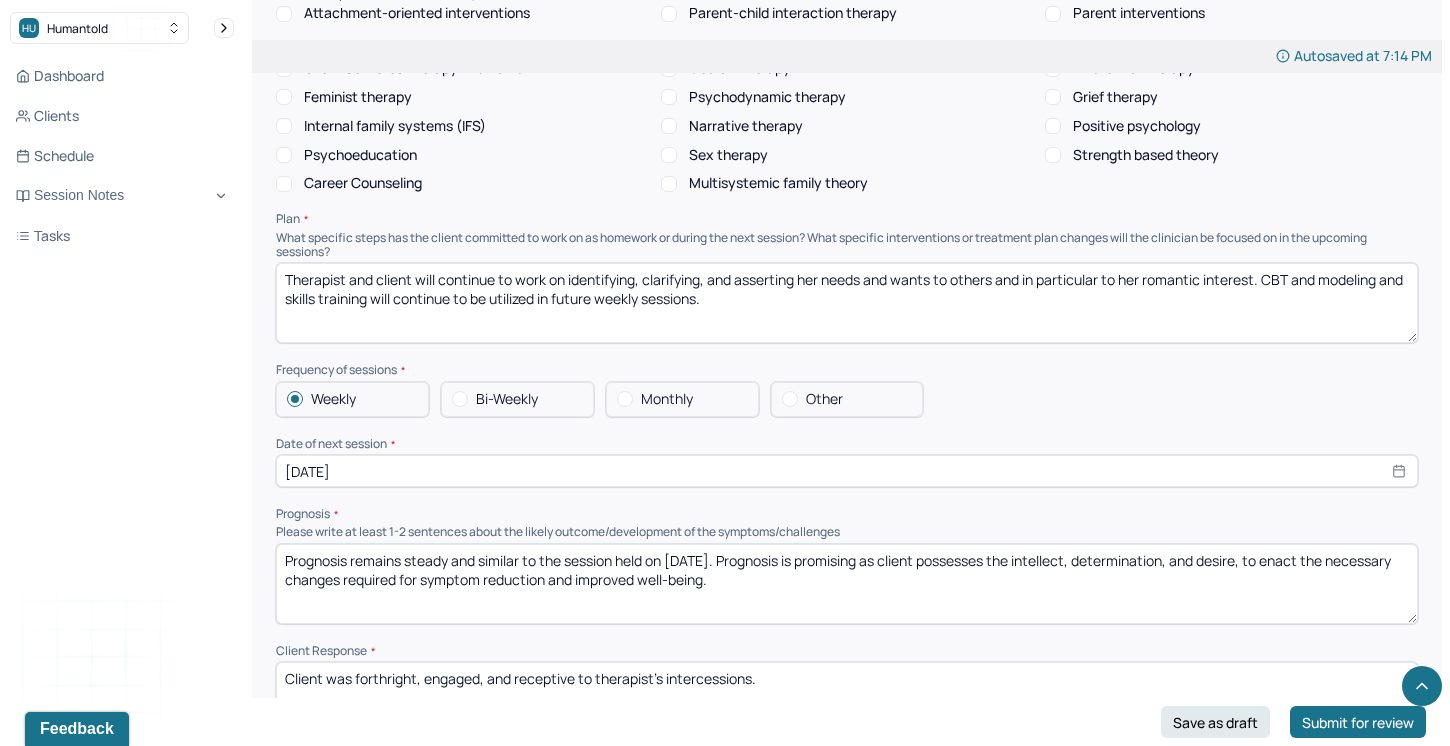 drag, startPoint x: 696, startPoint y: 550, endPoint x: 681, endPoint y: 553, distance: 15.297058 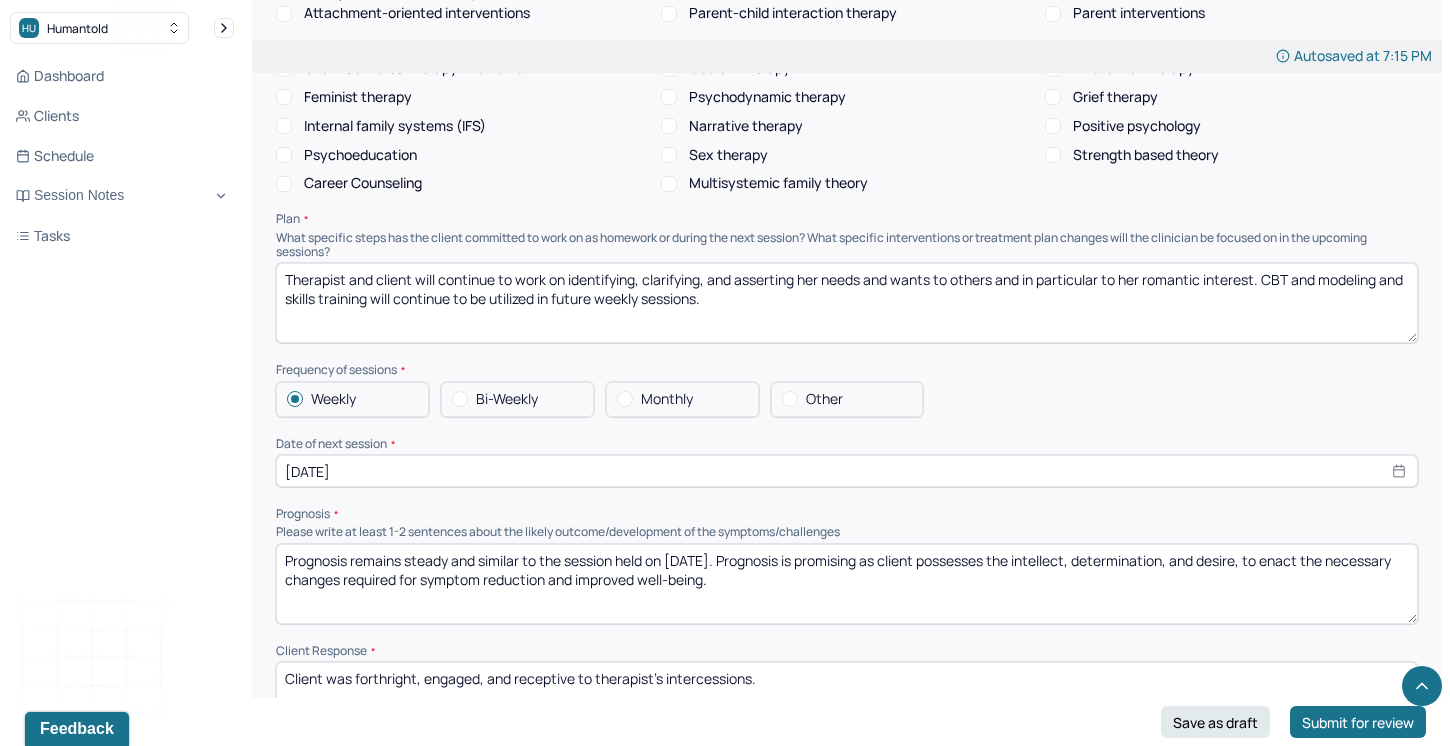drag, startPoint x: 870, startPoint y: 554, endPoint x: 805, endPoint y: 554, distance: 65 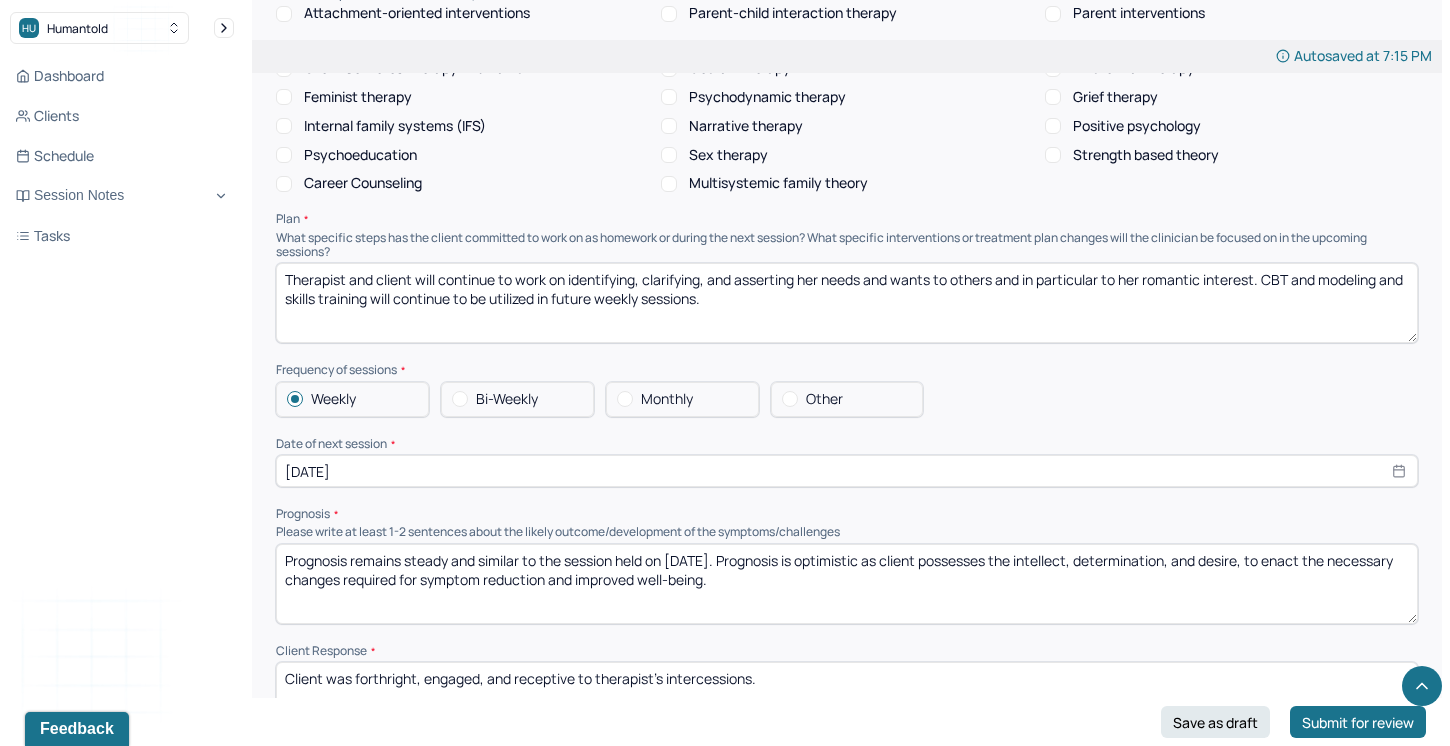 drag, startPoint x: 1079, startPoint y: 554, endPoint x: 1028, endPoint y: 554, distance: 51 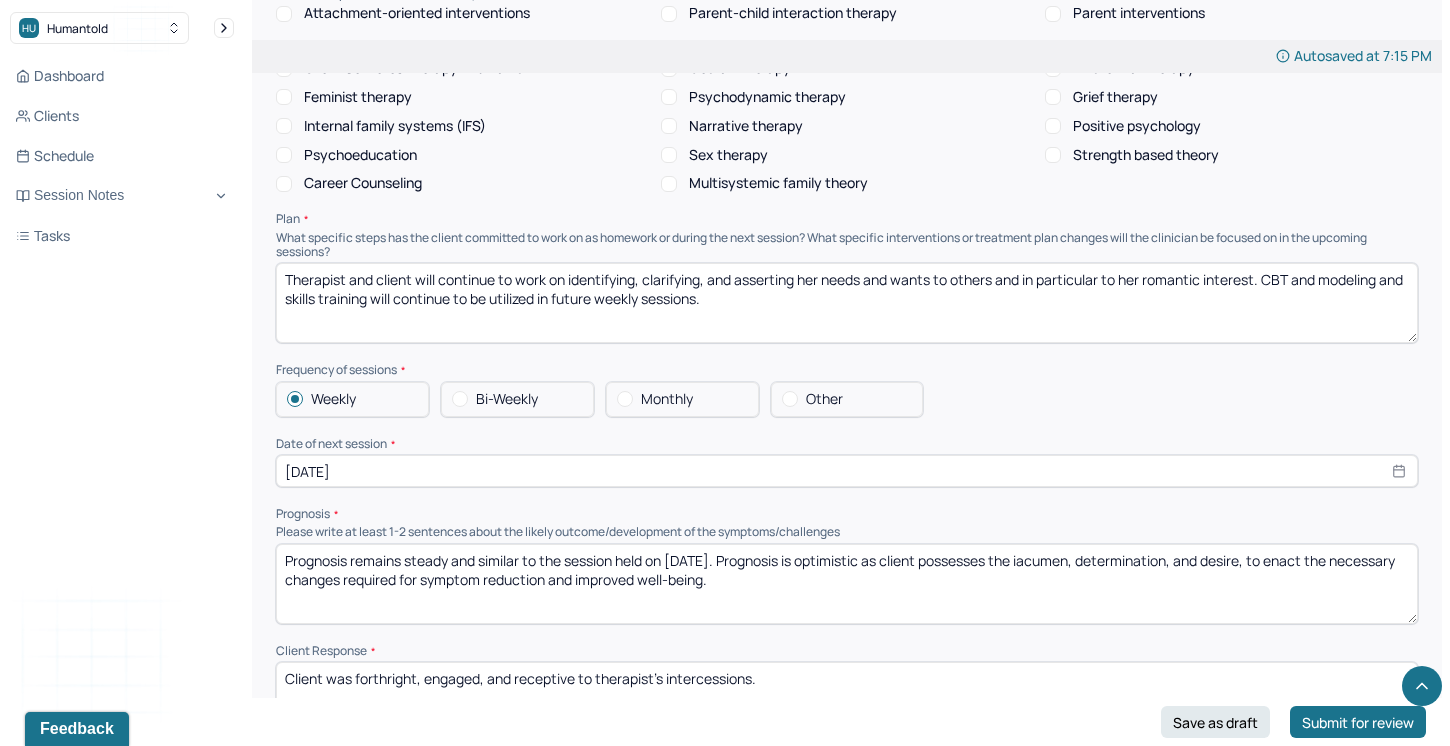 click on "Prognosis remains steady and similar to the session held on [DATE]. Prognosis is optimistic as client possesses the iacumen, determination, and desire, to enact the necessary changes required for symptom reduction and improved well-being." at bounding box center [847, 584] 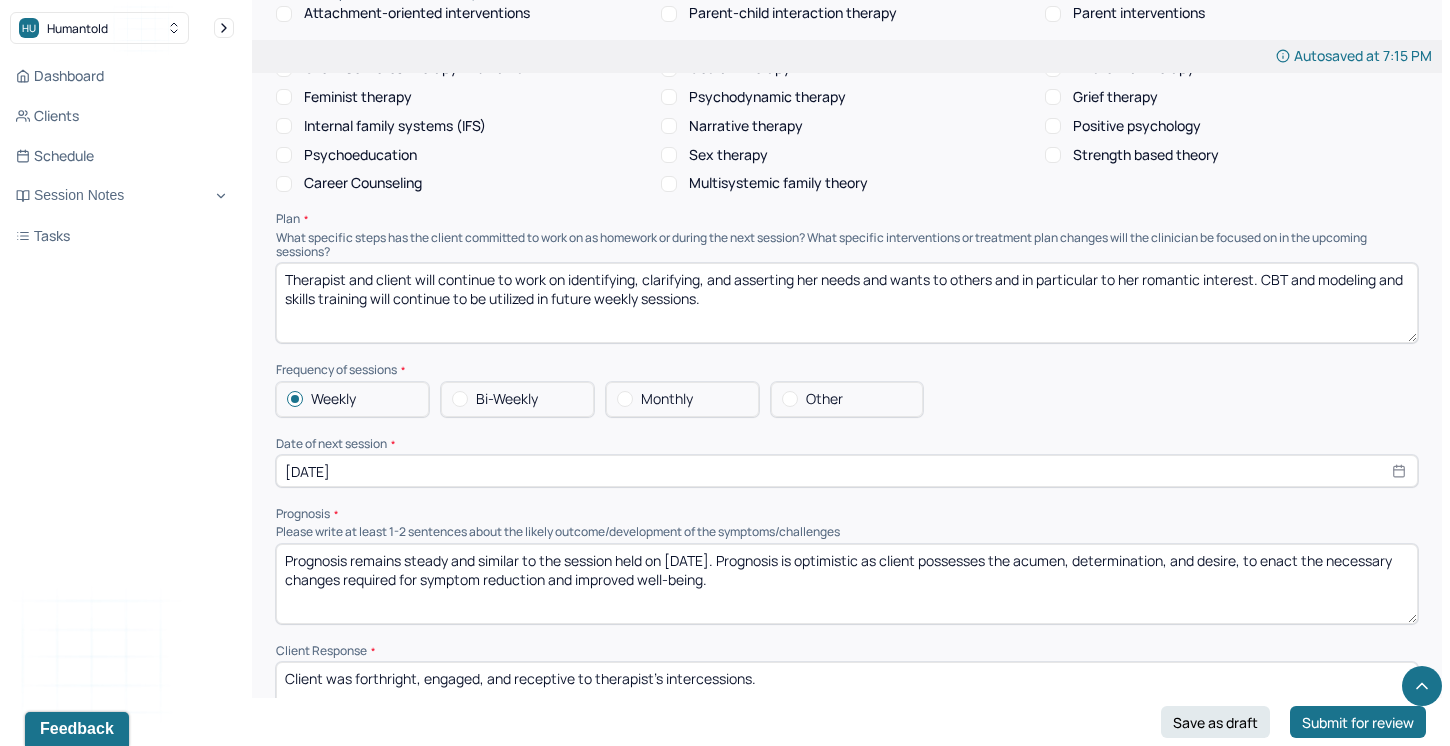 drag, startPoint x: 1176, startPoint y: 549, endPoint x: 1083, endPoint y: 552, distance: 93.04838 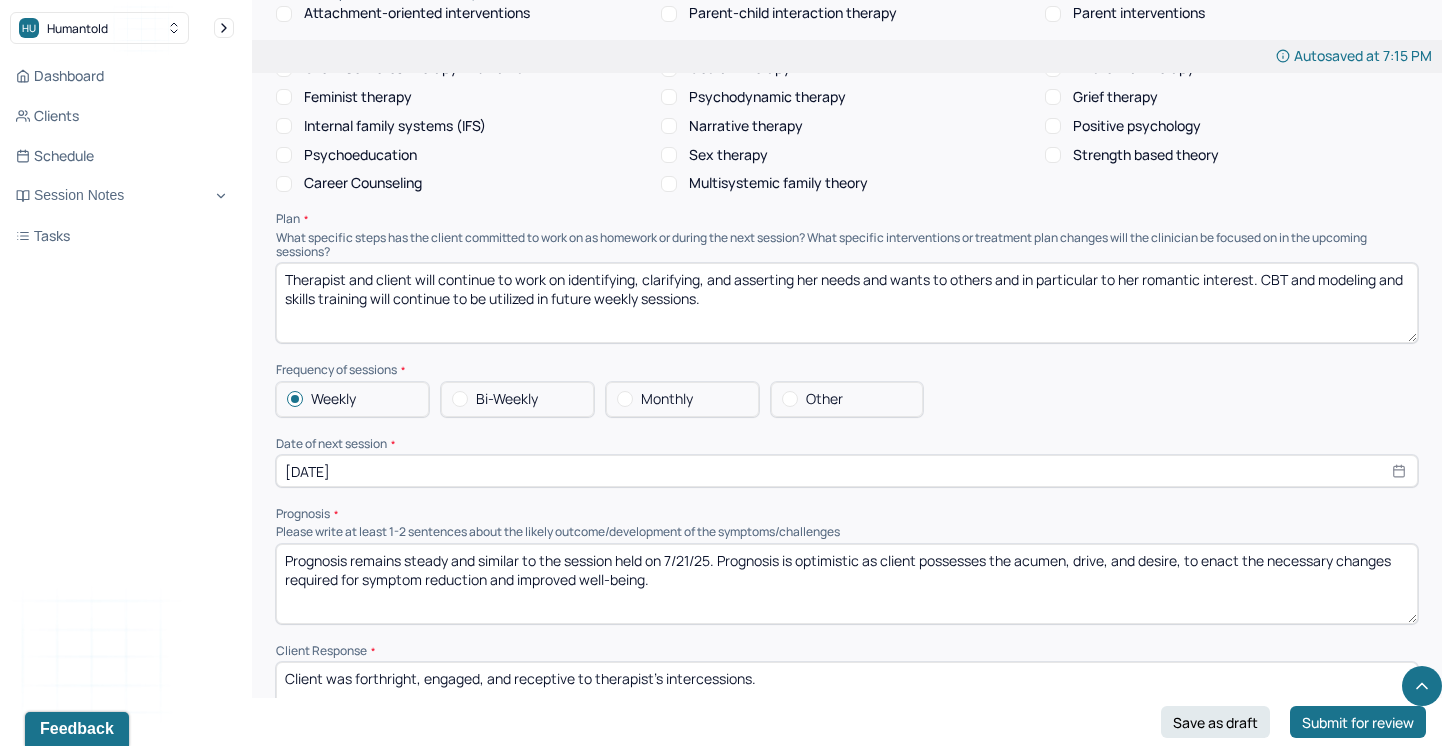 drag, startPoint x: 1190, startPoint y: 550, endPoint x: 1149, endPoint y: 550, distance: 41 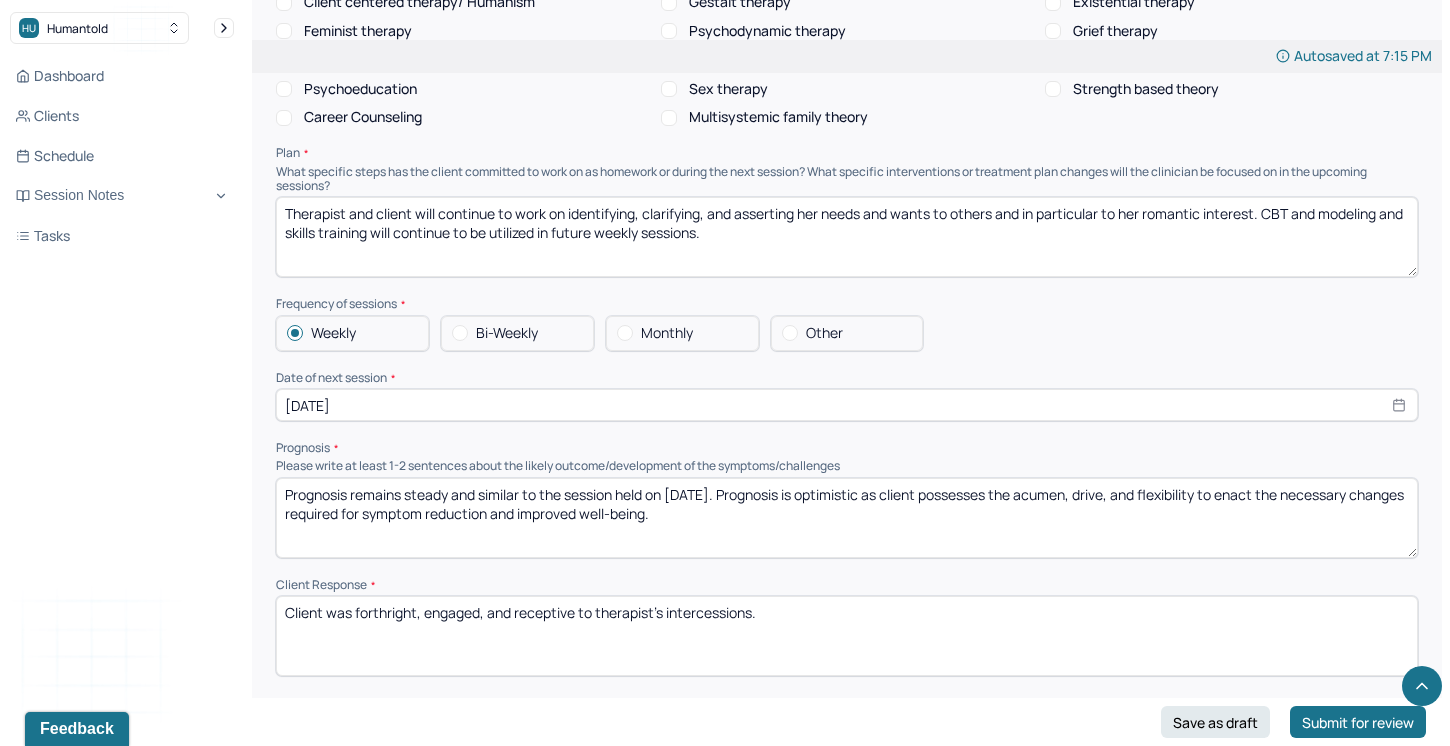 scroll, scrollTop: 1997, scrollLeft: 0, axis: vertical 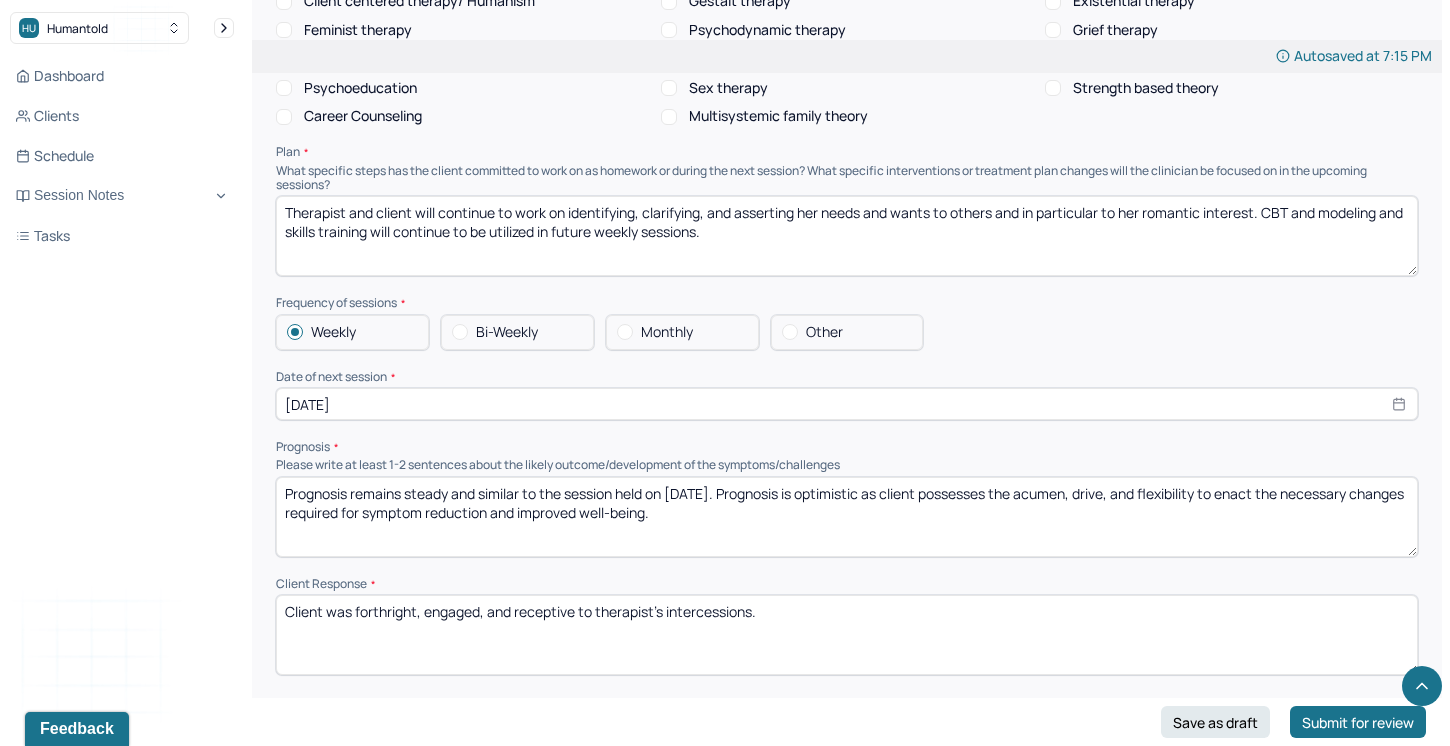 type on "Prognosis remains steady and similar to the session held on [DATE]. Prognosis is optimistic as client possesses the acumen, drive, and flexibility to enact the necessary changes required for symptom reduction and improved well-being." 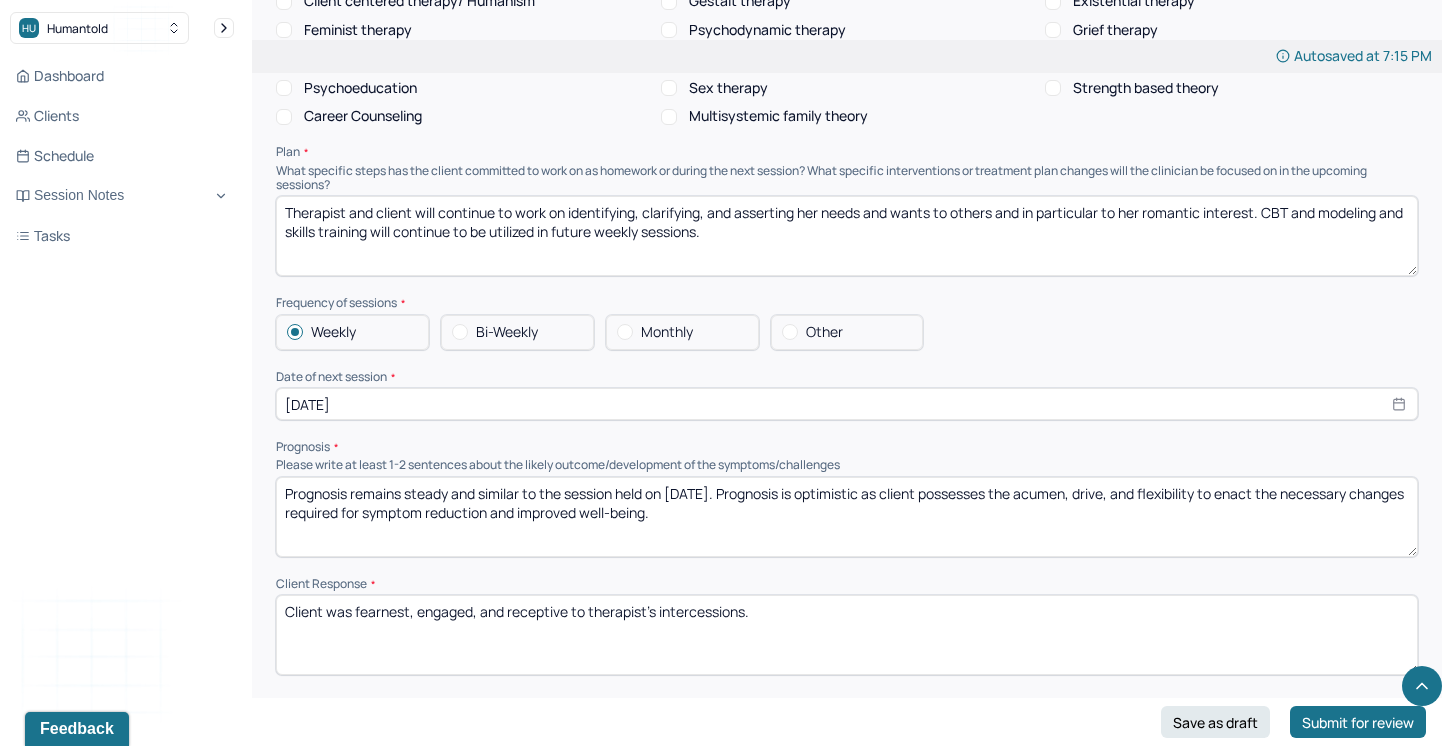 click on "Client was fearnest, engaged, and receptive to therapist's intercessions." at bounding box center (847, 635) 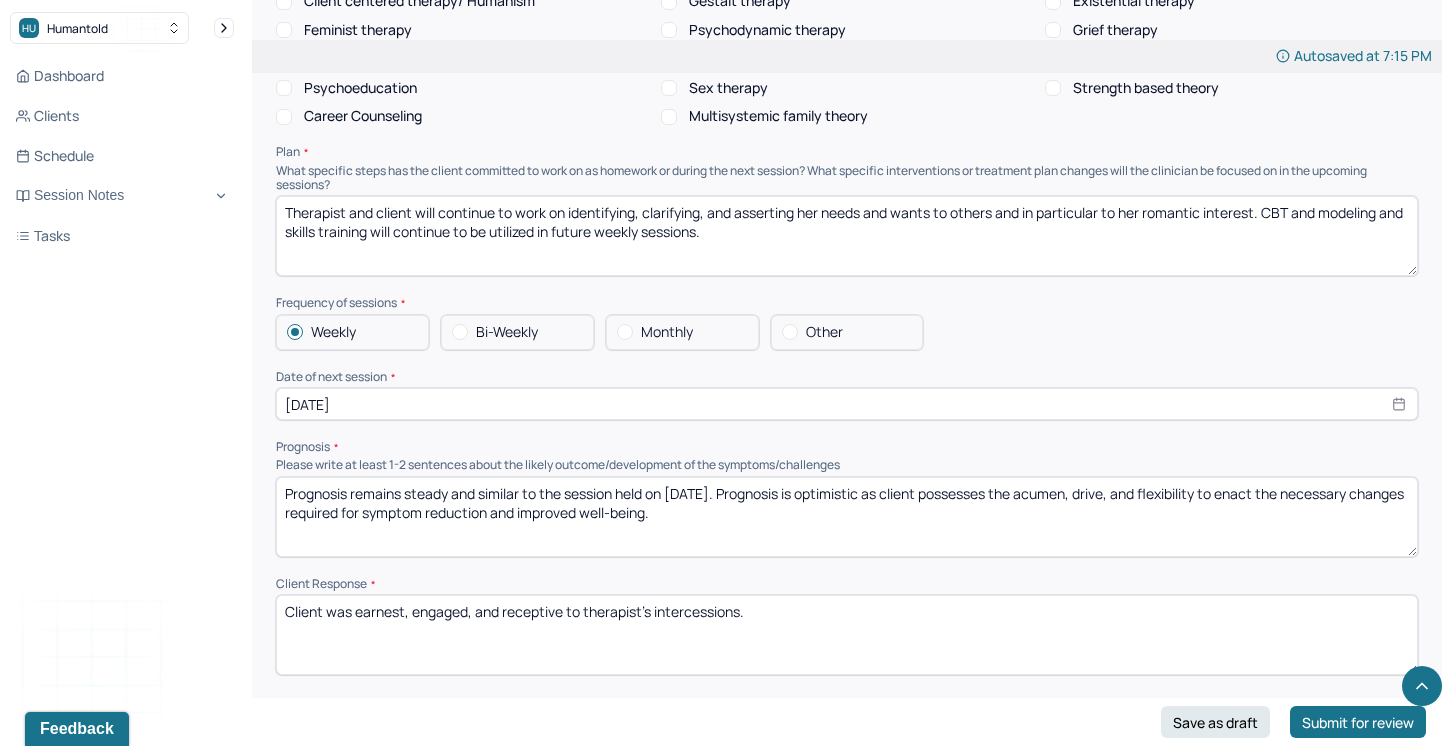 drag, startPoint x: 469, startPoint y: 606, endPoint x: 413, endPoint y: 609, distance: 56.0803 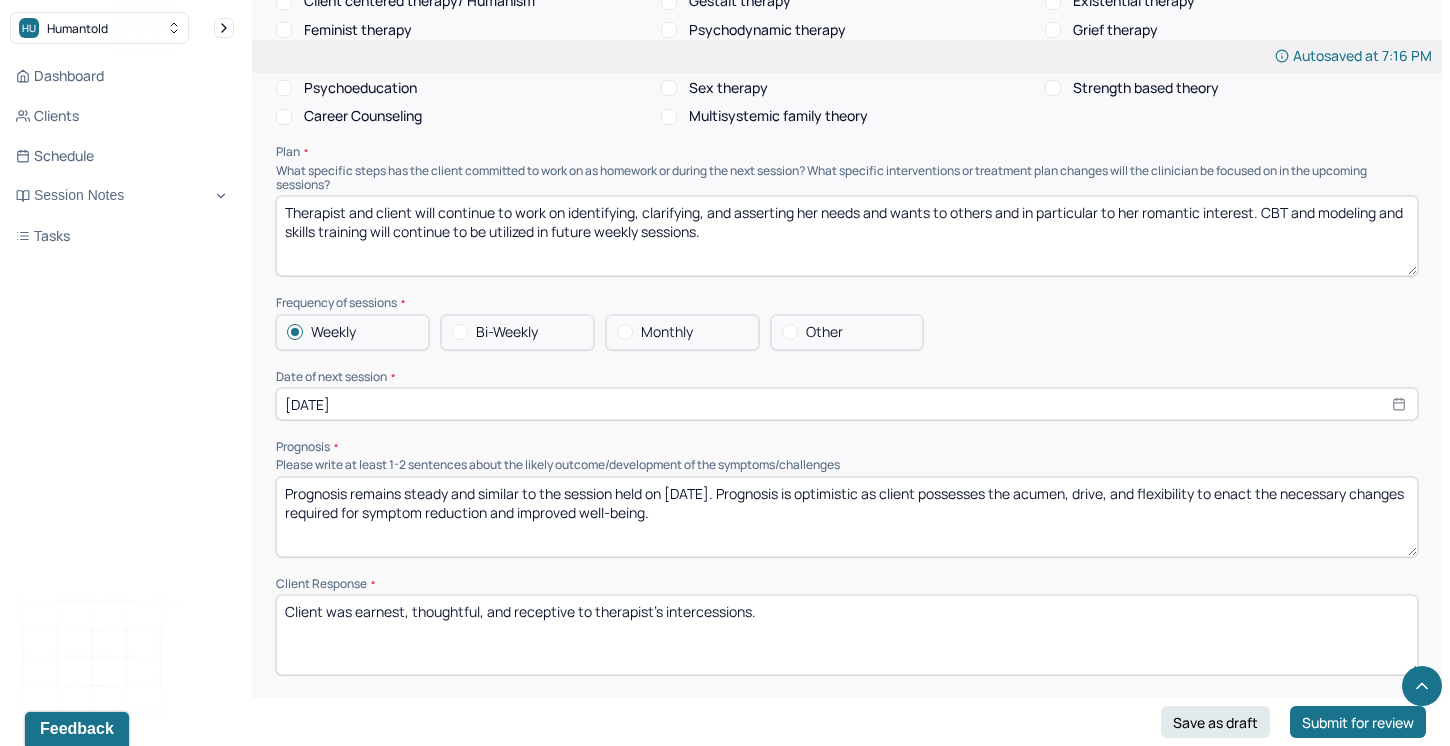 drag, startPoint x: 577, startPoint y: 604, endPoint x: 516, endPoint y: 604, distance: 61 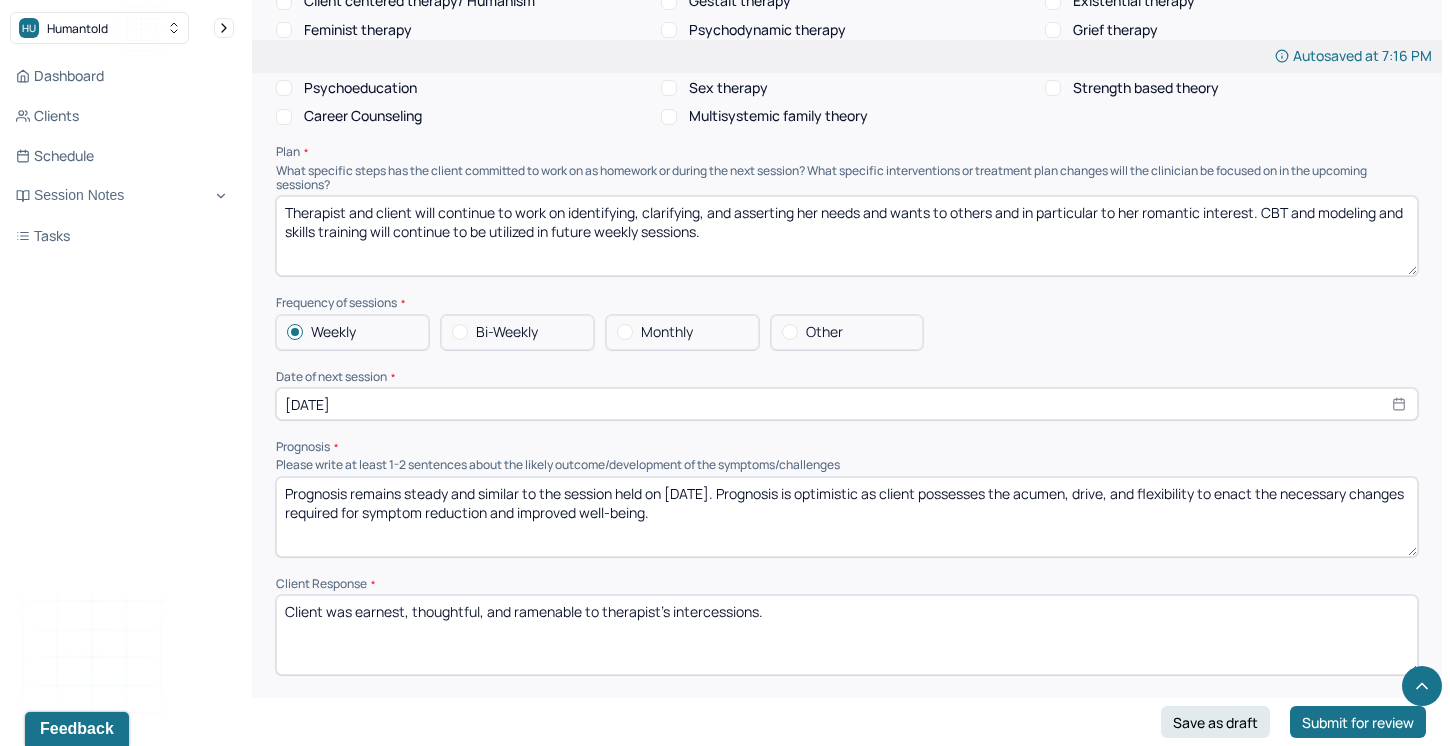 click on "Client was earnest, thoughtful, and ramenable to therapist's intercessions." at bounding box center (847, 635) 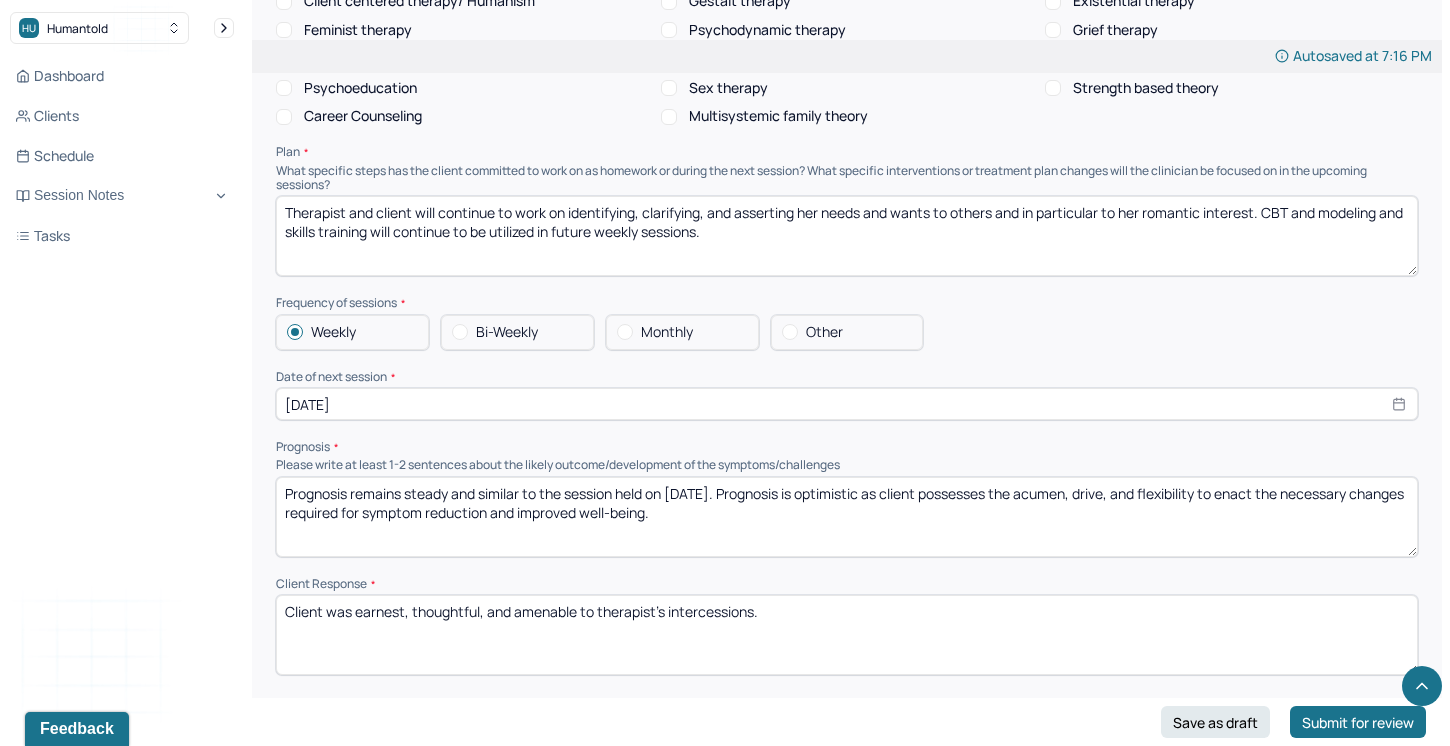 drag, startPoint x: 755, startPoint y: 605, endPoint x: 671, endPoint y: 599, distance: 84.21401 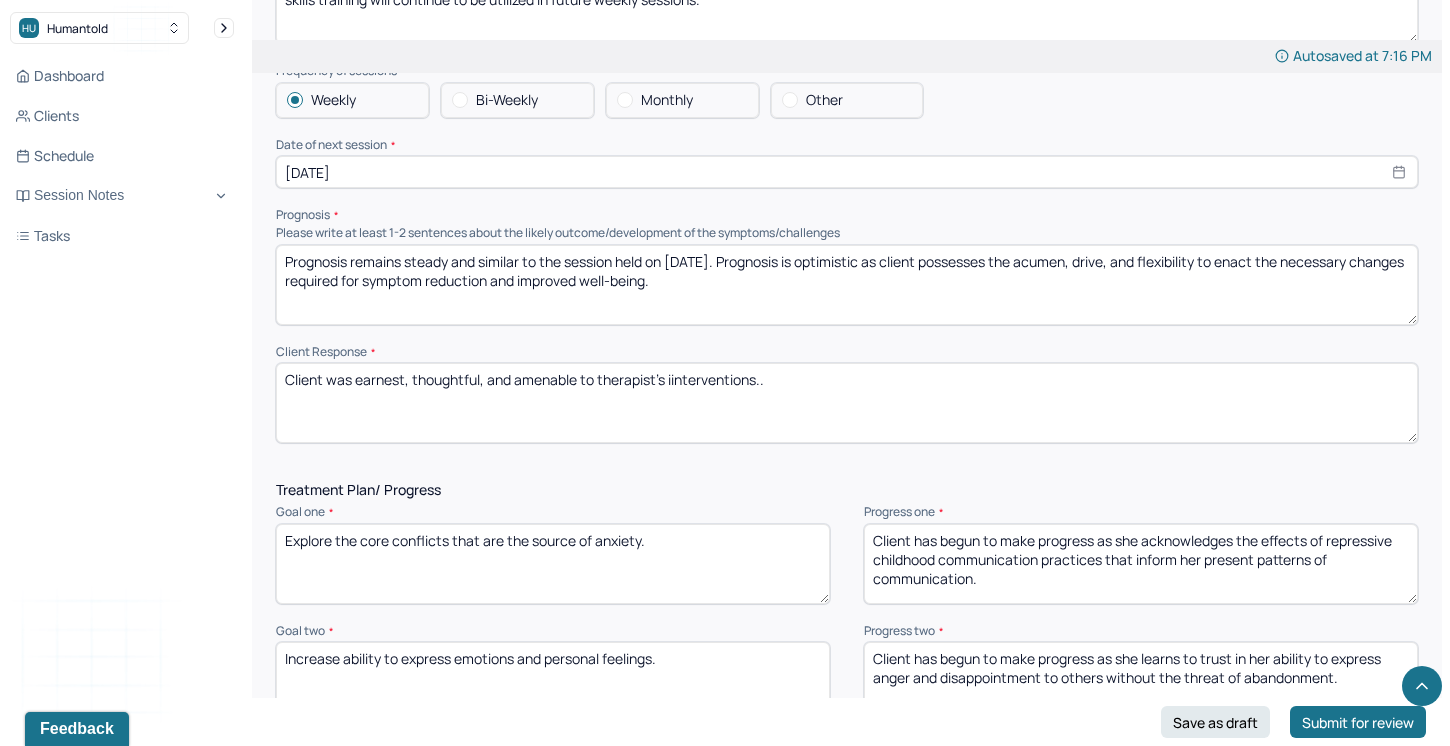 scroll, scrollTop: 2230, scrollLeft: 0, axis: vertical 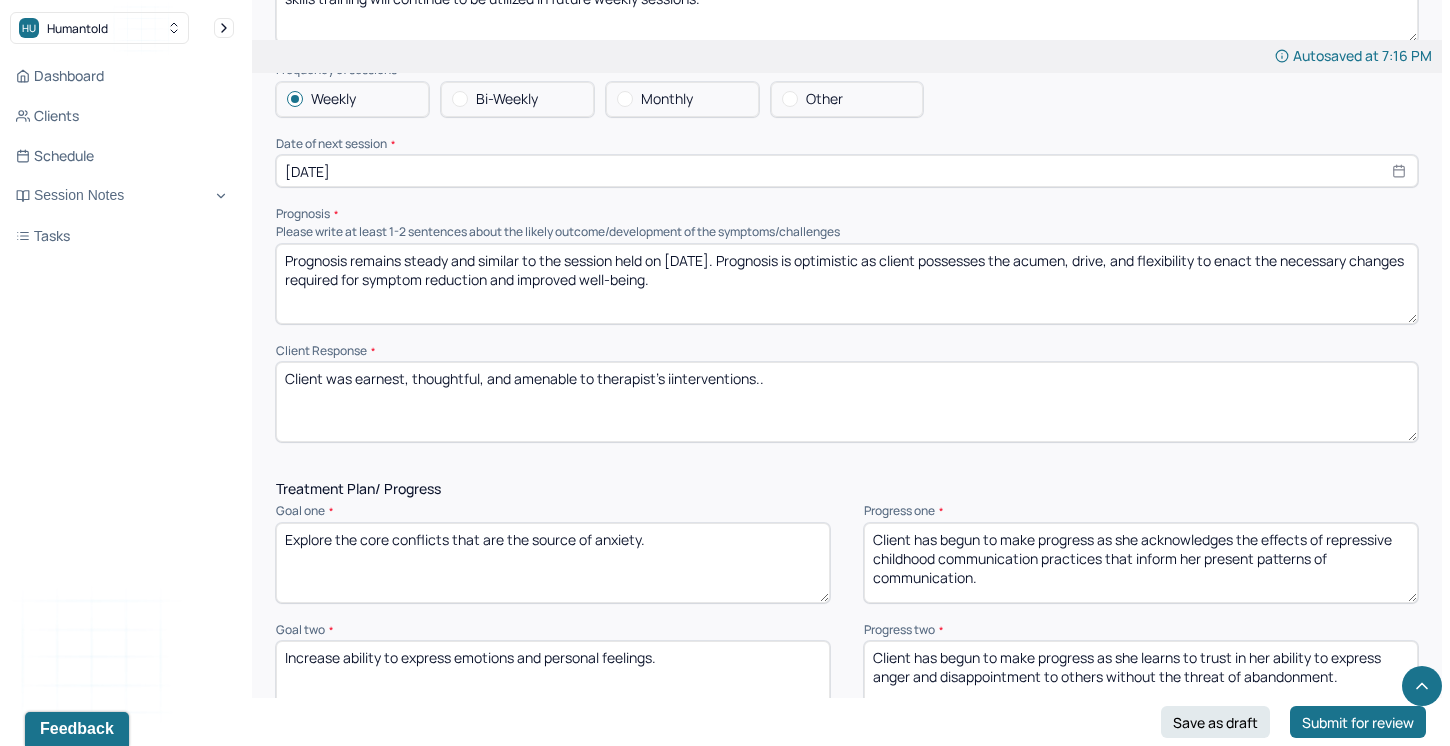 type on "Client was earnest, thoughtful, and amenable to therapist's iinterventions.." 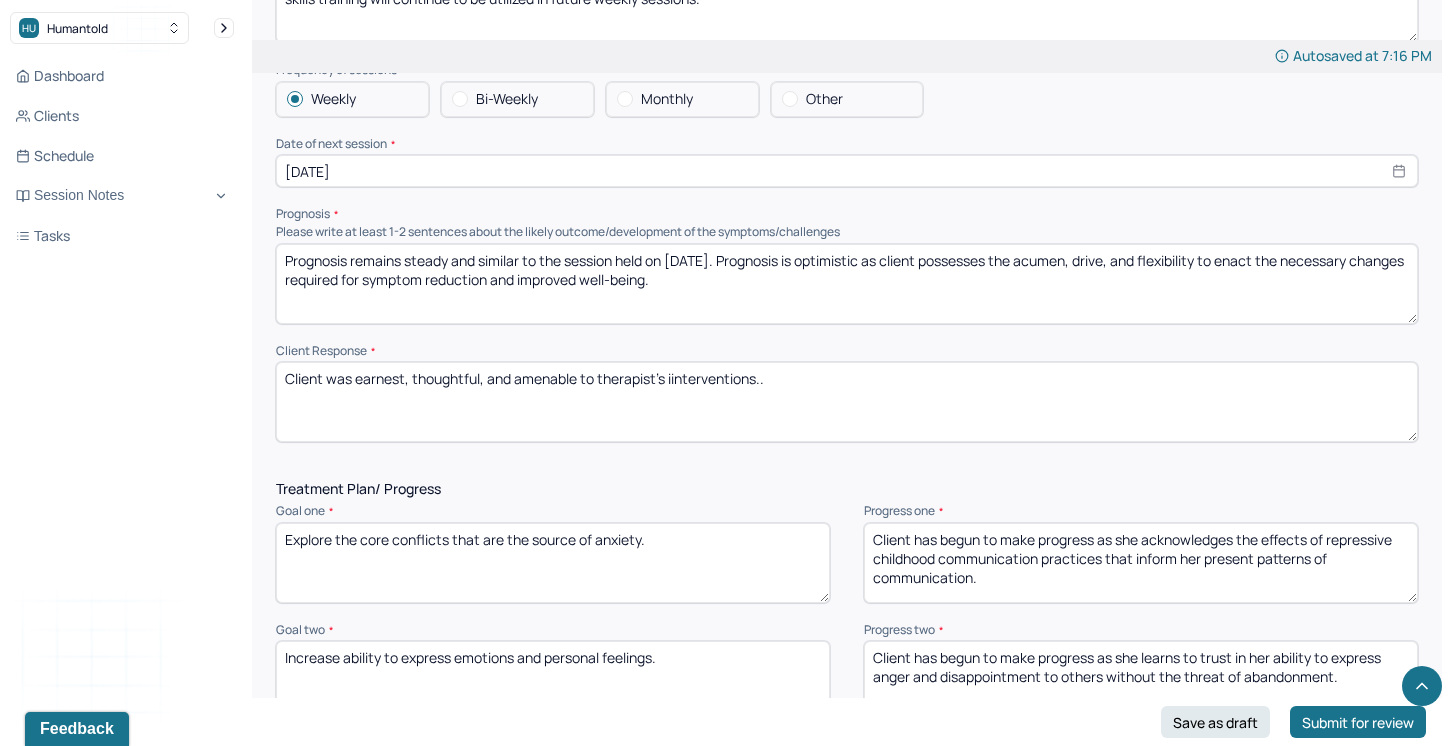 drag, startPoint x: 1122, startPoint y: 537, endPoint x: 1181, endPoint y: 565, distance: 65.30697 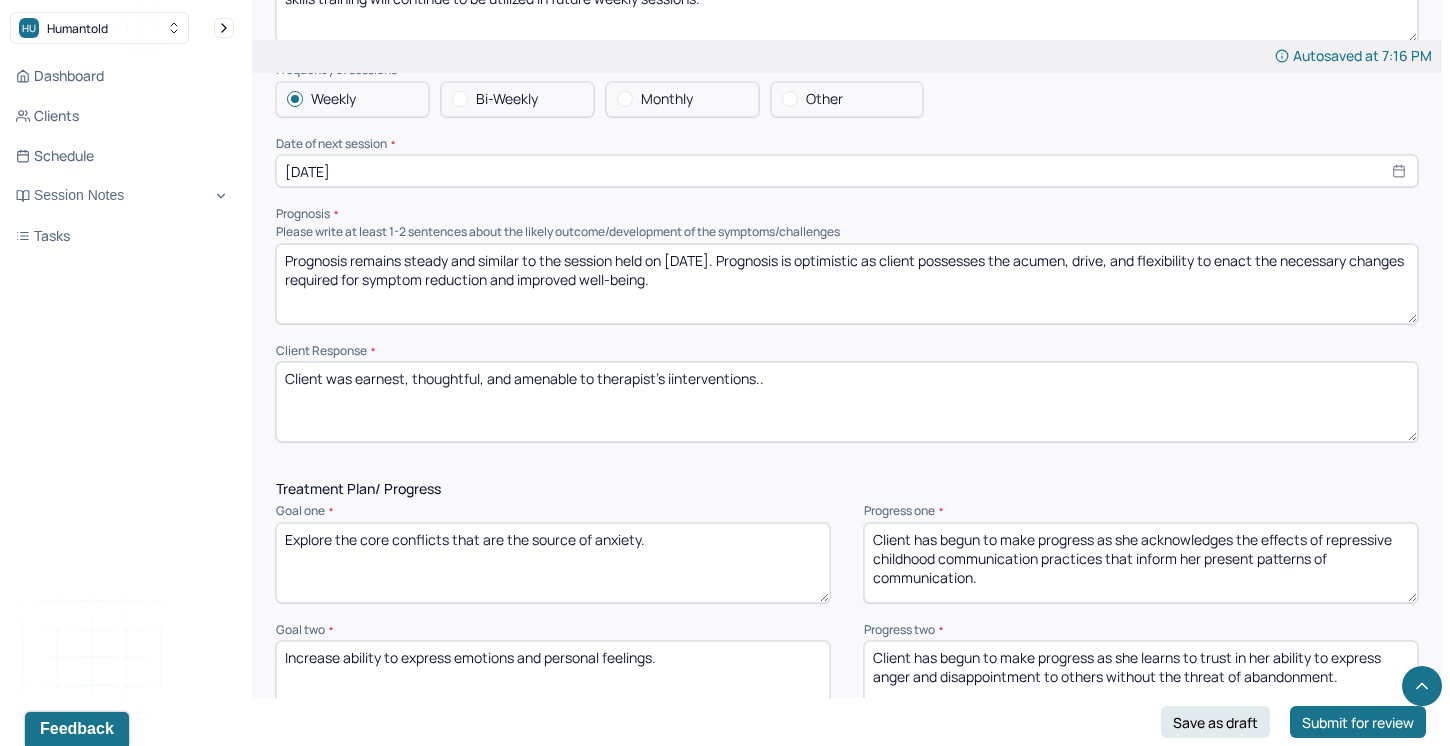 click on "Client has begun to make progress as she acknowledges the effects of repressive childhood communication practices that inform her present patterns of communication." at bounding box center [1141, 563] 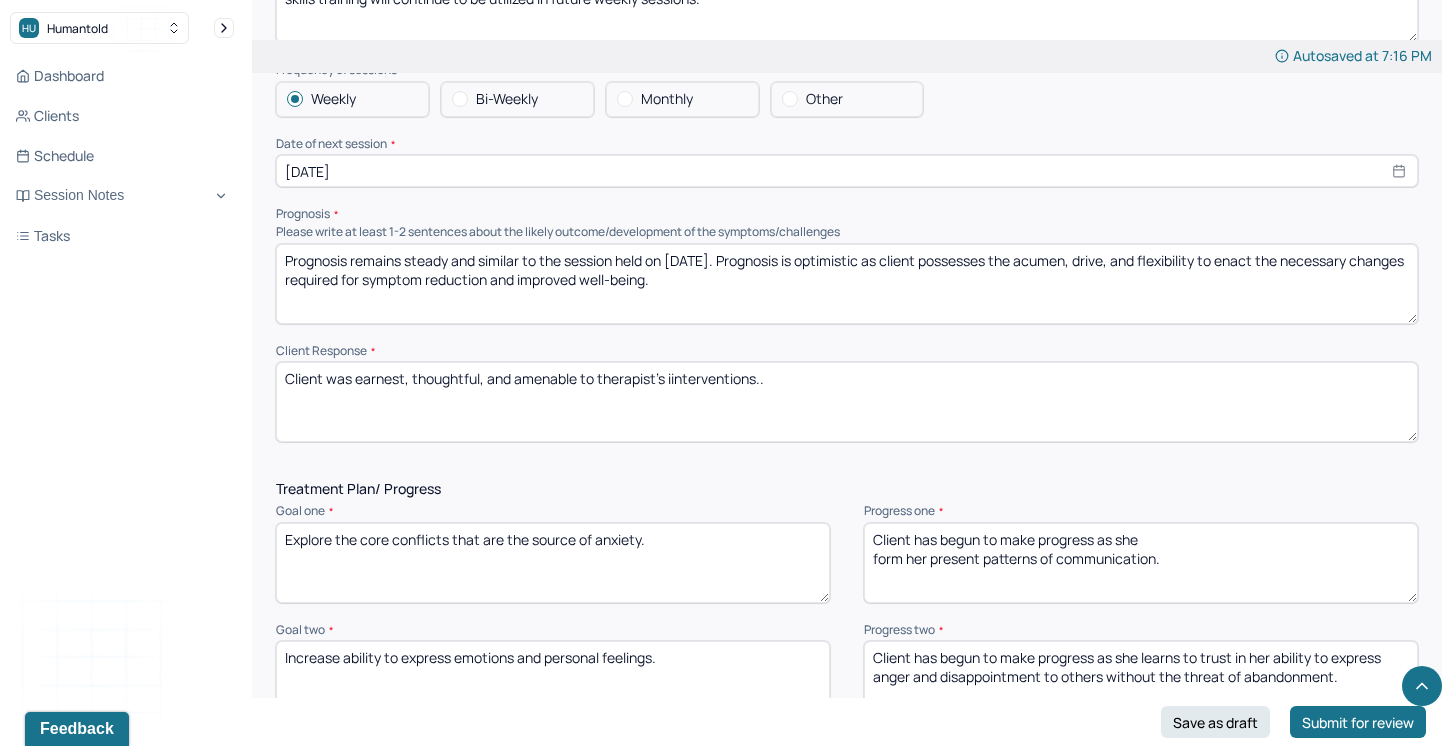 click on "Client has begun to make progress as she form her present patterns of communication." at bounding box center [1141, 563] 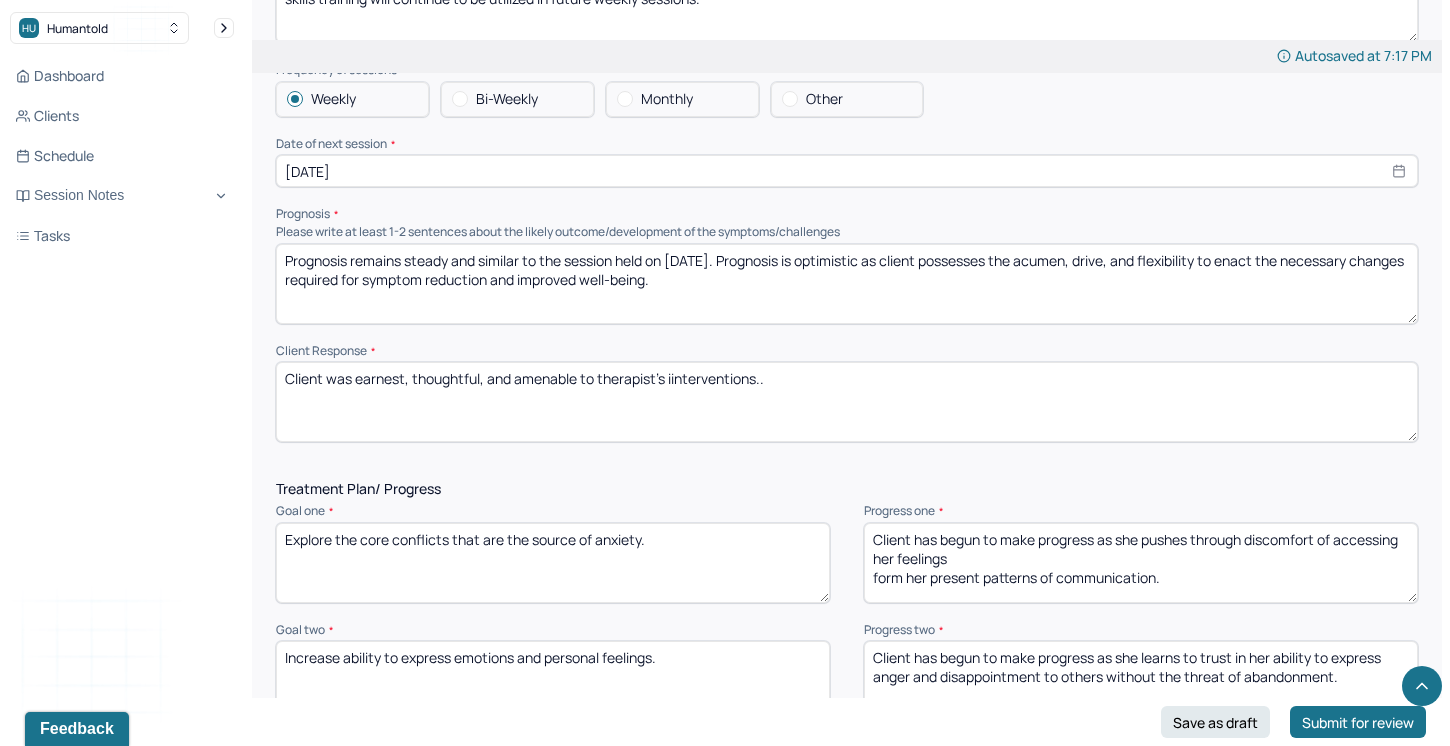 drag, startPoint x: 1167, startPoint y: 571, endPoint x: 875, endPoint y: 572, distance: 292.0017 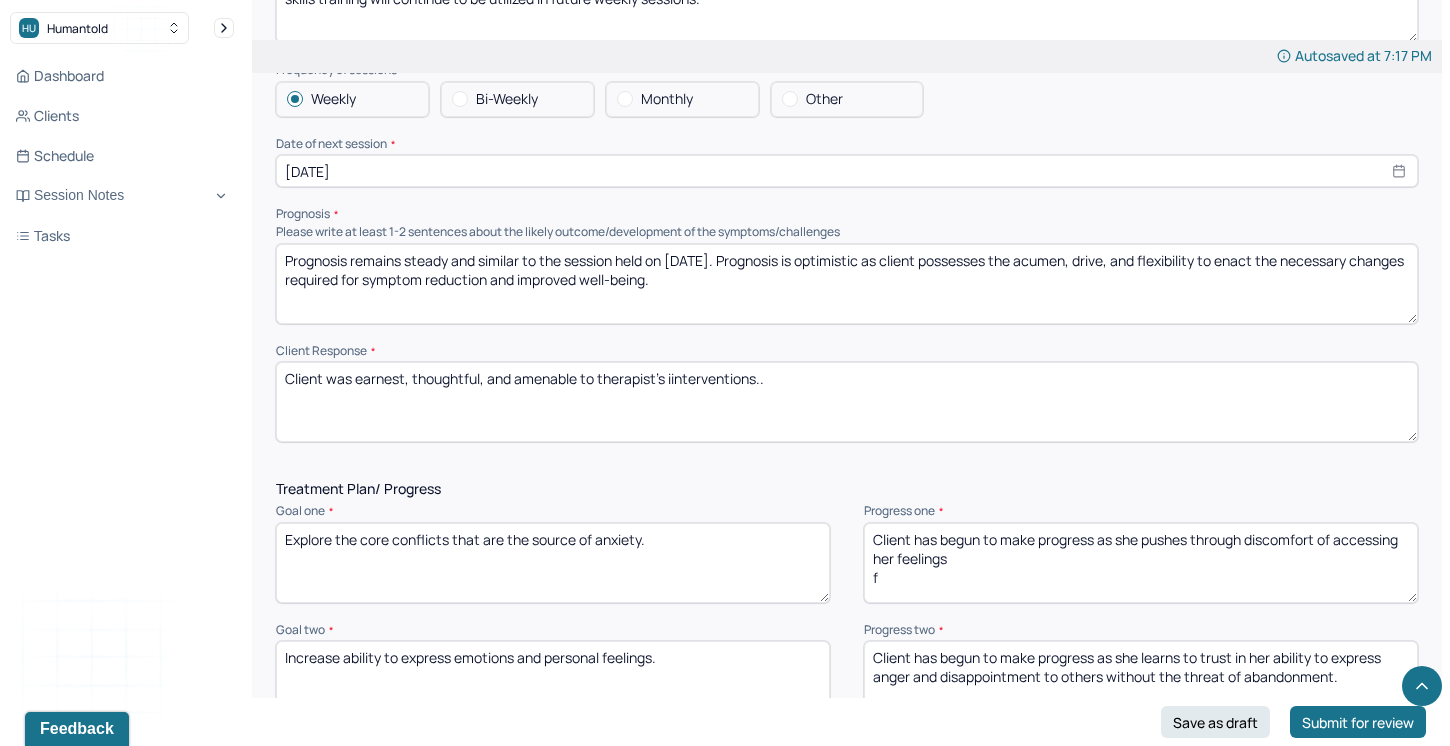 click on "Client has begun to make progress as she pushes through discomfort of accessing her feelings
f" at bounding box center [1141, 563] 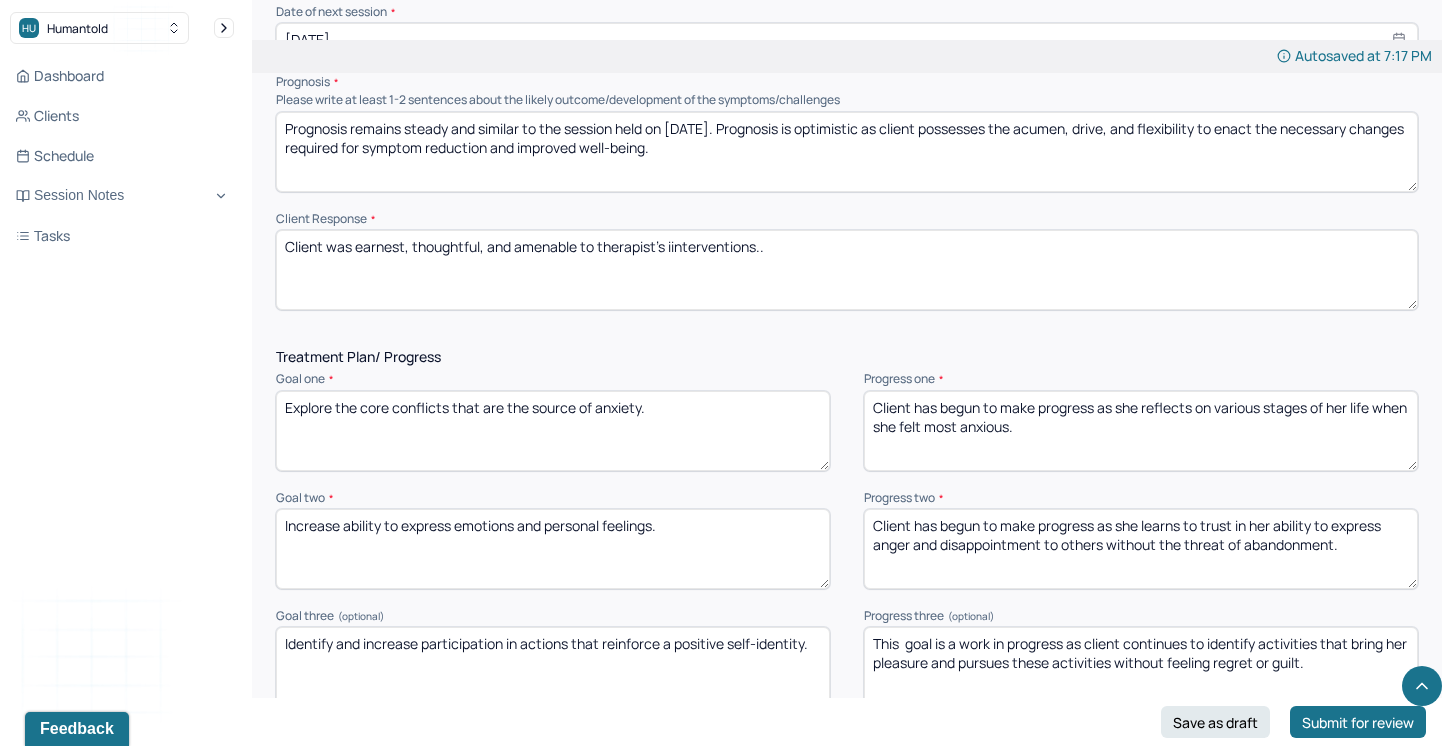 scroll, scrollTop: 2363, scrollLeft: 0, axis: vertical 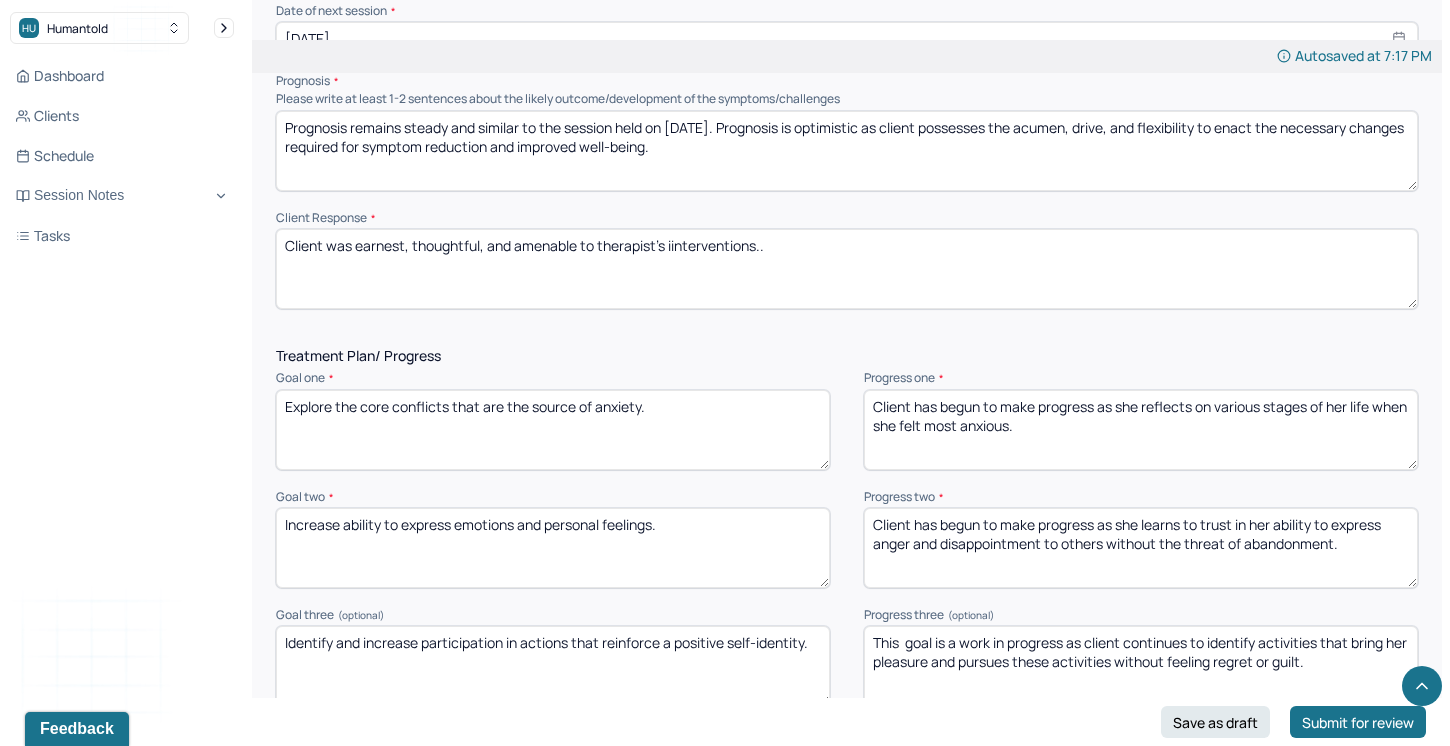 type on "Client has begun to make progress as she reflects on various stages of her life when she felt most anxious." 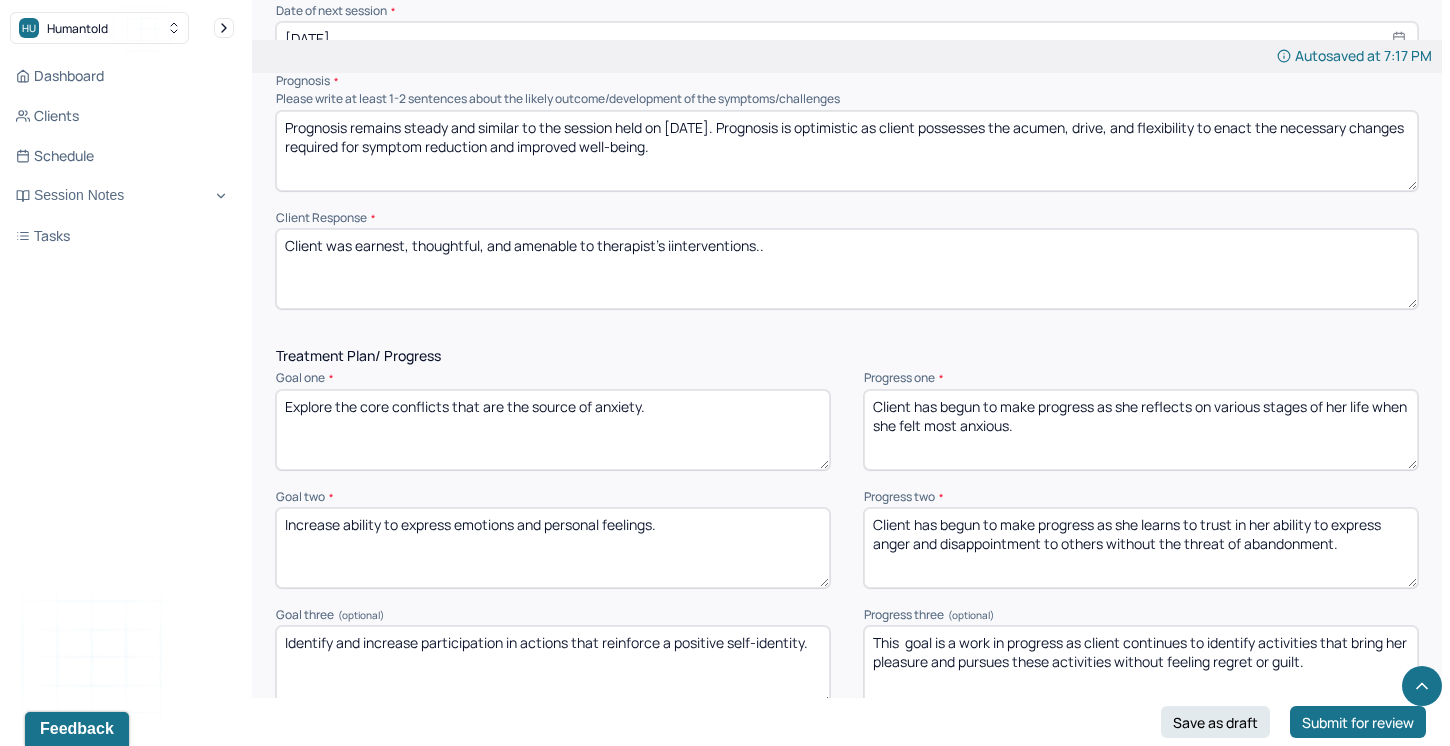 drag, startPoint x: 1102, startPoint y: 518, endPoint x: 1244, endPoint y: 564, distance: 149.26486 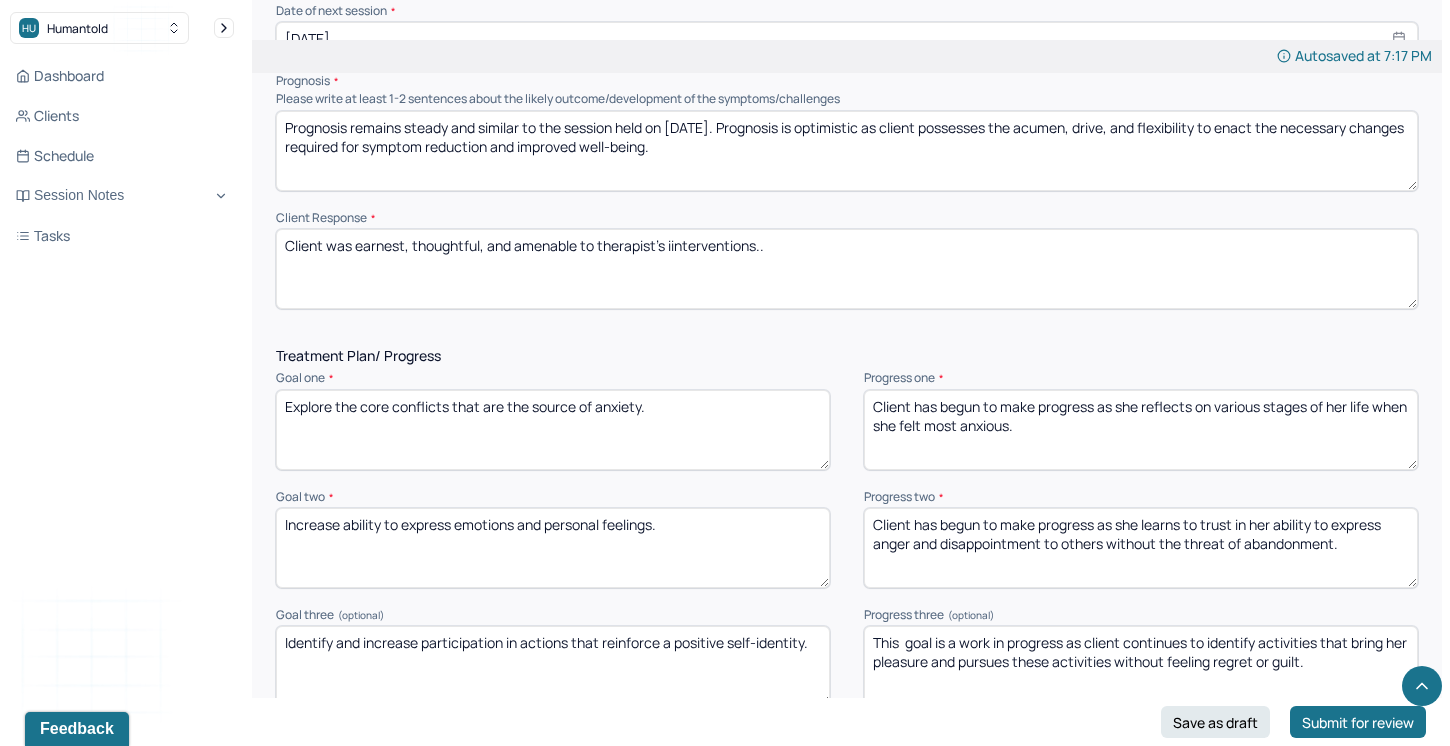 click on "Client has begun to make progress as she learns to trust in her ability to express anger and disappointment to others without the threat of abandonment." at bounding box center [1141, 548] 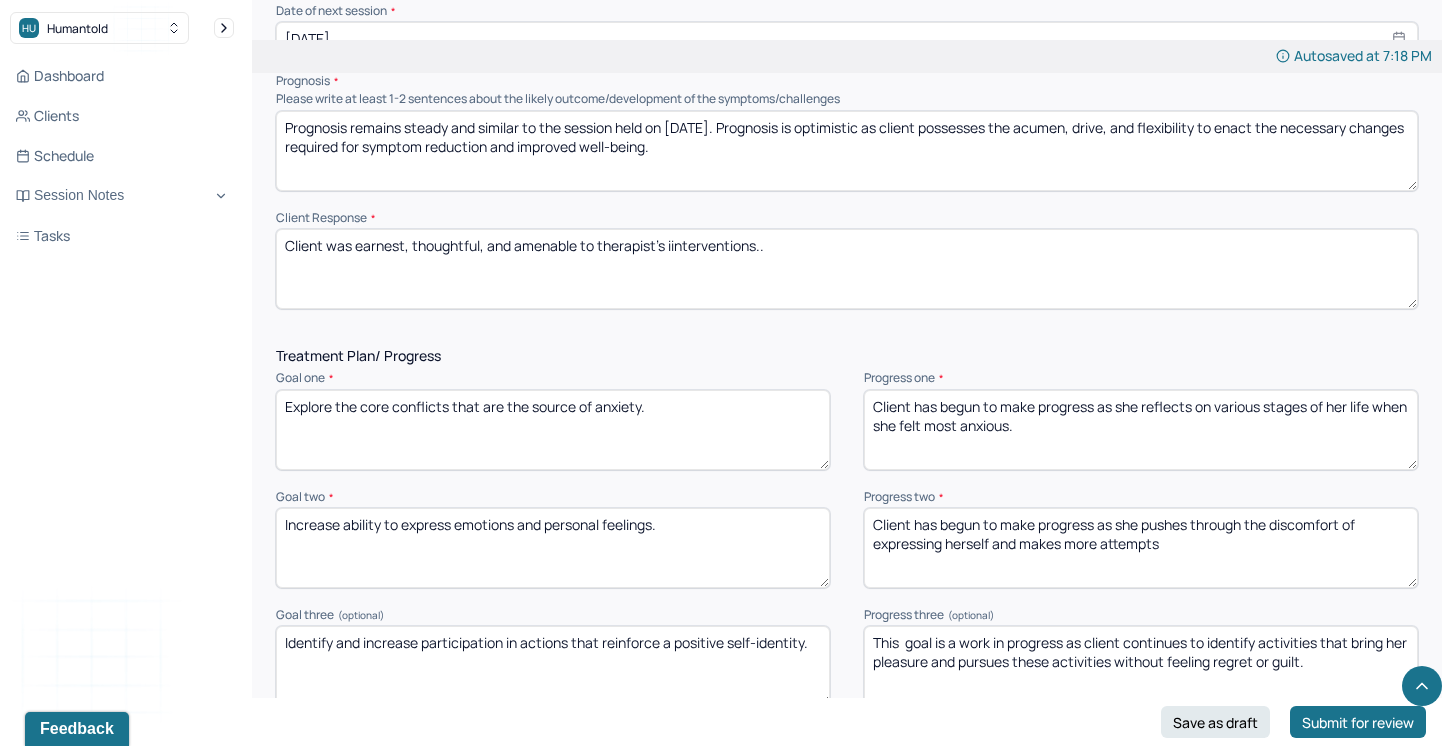 drag, startPoint x: 1175, startPoint y: 532, endPoint x: 1023, endPoint y: 538, distance: 152.11838 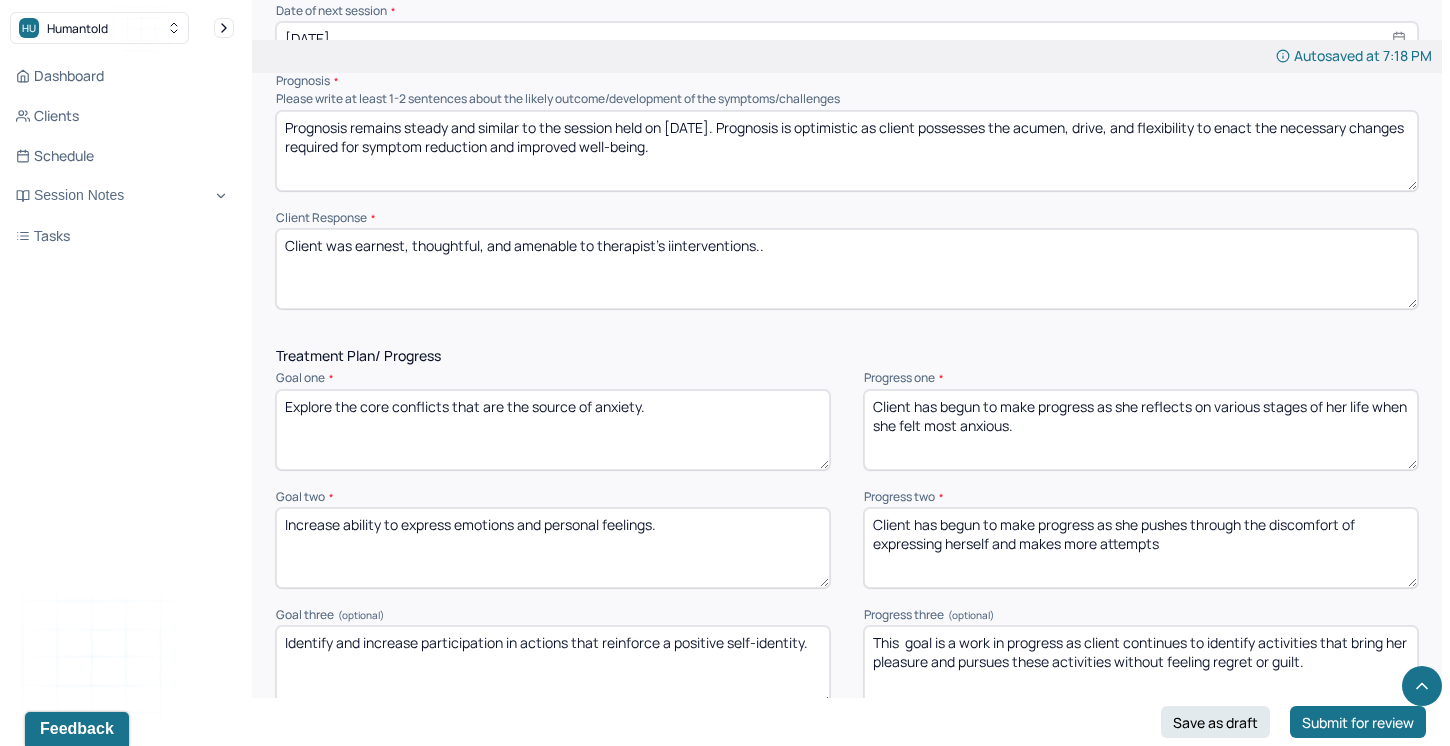 click on "Client has begun to make progress as she pushes through the discomfort of expressing herself and makes more attempts" at bounding box center (1141, 548) 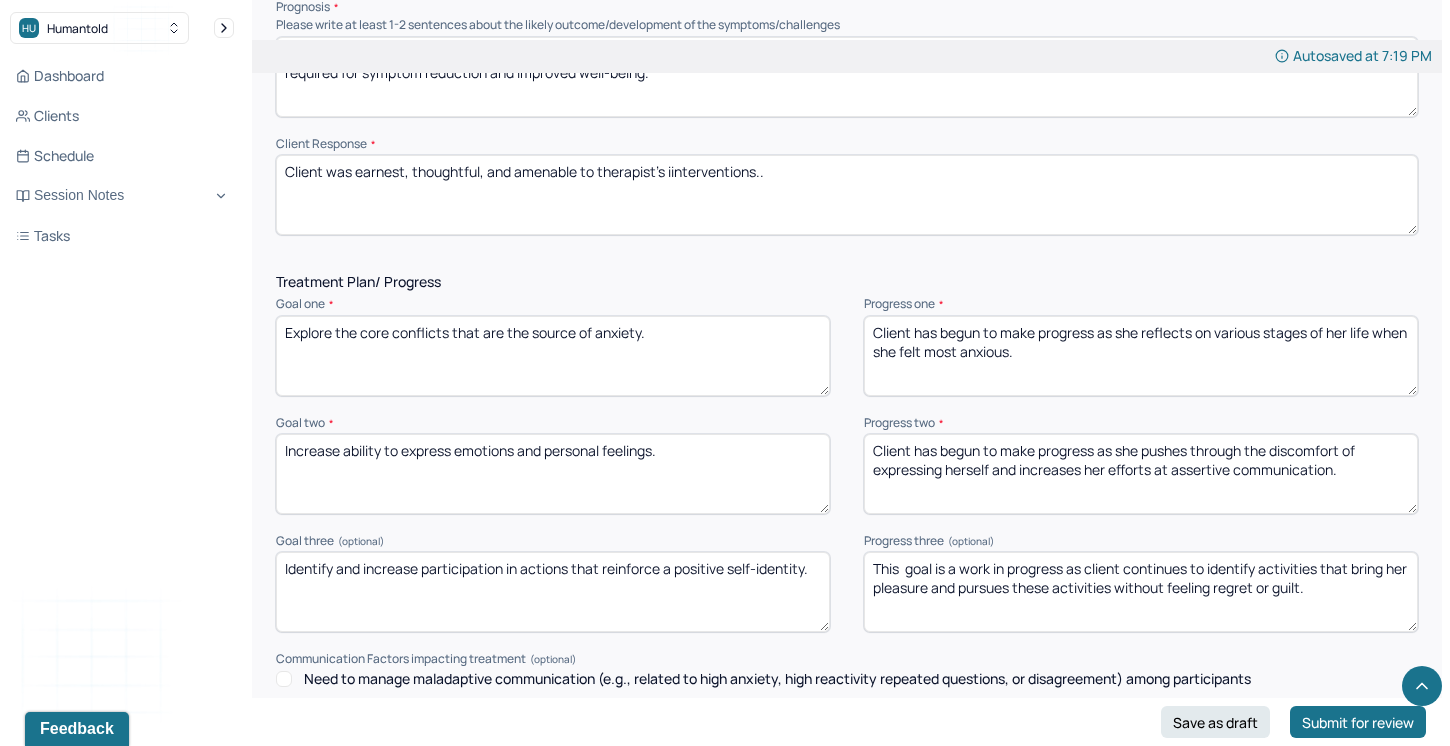 scroll, scrollTop: 2445, scrollLeft: 0, axis: vertical 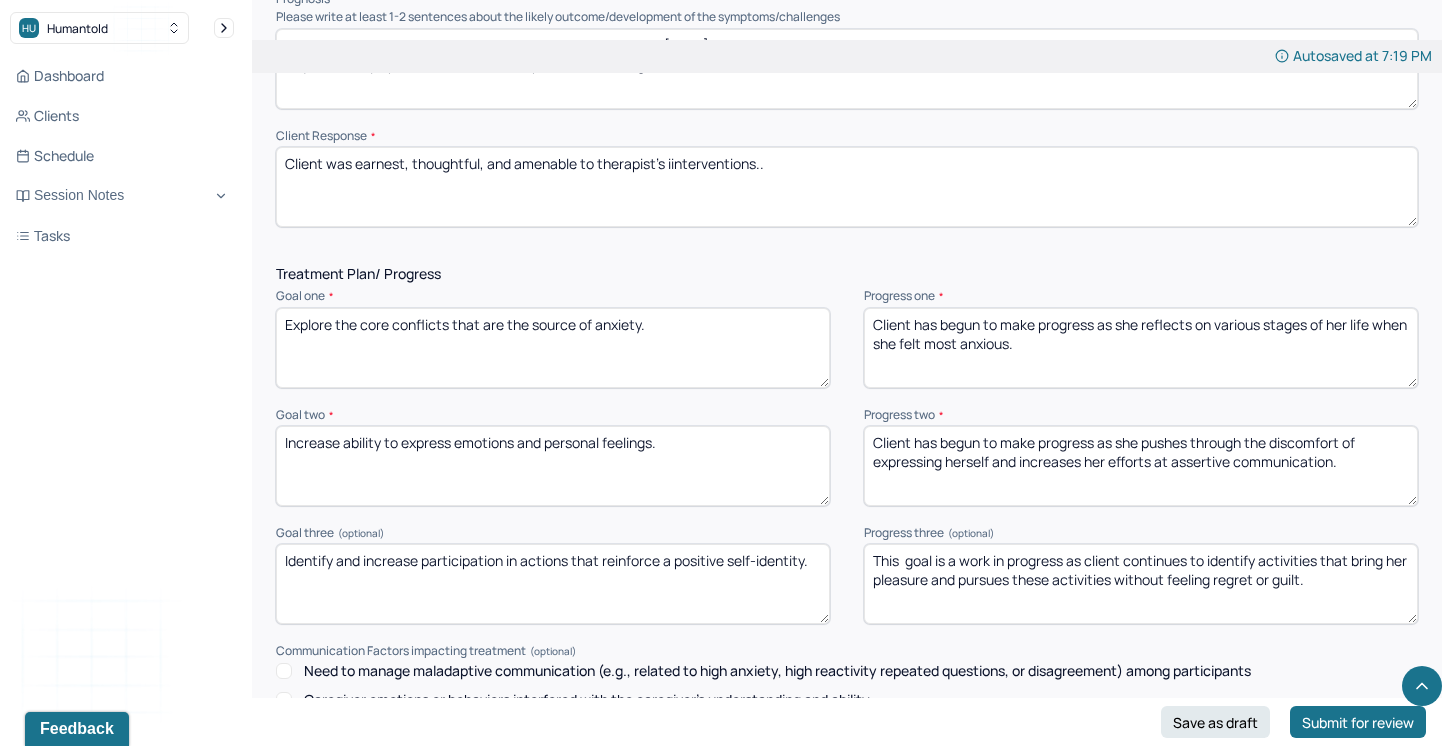 type on "Client has begun to make progress as she pushes through the discomfort of expressing herself and increases her efforts at assertive communication." 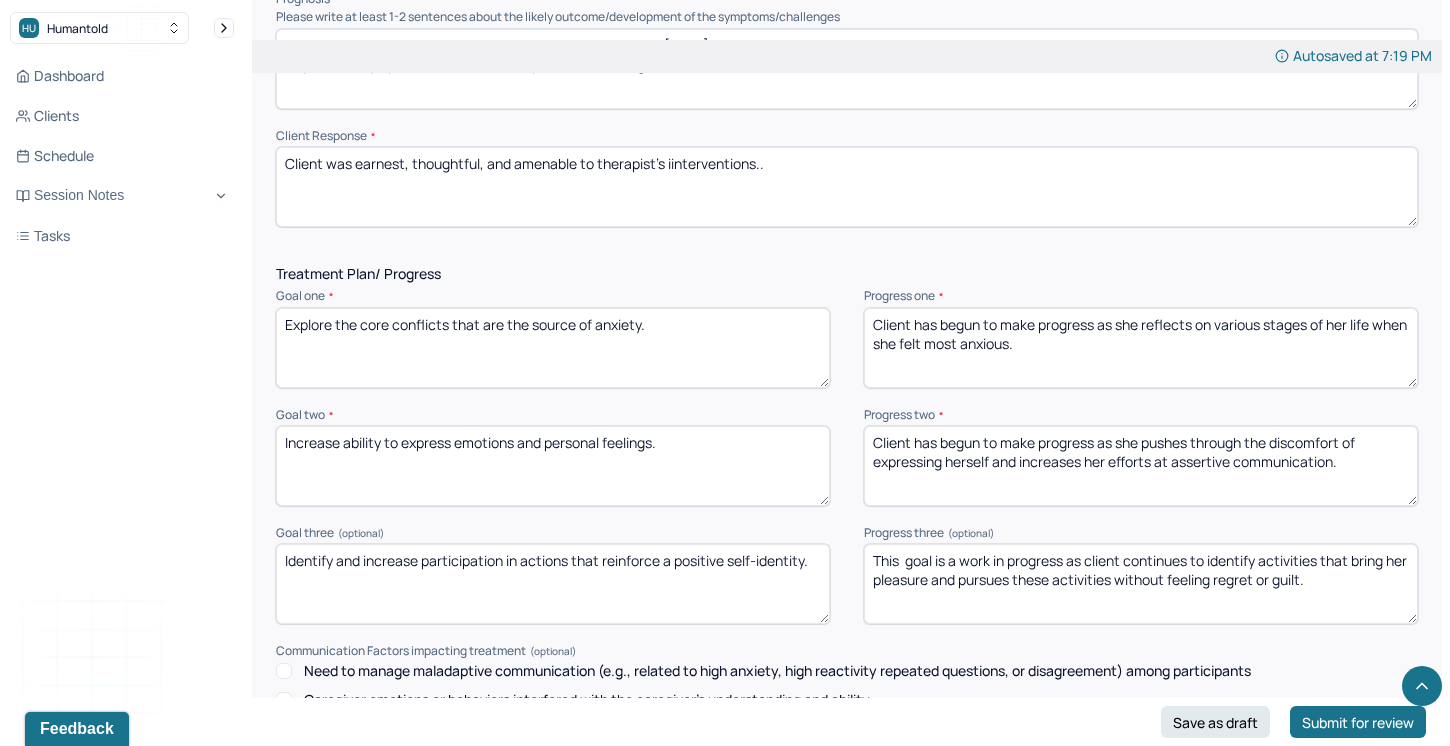 drag, startPoint x: 1194, startPoint y: 555, endPoint x: 1276, endPoint y: 586, distance: 87.66413 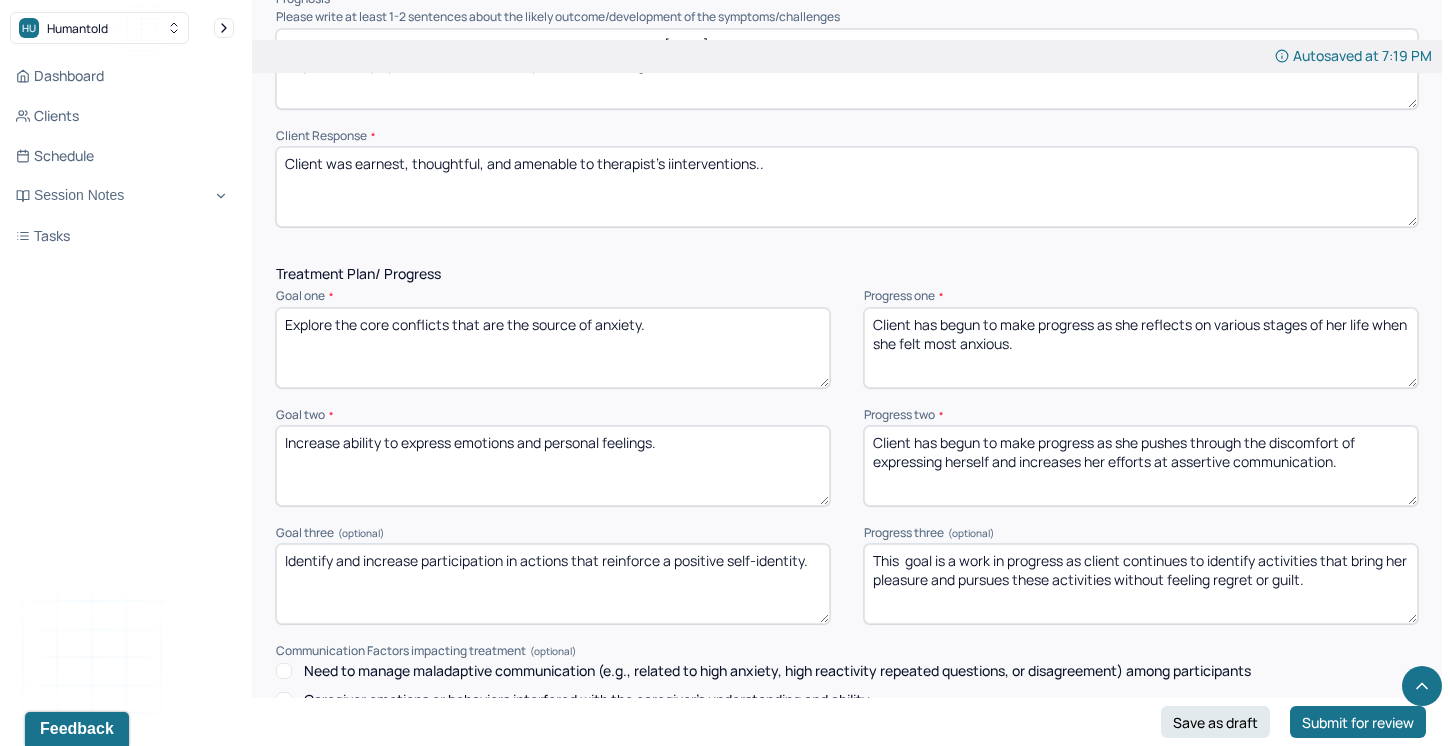 click on "This  goal is a work in progress as client continues to identify activities that bring her pleasure and pursues these activities without feeling regret or guilt." at bounding box center (1141, 584) 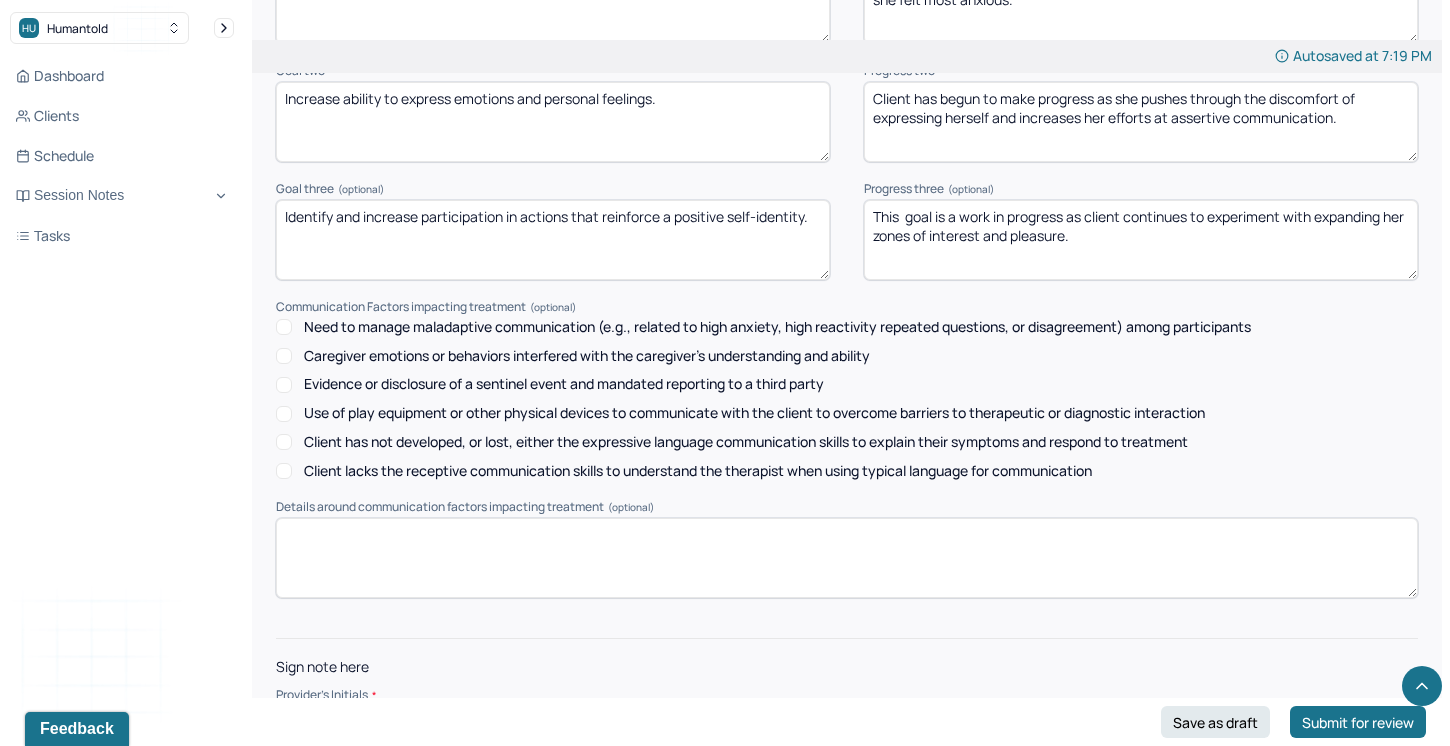 scroll, scrollTop: 2849, scrollLeft: 0, axis: vertical 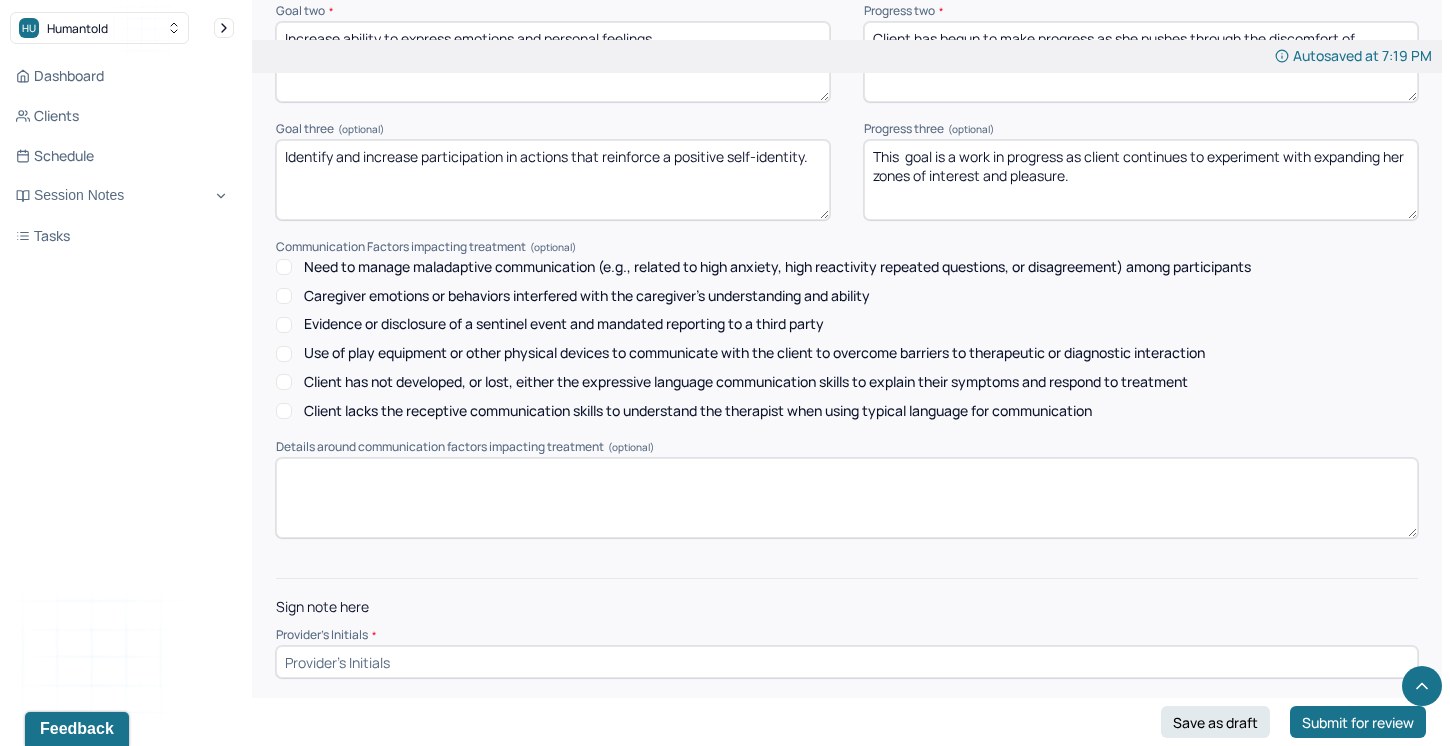 type on "This  goal is a work in progress as client continues to experiment with expanding her  zones of interest and pleasure." 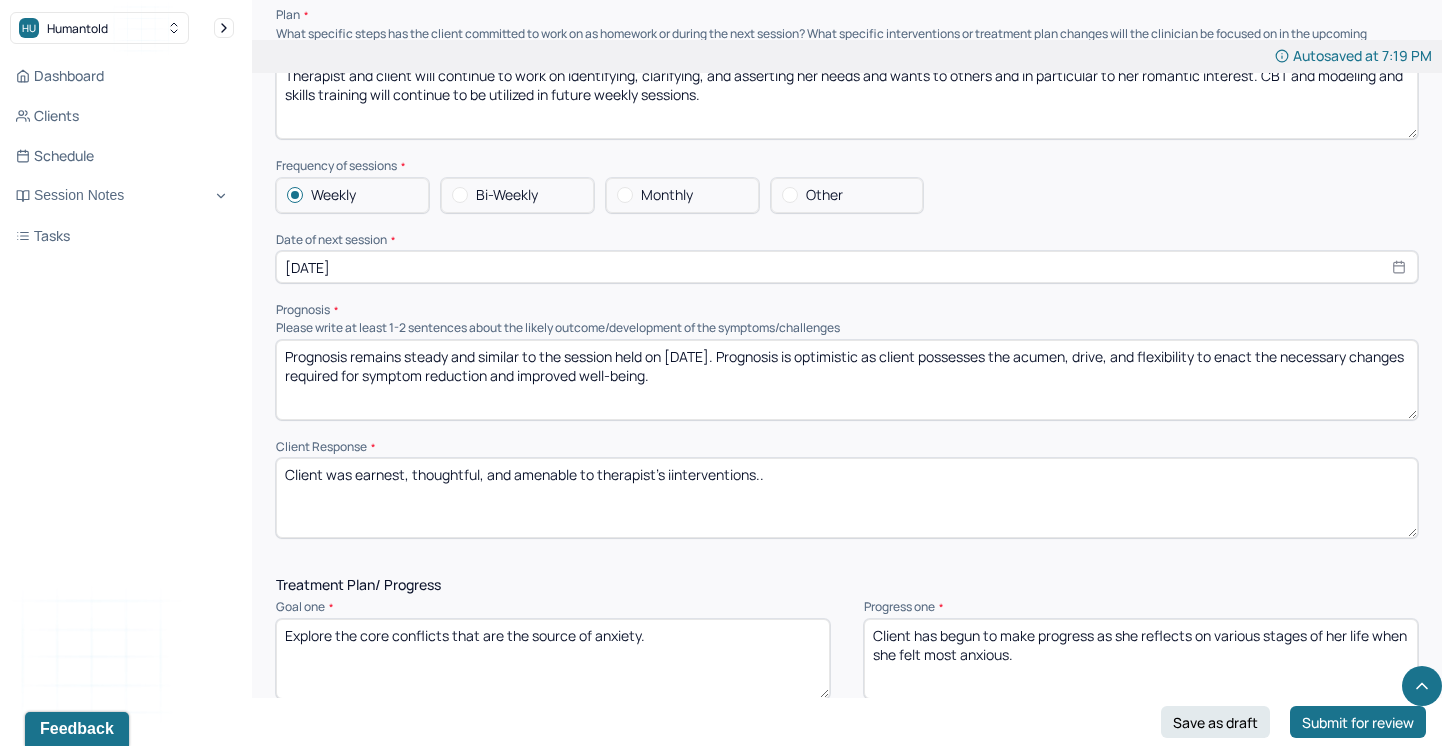 scroll, scrollTop: 2133, scrollLeft: 0, axis: vertical 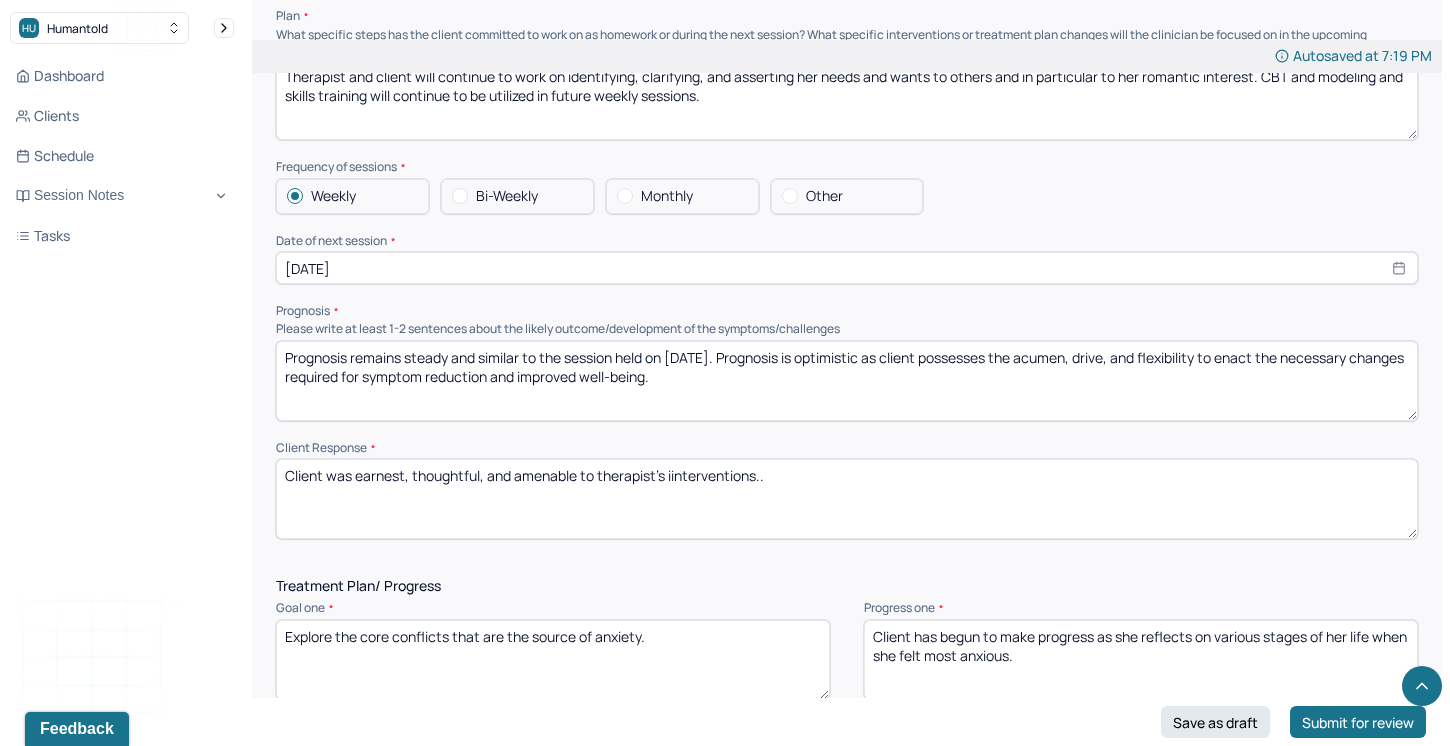 type on "DN" 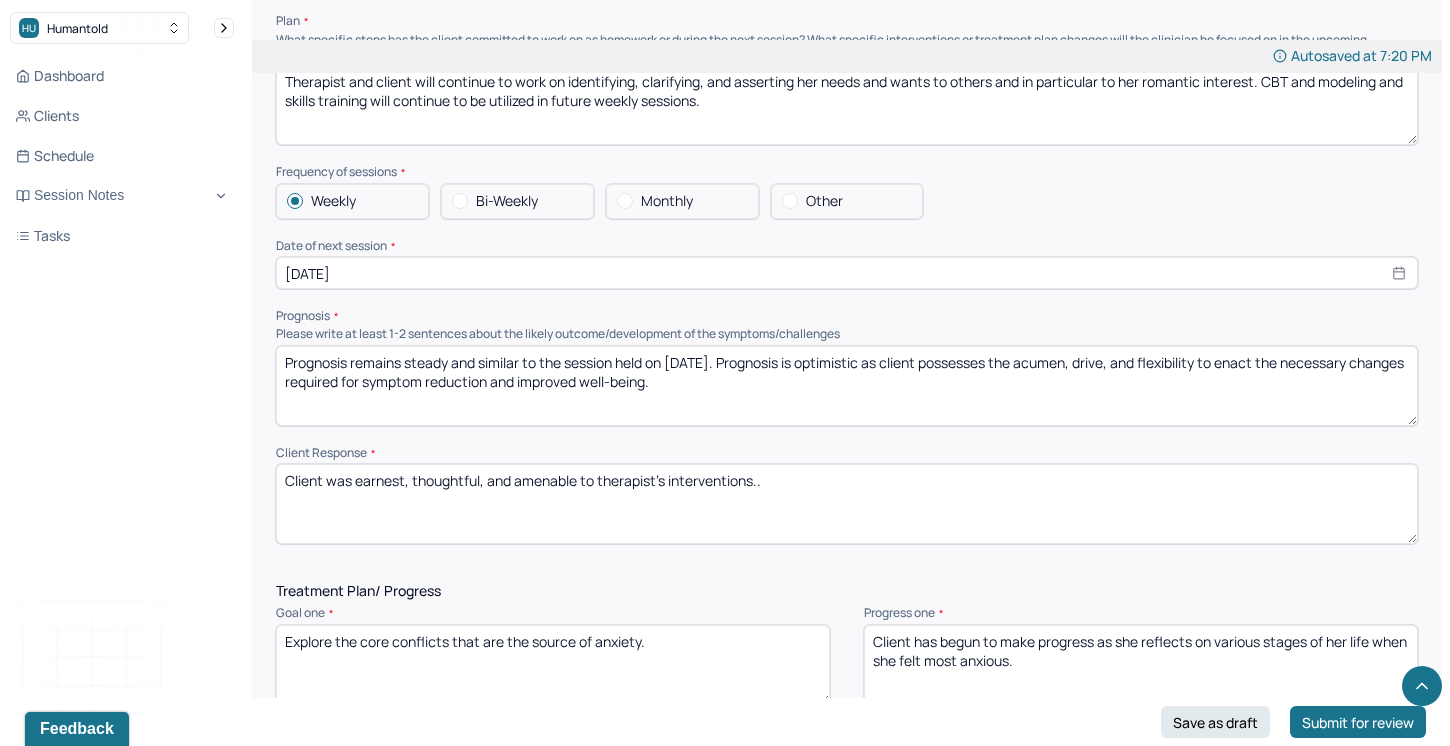 scroll, scrollTop: 2126, scrollLeft: 0, axis: vertical 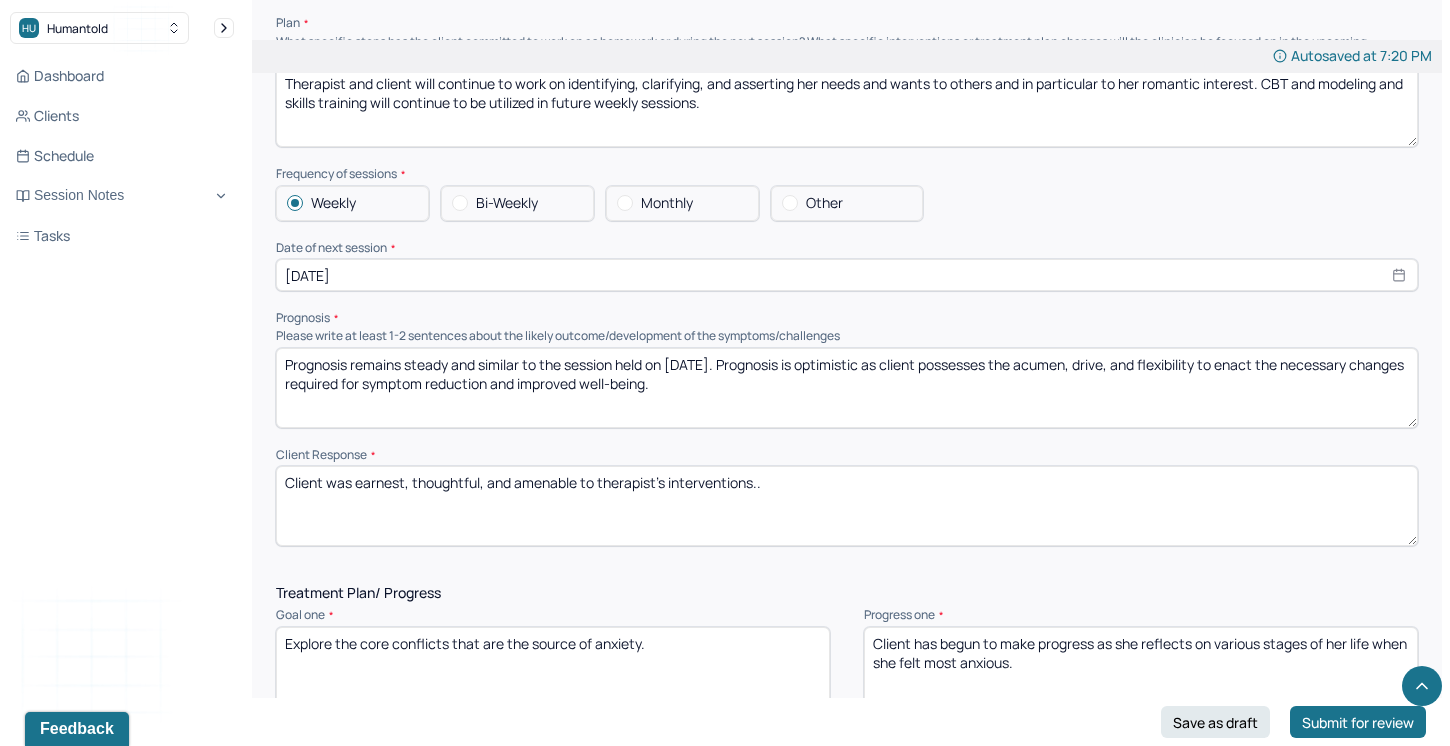 click on "Client was earnest, thoughtful, and amenable to therapist's interventions.." at bounding box center (847, 506) 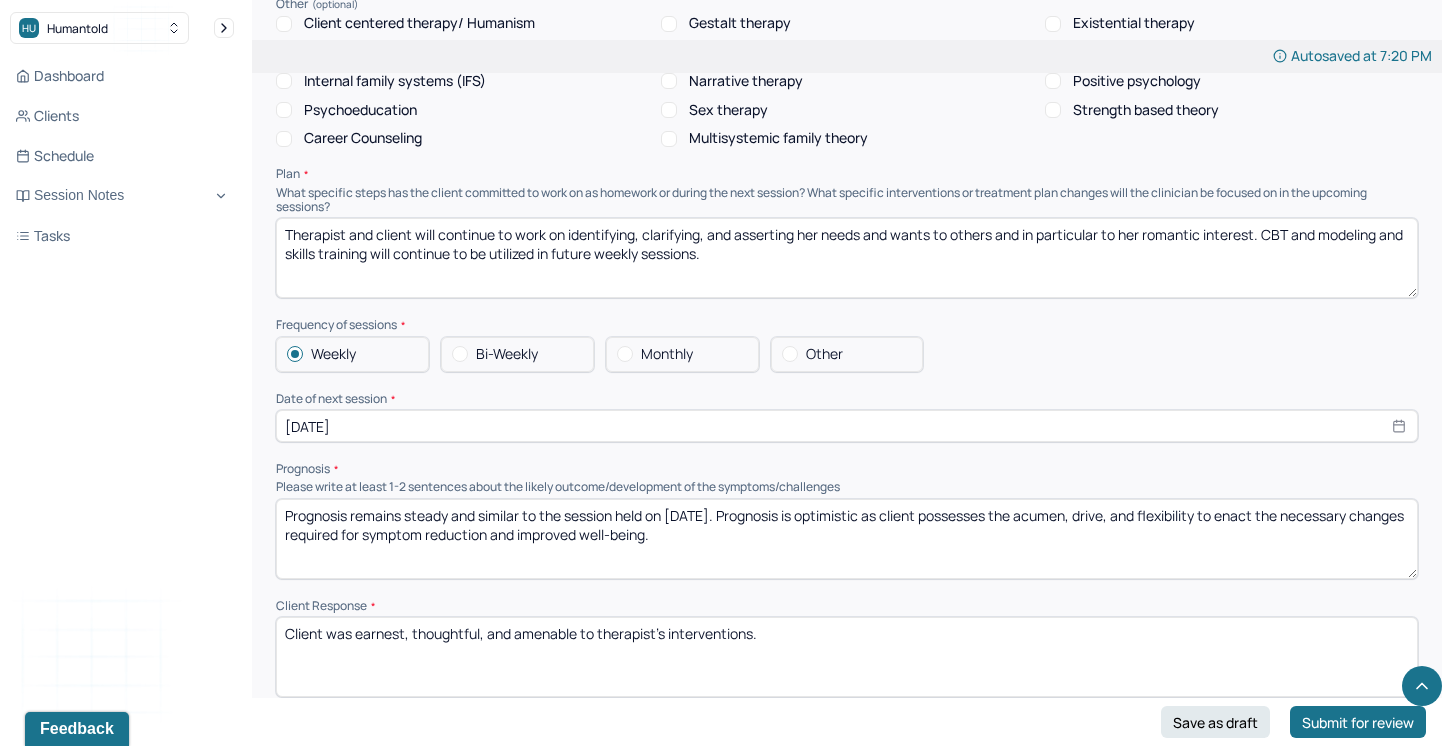 scroll, scrollTop: 1972, scrollLeft: 0, axis: vertical 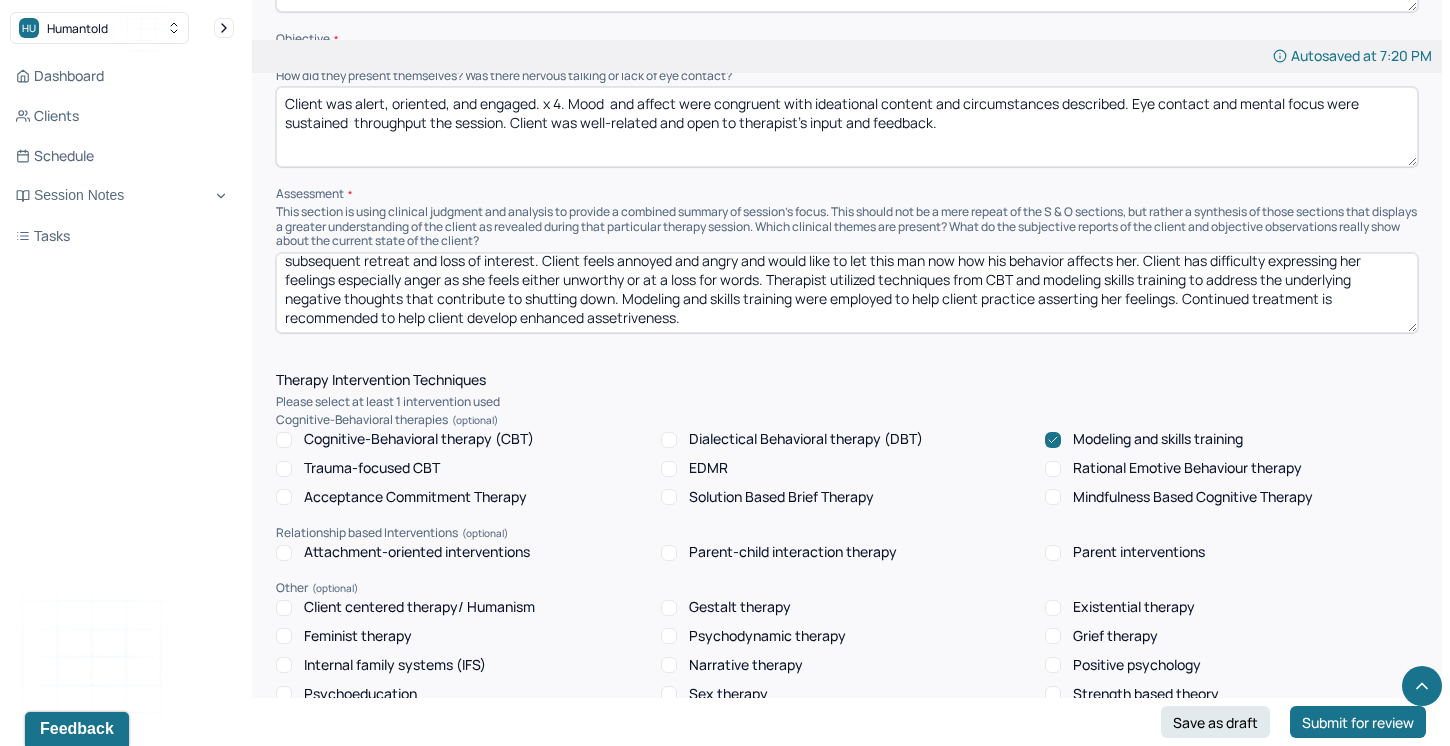 type on "Client was earnest, thoughtful, and amenable to therapist's interventions." 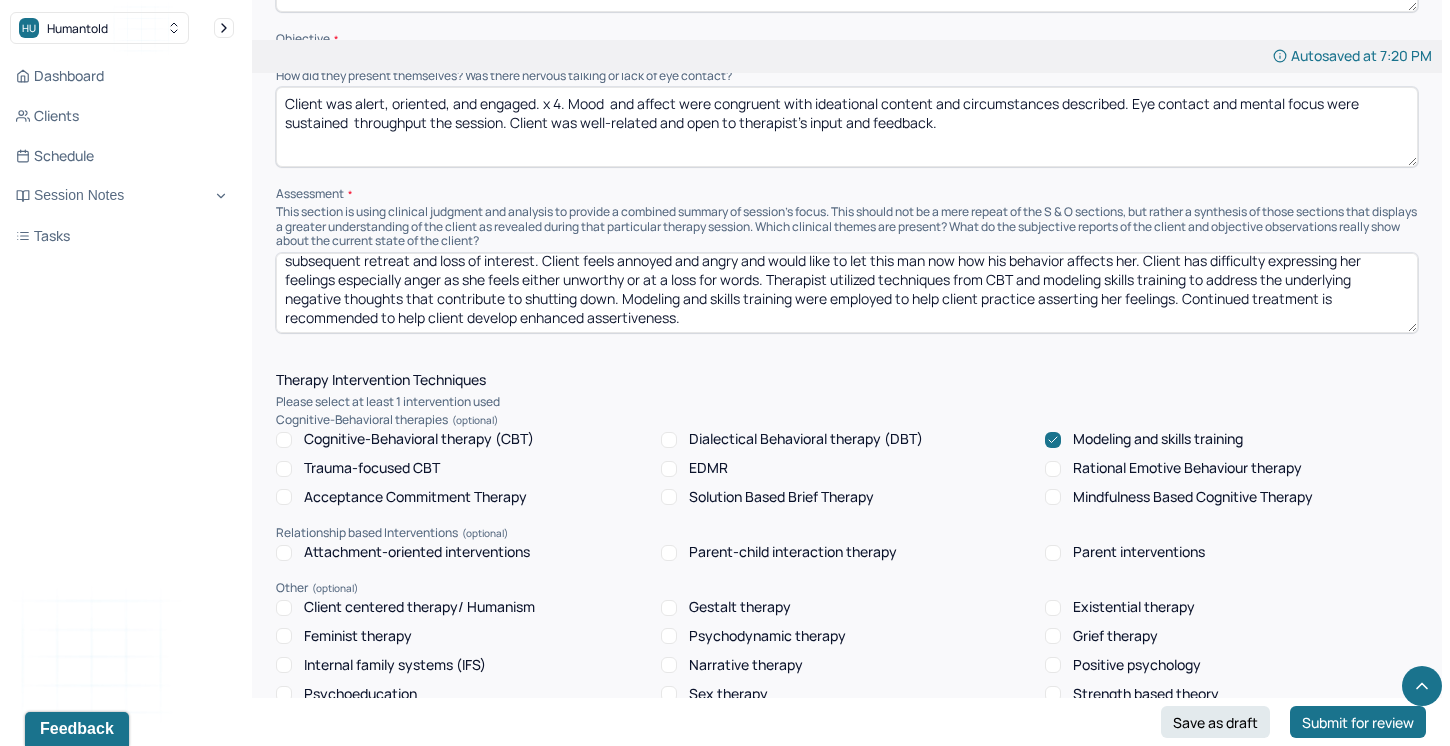 scroll, scrollTop: 0, scrollLeft: 0, axis: both 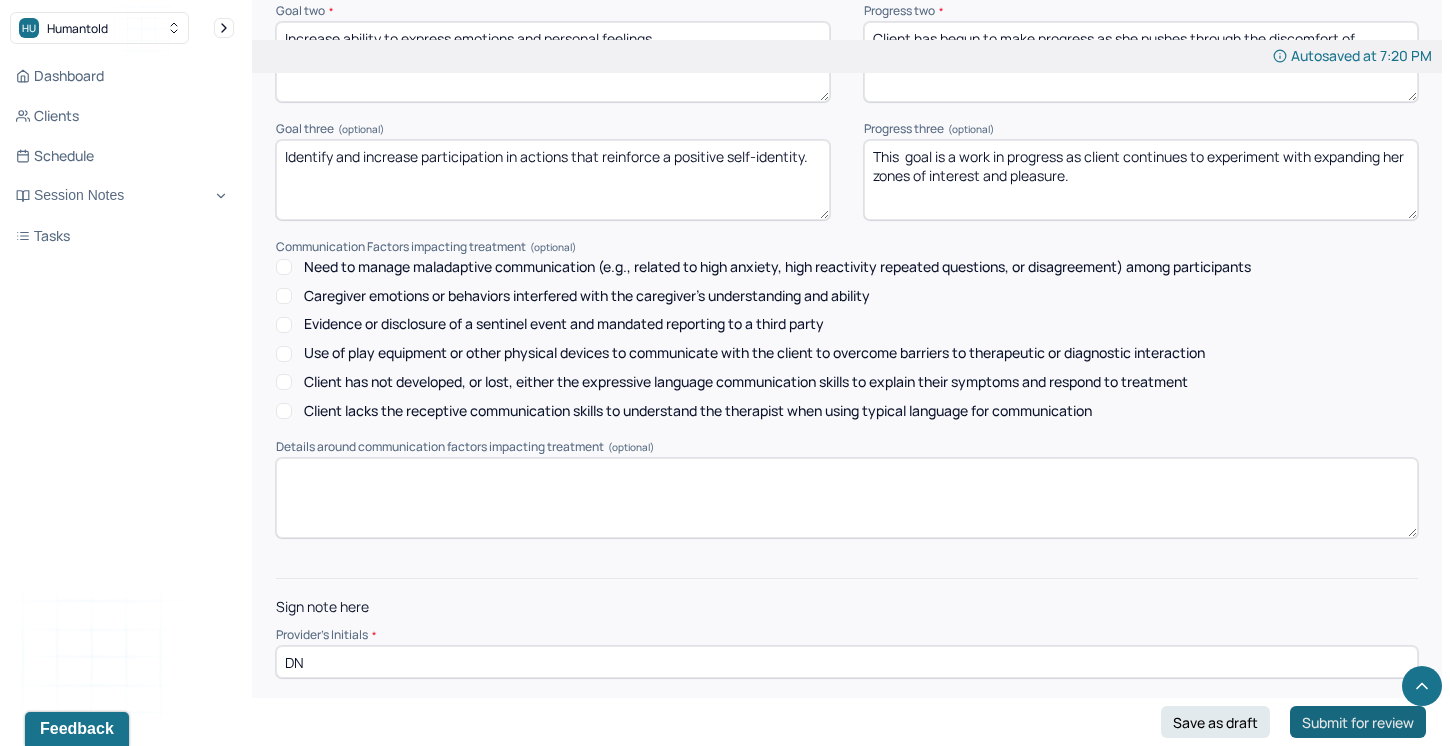 type on "Client reported that things progressed to a physical level with her romantic interest. While she is happy with this development, she is dismayed and disheartened by this man's subsequent retreat and loss of interest. Client feels annoyed and angry and would like to let this man now how his behavior affects her. Client has difficulty expressing her feelings especially anger as she feels either unworthy or at a loss for words. Therapist utilized techniques from CBT and modeling skills training to address the underlying negative thoughts that contribute to shutting down. Modeling and skills training were employed to help client practice asserting her feelings. Continued treatment is recommended to help client develop enhanced assertiveness." 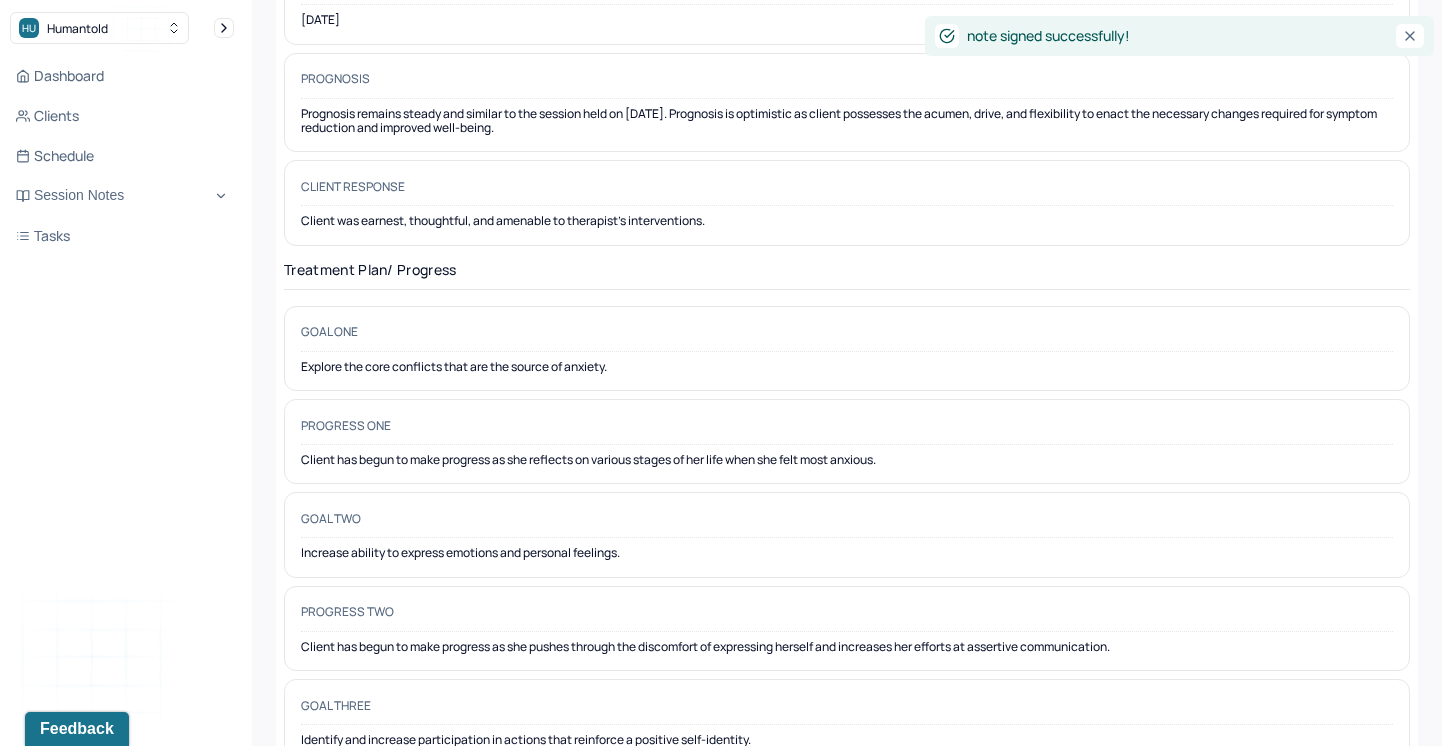 scroll, scrollTop: 0, scrollLeft: 0, axis: both 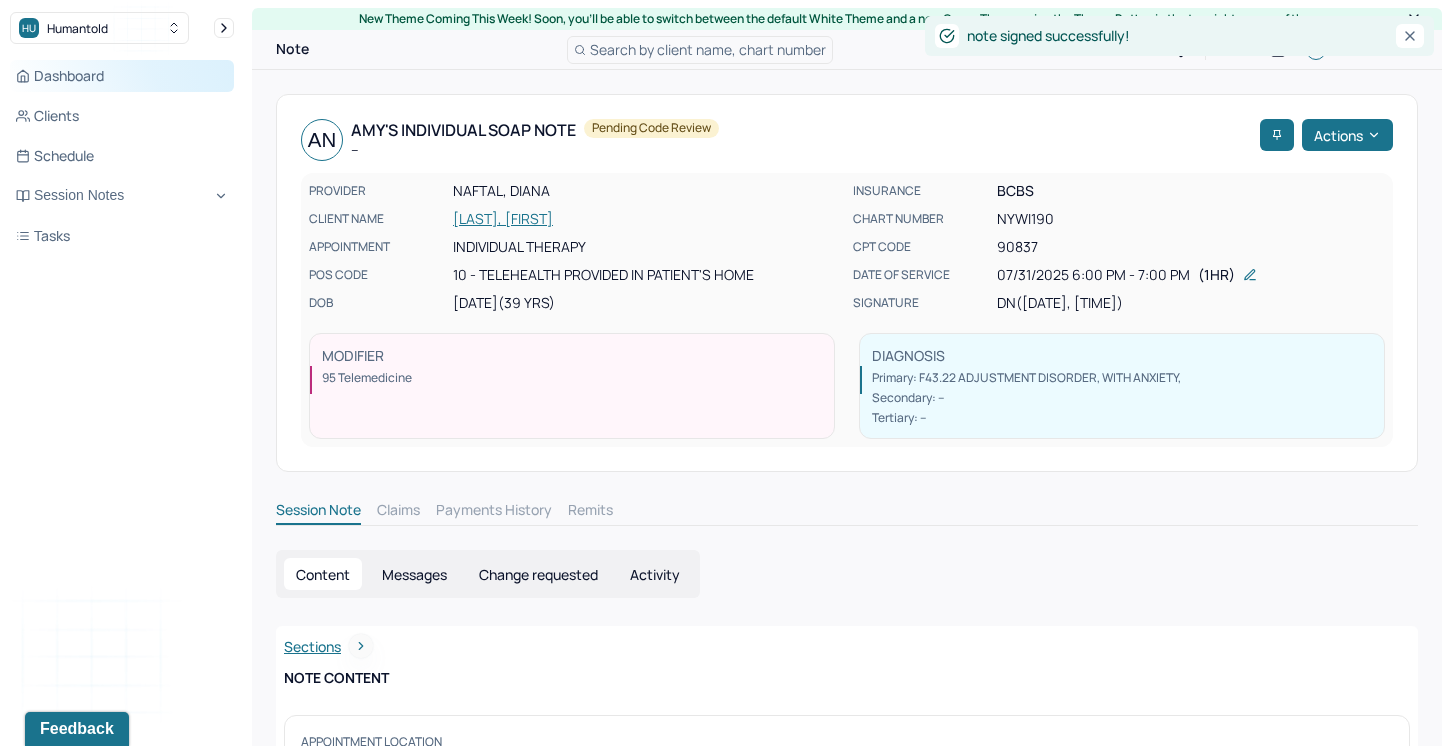 click on "Dashboard" at bounding box center [122, 76] 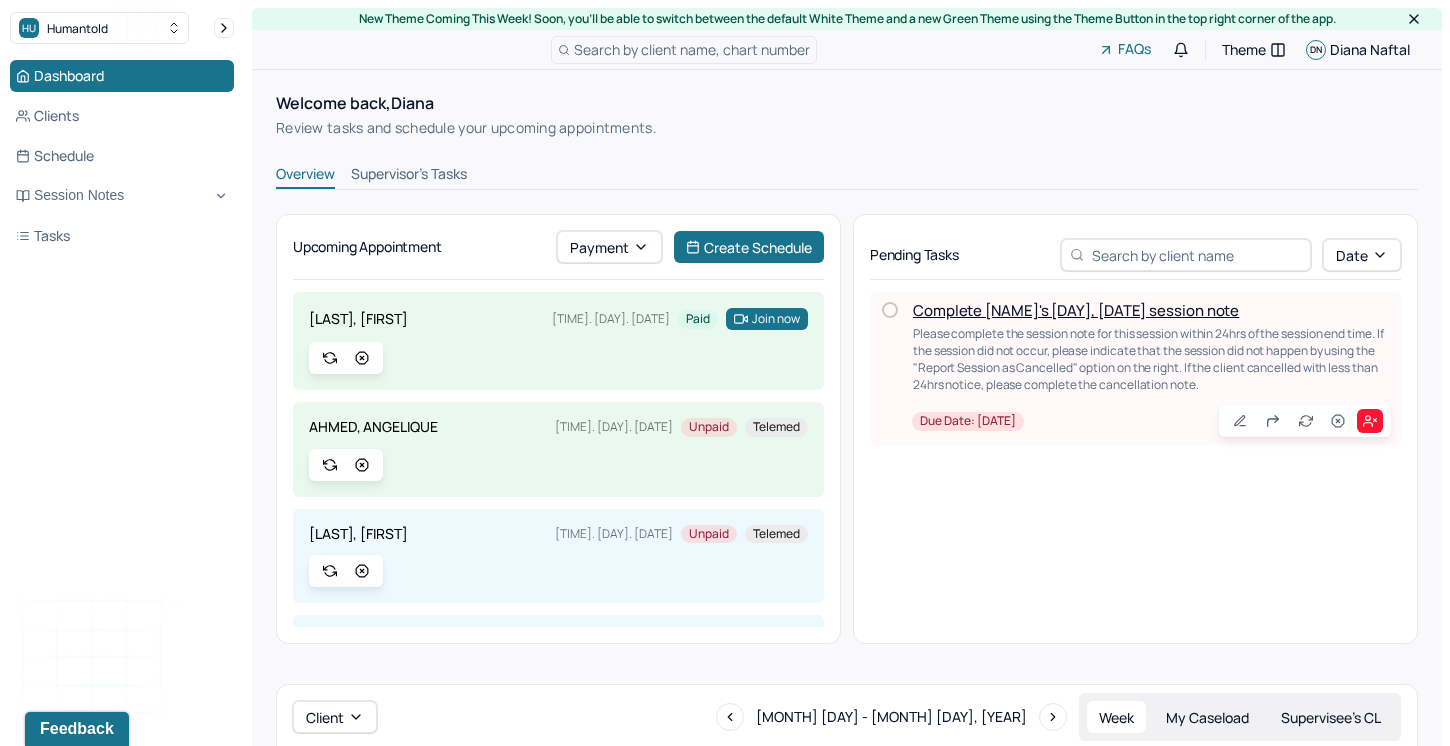 click on "Complete [NAME]'s [DAY], [DATE] session note" at bounding box center [1076, 310] 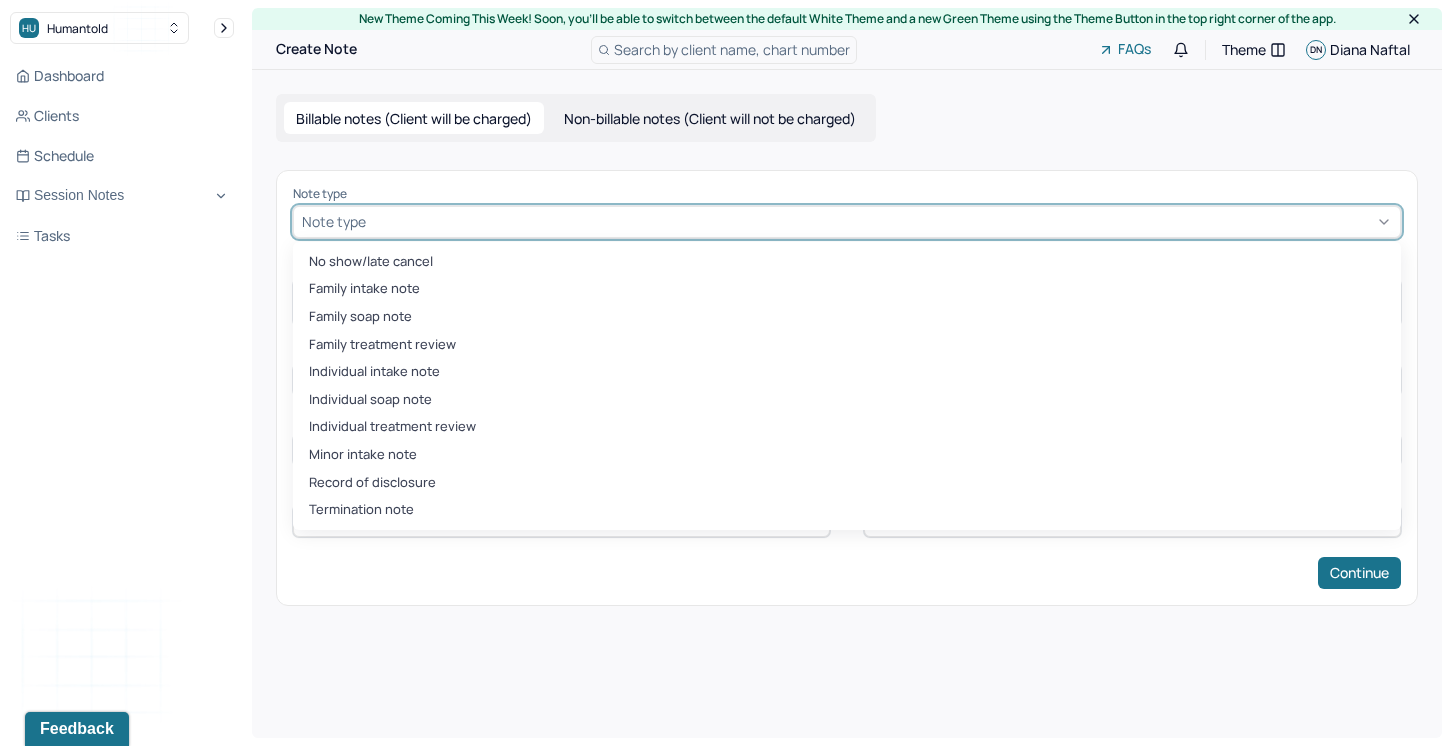 click at bounding box center (881, 221) 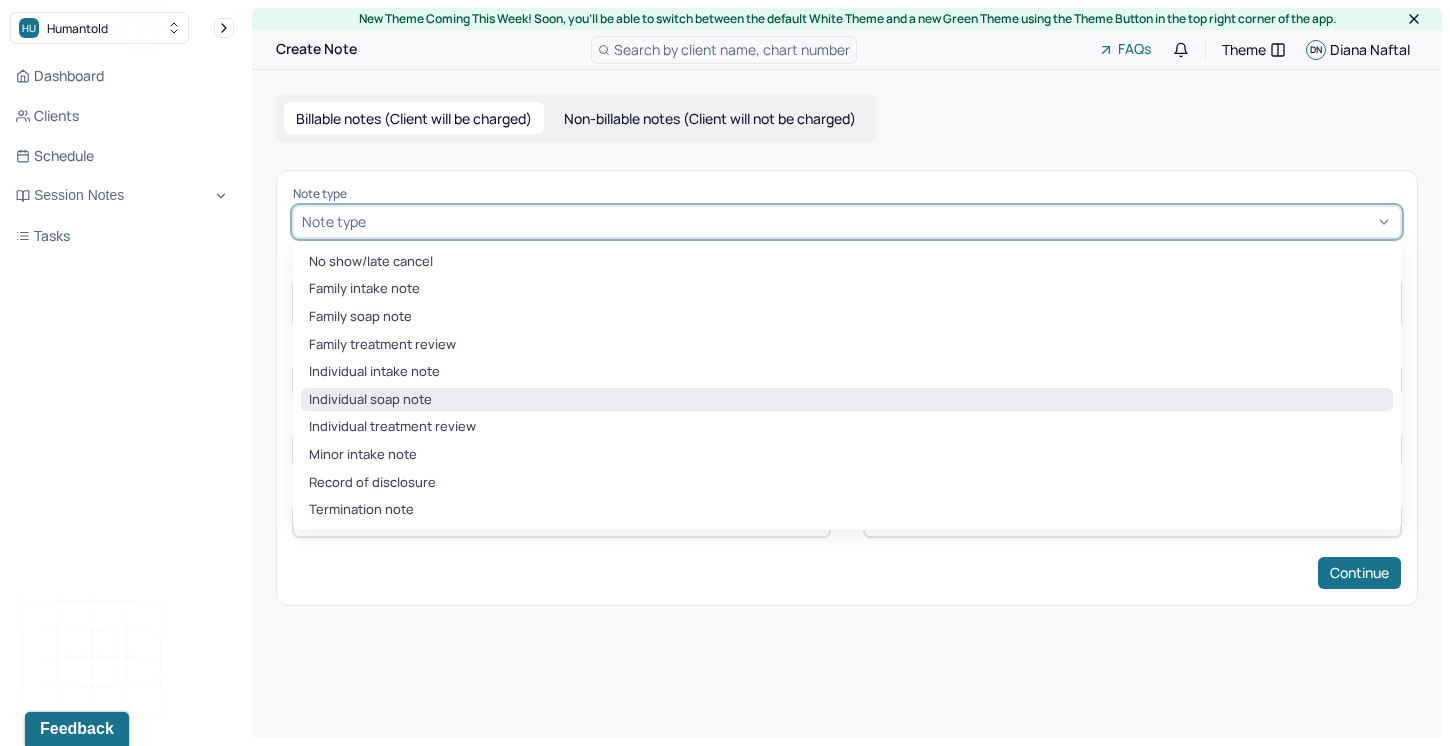 drag, startPoint x: 419, startPoint y: 372, endPoint x: 421, endPoint y: 402, distance: 30.066593 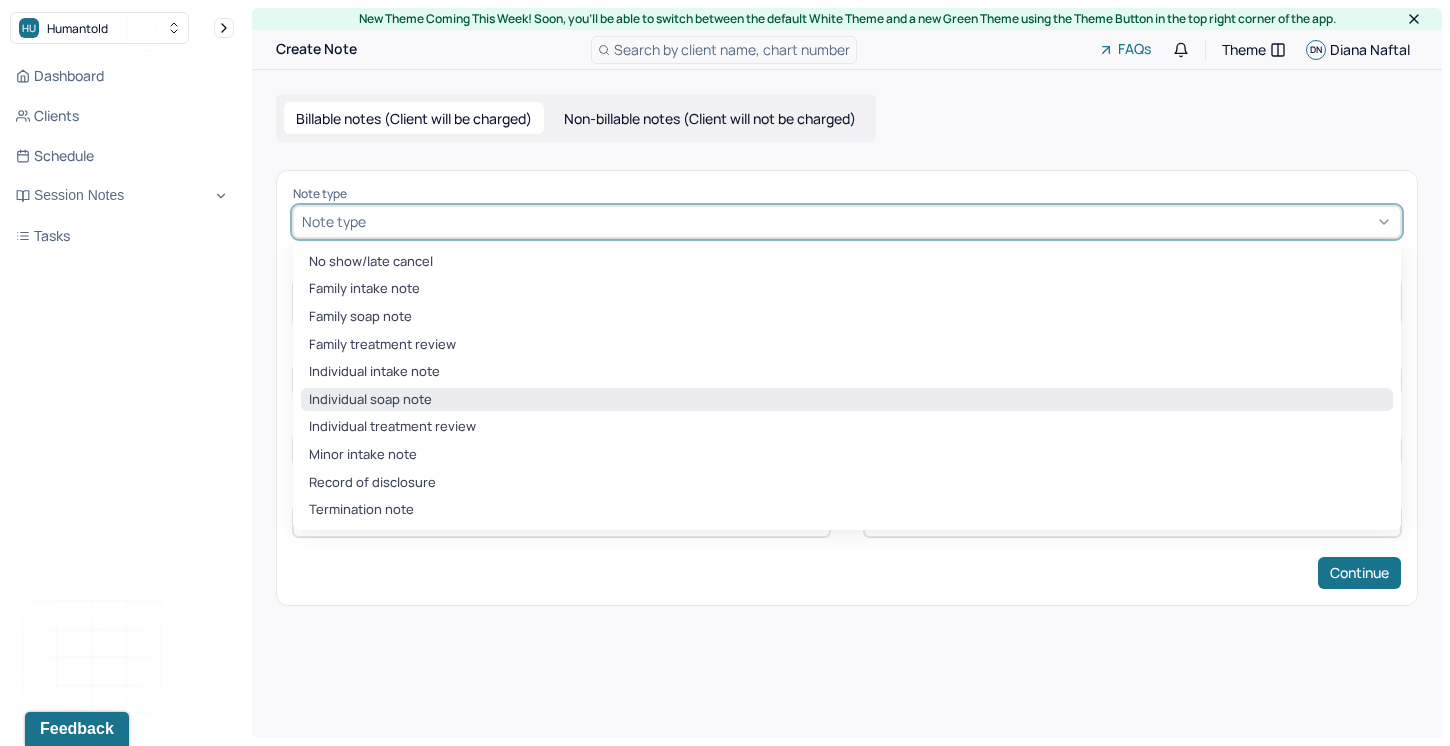 click on "No show/late cancel Family intake note Family soap note Family treatment review Individual intake note Individual soap note Individual treatment review Minor intake note Record of disclosure Termination note" at bounding box center [847, 386] 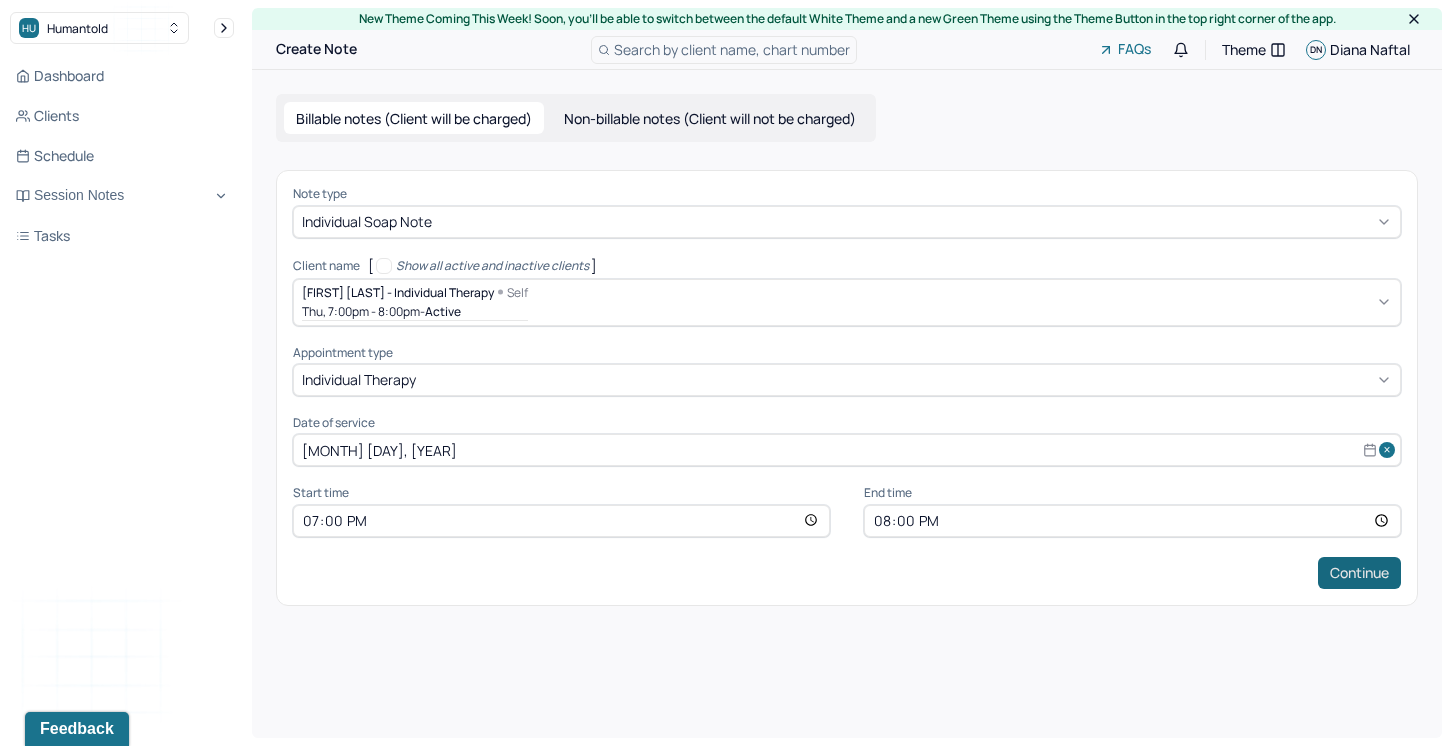 click on "Continue" at bounding box center (1359, 573) 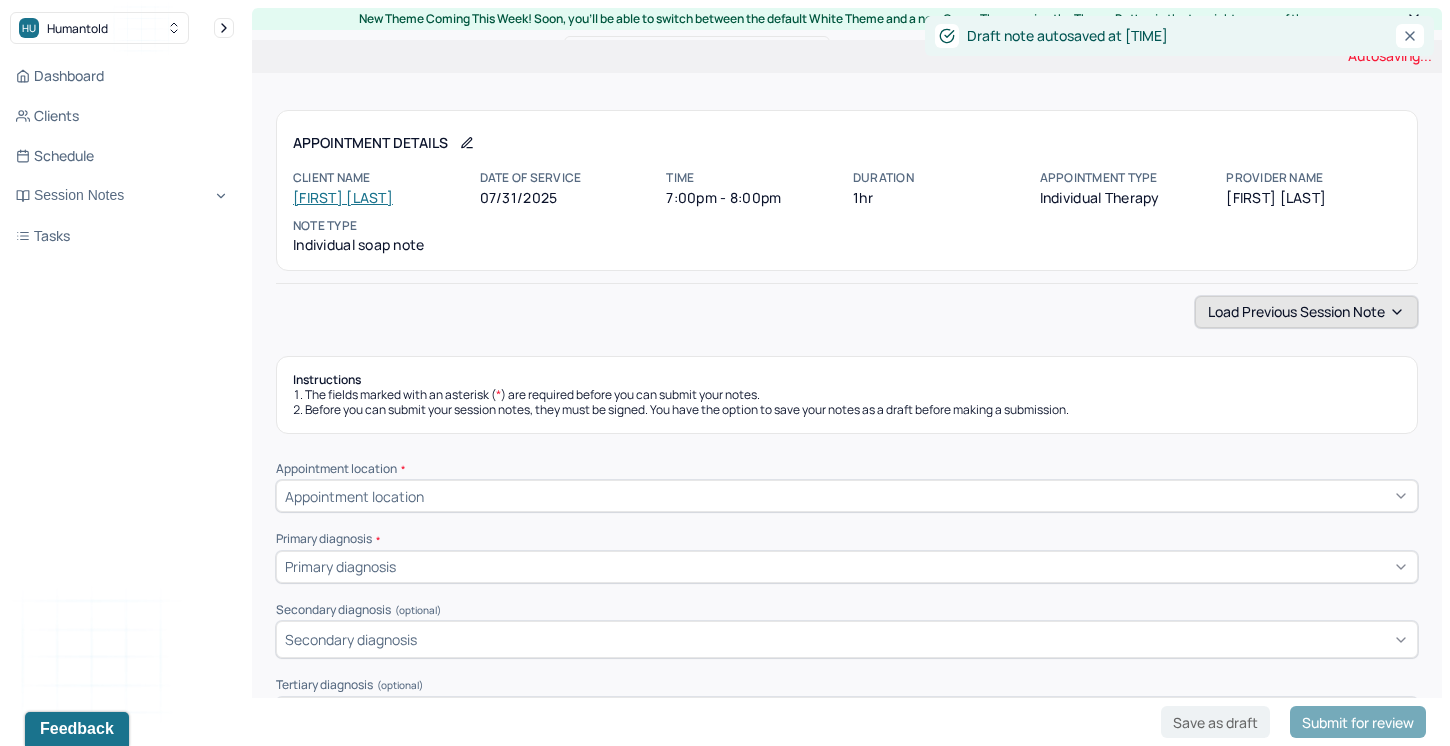 click on "Load previous session note" at bounding box center [1306, 312] 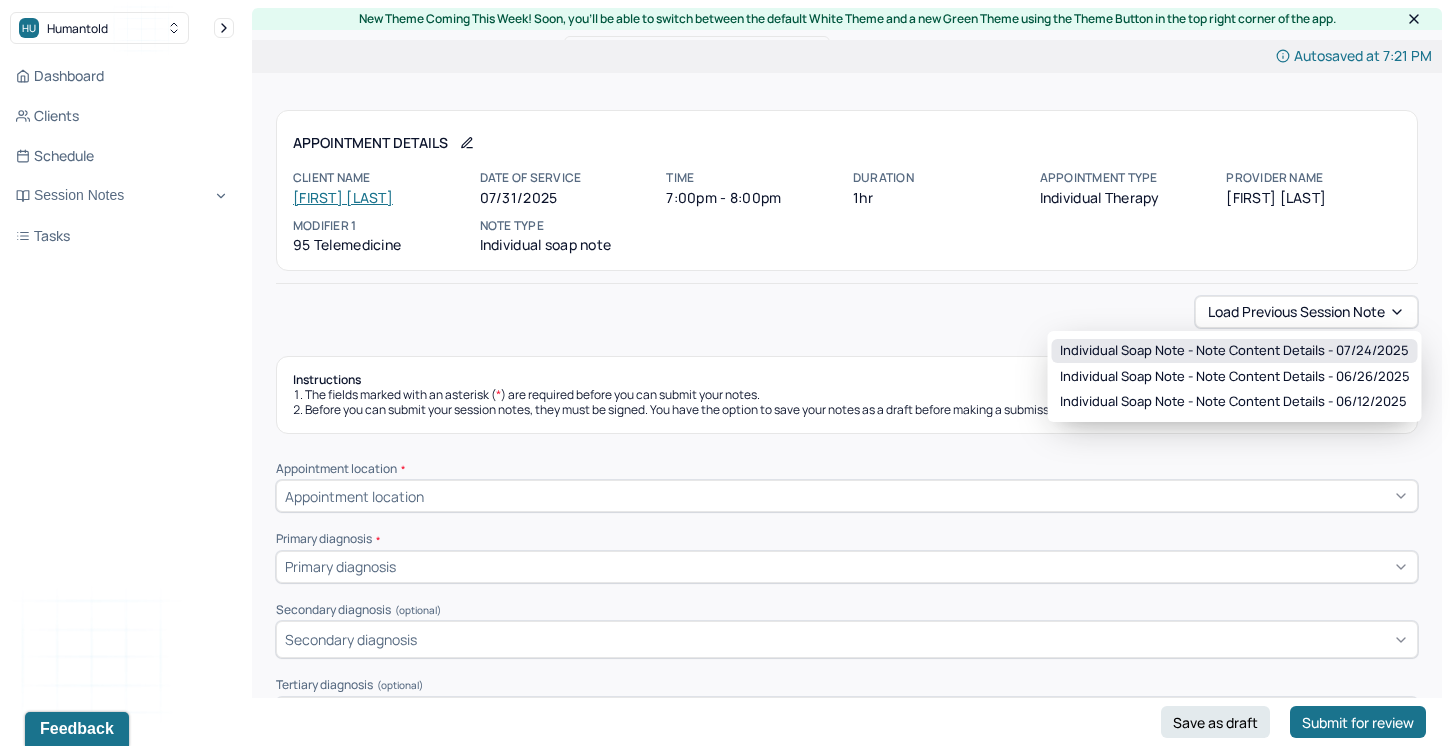 click on "Individual soap note   - Note content Details -   [DATE]" at bounding box center [1234, 351] 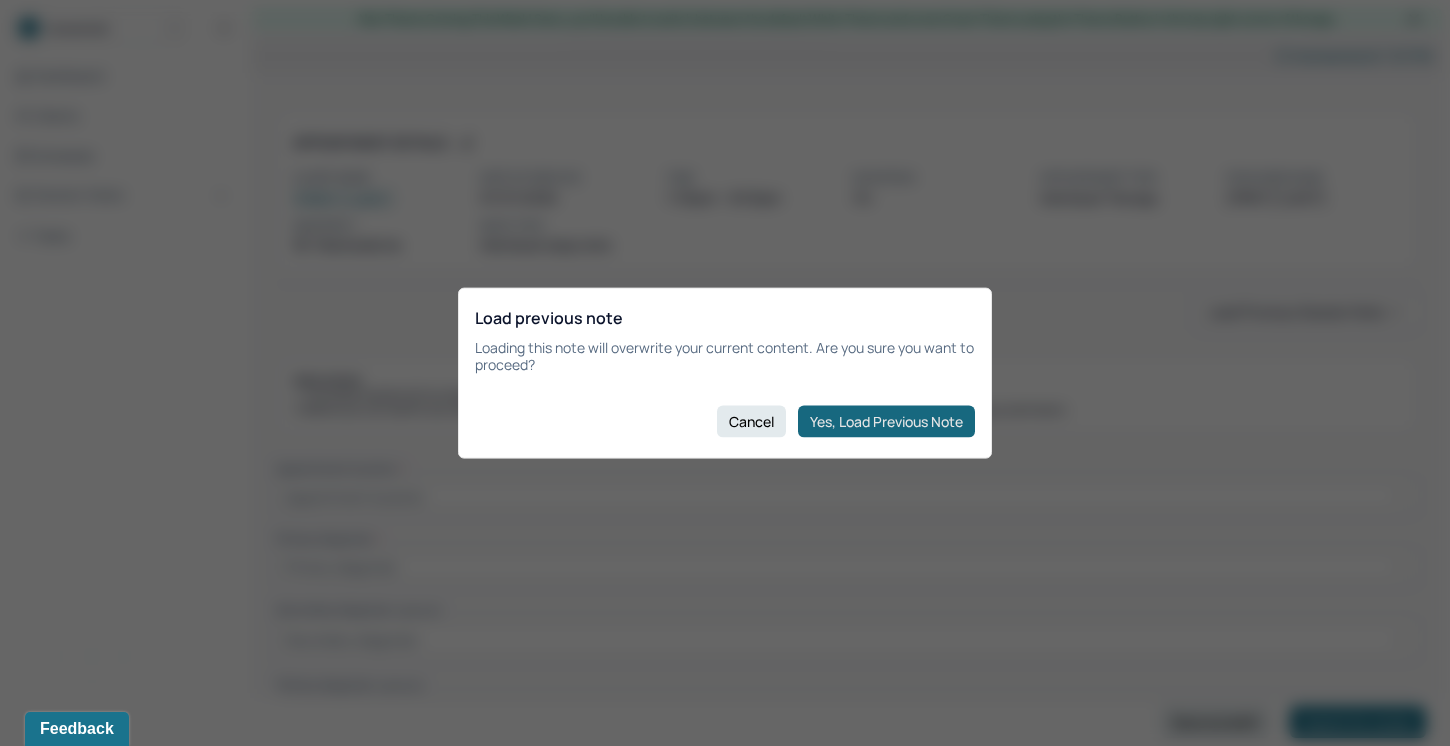 click on "Yes, Load Previous Note" at bounding box center [886, 421] 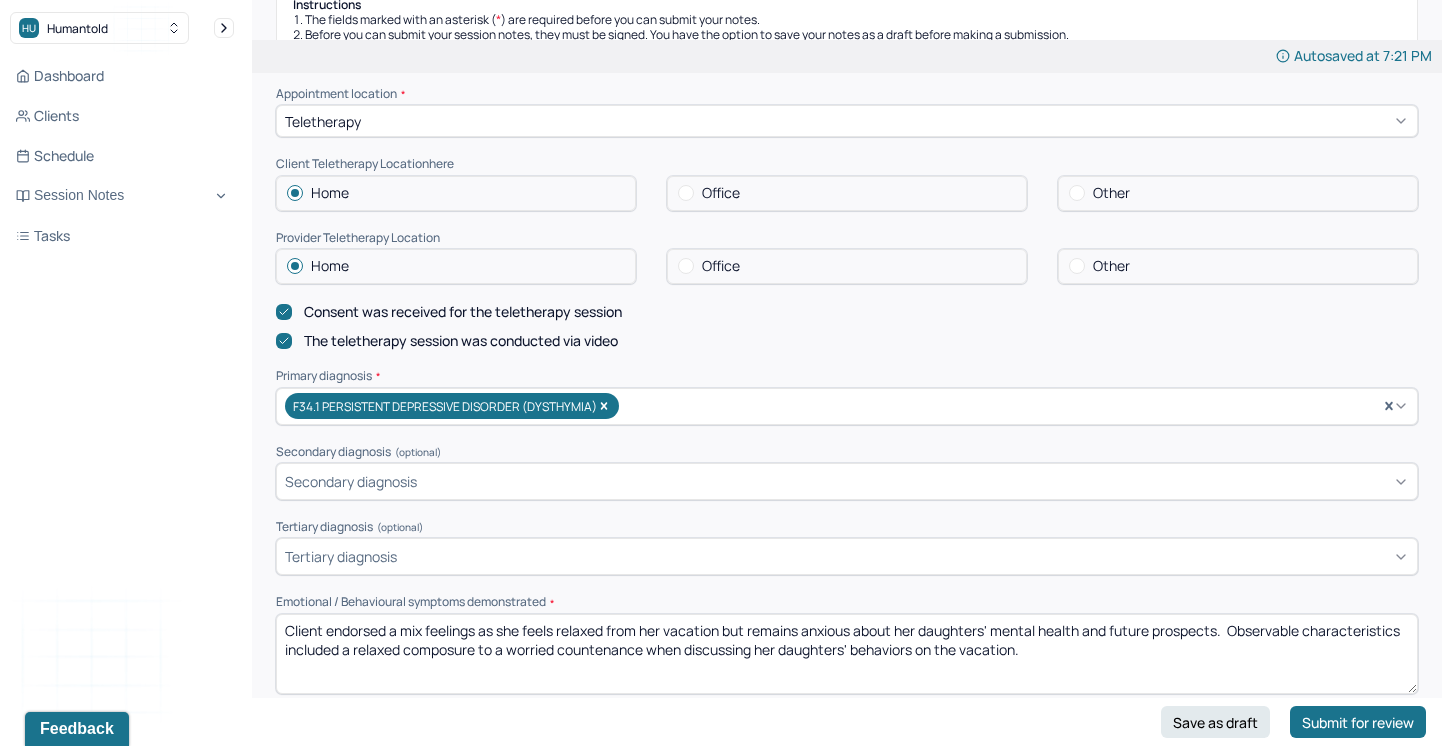 scroll, scrollTop: 401, scrollLeft: 0, axis: vertical 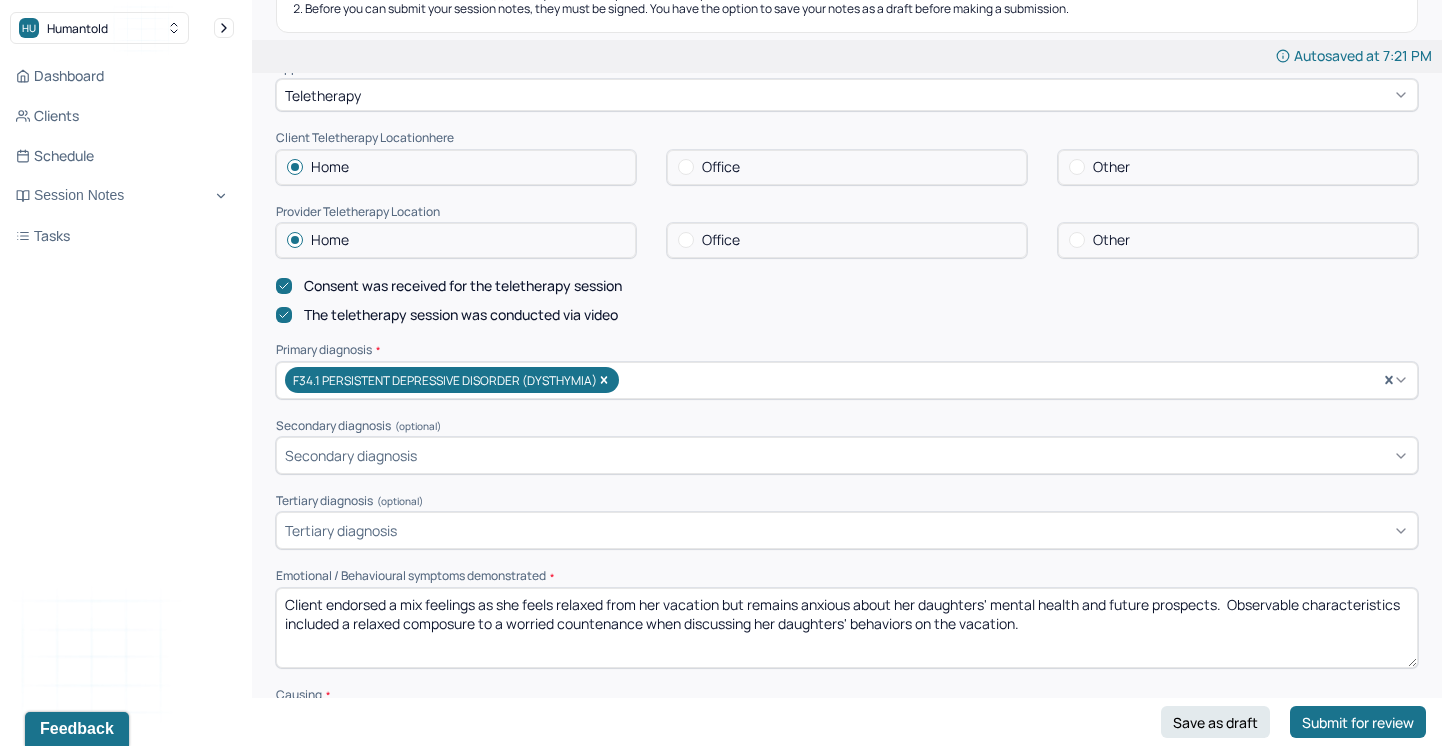 drag, startPoint x: 1226, startPoint y: 596, endPoint x: 679, endPoint y: 615, distance: 547.3299 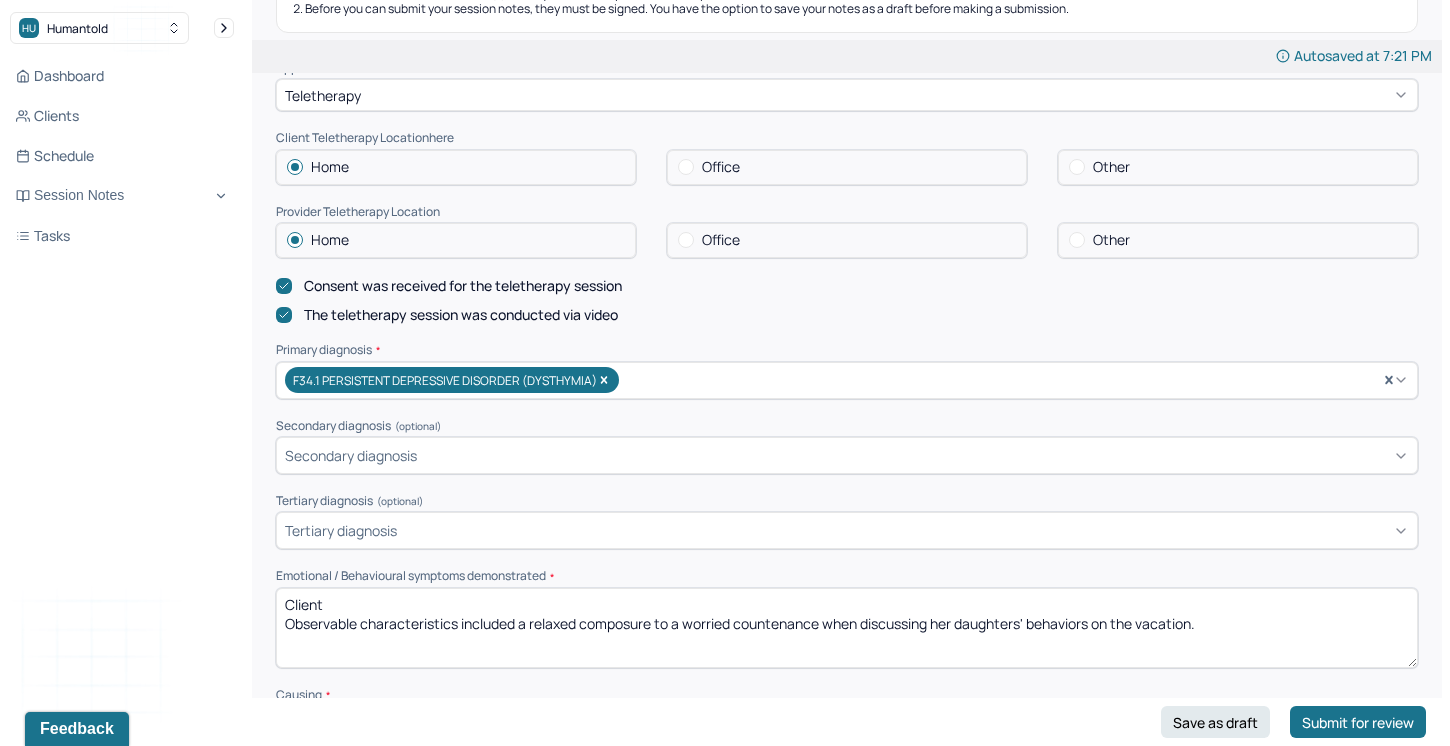 click on "Client Observable characteristics included a relaxed composure to a worried countenance when discussing her daughters' behaviors on the vacation." at bounding box center [847, 628] 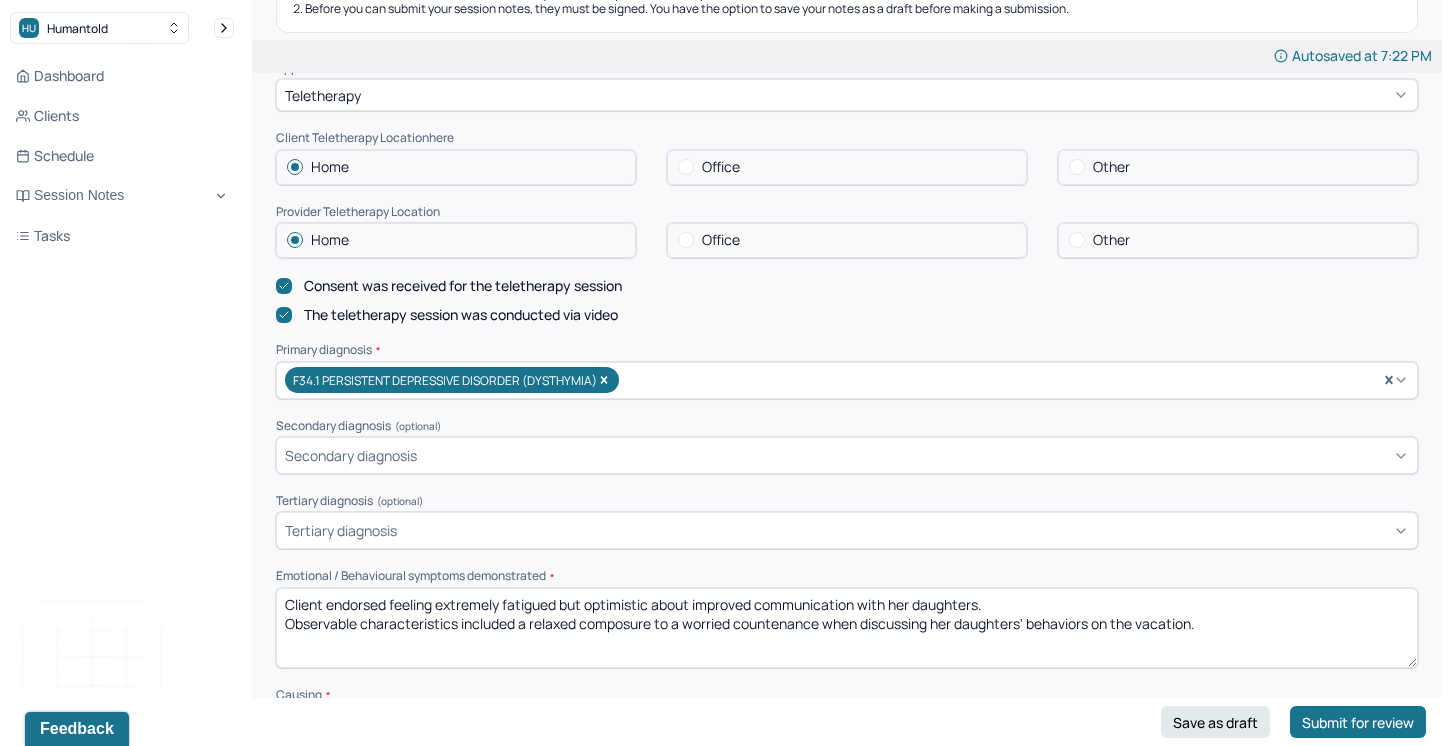 click on "Client endorsed feeling extremely fatigued but optimistic about improved communication with her daughters.
Observable characteristics included a relaxed composure to a worried countenance when discussing her daughters' behaviors on the vacation." at bounding box center [847, 628] 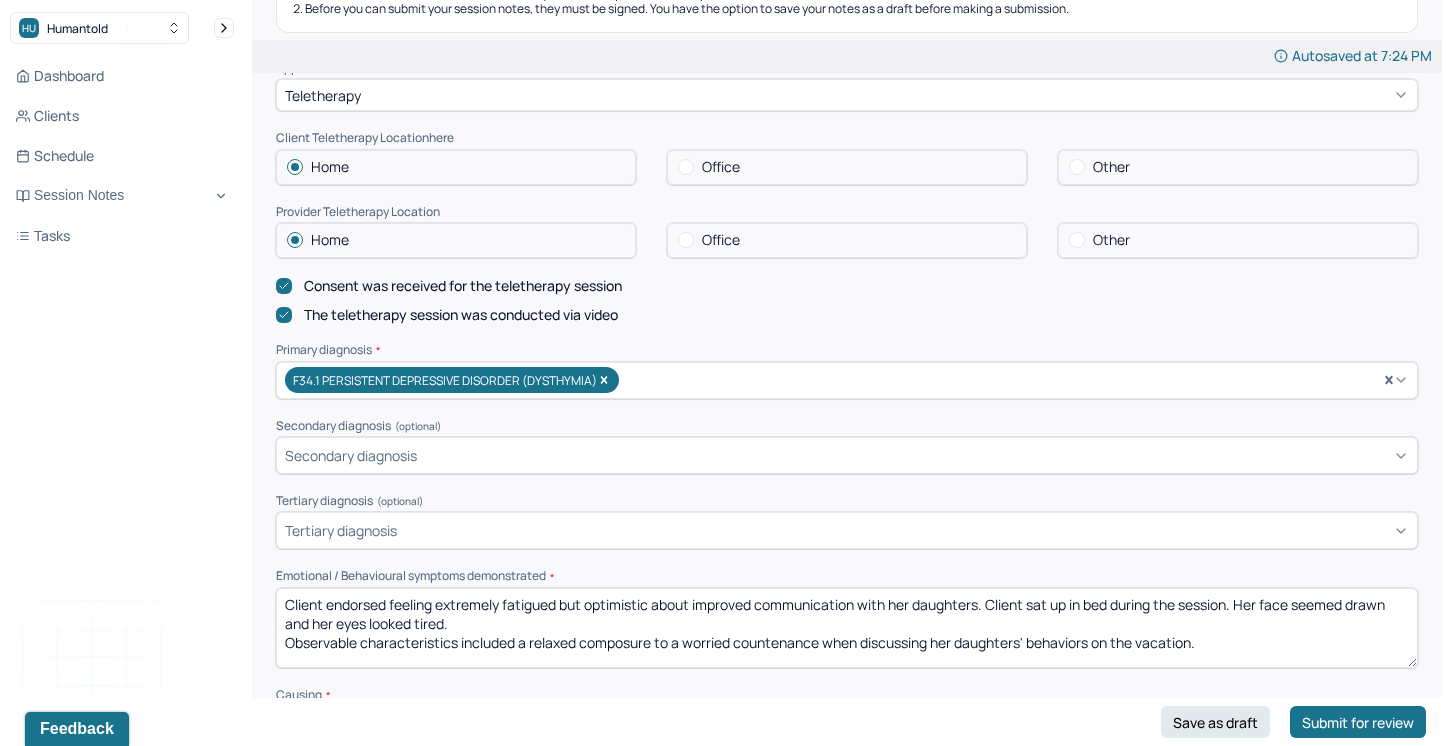 drag, startPoint x: 1200, startPoint y: 635, endPoint x: 537, endPoint y: 609, distance: 663.5096 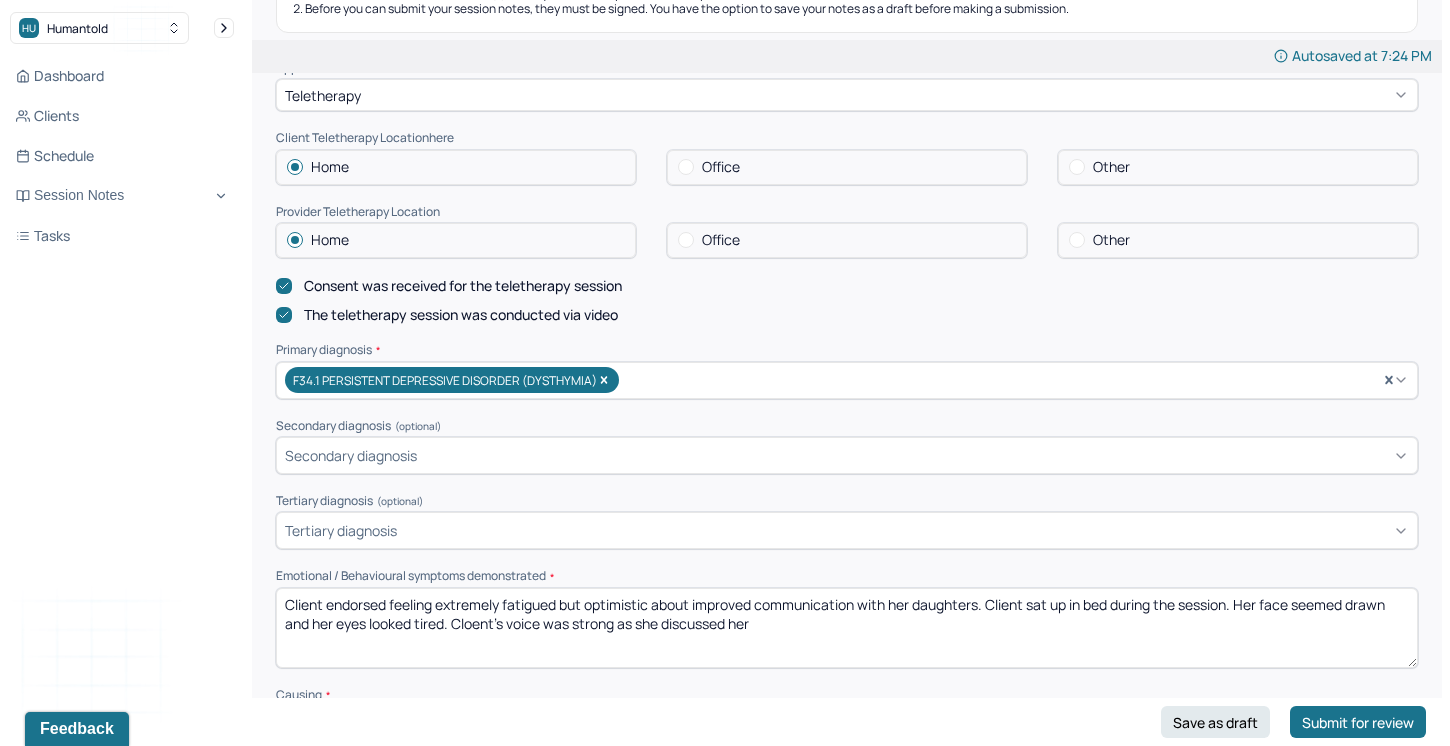 click on "Client endorsed feeling extremely fatigued but optimistic about improved communication with her daughters. Client sat up in bed during the session. Her face seemed drawn and her eyes looked tired. Cloent's voice was strong as she discussed her" at bounding box center [847, 628] 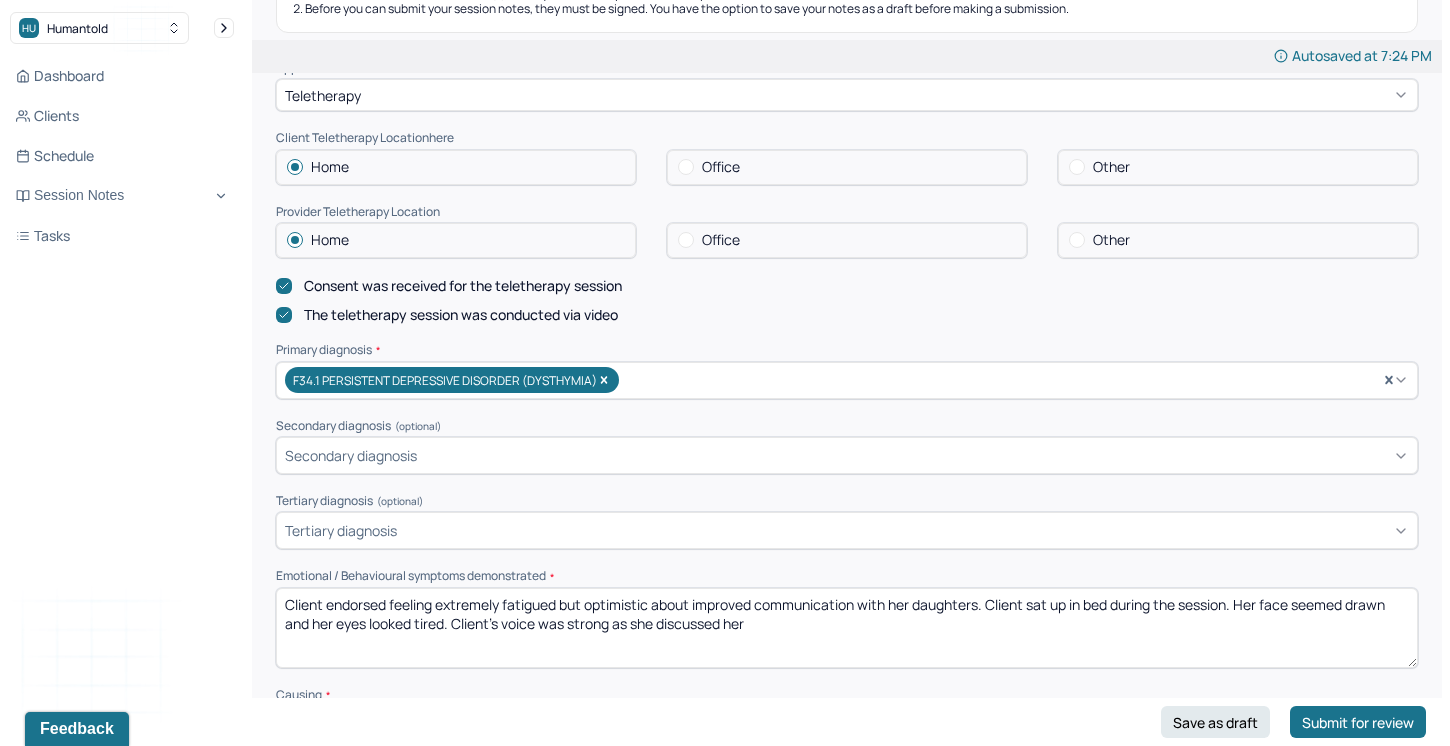 drag, startPoint x: 793, startPoint y: 615, endPoint x: 736, endPoint y: 621, distance: 57.31492 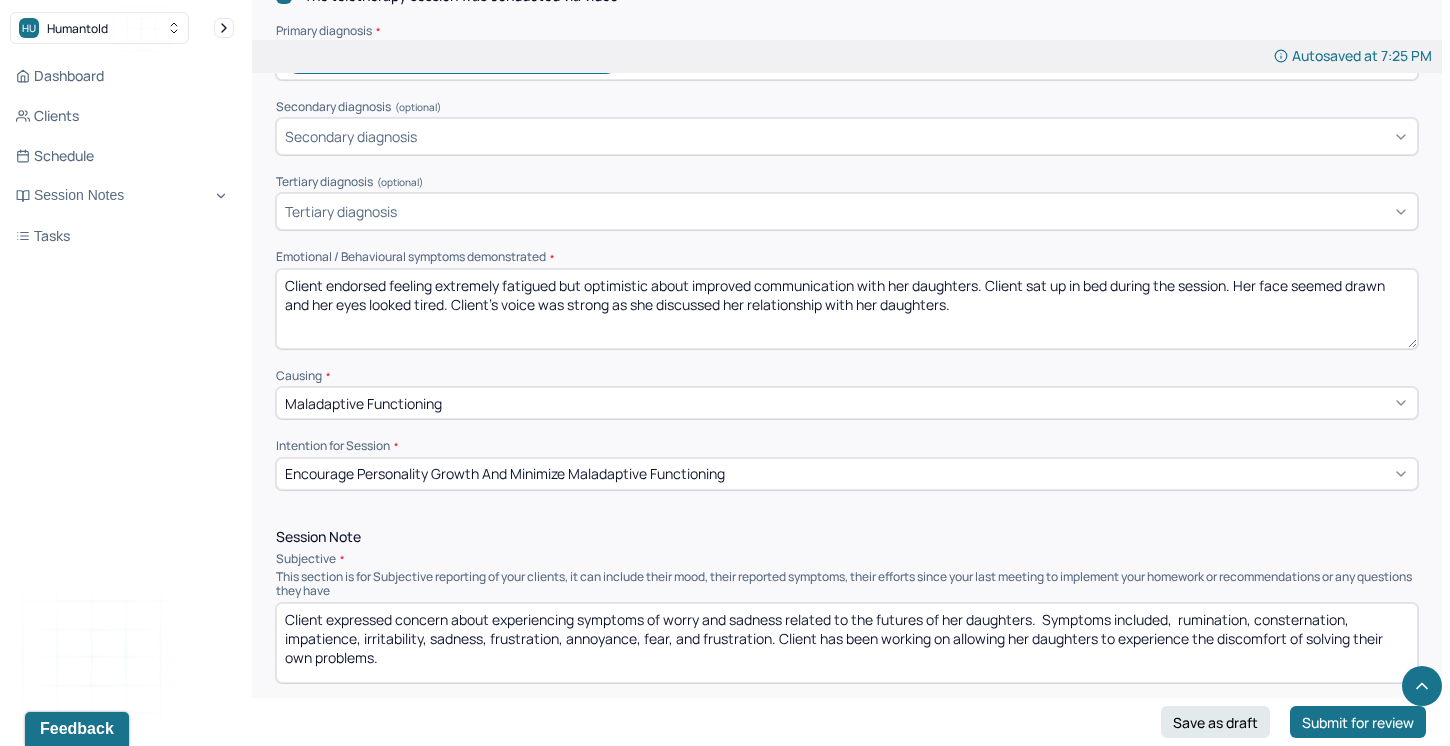 scroll, scrollTop: 723, scrollLeft: 0, axis: vertical 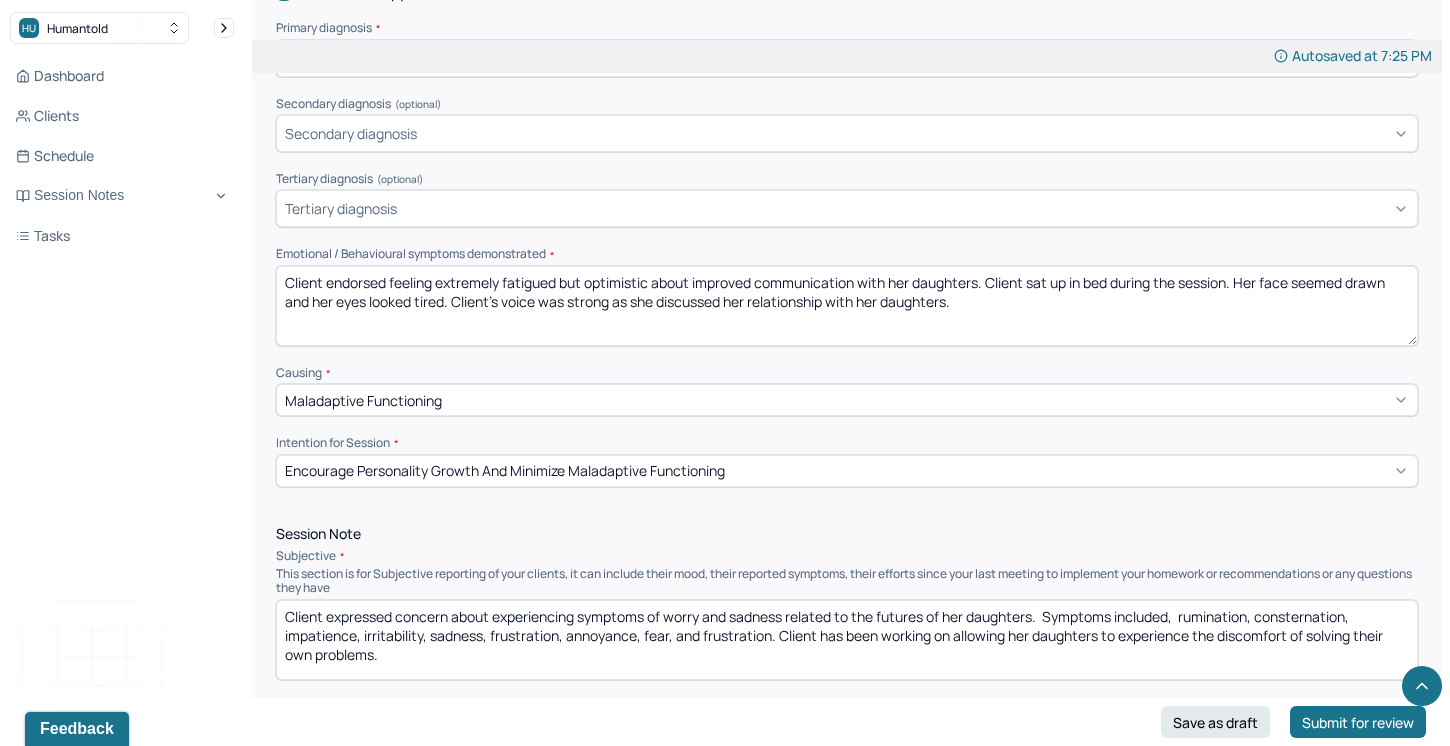 type on "Client endorsed feeling extremely fatigued but optimistic about improved communication with her daughters. Client sat up in bed during the session. Her face seemed drawn and her eyes looked tired. Client's voice was strong as she discussed her relationship with her daughters." 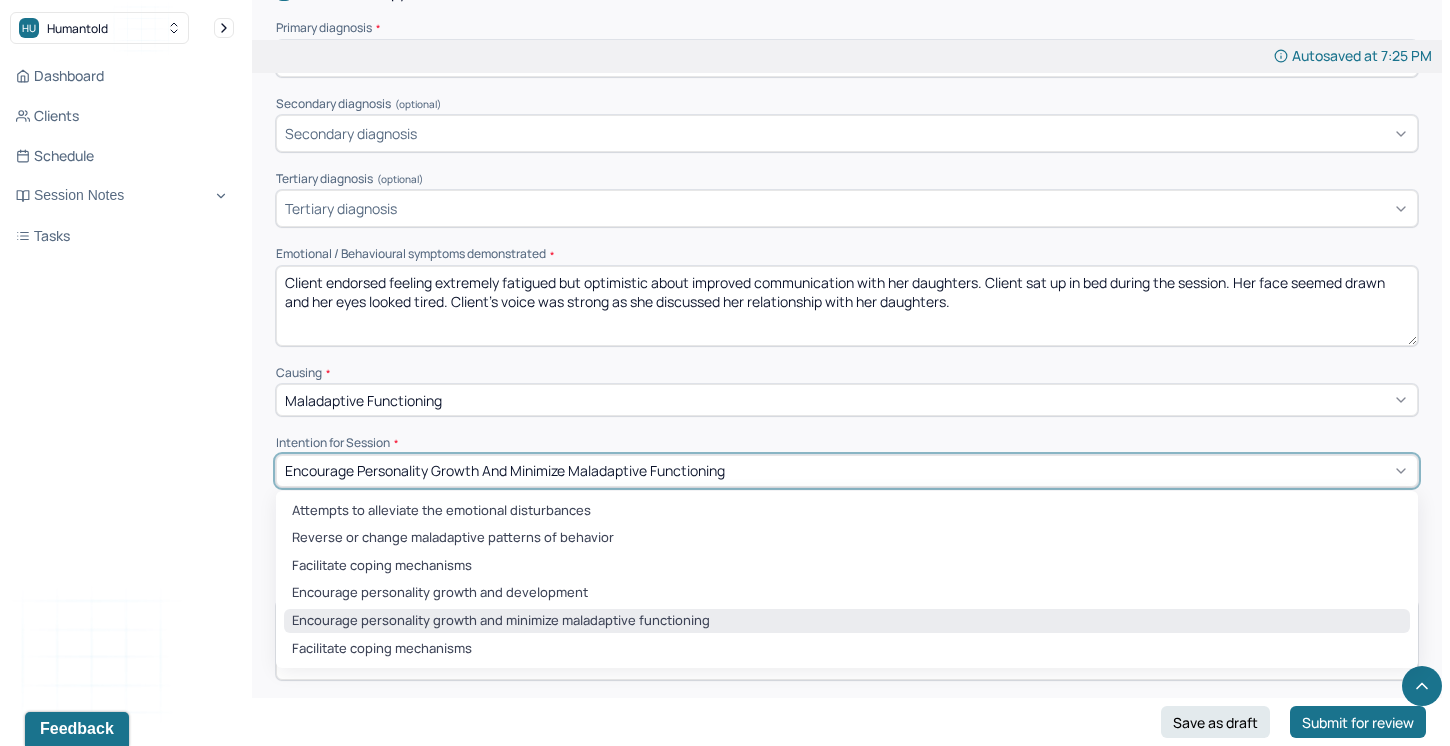 click on "Encourage personality growth and minimize maladaptive functioning" at bounding box center (505, 470) 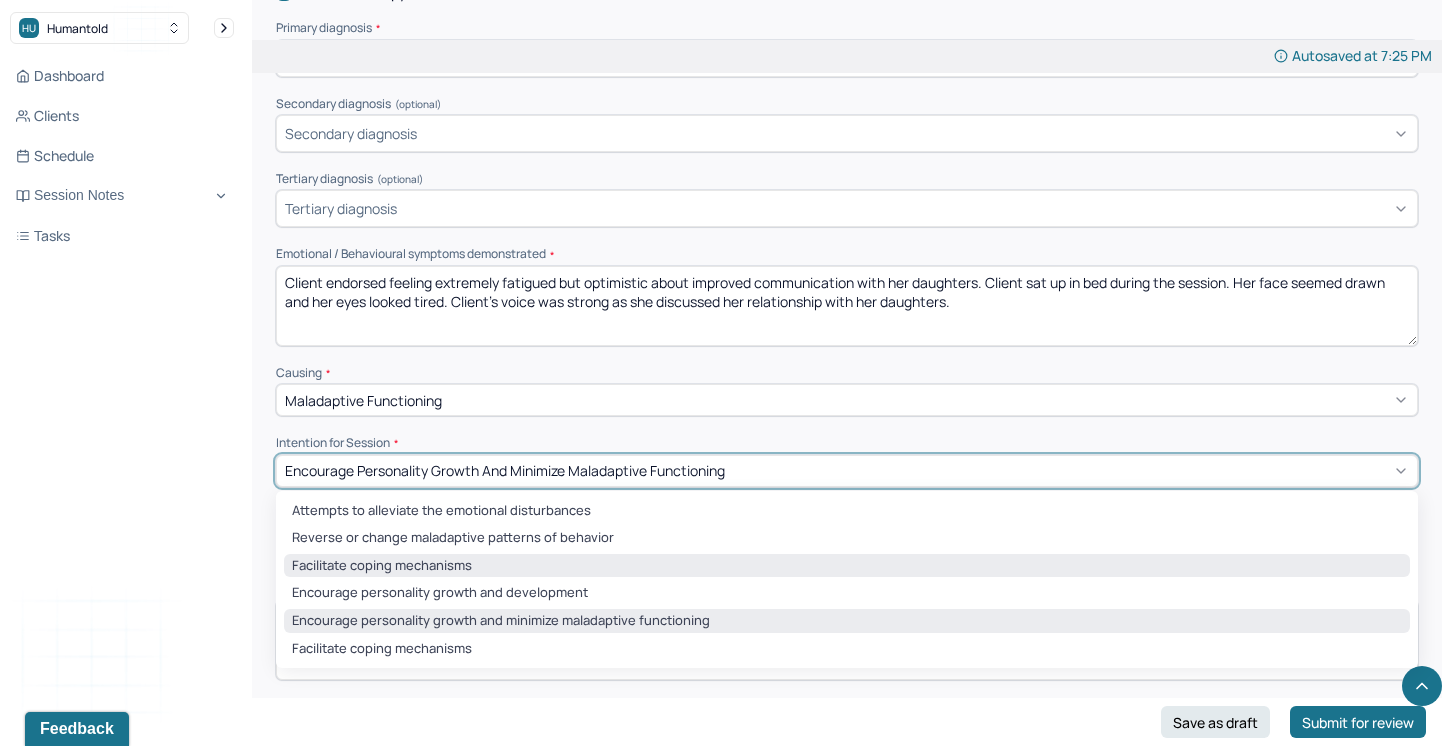 click on "Facilitate coping mechanisms" at bounding box center (847, 566) 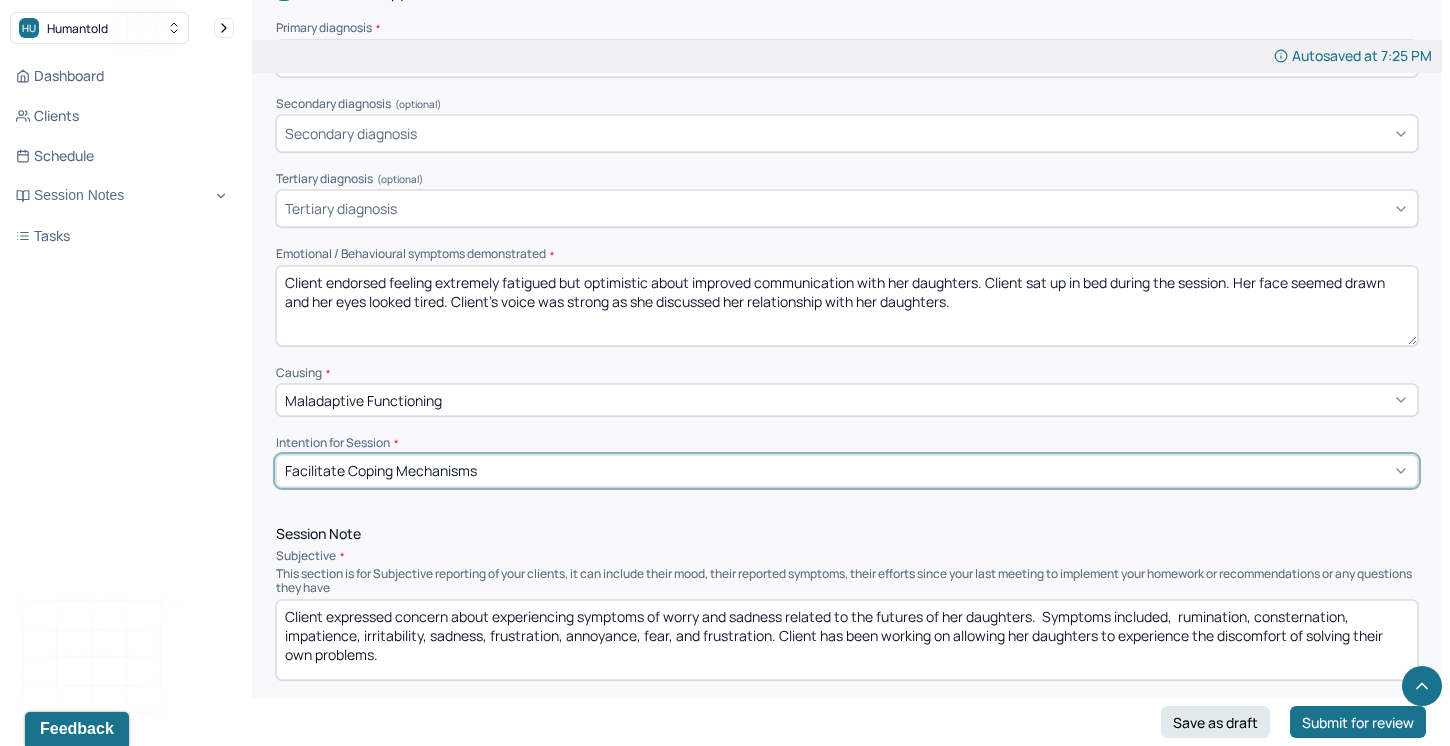 scroll, scrollTop: 776, scrollLeft: 0, axis: vertical 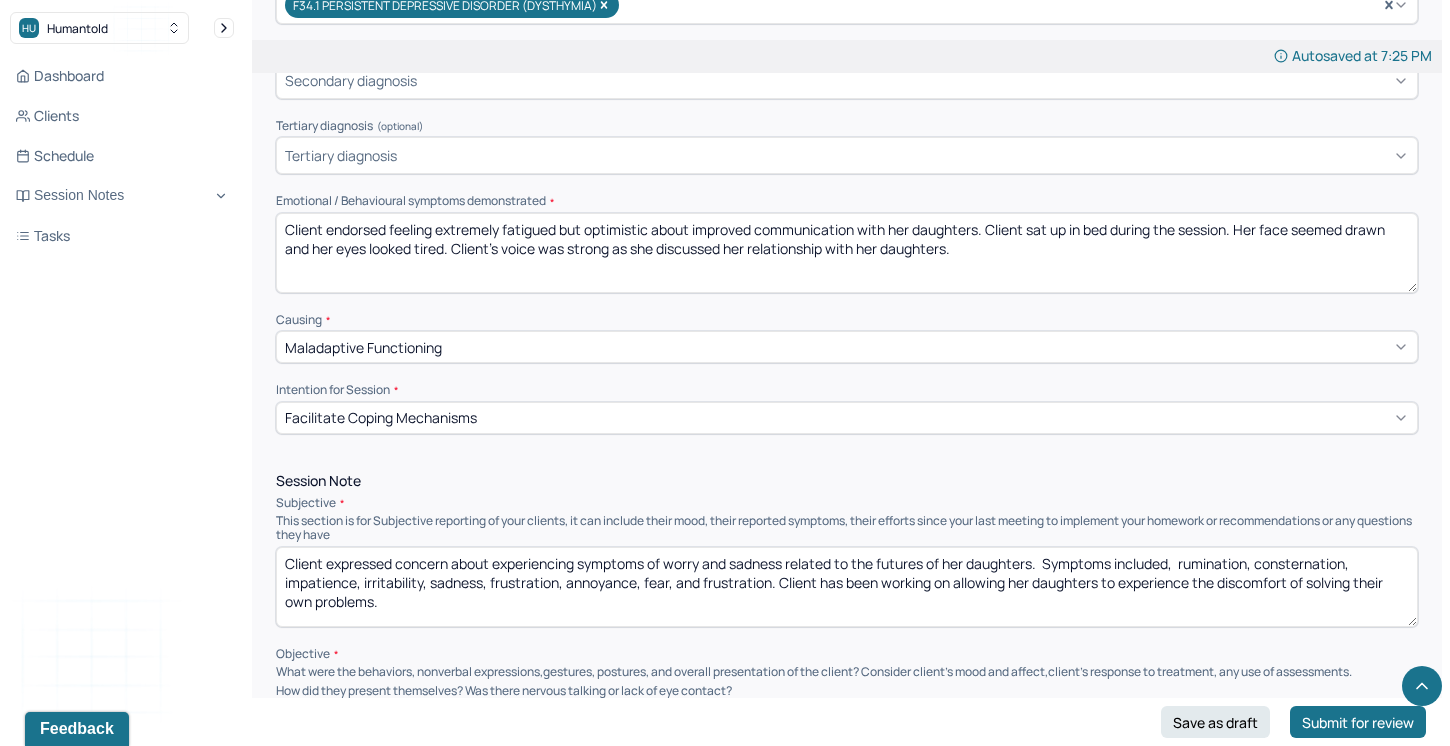 drag, startPoint x: 1045, startPoint y: 556, endPoint x: 668, endPoint y: 560, distance: 377.0212 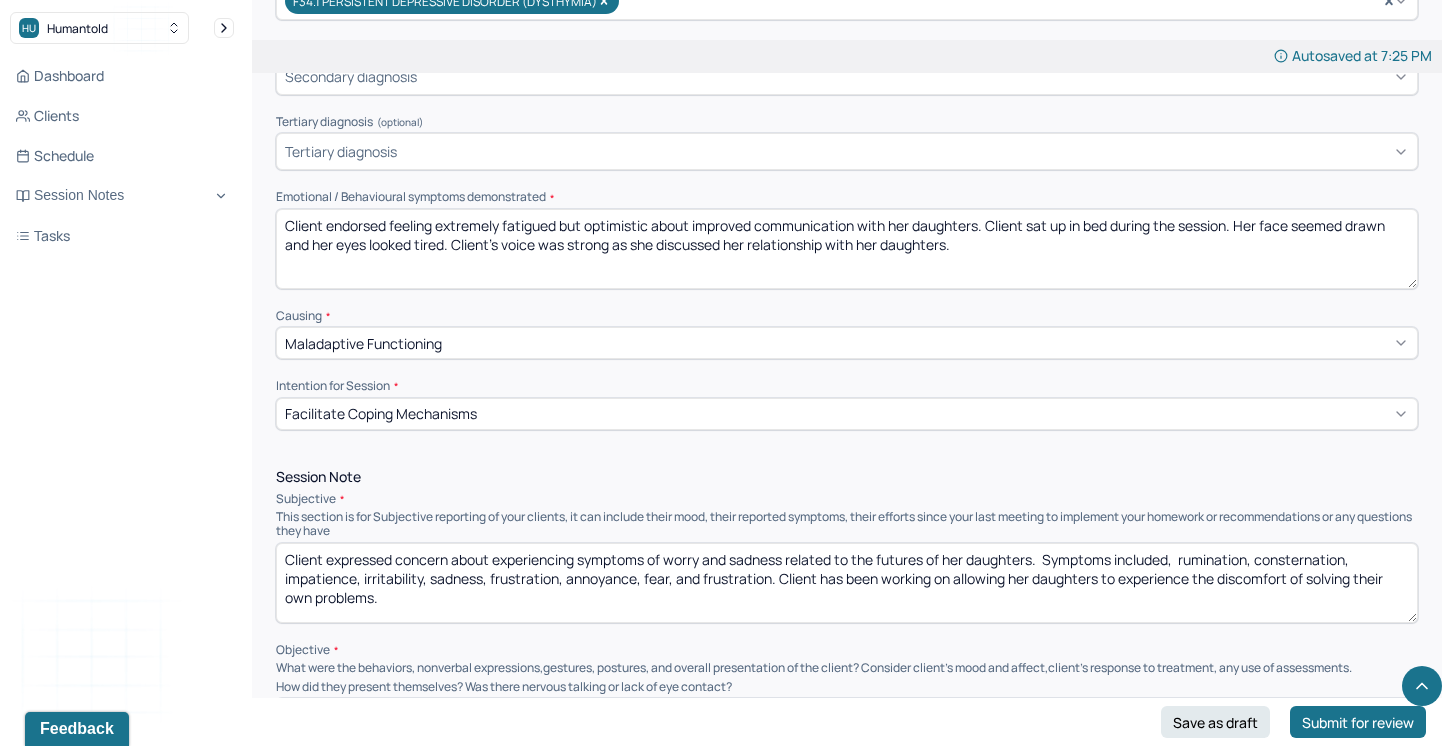 scroll, scrollTop: 792, scrollLeft: 0, axis: vertical 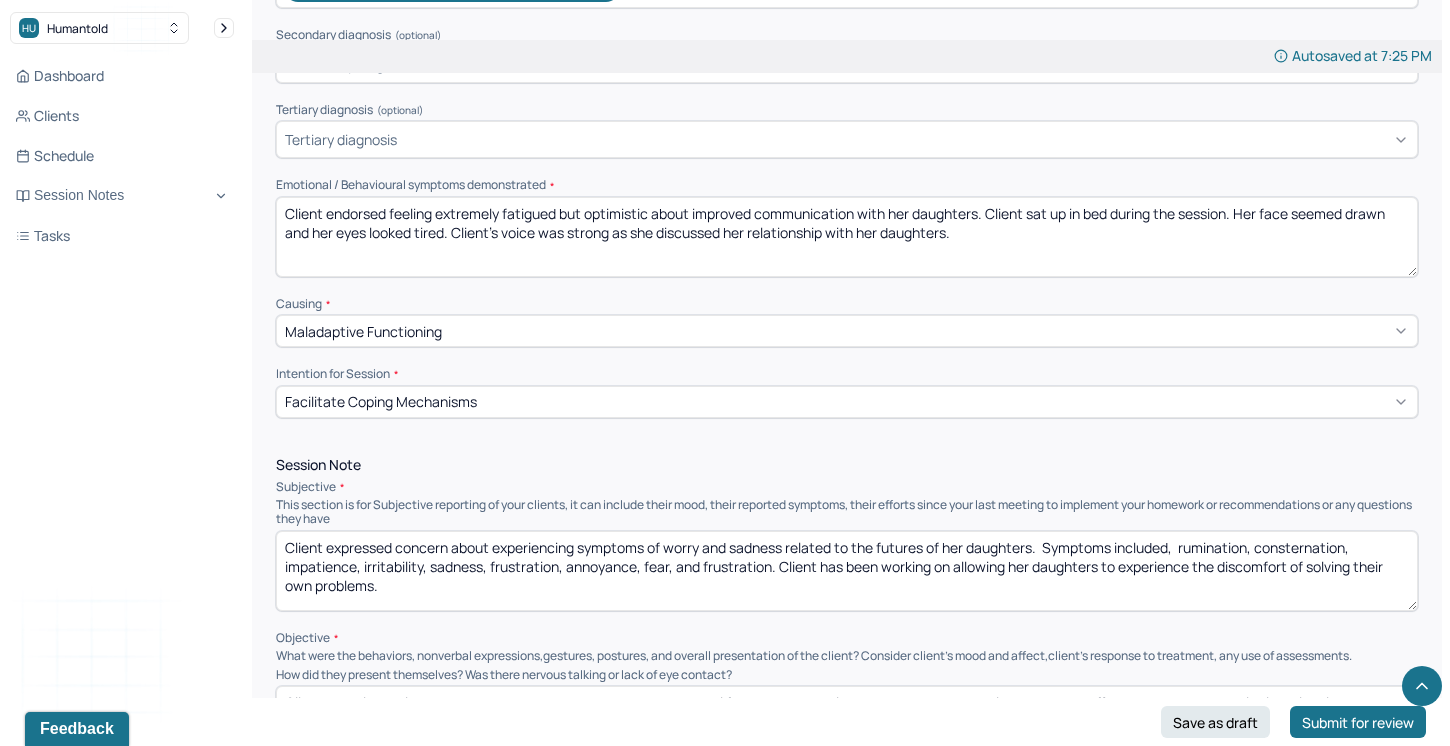 click on "Client expressed concern about experiencing symptoms of worry and sadness related to the futures of her daughters.  Symptoms included,  rumination, consternation, impatience, irritability, sadness, frustration, annoyance, fear, and frustration. Client has been working on allowing her daughters to experience the discomfort of solving their own problems." at bounding box center [847, 571] 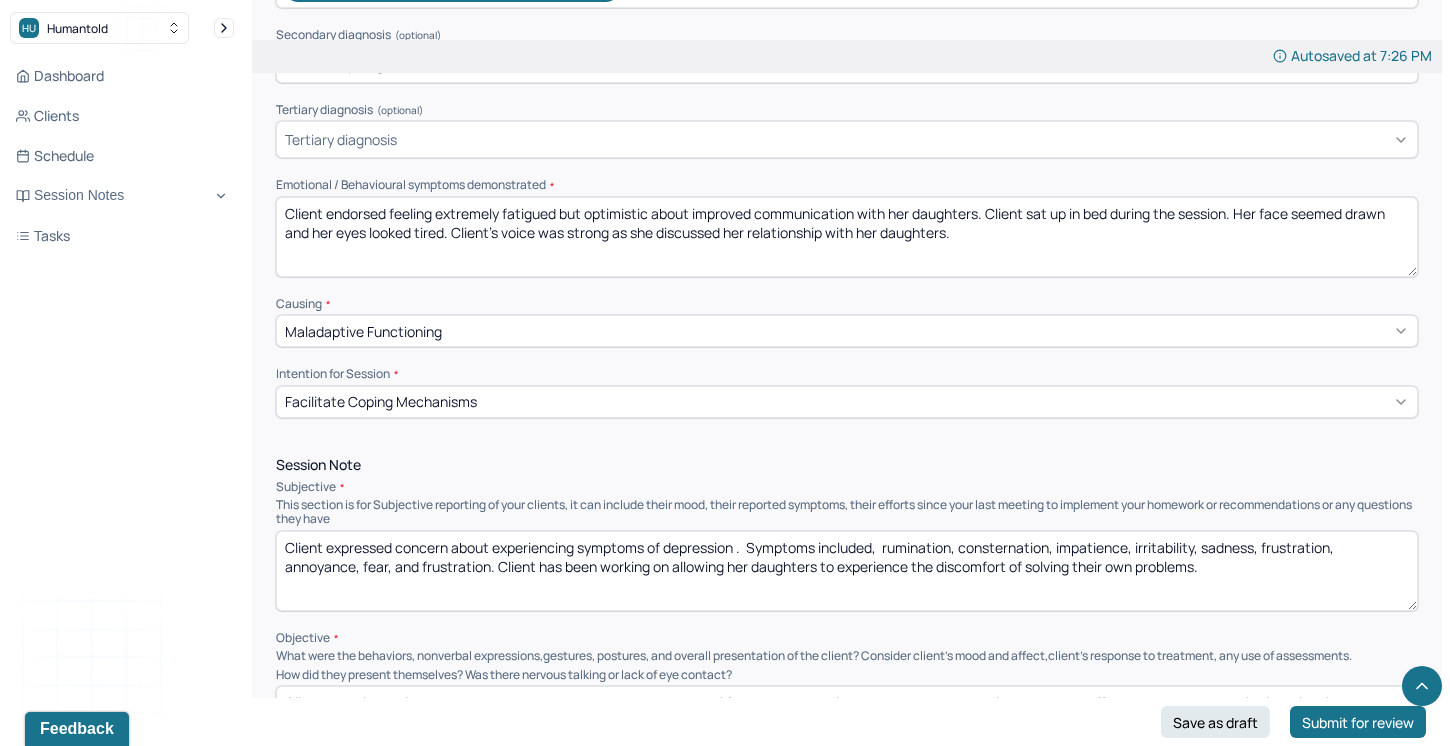 drag, startPoint x: 741, startPoint y: 539, endPoint x: 686, endPoint y: 533, distance: 55.326305 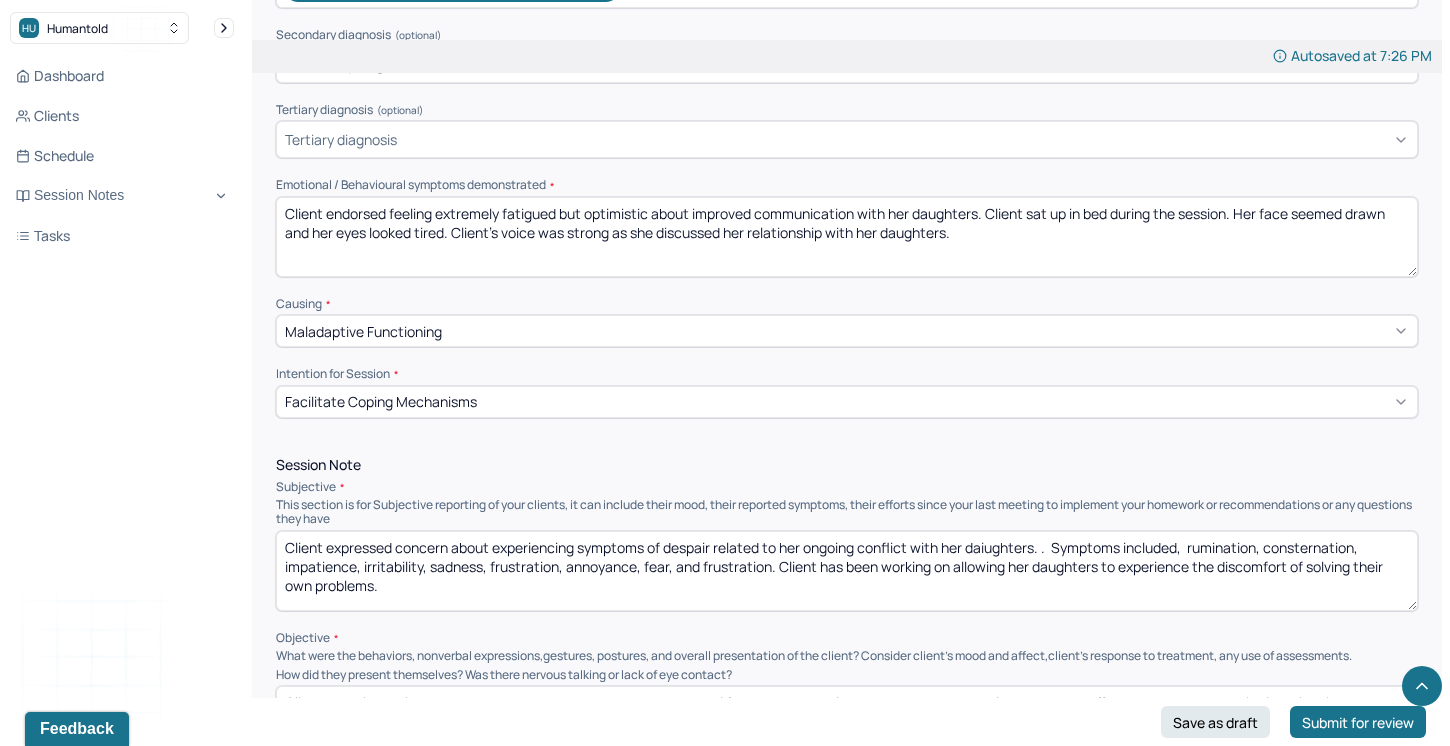 type on "Client expressed concern about experiencing symptoms of despair related to her ongoing conflict with her daiughters. .  Symptoms included,  rumination, consternation, impatience, irritability, sadness, frustration, annoyance, fear, and frustration. Client has been working on allowing her daughters to experience the discomfort of solving their own problems." 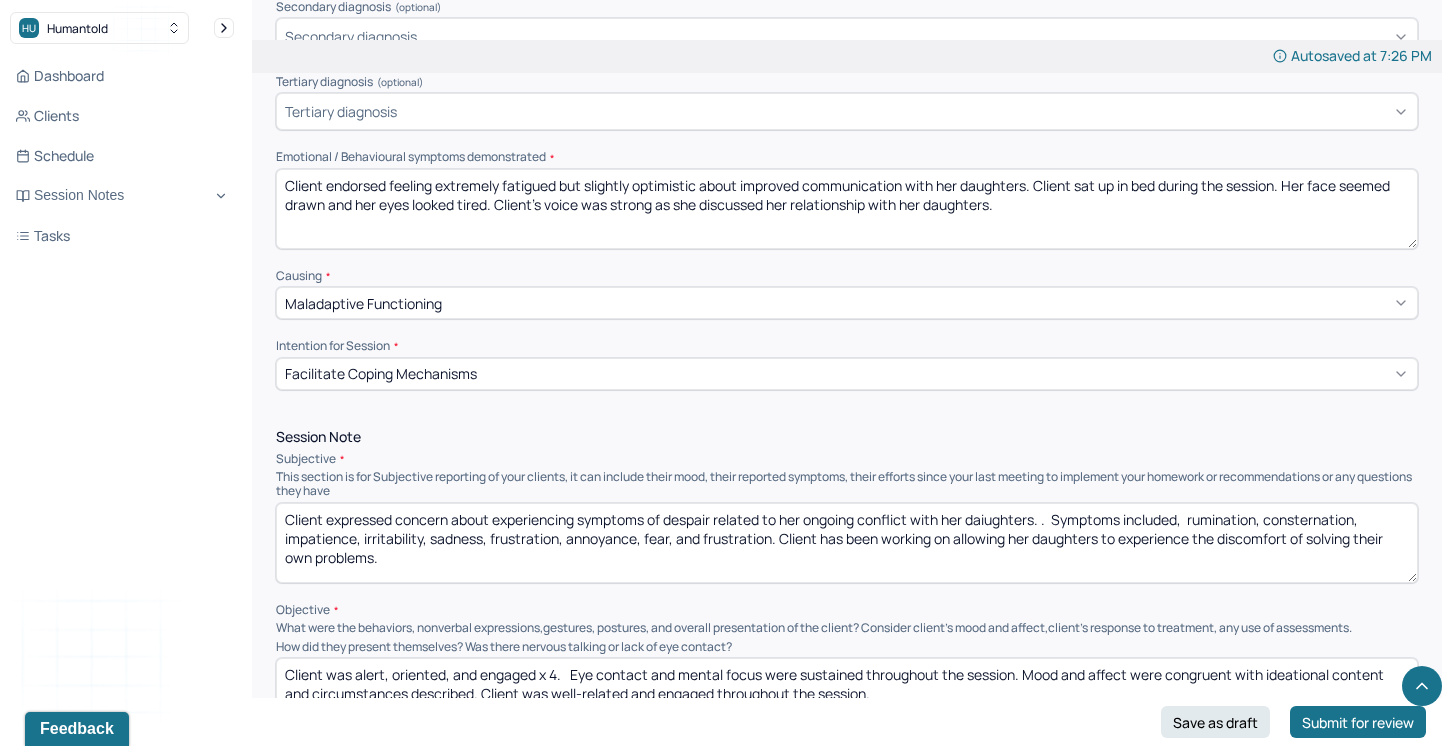scroll, scrollTop: 828, scrollLeft: 0, axis: vertical 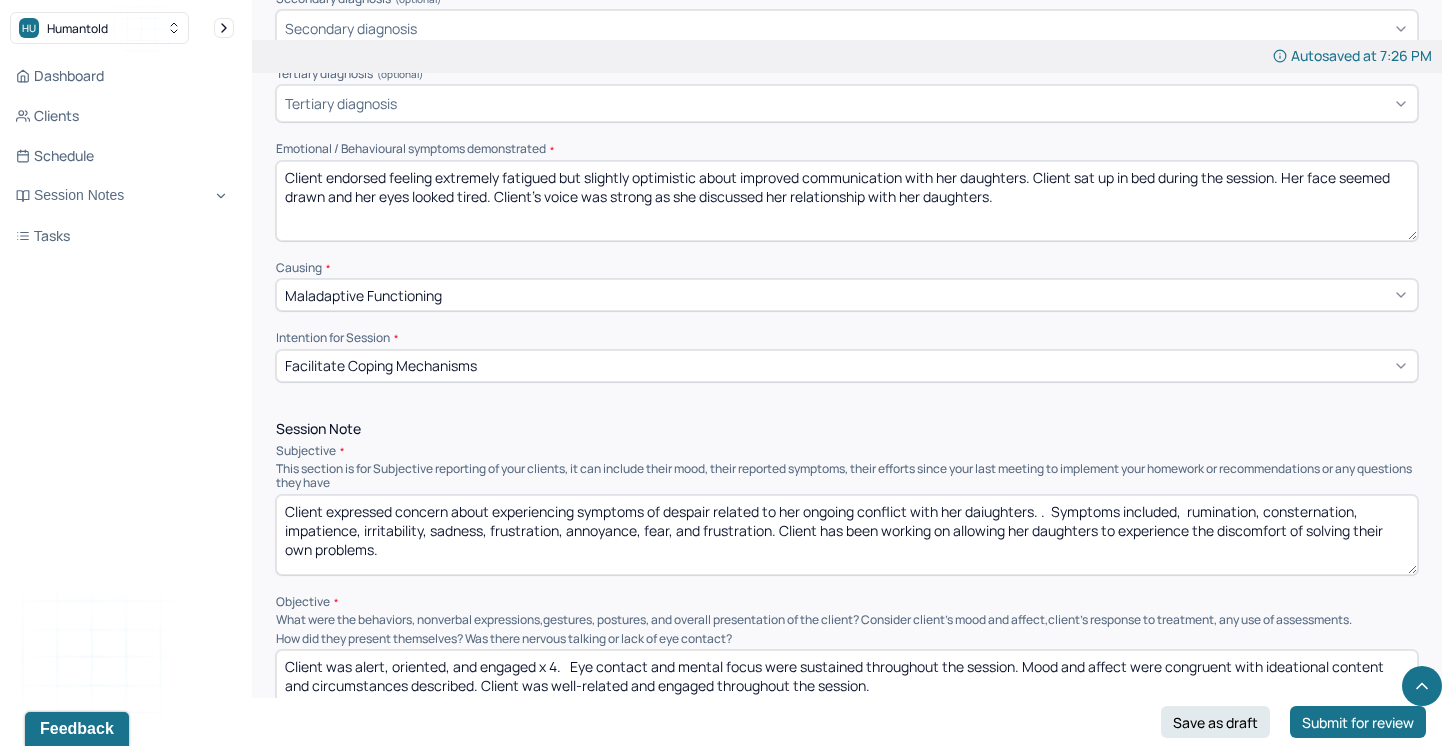 type on "Client endorsed feeling extremely fatigued but slightly optimistic about improved communication with her daughters. Client sat up in bed during the session. Her face seemed drawn and her eyes looked tired. Client's voice was strong as she discussed her relationship with her daughters." 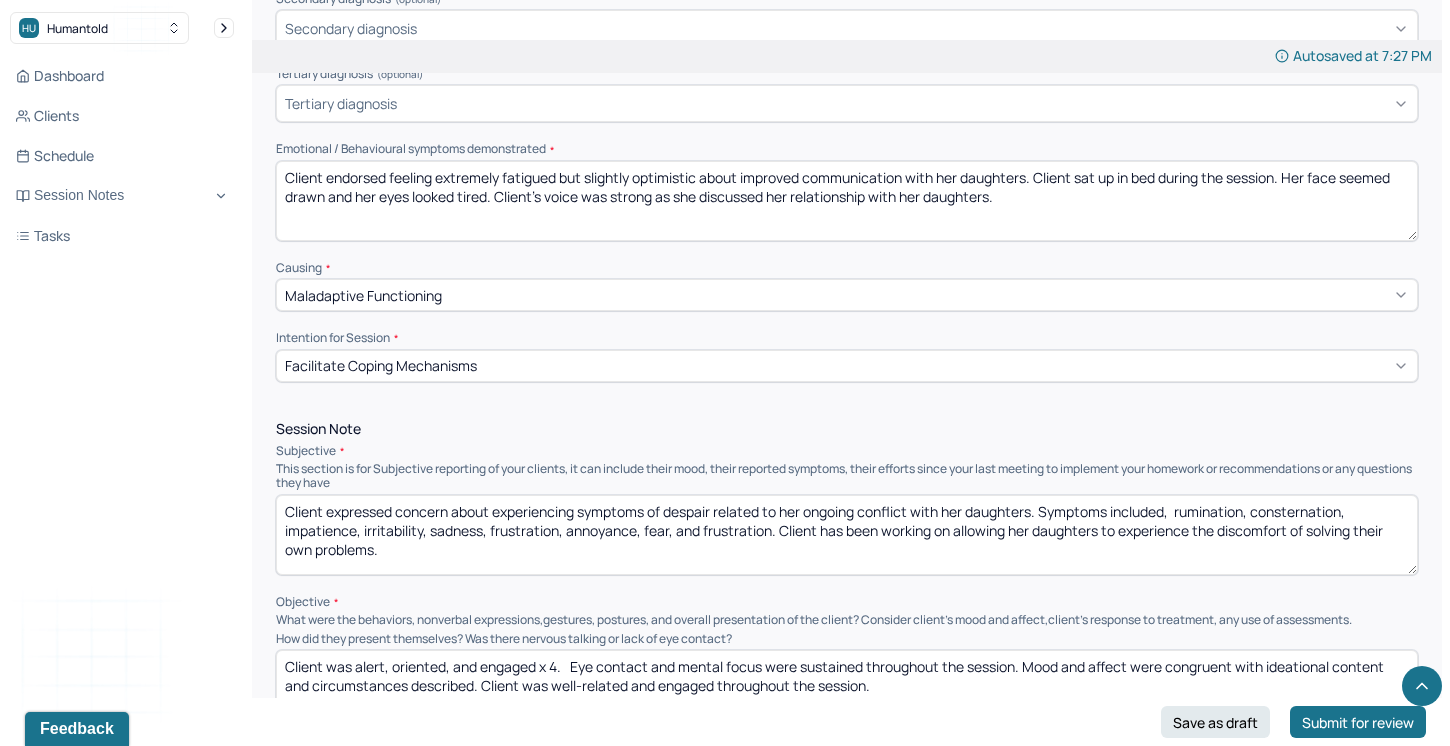 click on "Client expressed concern about experiencing symptoms of despair related to her ongoing conflict with her daughters Symptoms included,  rumination, consternation, impatience, irritability, sadness, frustration, annoyance, fear, and frustration. Client has been working on allowing her daughters to experience the discomfort of solving their own problems." at bounding box center (847, 535) 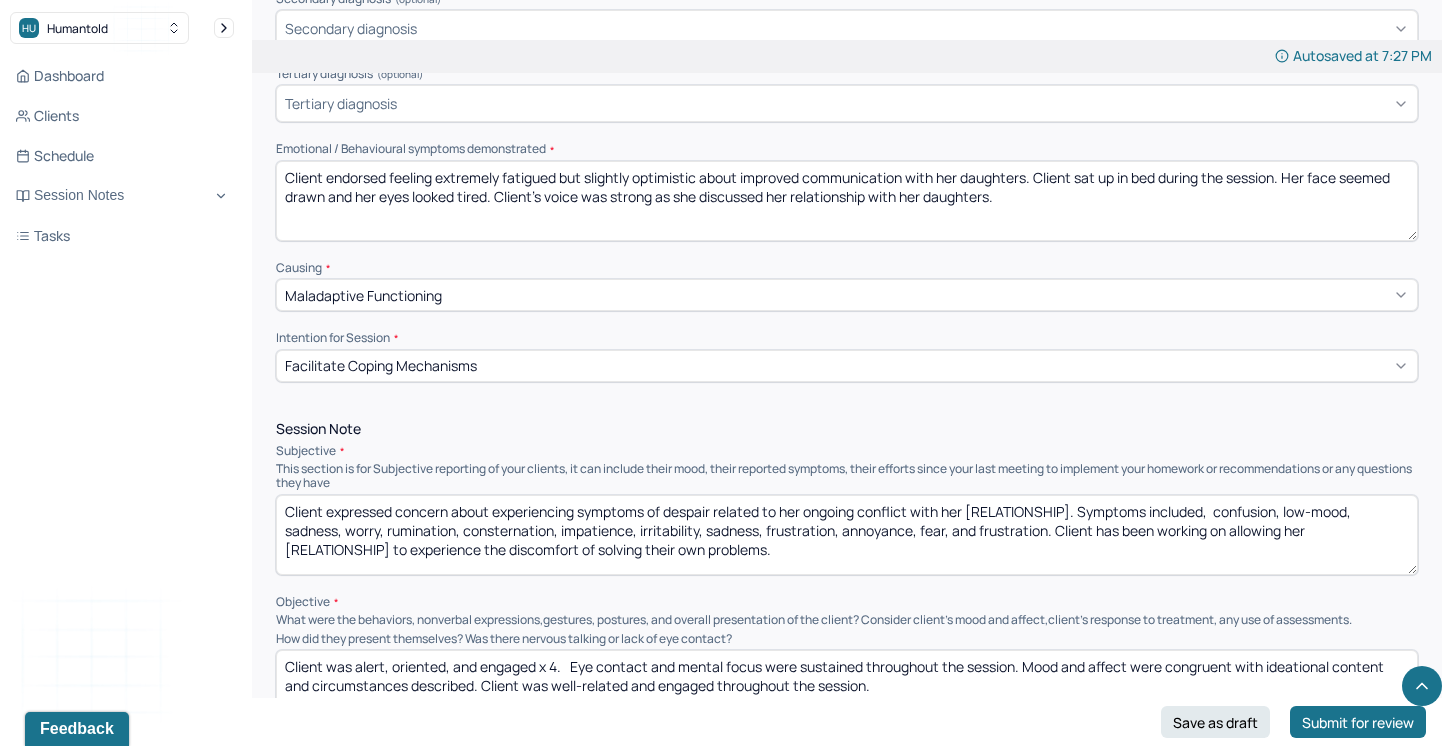 drag, startPoint x: 645, startPoint y: 528, endPoint x: 498, endPoint y: 519, distance: 147.27525 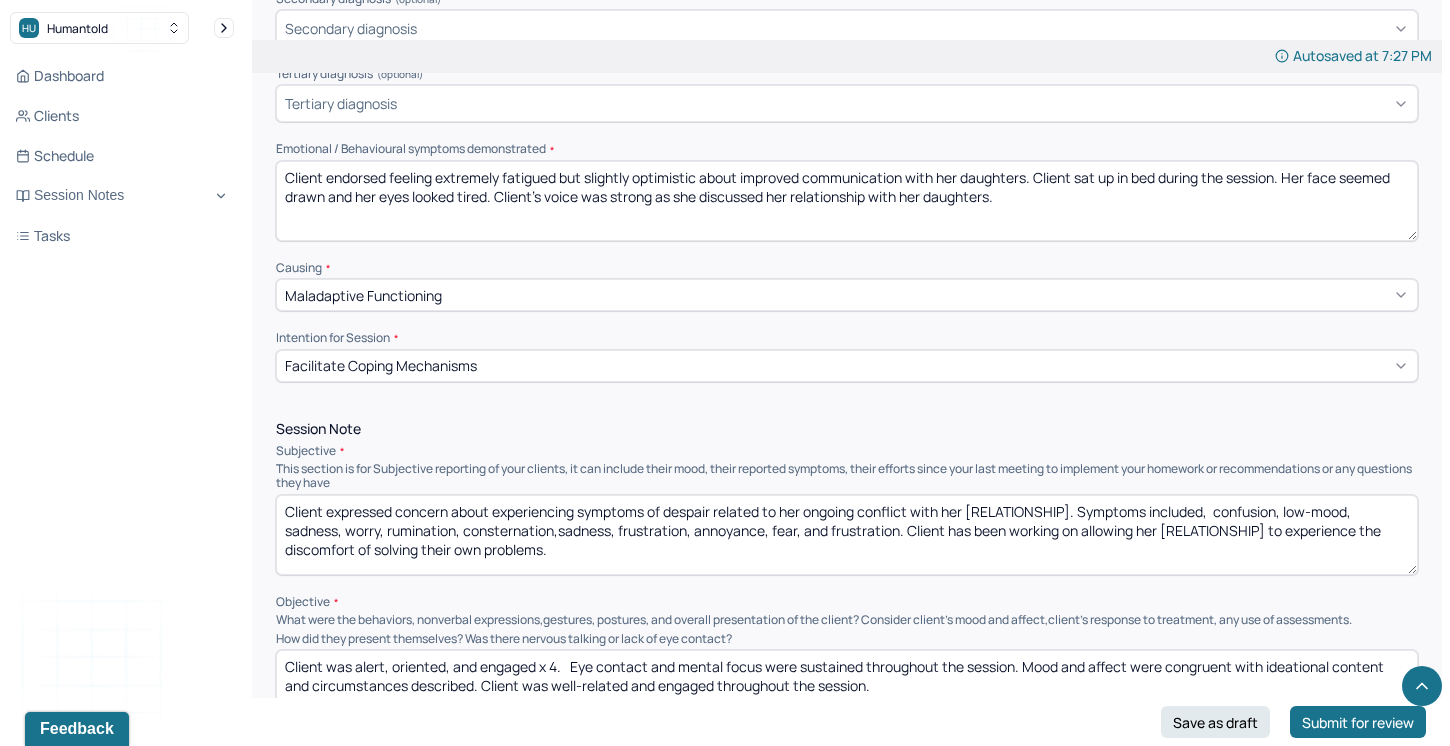 drag, startPoint x: 558, startPoint y: 525, endPoint x: 498, endPoint y: 523, distance: 60.033325 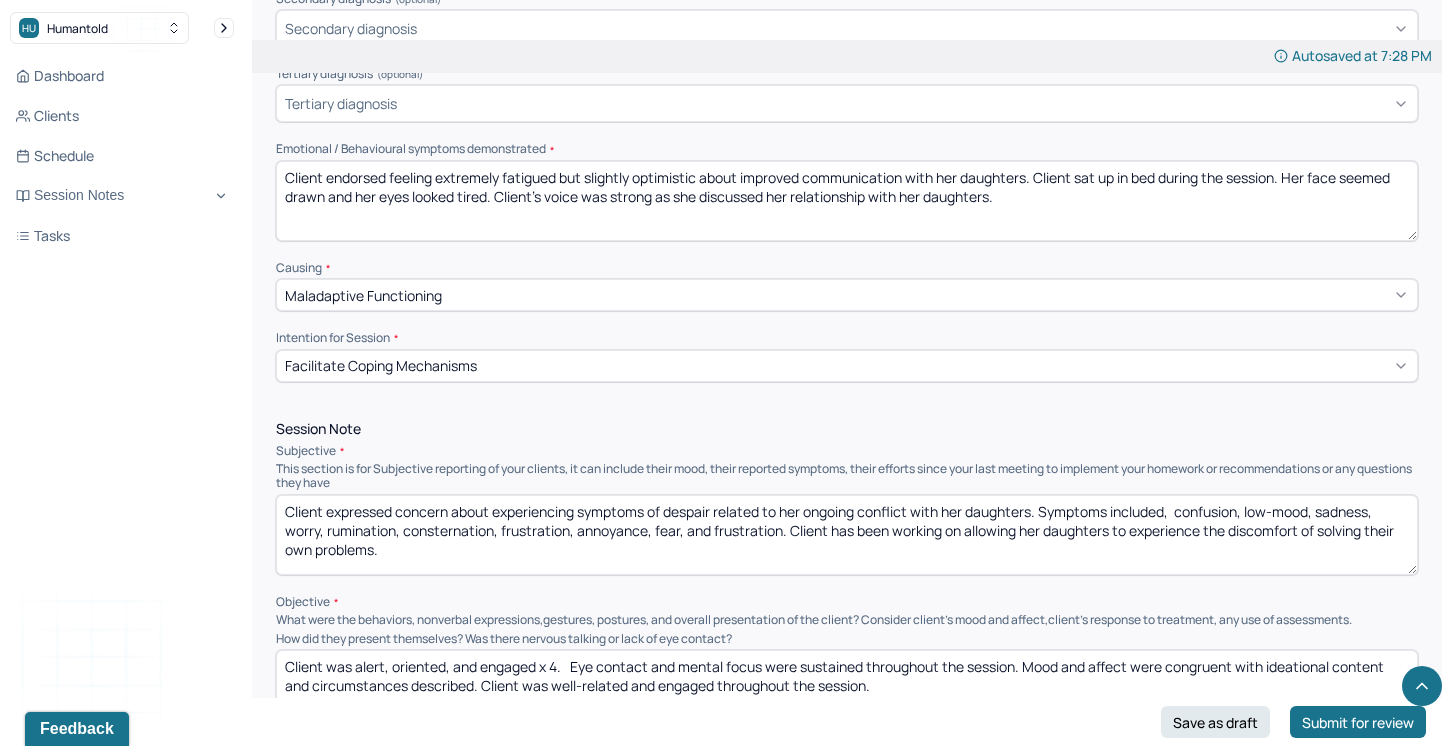 click on "Client expressed concern about experiencing symptoms of despair related to her ongoing conflict with her daughters. Symptoms included,  confusion, low-mood, sadness, worry, rumination, consternation,frustration, annoyance, fear, and frustration. Client has been working on allowing her daughters to experience the discomfort of solving their own problems." at bounding box center (847, 535) 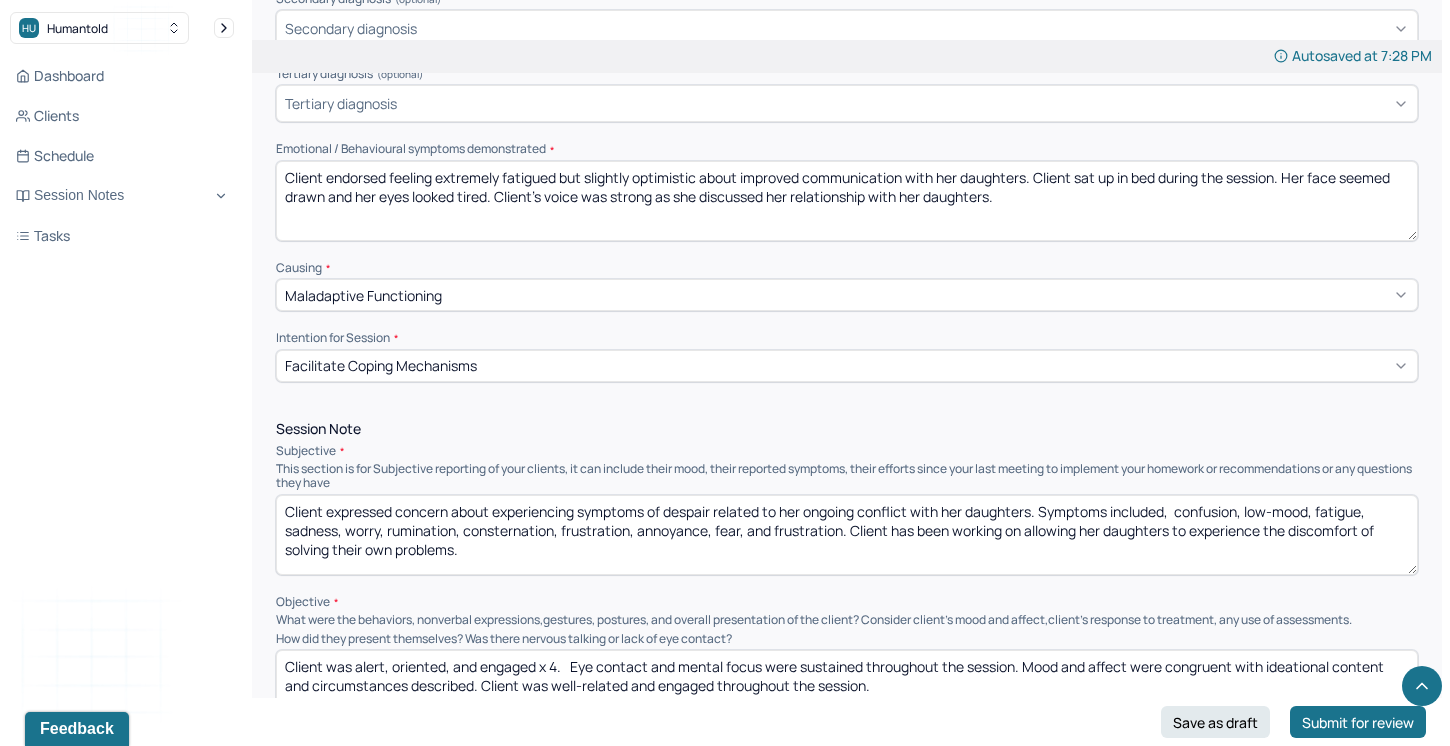 drag, startPoint x: 1024, startPoint y: 528, endPoint x: 1099, endPoint y: 556, distance: 80.05623 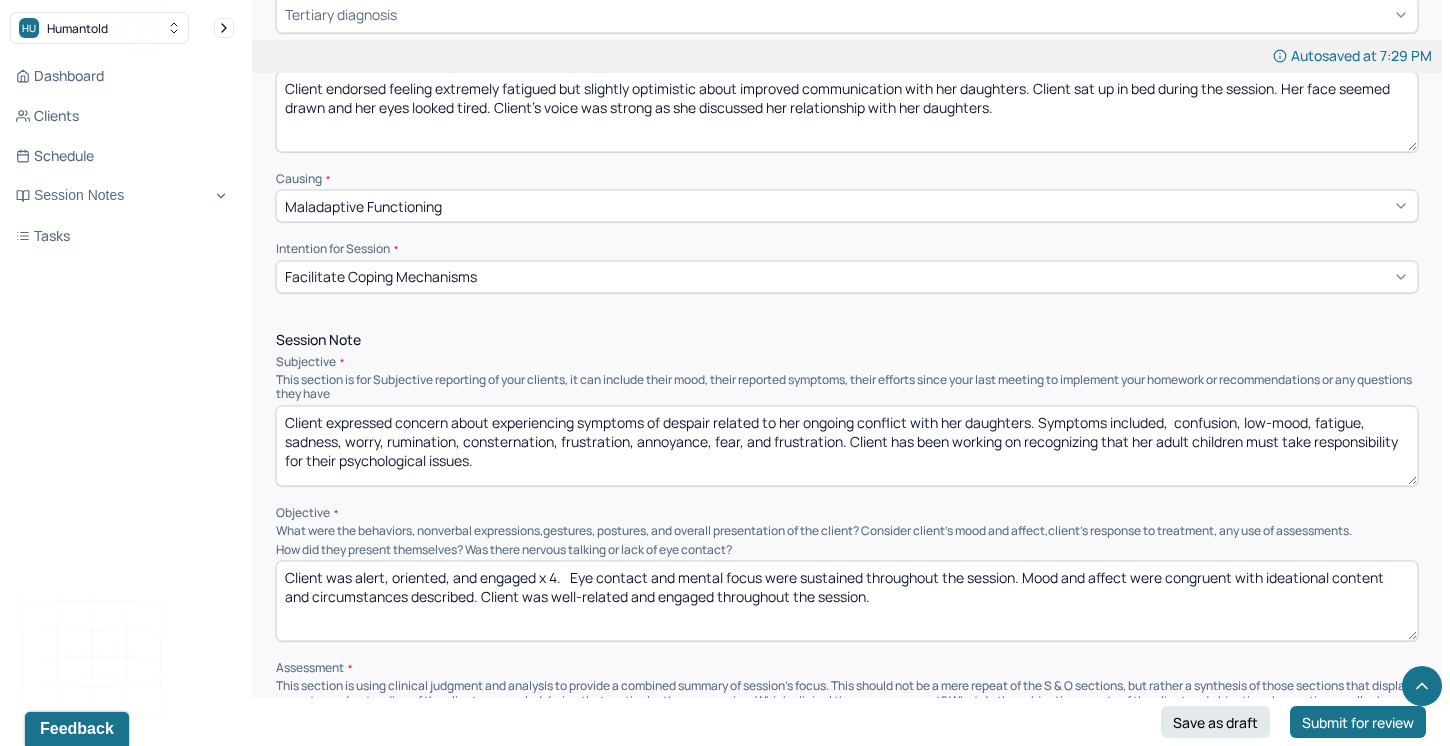 scroll, scrollTop: 920, scrollLeft: 0, axis: vertical 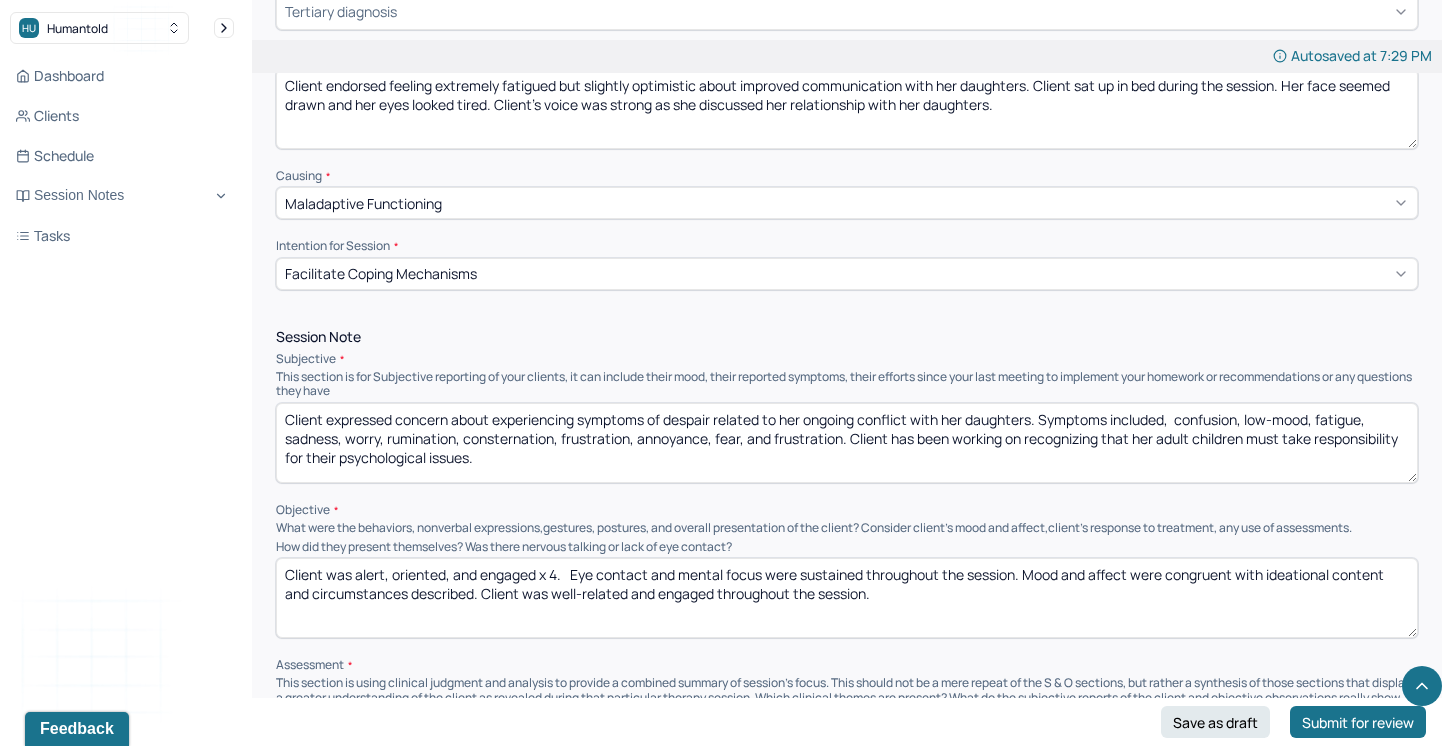 type on "Client expressed concern about experiencing symptoms of despair related to her ongoing conflict with her daughters. Symptoms included,  confusion, low-mood, fatigue, sadness, worry, rumination, consternation, frustration, annoyance, fear, and frustration. Client has been working on recognizing that her adult children must take responsibility for their psychological issues." 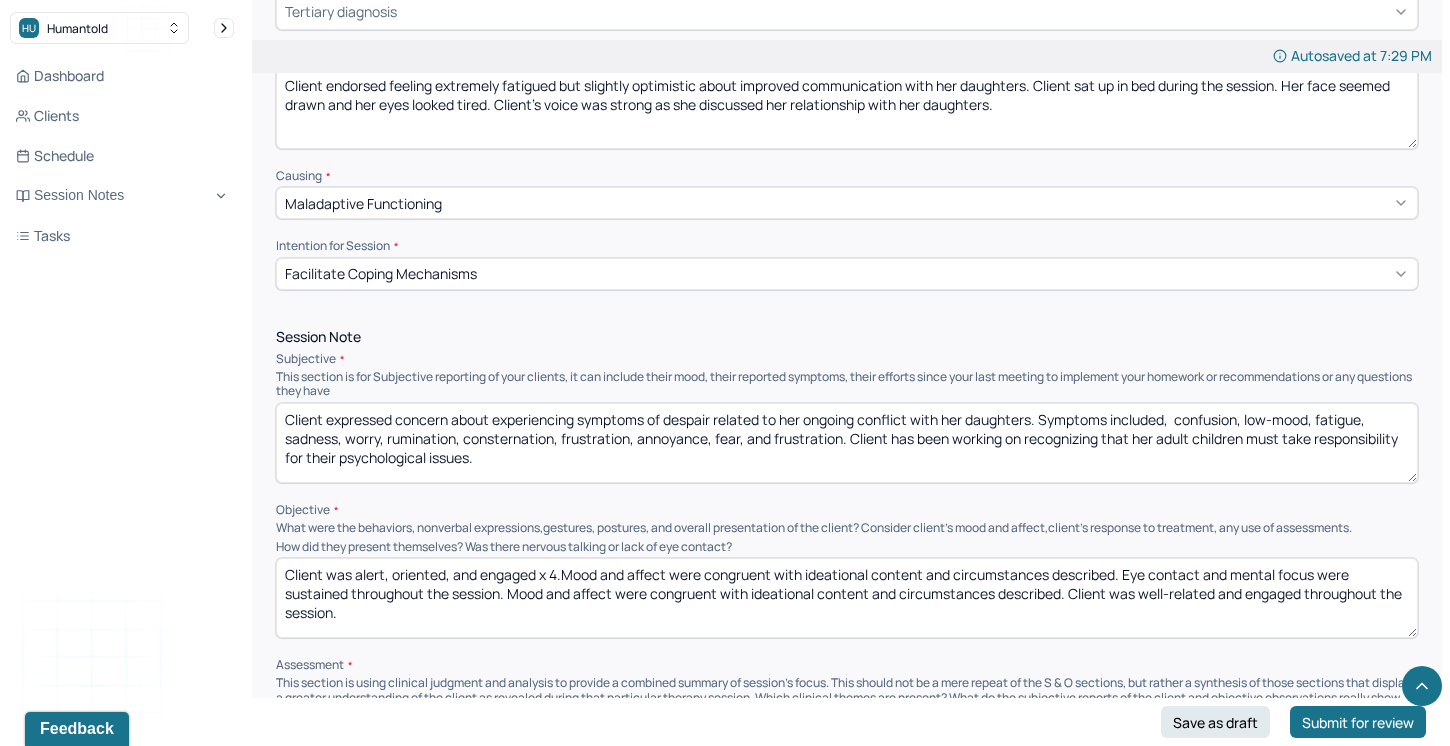 drag, startPoint x: 353, startPoint y: 587, endPoint x: 280, endPoint y: 585, distance: 73.02739 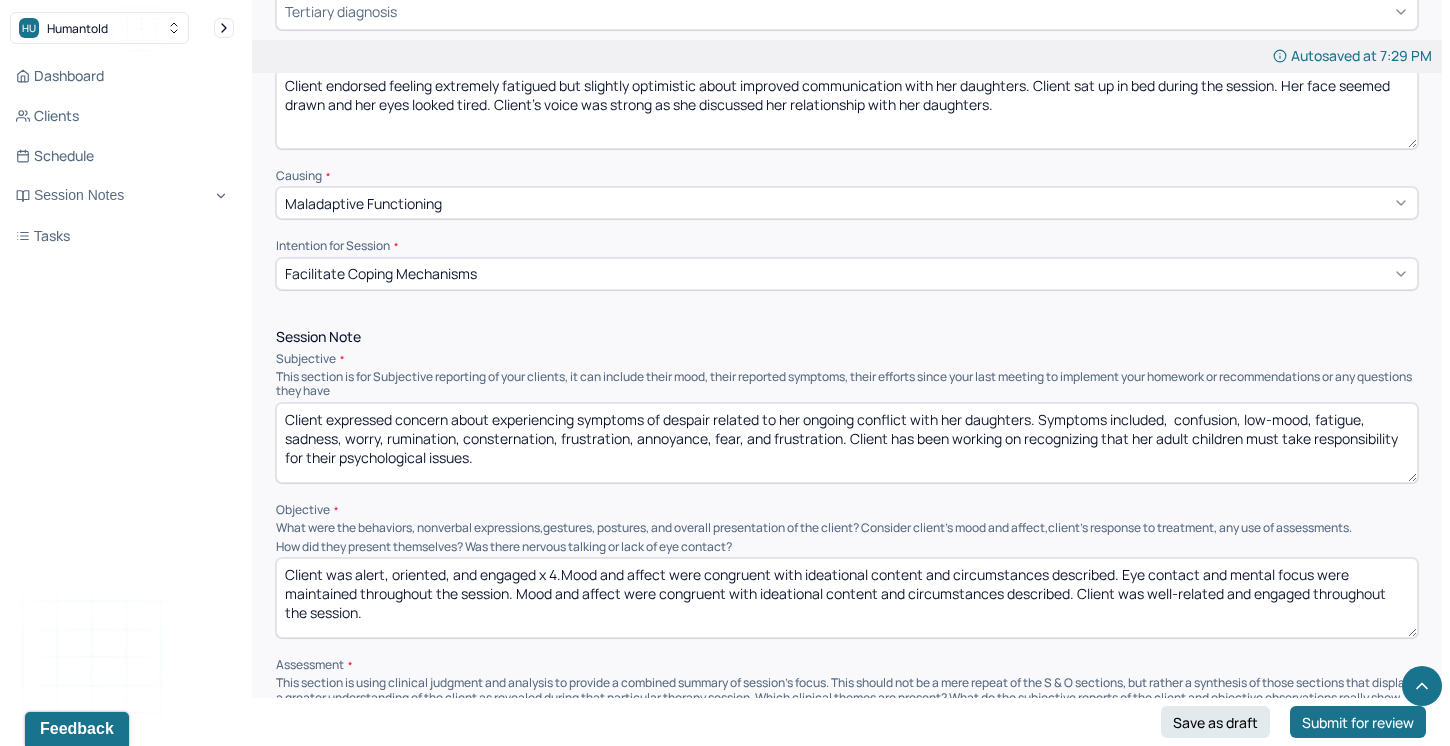 drag, startPoint x: 1069, startPoint y: 588, endPoint x: 518, endPoint y: 586, distance: 551.0036 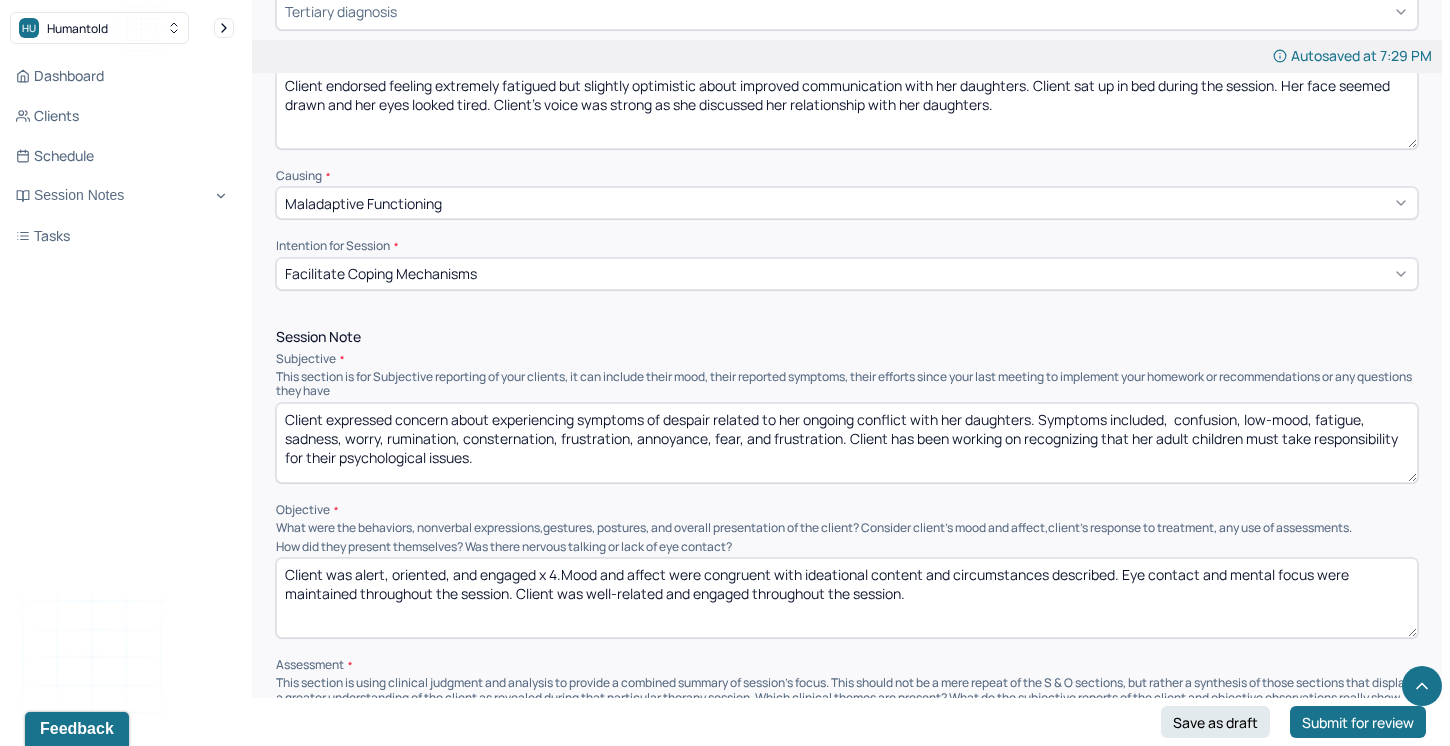 drag, startPoint x: 918, startPoint y: 594, endPoint x: 590, endPoint y: 589, distance: 328.03812 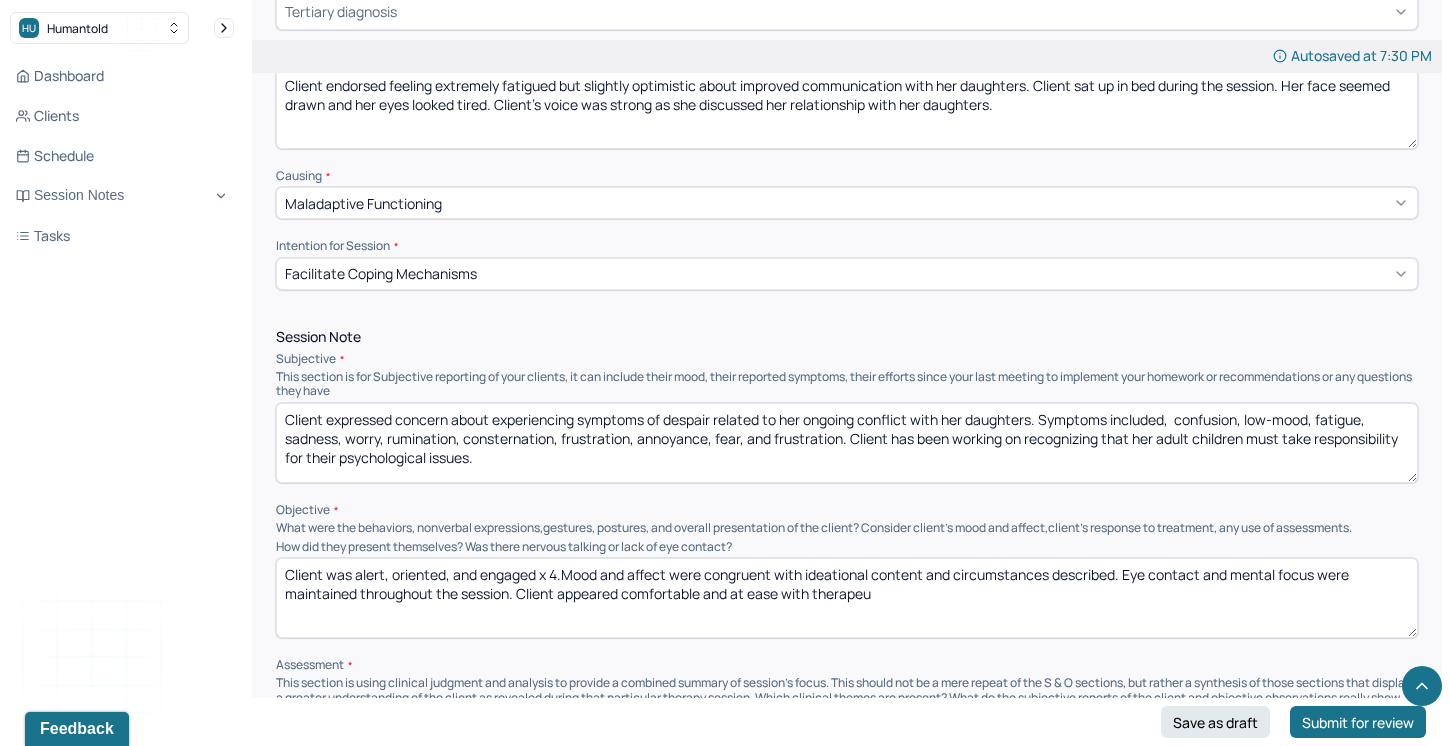 type on "Client was alert, oriented, and engaged x 4.Mood and affect were congruent with ideational content and circumstances described. Eye contact and mental focus were maintained throughout the session. Client appeared comfortable and at ease with therapeut" 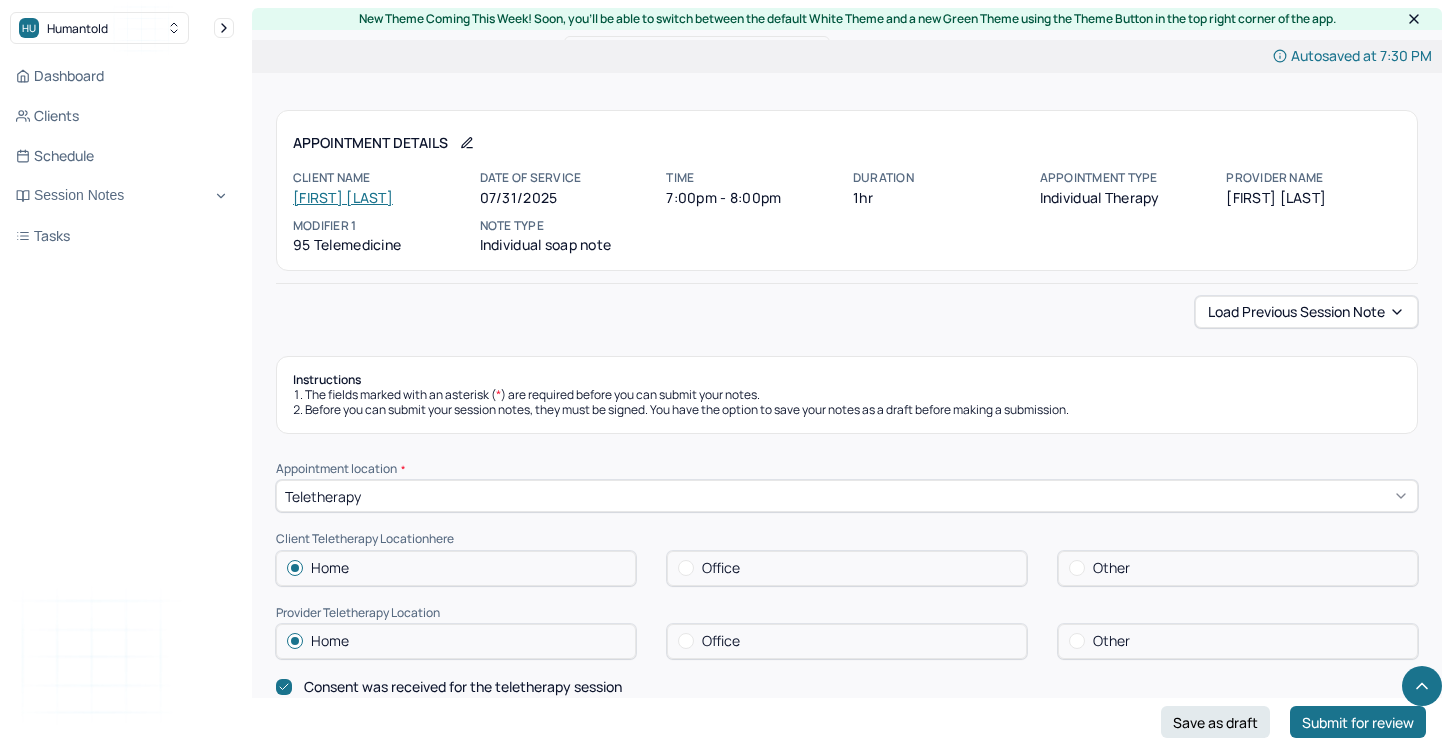 scroll, scrollTop: 920, scrollLeft: 0, axis: vertical 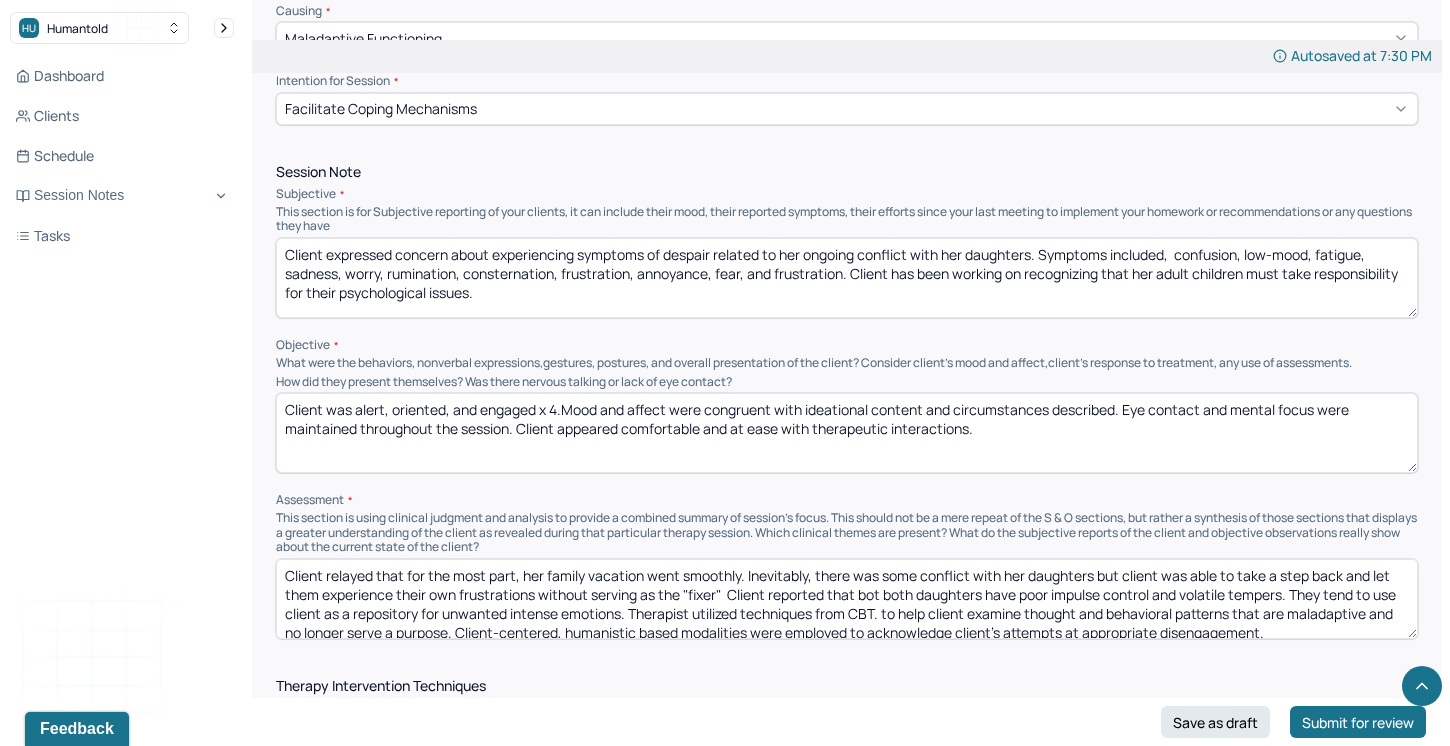 type on "Client was alert, oriented, and engaged x 4.Mood and affect were congruent with ideational content and circumstances described. Eye contact and mental focus were maintained throughout the session. Client appeared comfortable and at ease with therapeutic interactions." 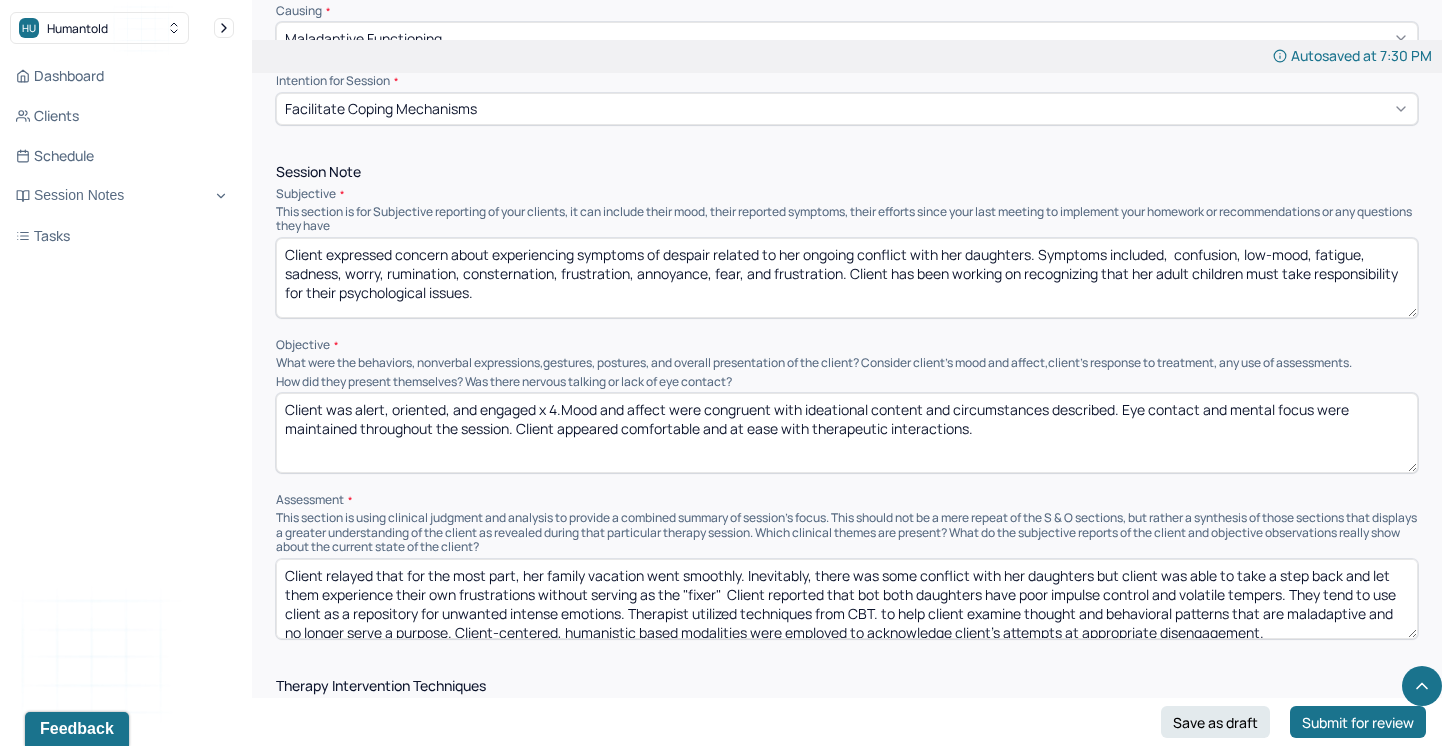 drag, startPoint x: 622, startPoint y: 606, endPoint x: 283, endPoint y: 550, distance: 343.59424 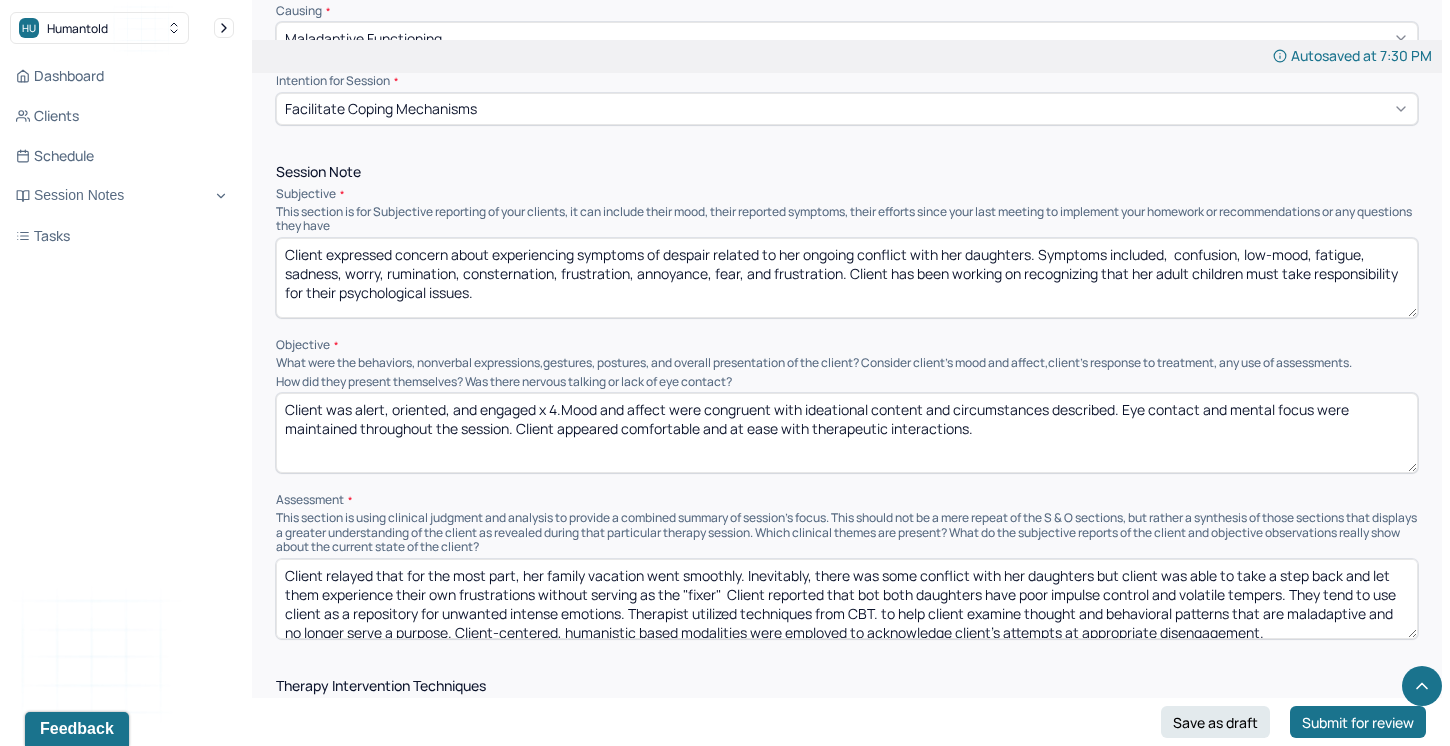 click on "Client expressed concern about experiencing symptoms of despair related to her ongoing conflict with her daughters. Symptoms included,  confusion, low-mood, fatigue, sadness, worry, rumination, consternation, frustration, annoyance, fear, and frustration. Client has been working on recognizing that her adult children must take responsibility for their psychological issues. Objective What were the behaviors, nonverbal expressions,gestures, postures, and overall presentation of the client? Consider client's mood and affect,client's response to treatment, any use of assessments. How did they present themselves? Was there nervous talking or lack of eye contact? Assessment" at bounding box center (847, 402) 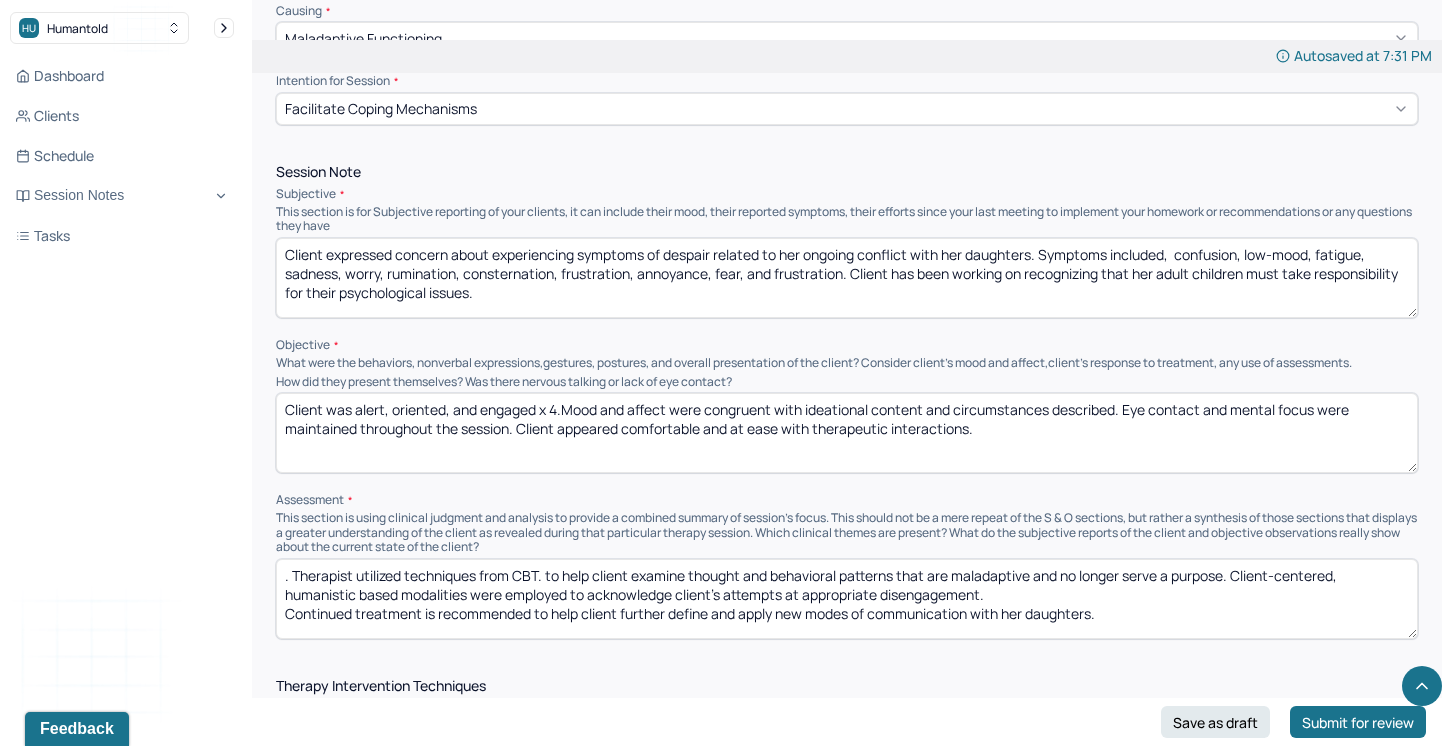 click on ". Therapist utilized techniques from CBT. to help client examine thought and behavioral patterns that are maladaptive and no longer serve a purpose. Client-centered, humanistic based modalities were employed to acknowledge client's attempts at appropriate disengagement.
Continued treatment is recommended to help client further define and apply new modes of communication with her daughters." at bounding box center [847, 599] 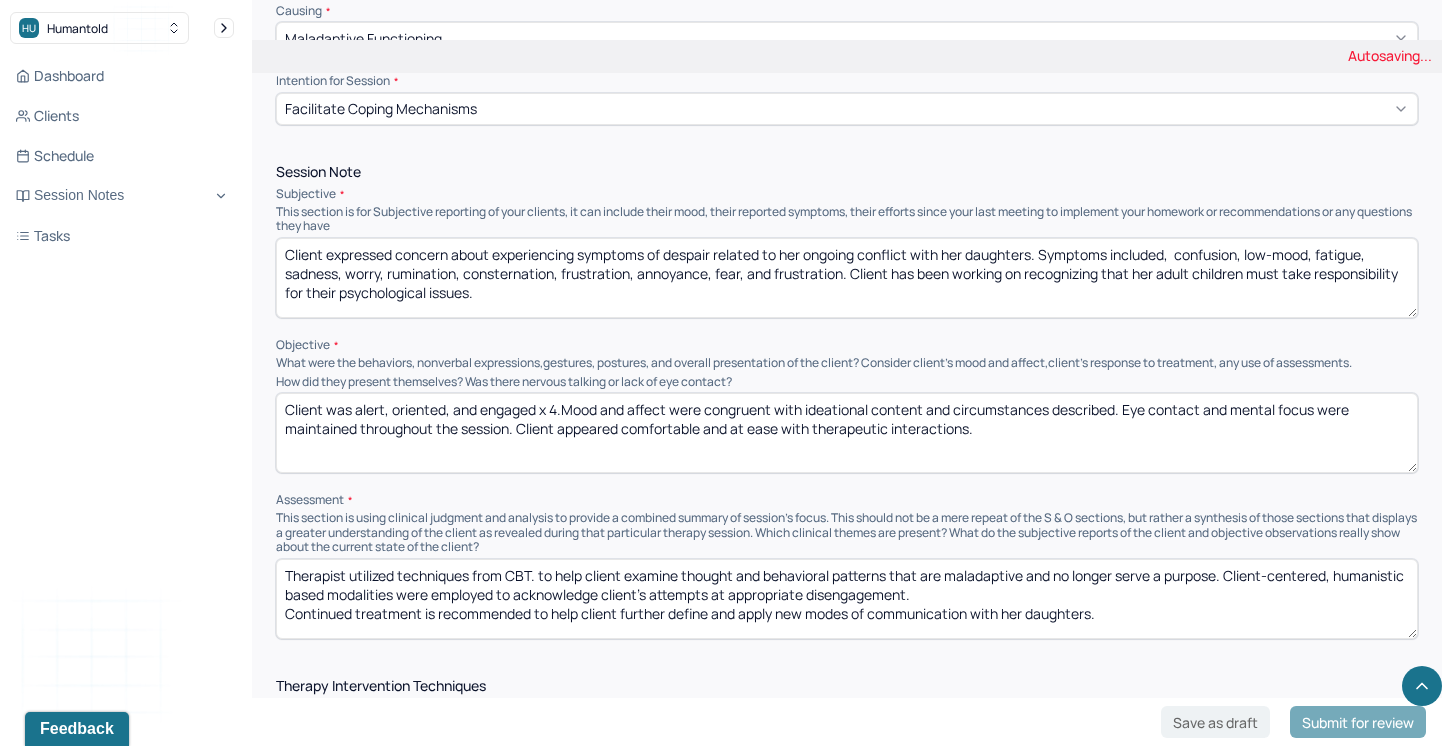 click on ". Therapist utilized techniques from CBT. to help client examine thought and behavioral patterns that are maladaptive and no longer serve a purpose. Client-centered, humanistic based modalities were employed to acknowledge client's attempts at appropriate disengagement.
Continued treatment is recommended to help client further define and apply new modes of communication with her daughters." at bounding box center (847, 599) 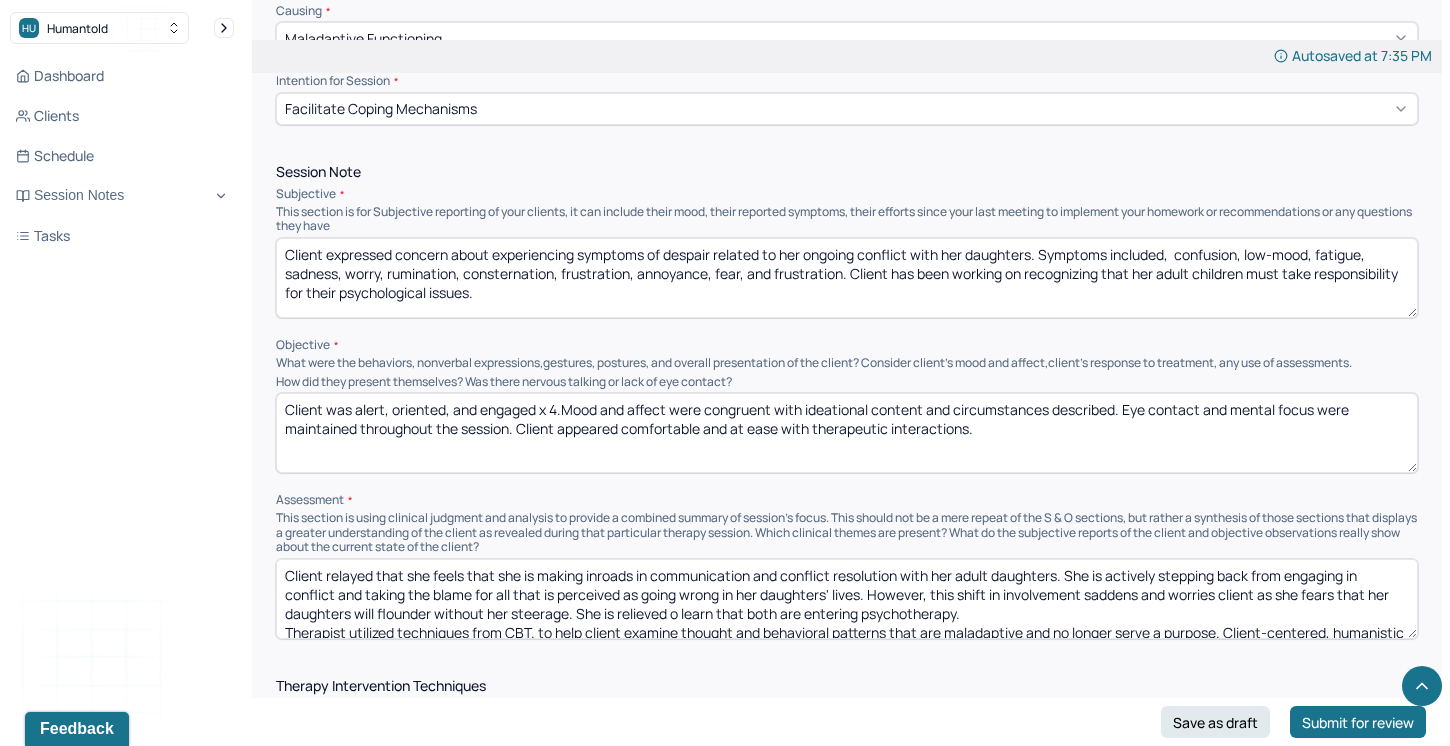 click on "Client relayed that she feels that she is making inroads in communication and conflict resolution with her adult daughters. She is actively stepping back from engaging in conflict and taking the blame for all that is perceived as going wrong in her daughters' lives. However, this shift in involvement saddens and worries client as she fears that her daughters will flounder without her steerage. She is relieved o learn that both are entering psychotherapy.
Therapist utilized techniques from CBT. to help client examine thought and behavioral patterns that are maladaptive and no longer serve a purpose. Client-centered, humanistic based modalities were employed to acknowledge client's attempts at appropriate disengagement.
Continued treatment is recommended to help client further define and apply new modes of communication with her daughters." at bounding box center [847, 599] 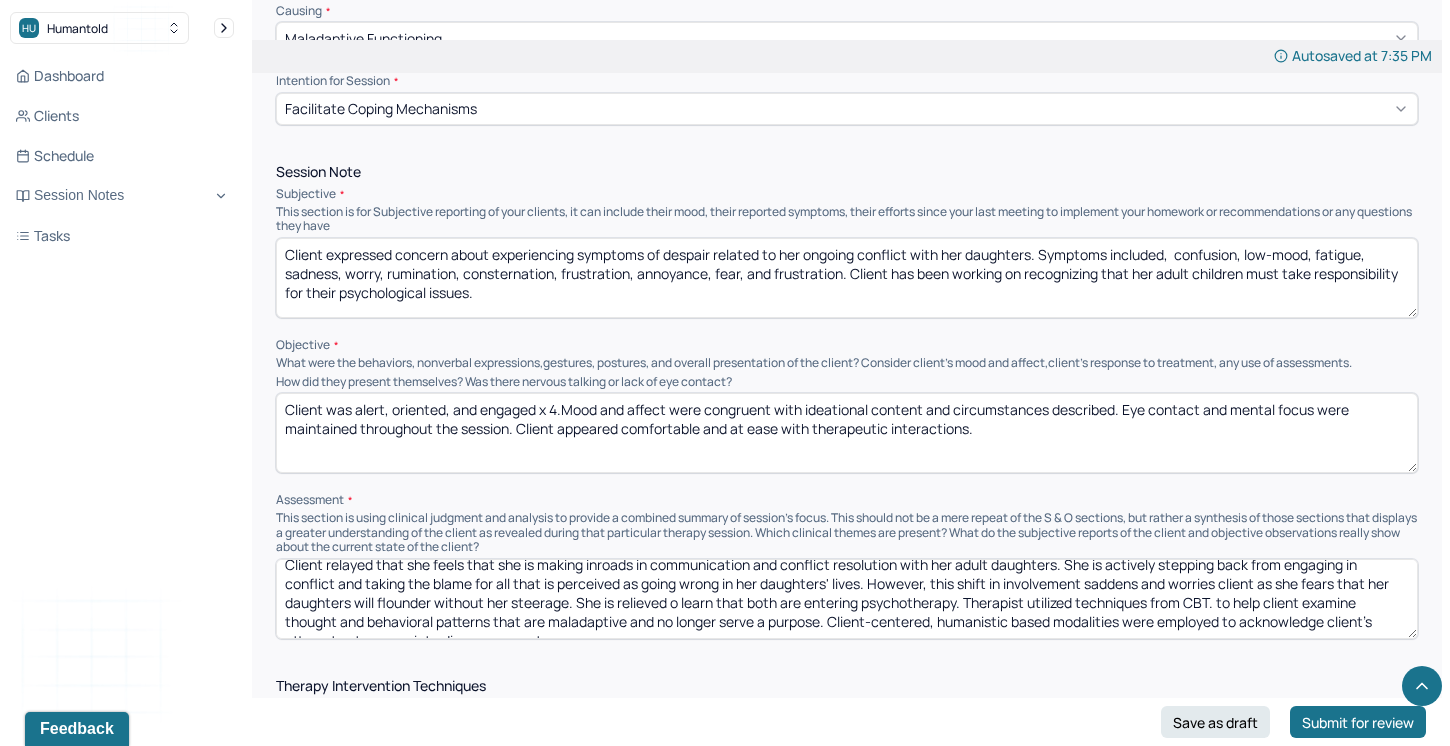 scroll, scrollTop: 15, scrollLeft: 0, axis: vertical 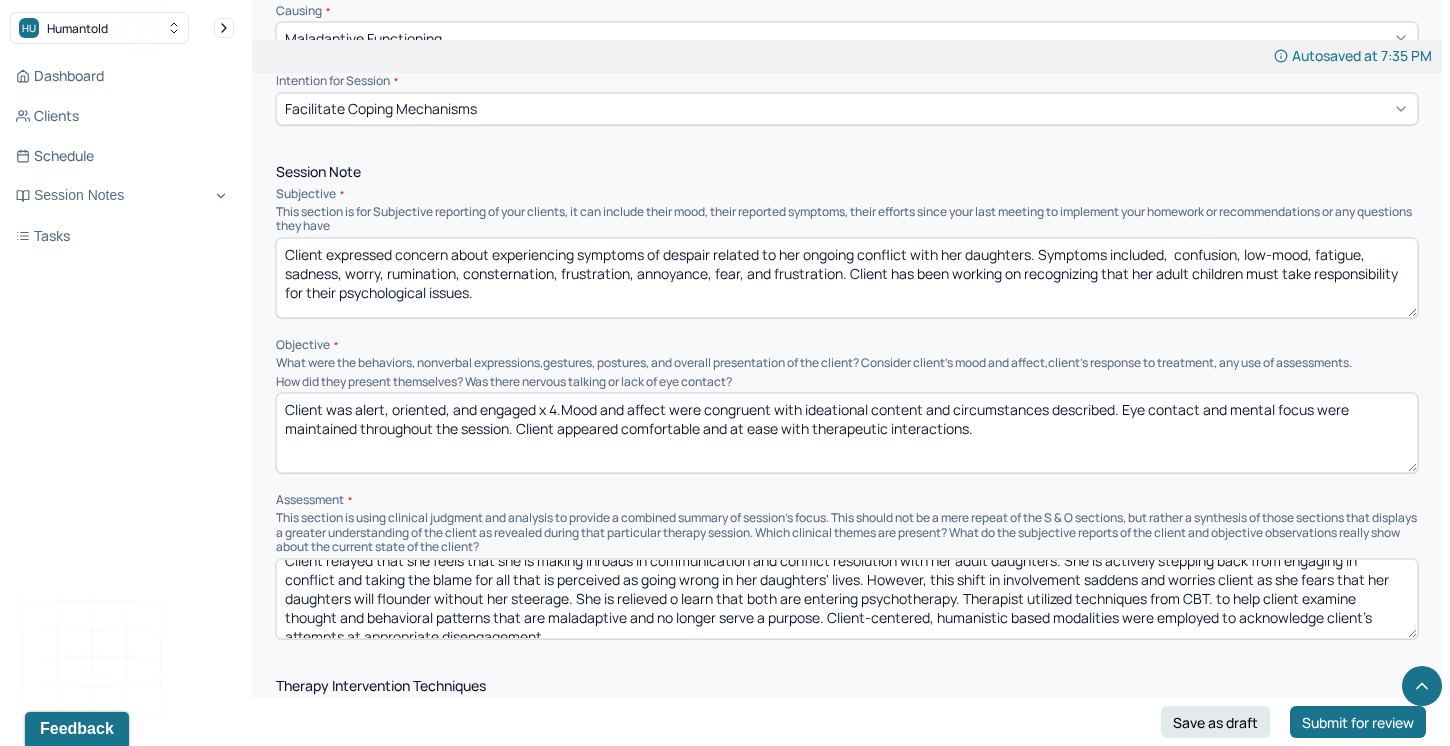 drag, startPoint x: 827, startPoint y: 609, endPoint x: 962, endPoint y: 583, distance: 137.48091 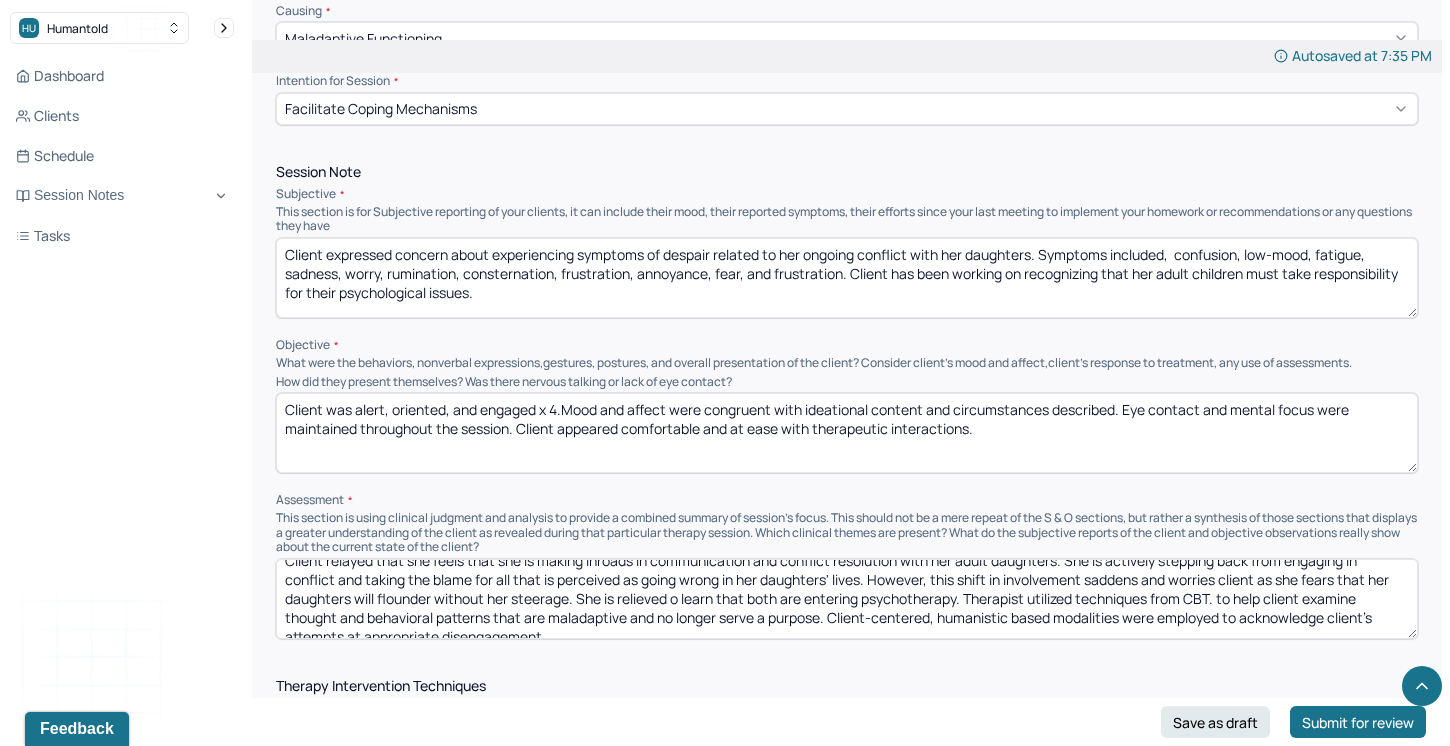 click on "Client relayed that she feels that she is making inroads in communication and conflict resolution with her adult daughters. She is actively stepping back from engaging in conflict and taking the blame for all that is perceived as going wrong in her daughters' lives. However, this shift in involvement saddens and worries client as she fears that her daughters will flounder without her steerage. She is relieved o learn that both are entering psychotherapy. Therapist utilized techniques from CBT. to help client examine thought and behavioral patterns that are maladaptive and no longer serve a purpose. Client-centered, humanistic based modalities were employed to acknowledge client's attempts at appropriate disengagement.
Continued treatment is recommended to help client further define and apply new modes of communication with her daughters." at bounding box center [847, 599] 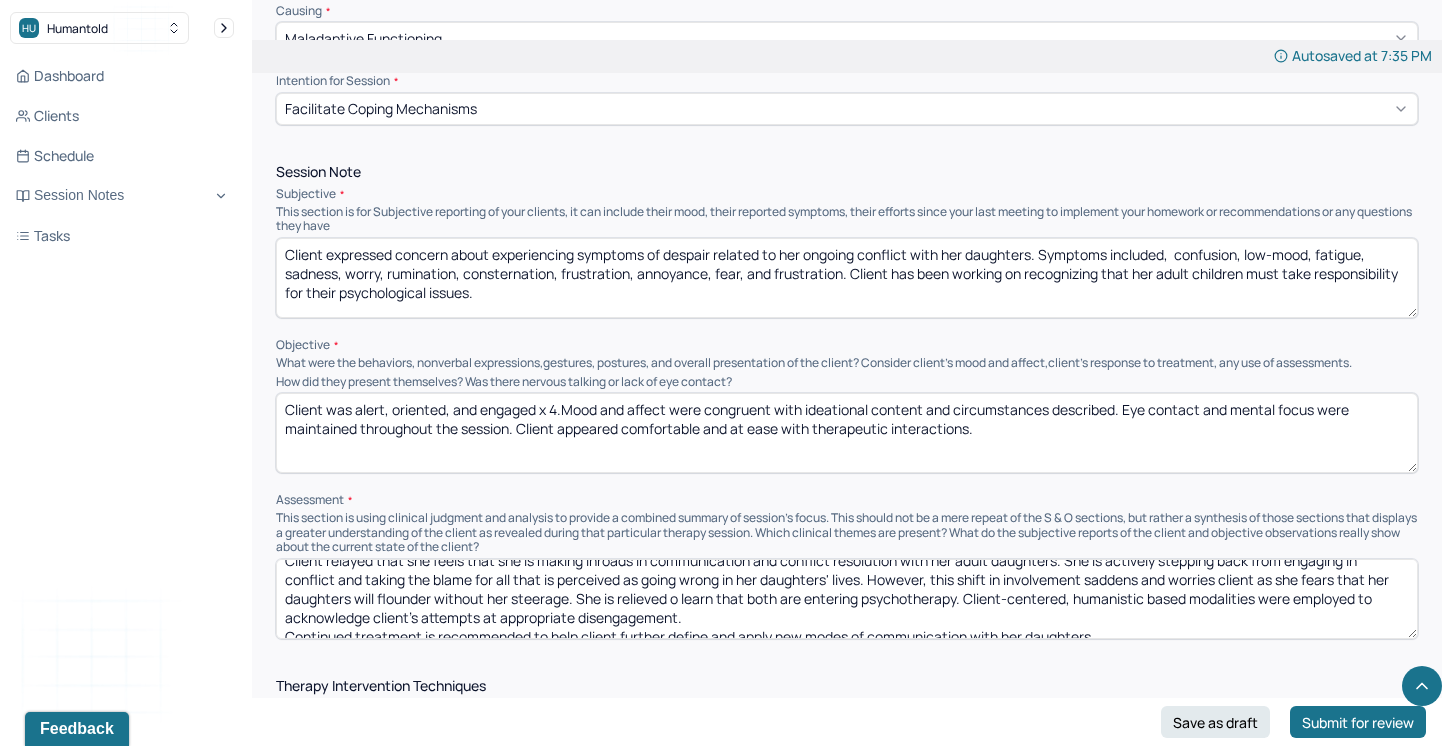 click on "Client relayed that she feels that she is making inroads in communication and conflict resolution with her adult daughters. She is actively stepping back from engaging in conflict and taking the blame for all that is perceived as going wrong in her daughters' lives. However, this shift in involvement saddens and worries client as she fears that her daughters will flounder without her steerage. She is relieved o learn that both are entering psychotherapy. Client-centered, humanistic based modalities were employed to acknowledge client's attempts at appropriate disengagement.
Continued treatment is recommended to help client further define and apply new modes of communication with her daughters." at bounding box center (847, 599) 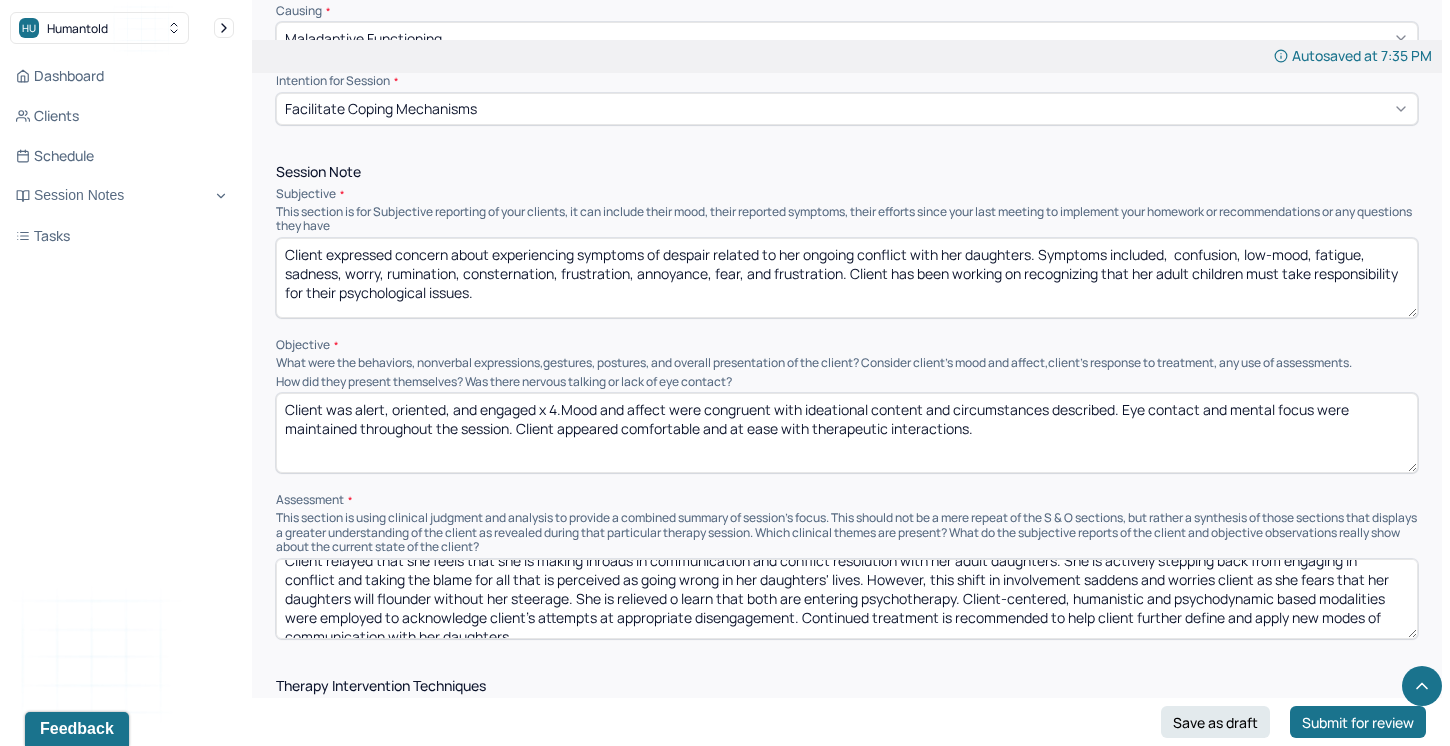 drag, startPoint x: 1397, startPoint y: 592, endPoint x: 1278, endPoint y: 591, distance: 119.0042 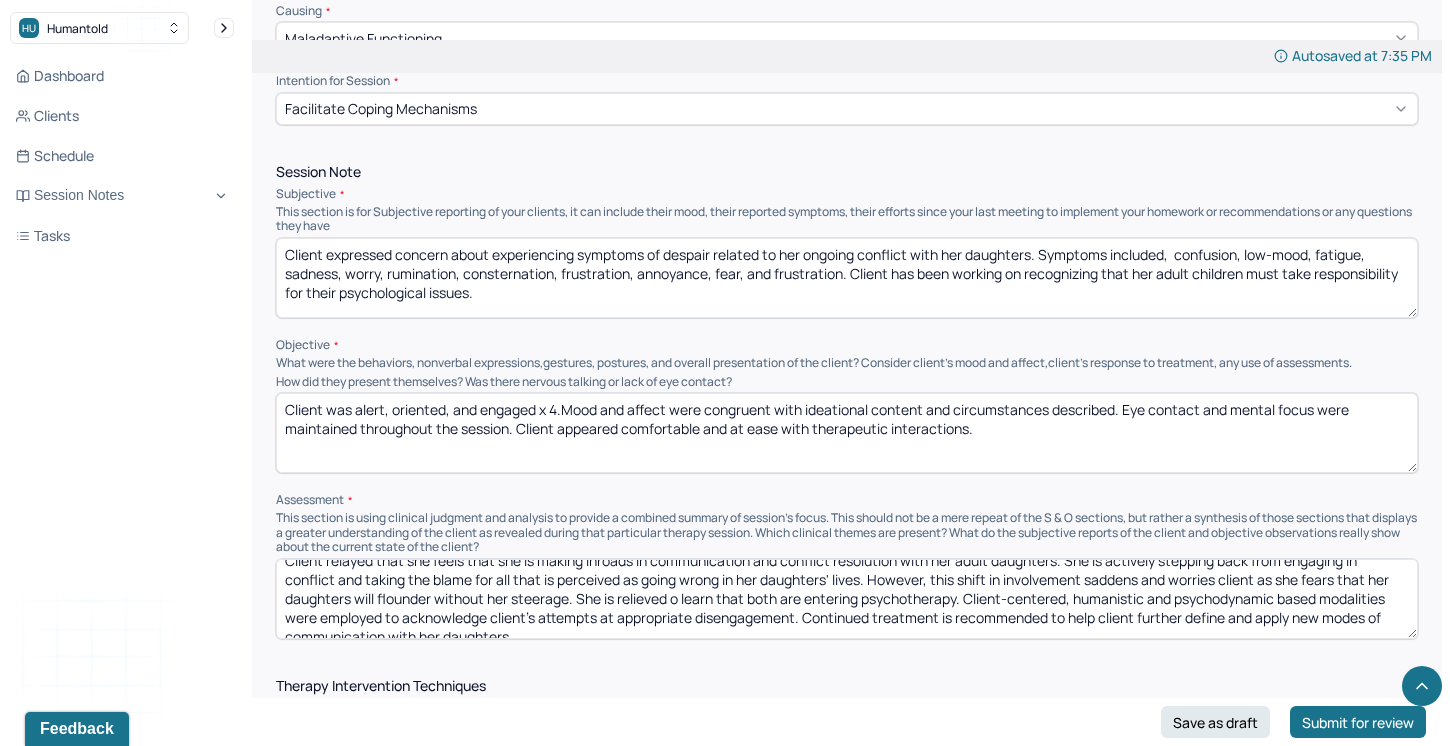 click on "Client relayed that she feels that she is making inroads in communication and conflict resolution with her adult daughters. She is actively stepping back from engaging in conflict and taking the blame for all that is perceived as going wrong in her daughters' lives. However, this shift in involvement saddens and worries client as she fears that her daughters will flounder without her steerage. She is relieved o learn that both are entering psychotherapy. Client-centered, humanistic and psychodynamic based modalities were employed to acknowledge client's attempts at appropriate disengagement. Continued treatment is recommended to help client further define and apply new modes of communication with her daughters." at bounding box center [847, 599] 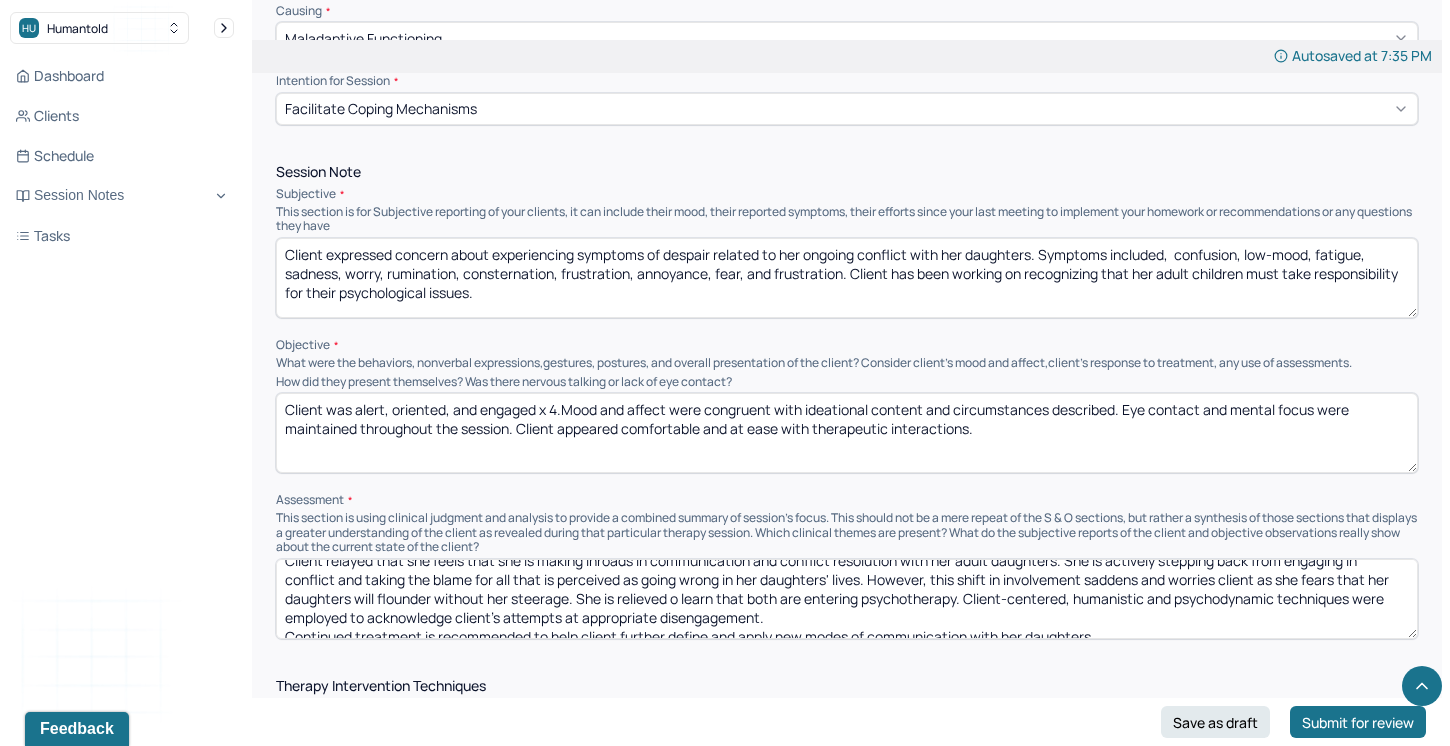 drag, startPoint x: 769, startPoint y: 613, endPoint x: 269, endPoint y: 615, distance: 500.004 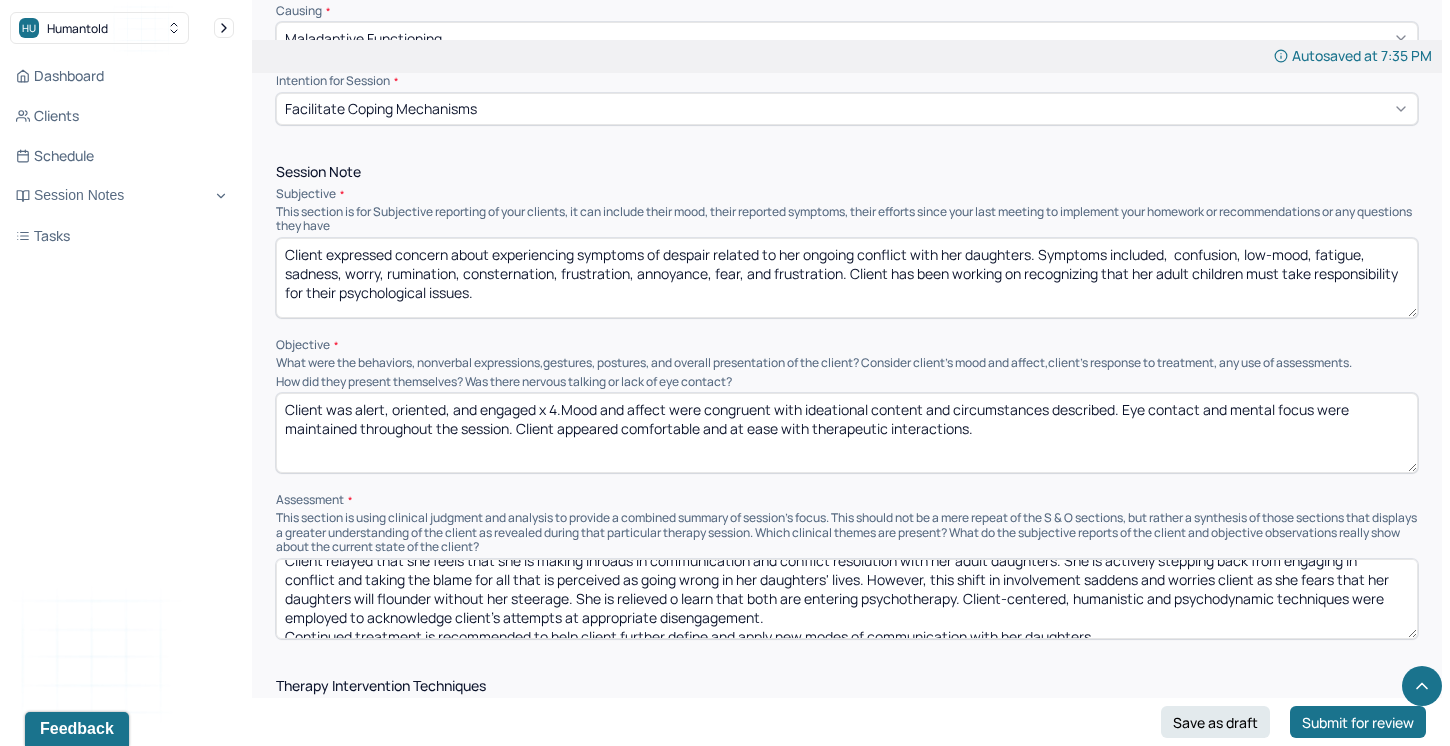 click on "Autosaved at [TIME] Appointment Details Client name [NAME] [LAST] Date of service [DATE] Time [TIME] - [TIME] Duration [DURATION] Appointment type individual therapy Provider name [NAME] [LAST] Modifier [NUMBER] [NUMBER] Telemedicine Note type Individual soap note Load previous session note Instructions The fields marked with an asterisk ( * ) are required before you can submit your notes. Before you can submit your session notes, they must be signed. You have the option to save your notes as a draft before making a submission. Appointment location * Teletherapy Client Teletherapy Location here Home Office Other Provider Teletherapy Location Home Office Other Consent was received for the teletherapy session The teletherapy session was conducted via video Primary diagnosis * [DIAGNOSIS] Secondary diagnosis (optional) Secondary diagnosis Tertiary diagnosis (optional) Tertiary diagnosis Emotional / Behavioural symptoms demonstrated * Causing * Maladaptive Functioning Intention for Session *" at bounding box center [847, 747] 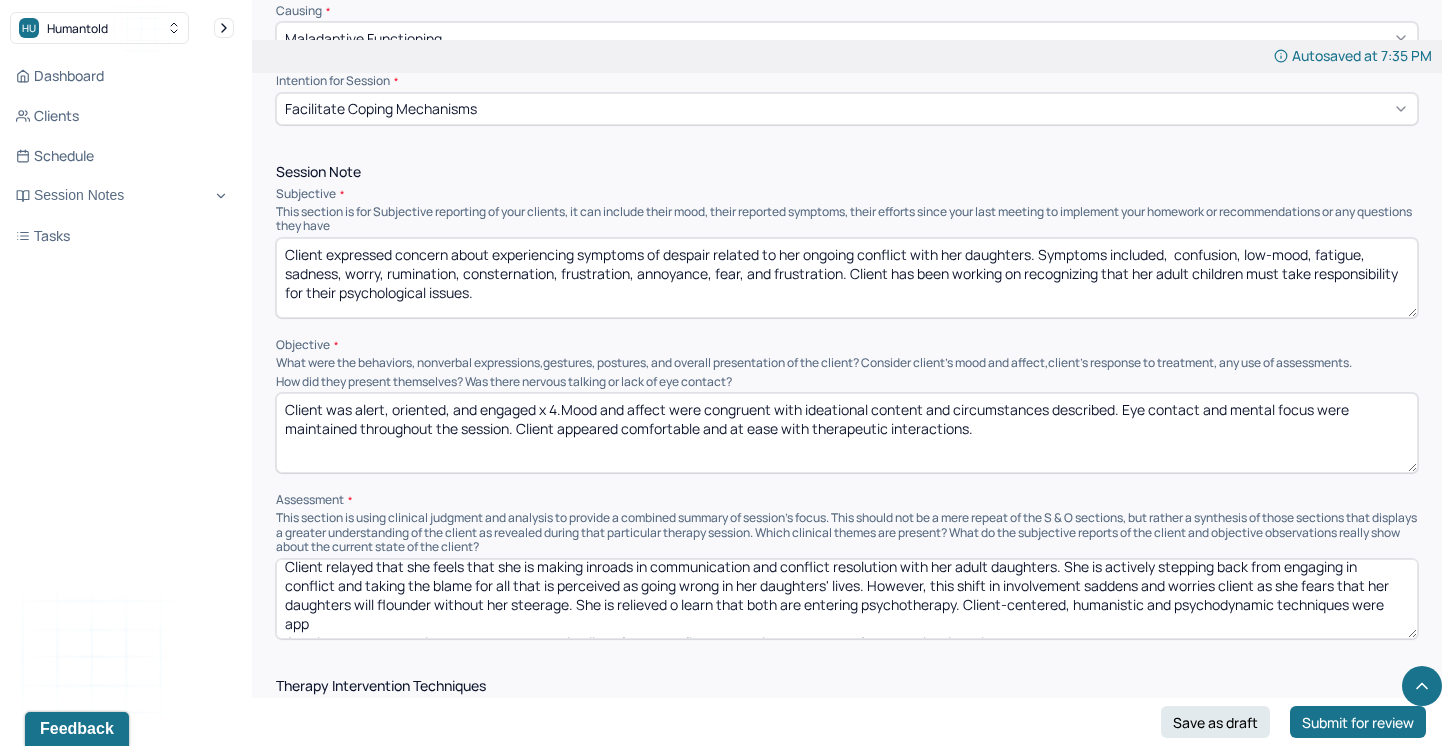scroll, scrollTop: 15, scrollLeft: 0, axis: vertical 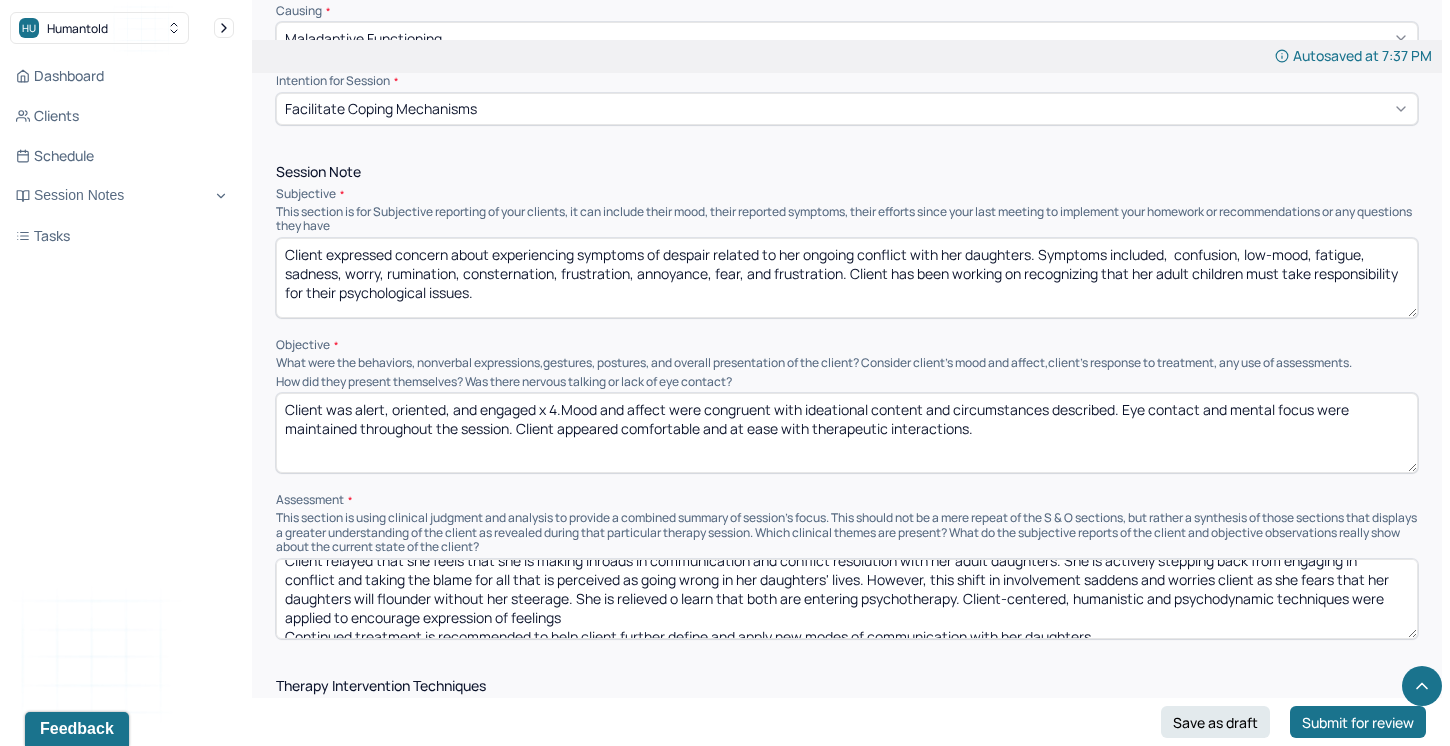 drag, startPoint x: 577, startPoint y: 609, endPoint x: 424, endPoint y: 609, distance: 153 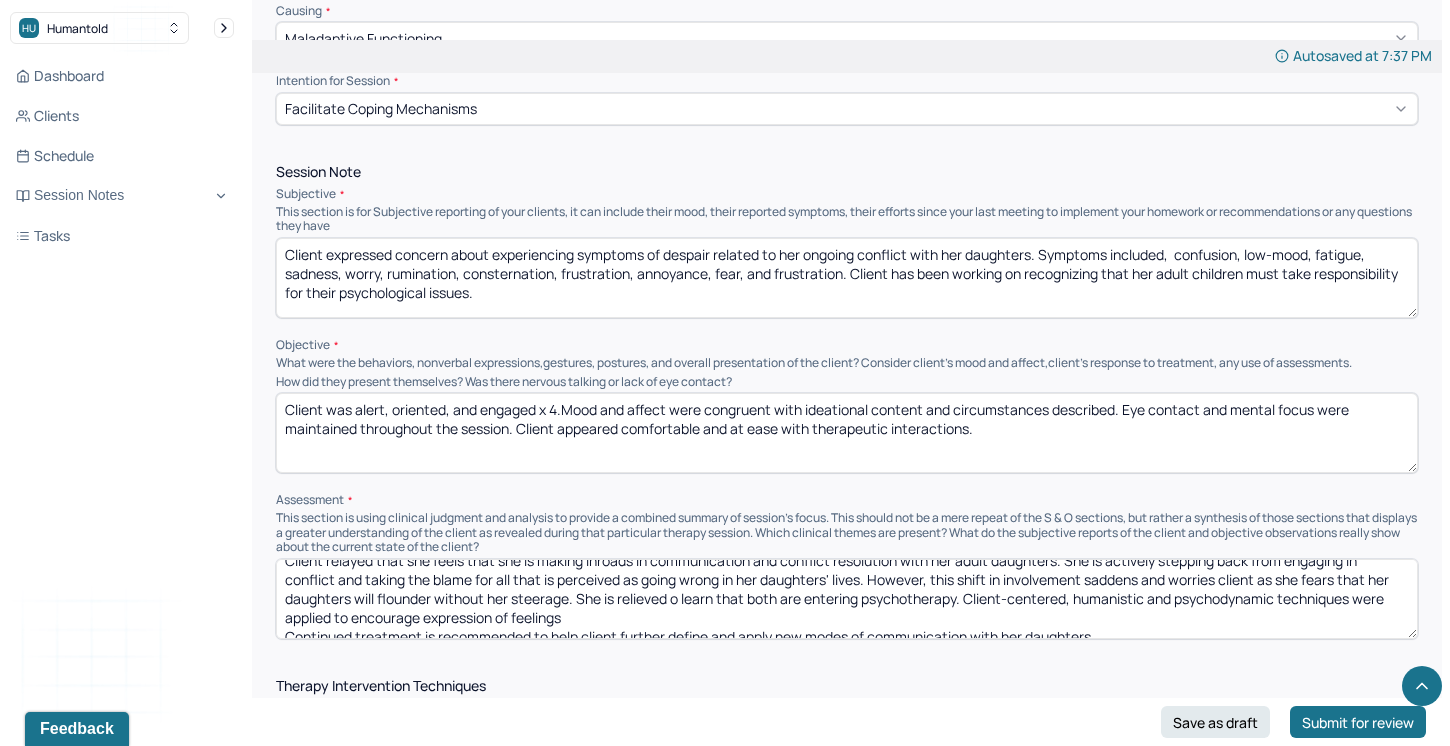 click on "Client relayed that she feels that she is making inroads in communication and conflict resolution with her adult daughters. She is actively stepping back from engaging in conflict and taking the blame for all that is perceived as going wrong in her daughters' lives. However, this shift in involvement saddens and worries client as she fears that her daughters will flounder without her steerage. She is relieved o learn that both are entering psychotherapy. Client-centered, humanistic and psychodynamic techniques were applied to encourage expression of feelings
Continued treatment is recommended to help client further define and apply new modes of communication with her daughters." at bounding box center (847, 599) 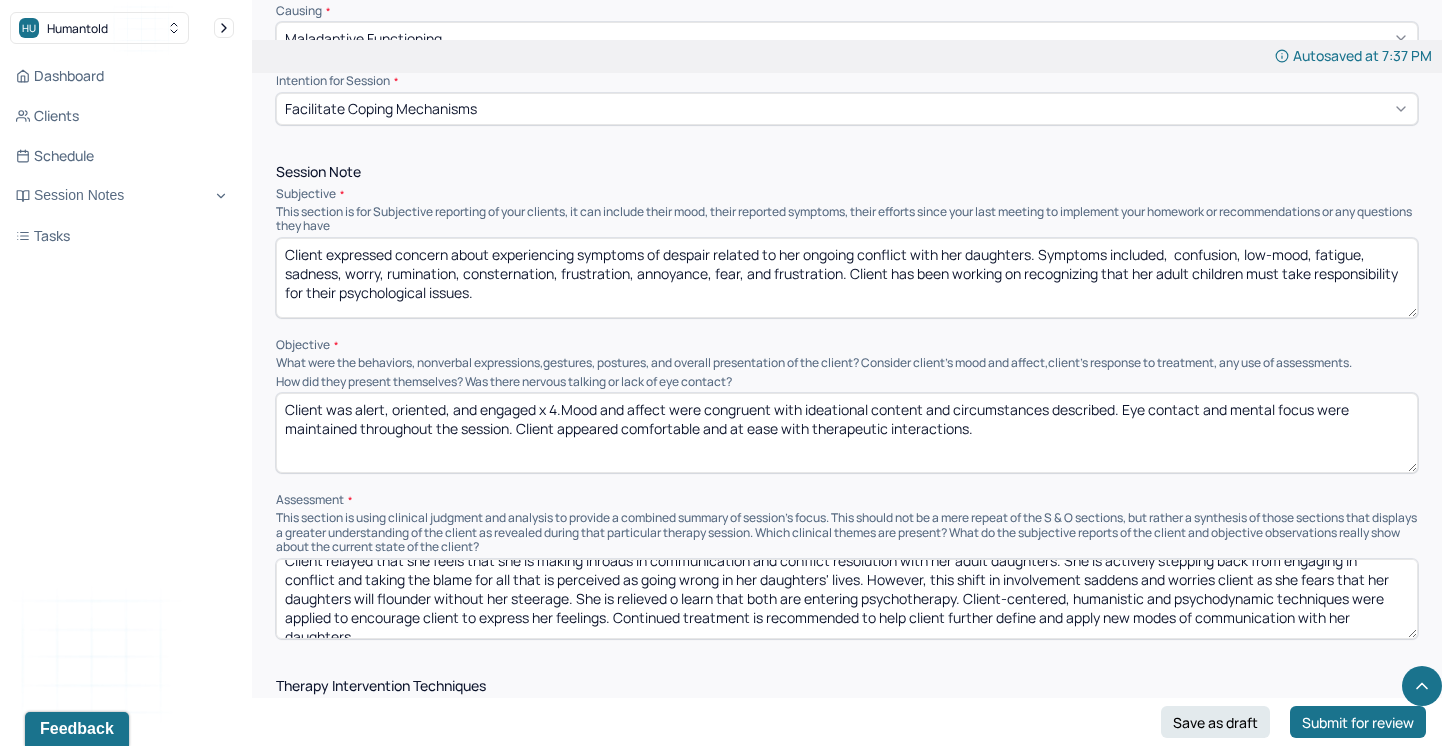 drag, startPoint x: 628, startPoint y: 610, endPoint x: 538, endPoint y: 602, distance: 90.35486 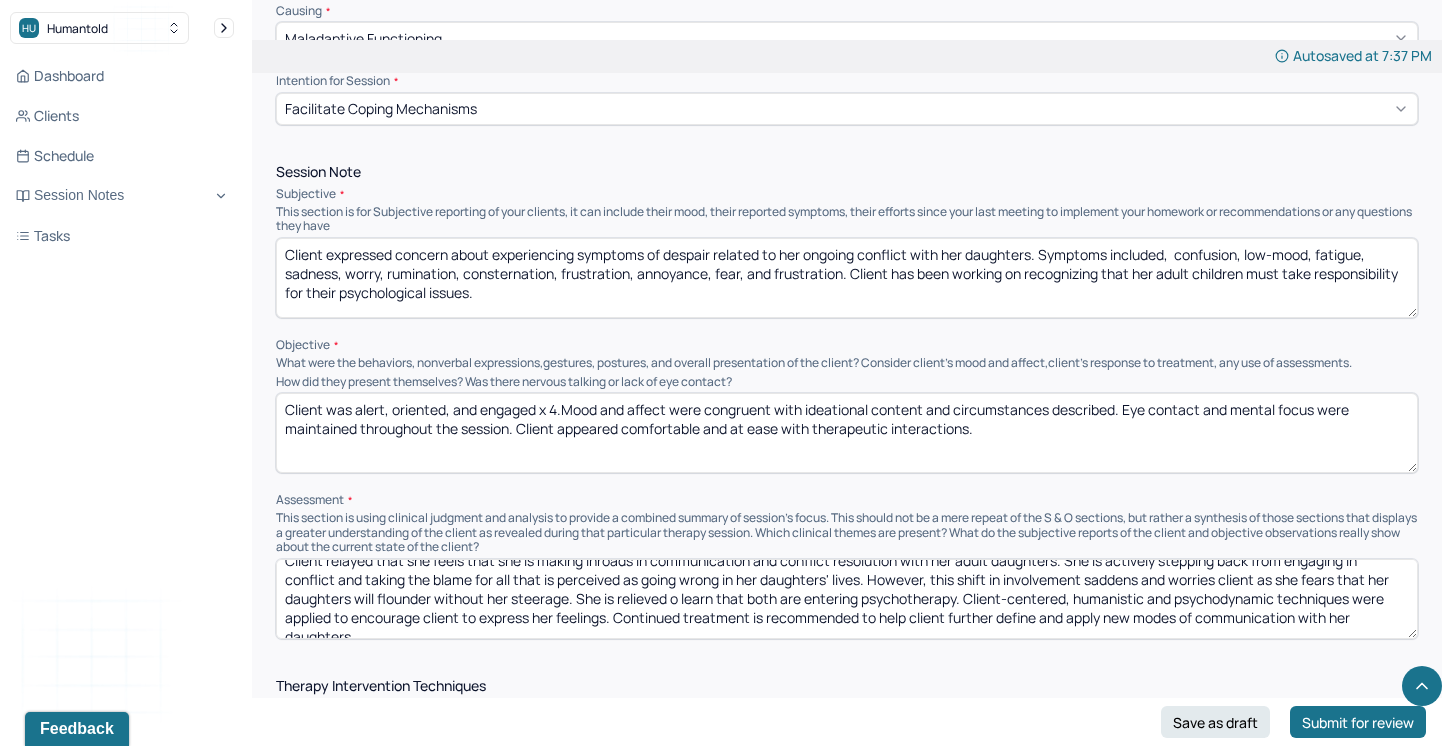 click on "Client relayed that she feels that she is making inroads in communication and conflict resolution with her adult daughters. She is actively stepping back from engaging in conflict and taking the blame for all that is perceived as going wrong in her daughters' lives. However, this shift in involvement saddens and worries client as she fears that her daughters will flounder without her steerage. She is relieved o learn that both are entering psychotherapy. Client-centered, humanistic and psychodynamic techniques were applied to encourage client to express her feelings. Continued treatment is recommended to help client further define and apply new modes of communication with her daughters." at bounding box center (847, 599) 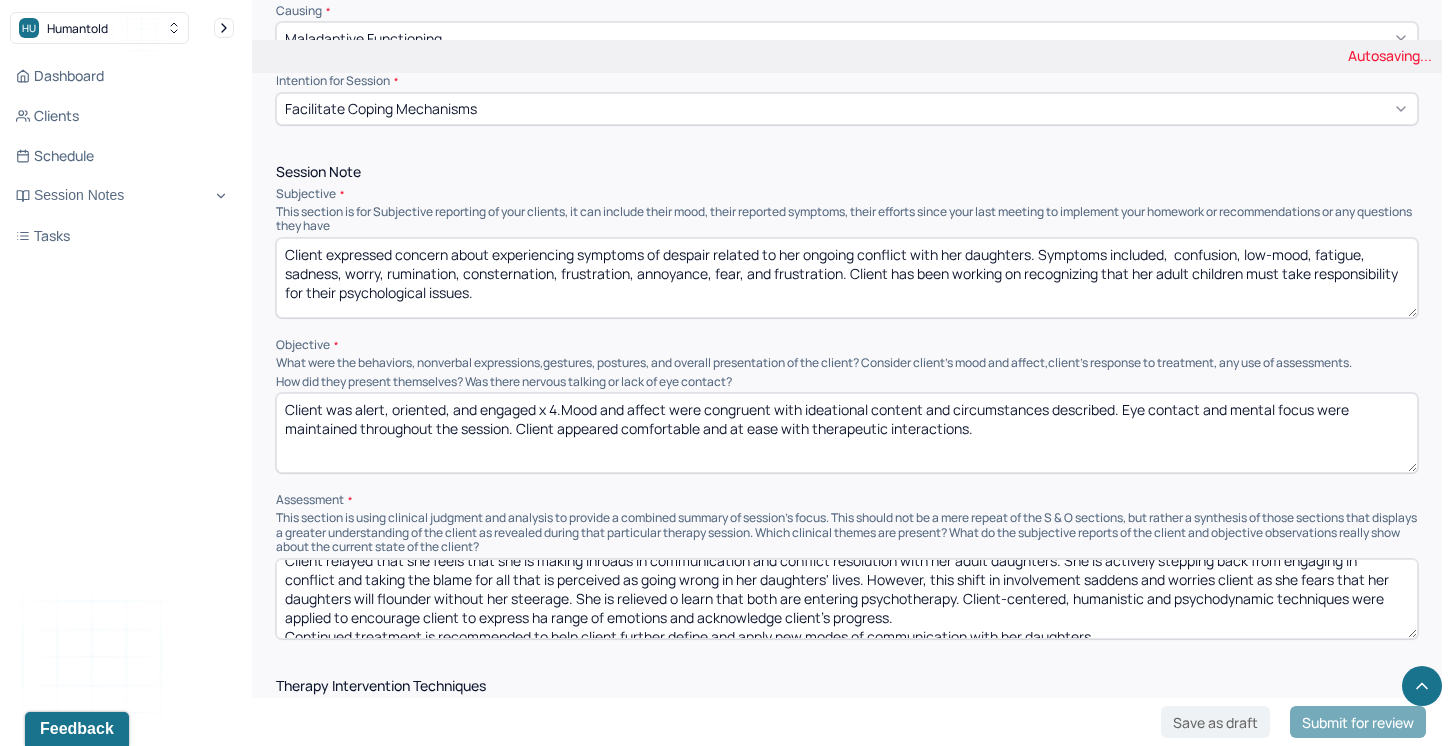 scroll, scrollTop: 28, scrollLeft: 0, axis: vertical 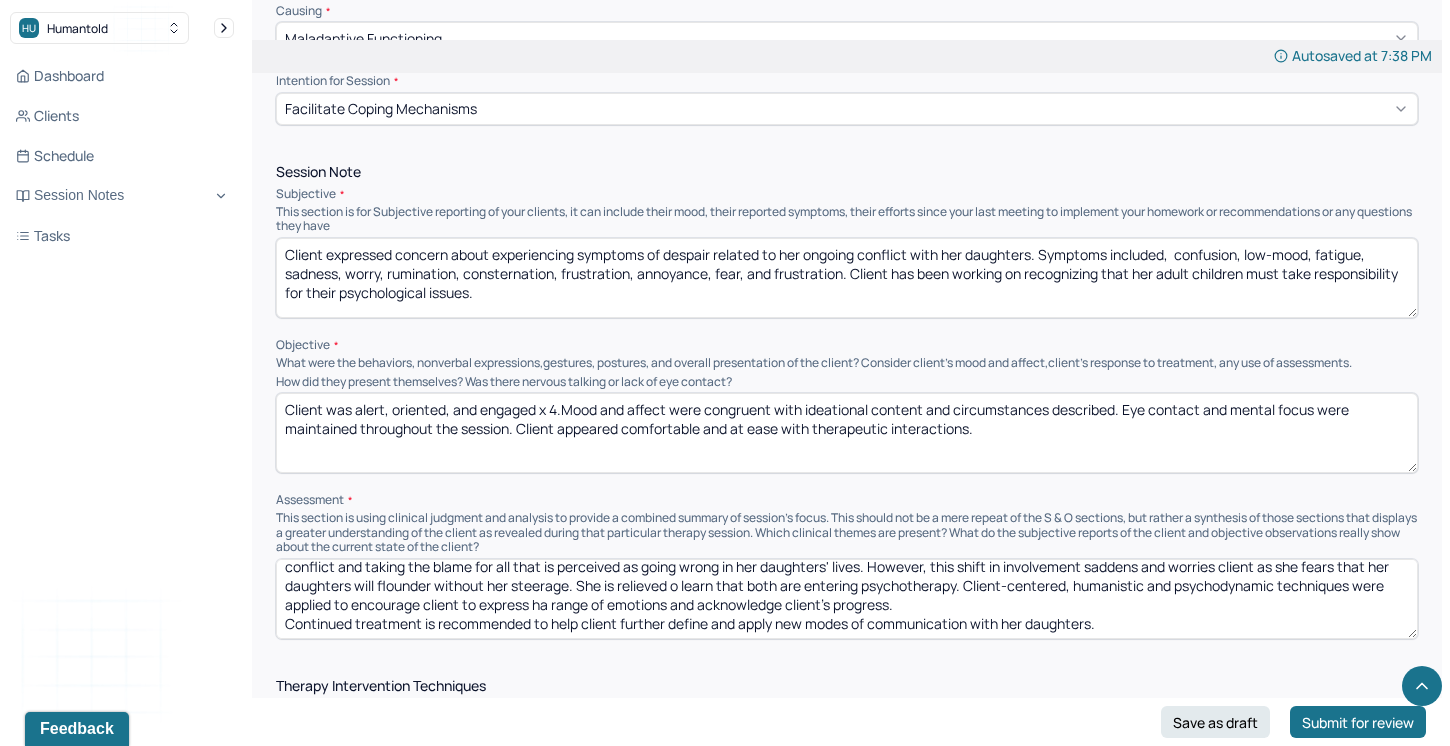 click on "Client relayed that she feels that she is making inroads in communication and conflict resolution with her adult daughters. She is actively stepping back from engaging in conflict and taking the blame for all that is perceived as going wrong in her daughters' lives. However, this shift in involvement saddens and worries client as she fears that her daughters will flounder without her steerage. She is relieved o learn that both are entering psychotherapy. Client-centered, humanistic and psychodynamic techniques were applied to encourage client to express ha range of emotions and acknowledge client's progress.
Continued treatment is recommended to help client further define and apply new modes of communication with her daughters." at bounding box center (847, 599) 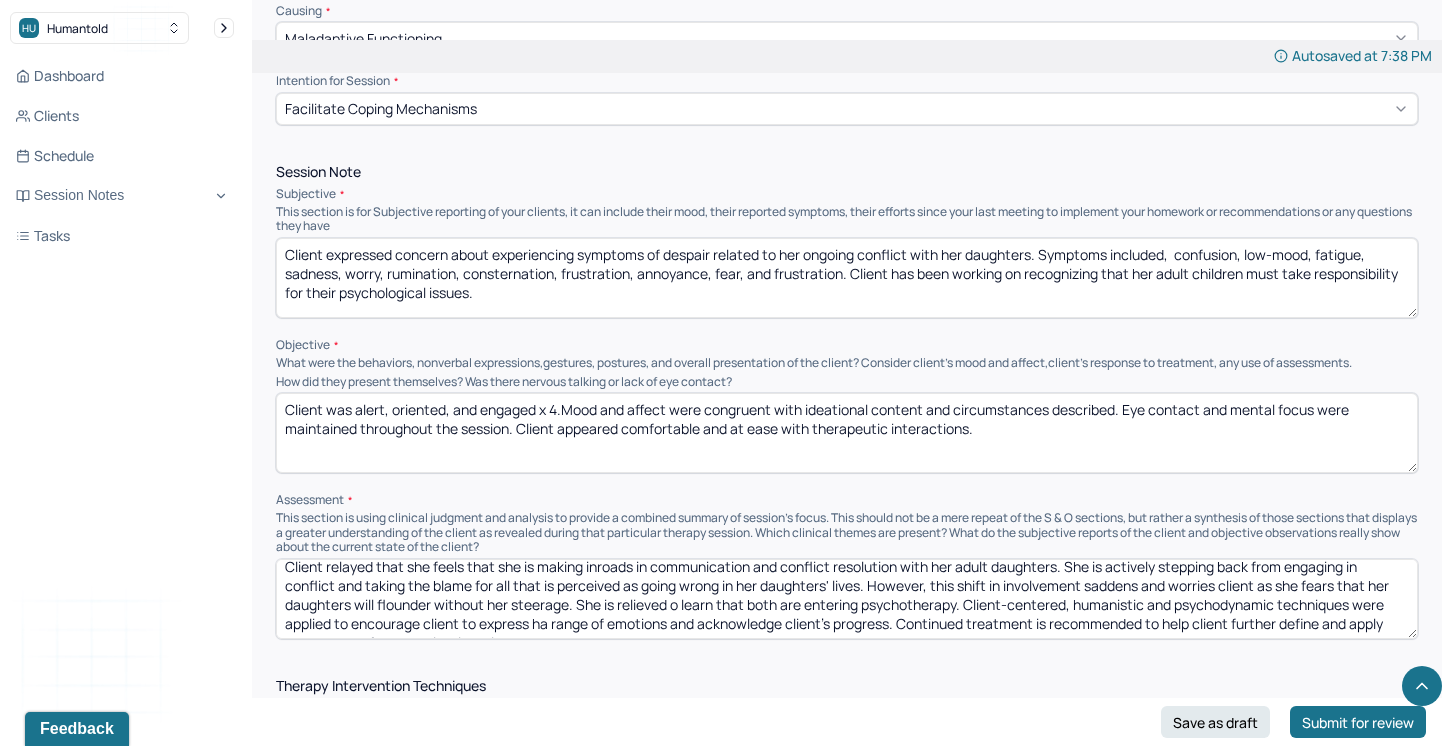 scroll, scrollTop: 28, scrollLeft: 0, axis: vertical 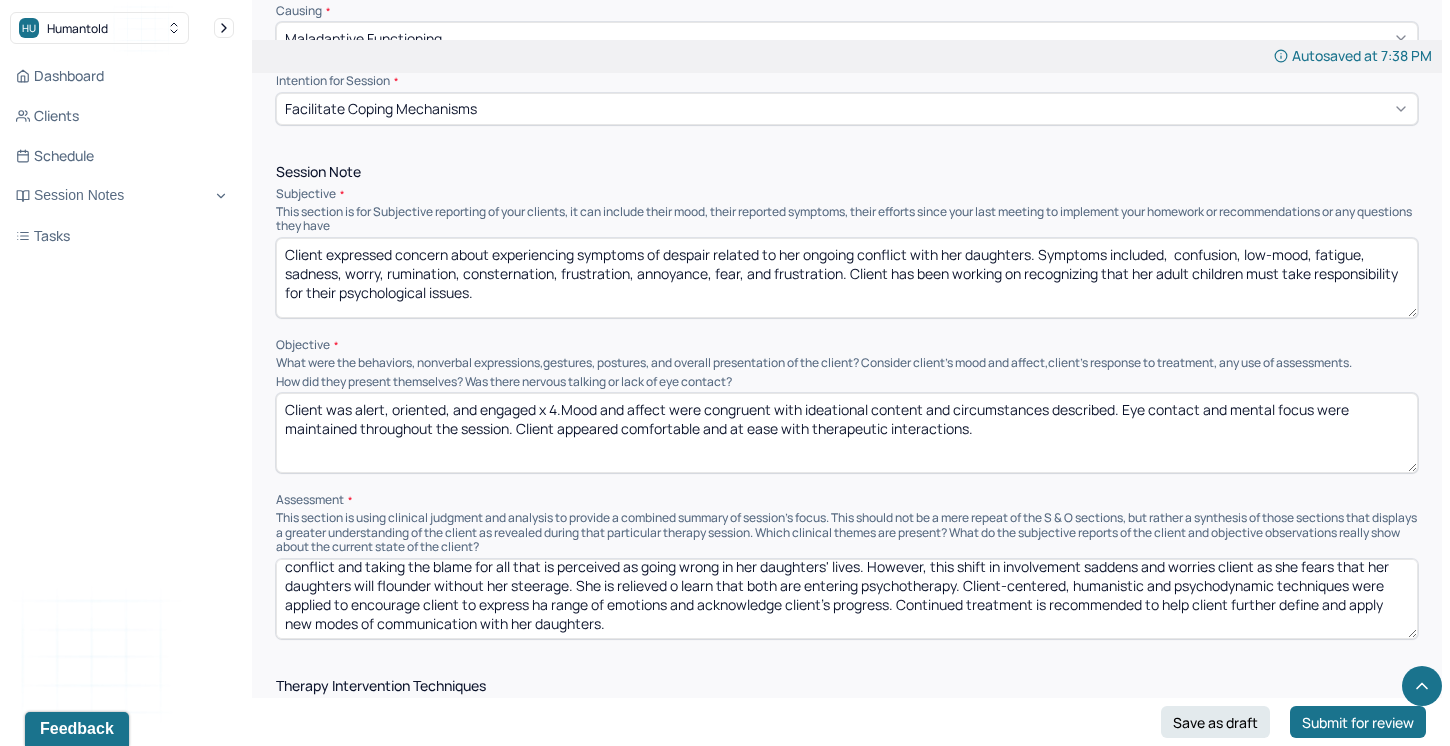 drag, startPoint x: 1236, startPoint y: 600, endPoint x: 1257, endPoint y: 609, distance: 22.847319 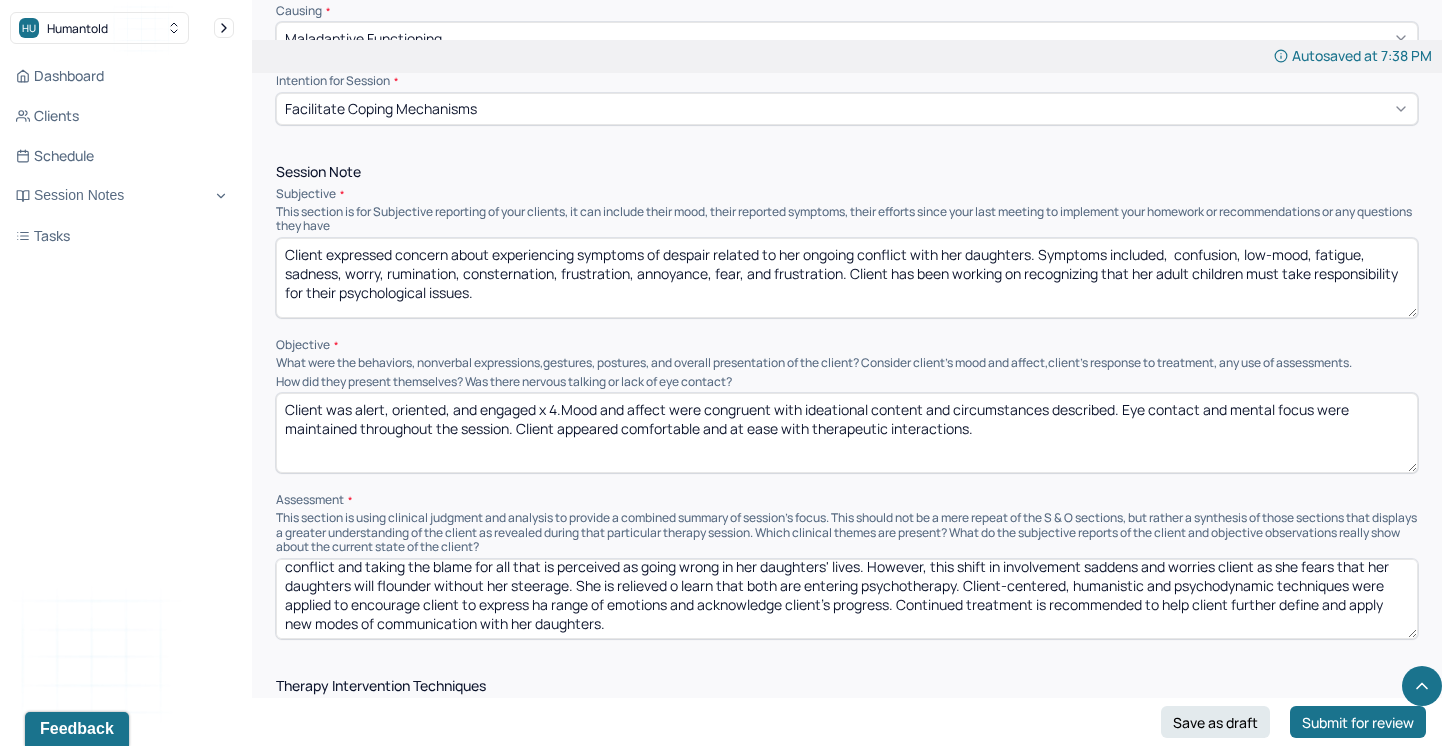click on "Client relayed that she feels that she is making inroads in communication and conflict resolution with her adult daughters. She is actively stepping back from engaging in conflict and taking the blame for all that is perceived as going wrong in her daughters' lives. However, this shift in involvement saddens and worries client as she fears that her daughters will flounder without her steerage. She is relieved o learn that both are entering psychotherapy. Client-centered, humanistic and psychodynamic techniques were applied to encourage client to express ha range of emotions and acknowledge client's progress. Continued treatment is recommended to help client further define and apply new modes of communication with her daughters." at bounding box center (847, 599) 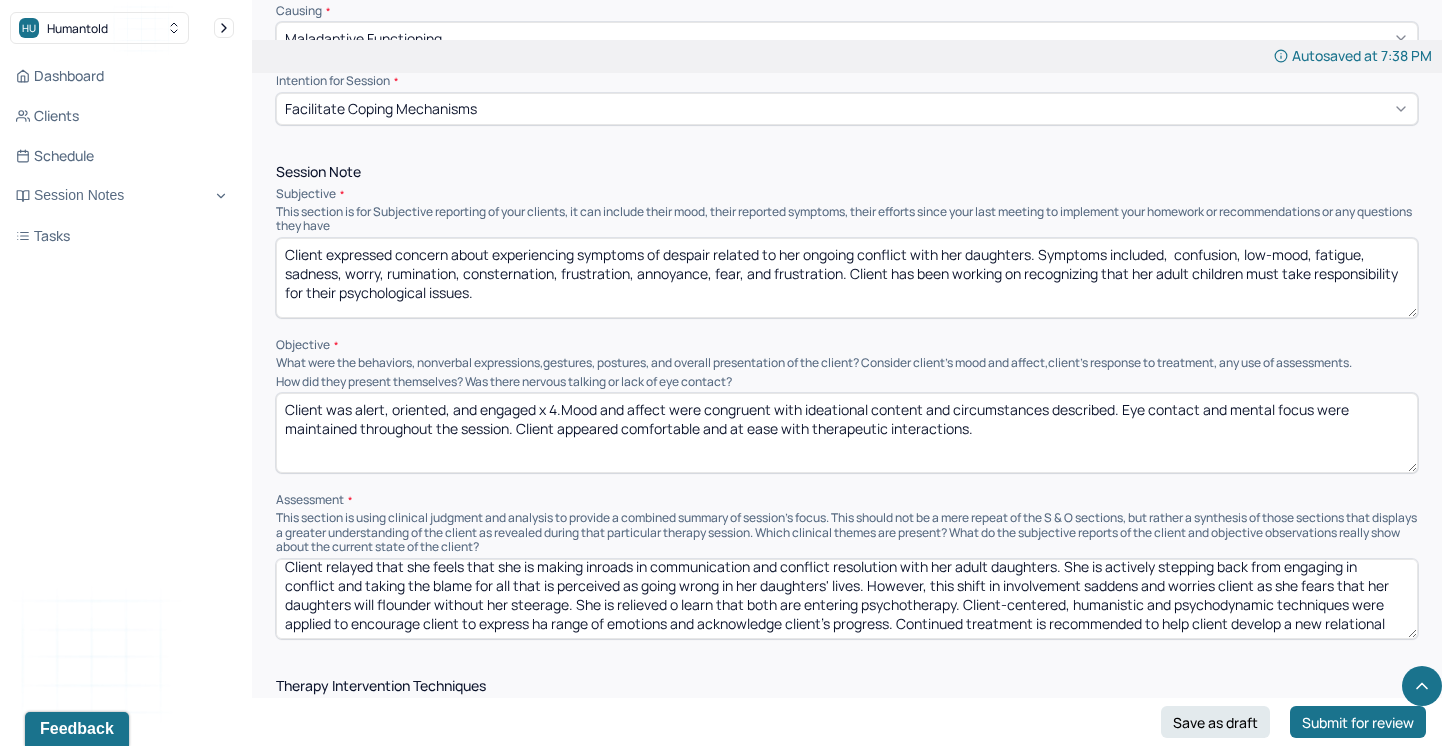 scroll, scrollTop: 28, scrollLeft: 0, axis: vertical 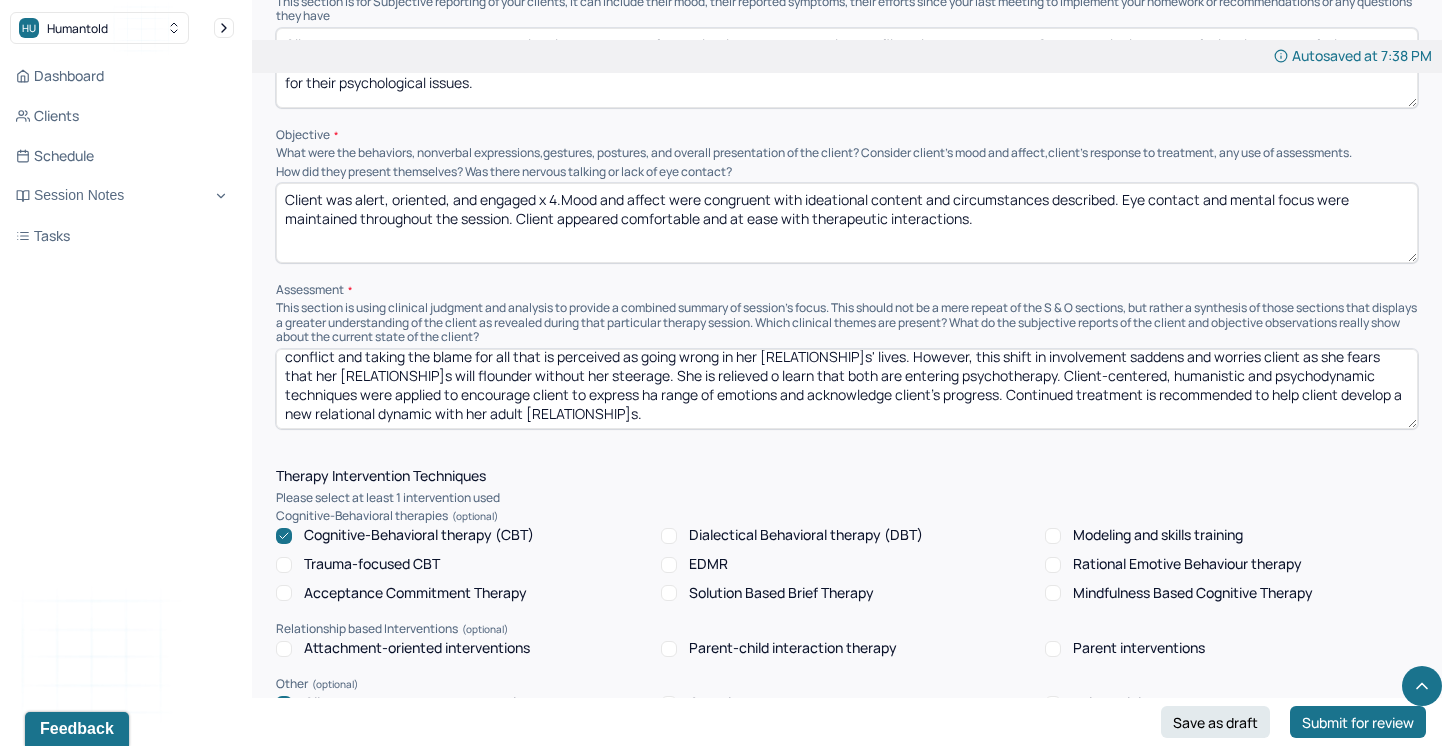 type on "Client relayed that she feels that she is making inroads in communication and conflict resolution with her adult [RELATIONSHIP]s. She is actively stepping back from engaging in conflict and taking the blame for all that is perceived as going wrong in her [RELATIONSHIP]s' lives. However, this shift in involvement saddens and worries client as she fears that her [RELATIONSHIP]s will flounder without her steerage. She is relieved o learn that both are entering psychotherapy. Client-centered, humanistic and psychodynamic techniques were applied to encourage client to express ha range of emotions and acknowledge client's progress. Continued treatment is recommended to help client develop a new relational dynamic with her adult [RELATIONSHIP]s." 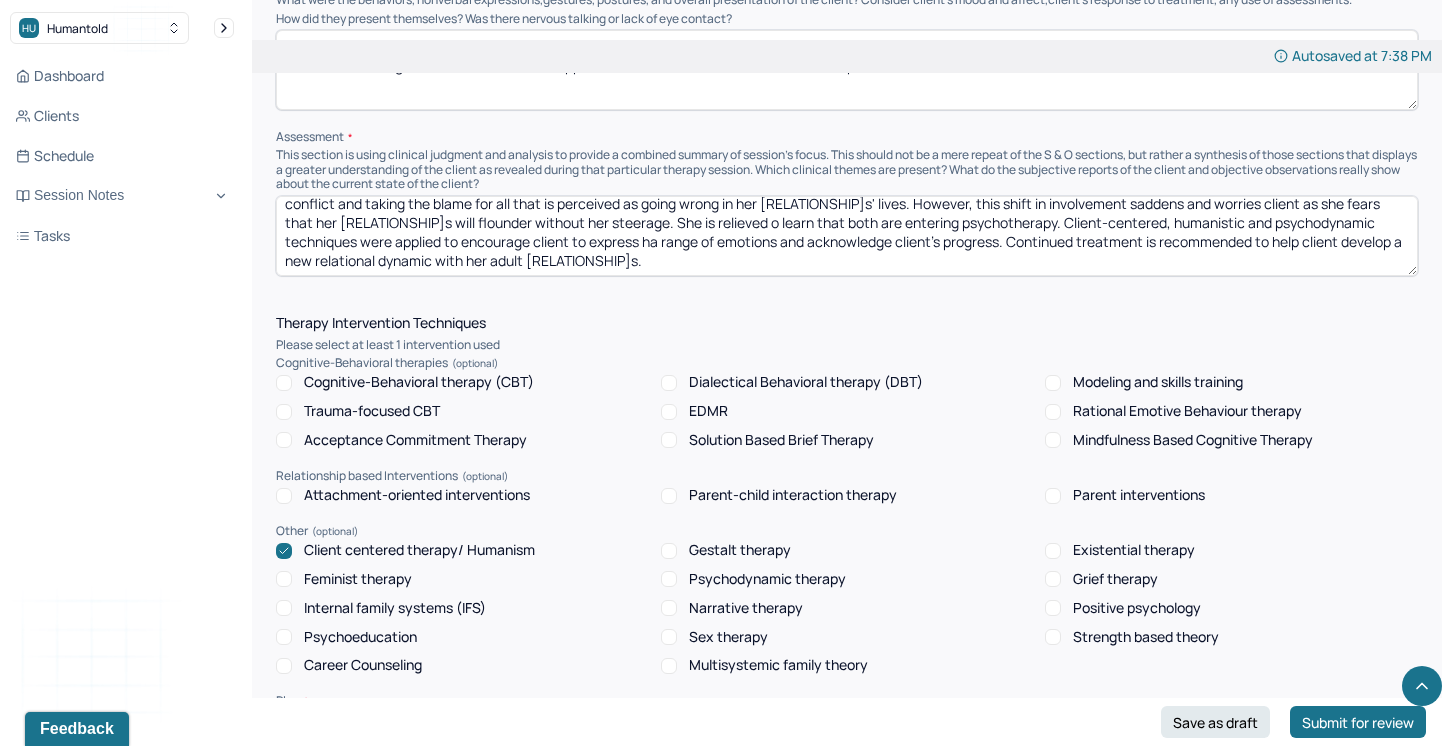 scroll, scrollTop: 1453, scrollLeft: 0, axis: vertical 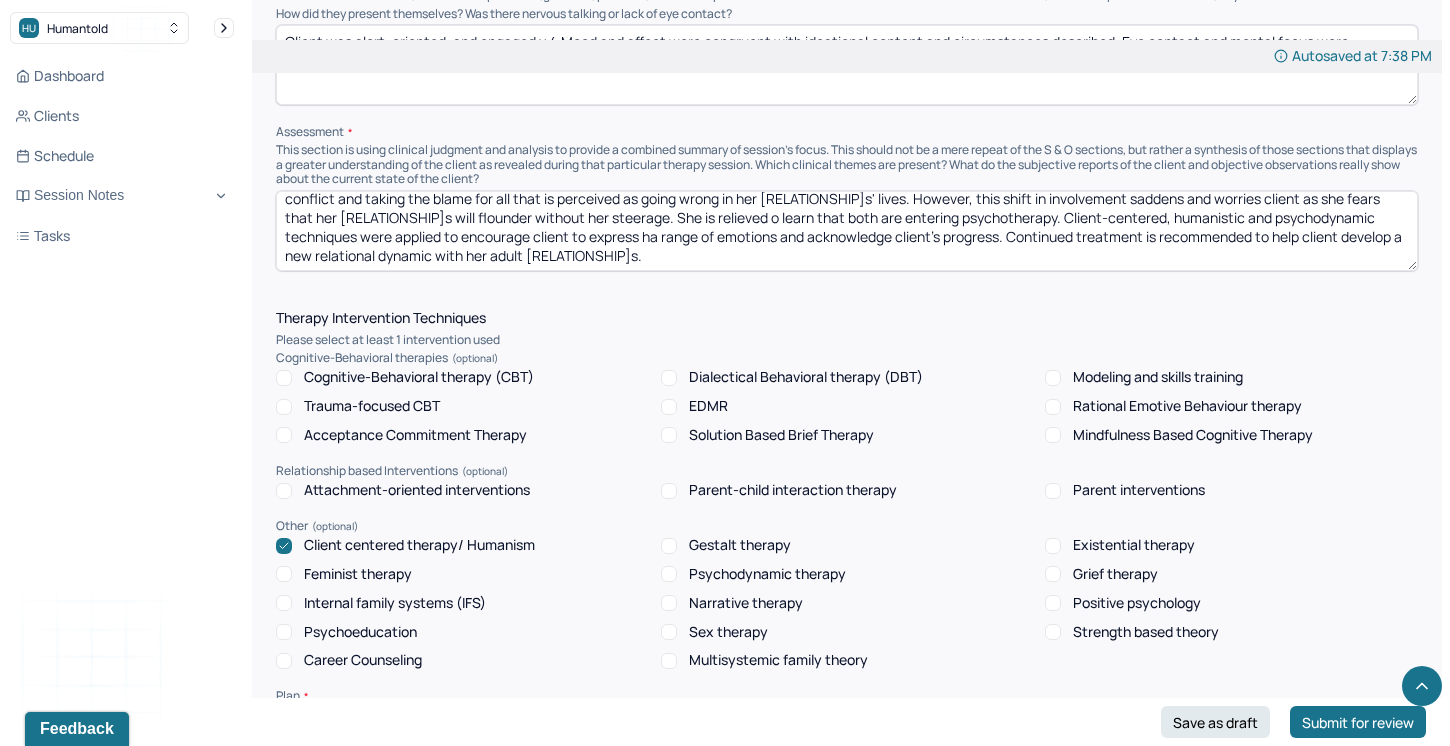 click on "Psychodynamic therapy" at bounding box center (753, 574) 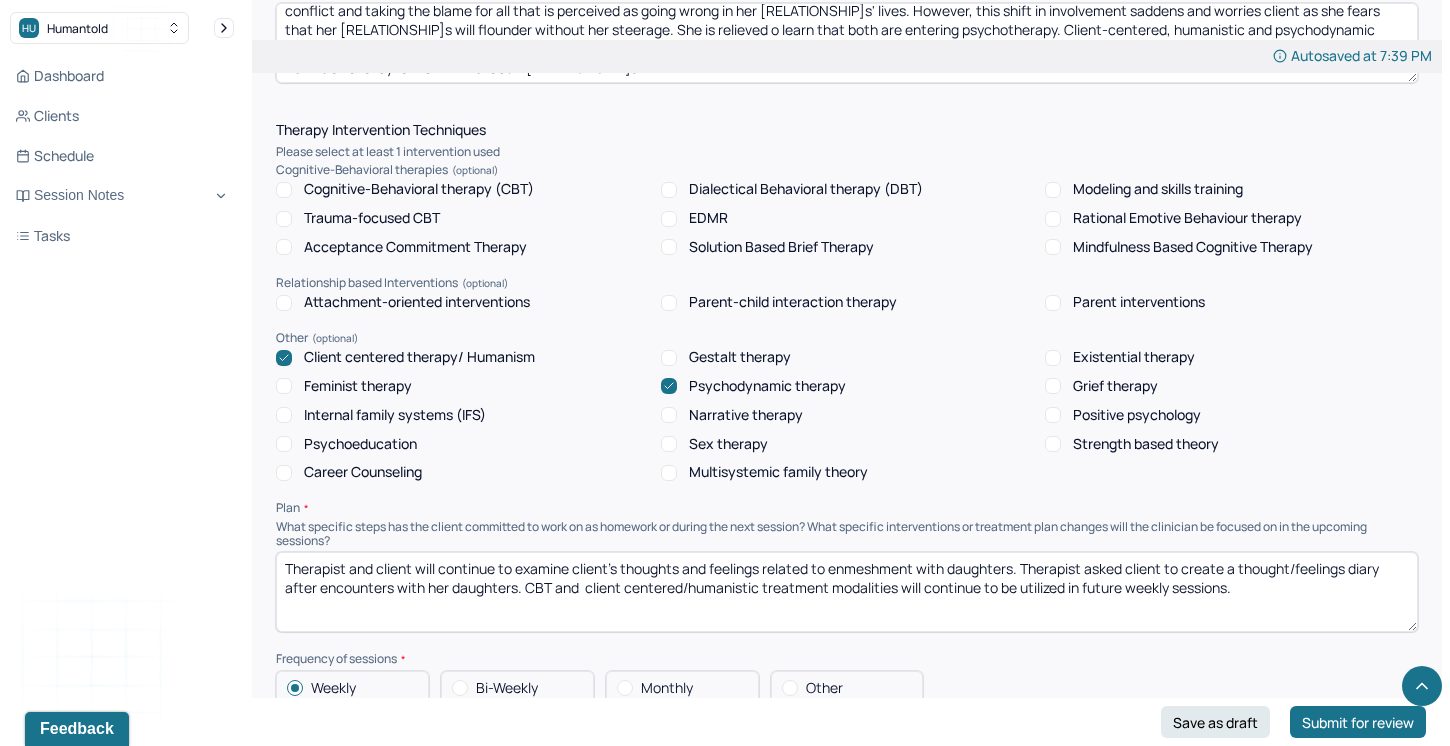 scroll, scrollTop: 1643, scrollLeft: 0, axis: vertical 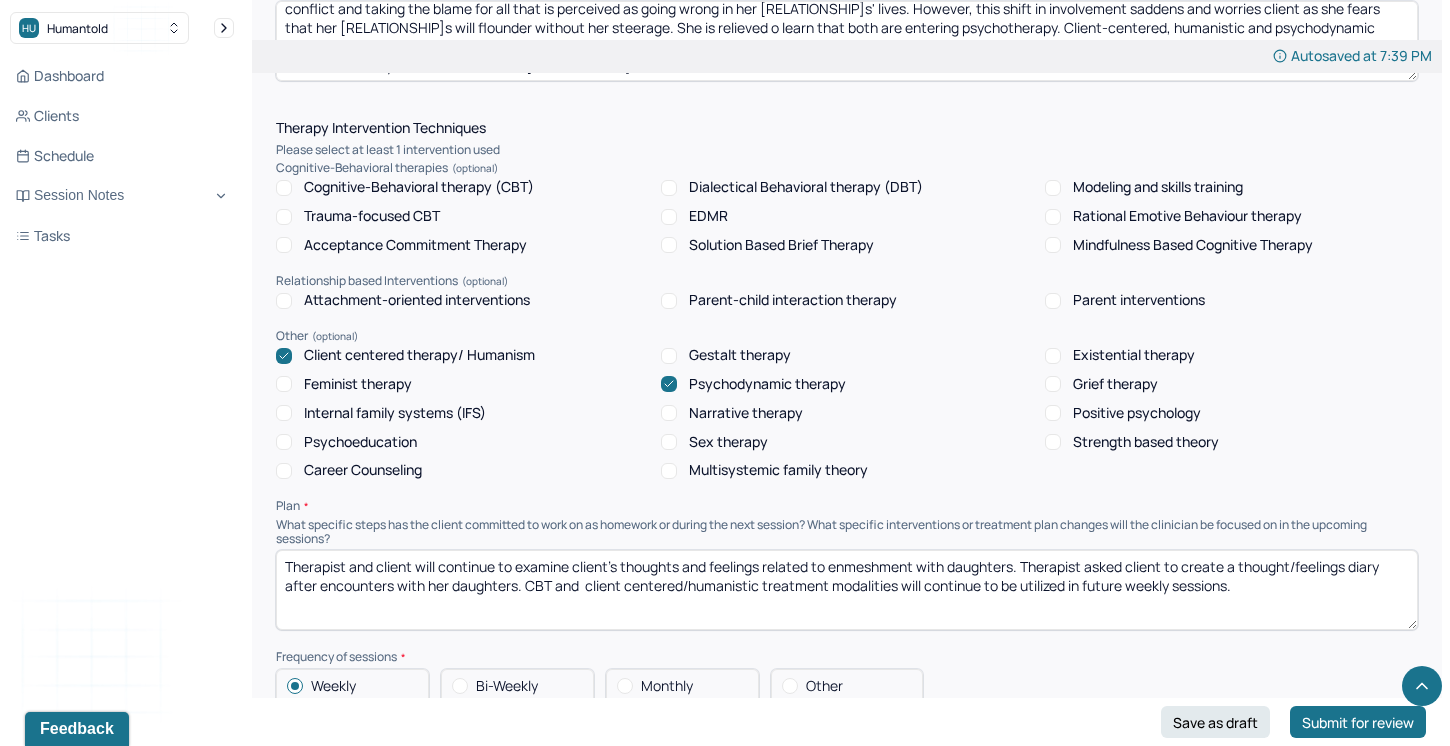 drag, startPoint x: 1026, startPoint y: 559, endPoint x: 516, endPoint y: 579, distance: 510.392 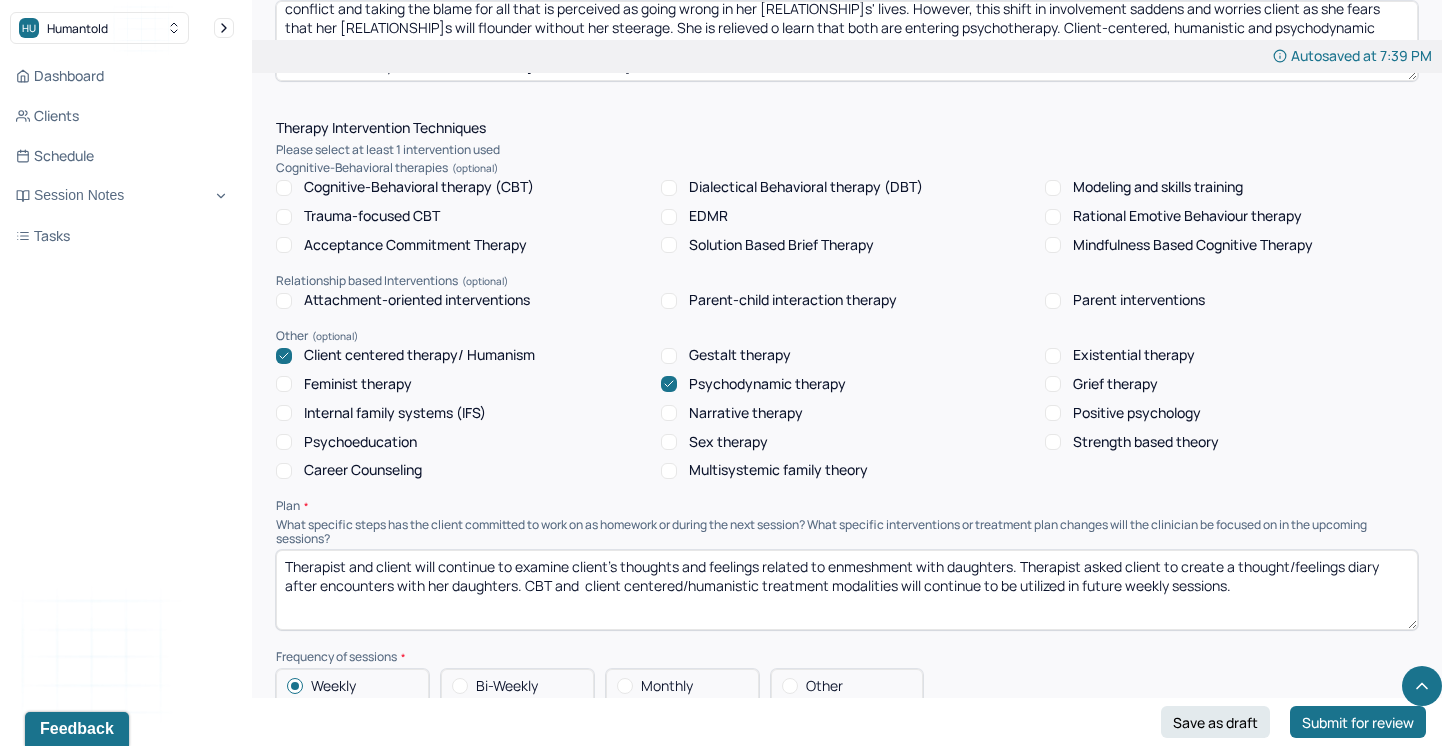 click on "Therapist and client will continue to examine client's thoughts and feelings related to enmeshment with daughters. Therapist asked client to create a thought/feelings diary after encounters with her daughters. CBT and client centered/humanistic treatment modalities will continue to be utilized in future weekly sessions." at bounding box center [847, 590] 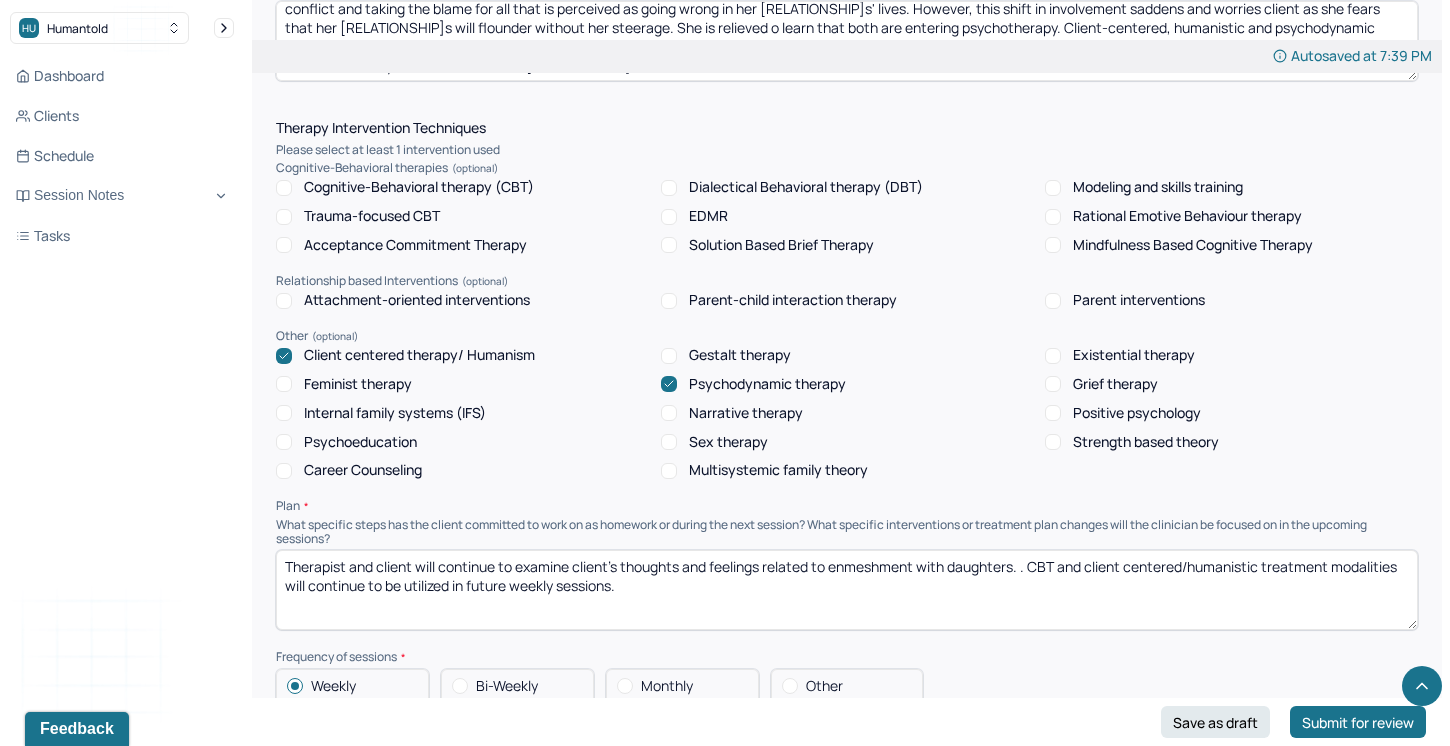 drag, startPoint x: 1078, startPoint y: 558, endPoint x: 1029, endPoint y: 550, distance: 49.648766 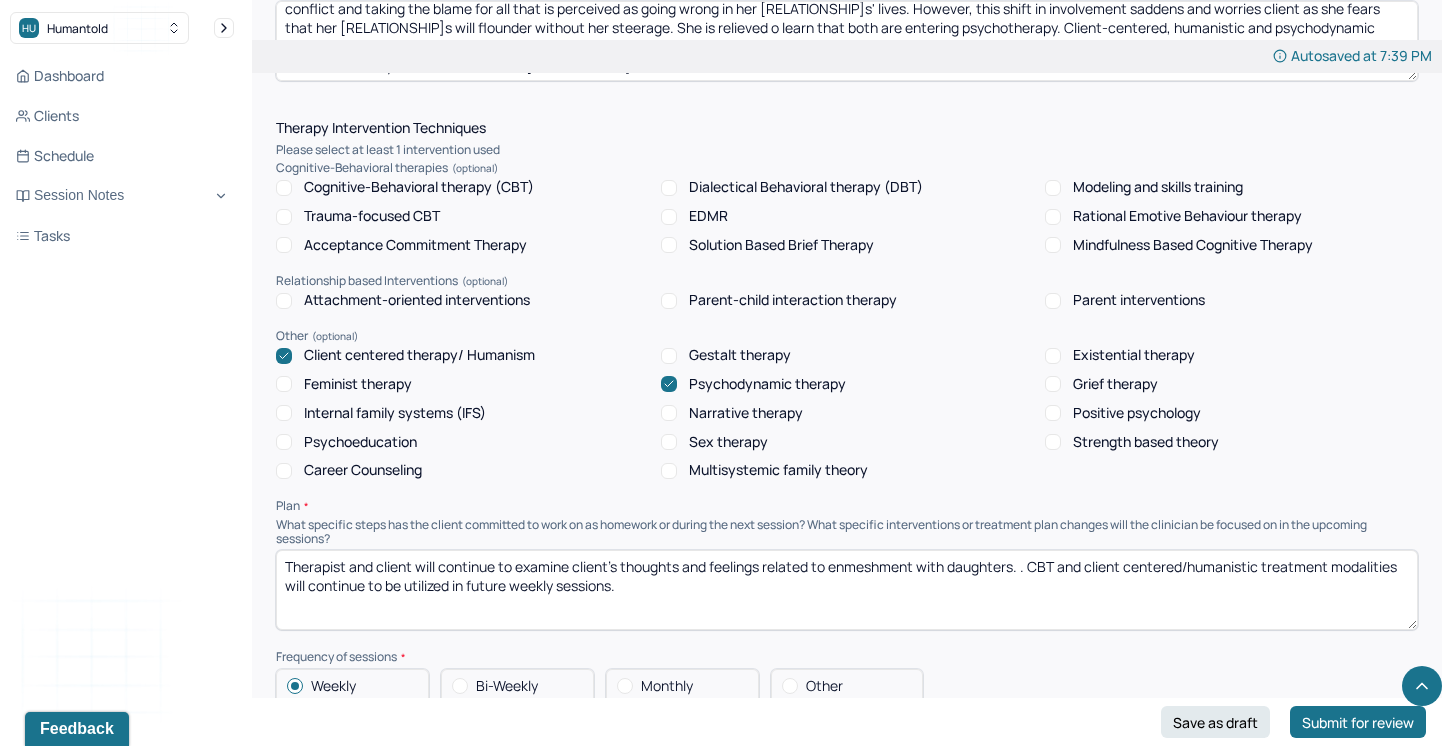 click on "Therapist and client will continue to examine client's thoughts and feelings related to enmeshment with daughters. . CBT and  client centered/humanistic treatment modalities will continue to be utilized in future weekly sessions." at bounding box center (847, 590) 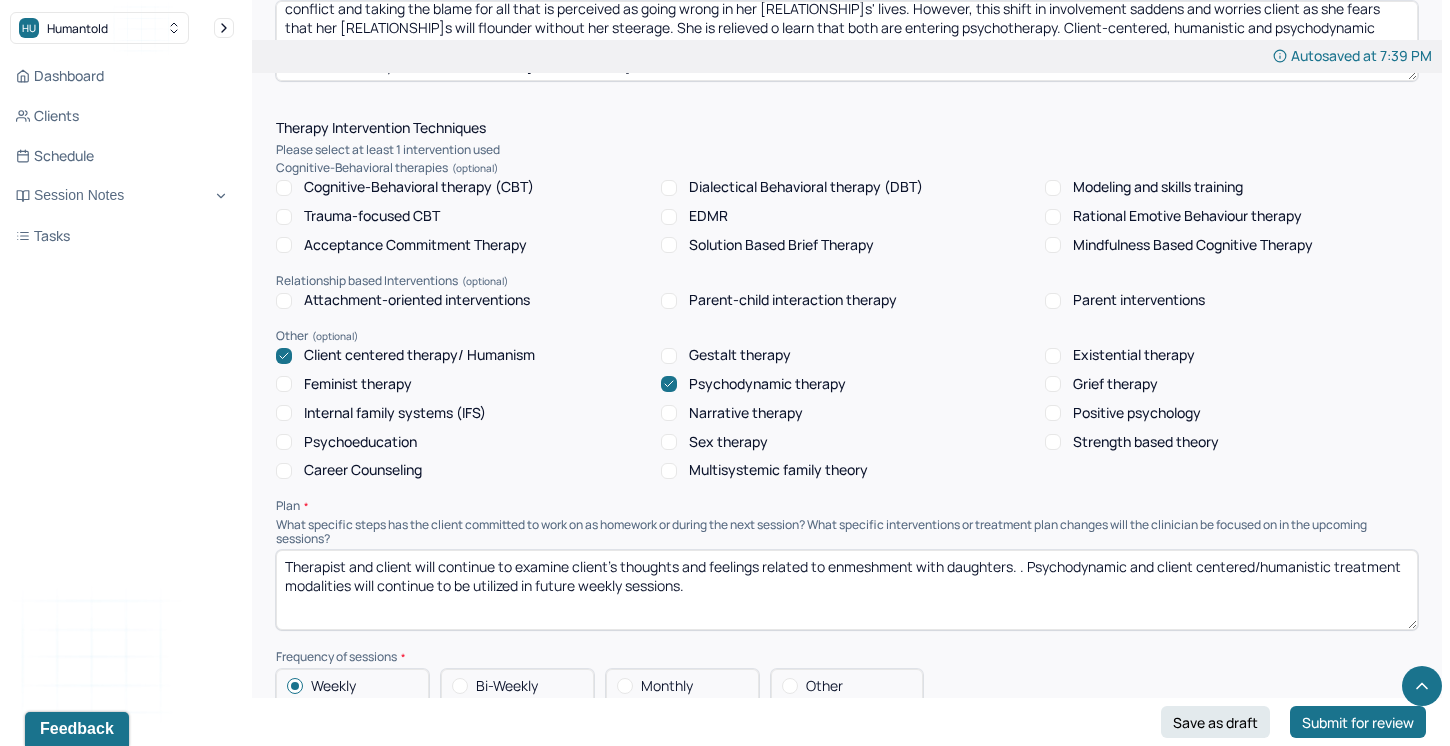 click on "Therapist and client will continue to examine client's thoughts and feelings related to enmeshment with daughters. . Psychodynamic and  client centered/humanistic treatment modalities will continue to be utilized in future weekly sessions." at bounding box center [847, 590] 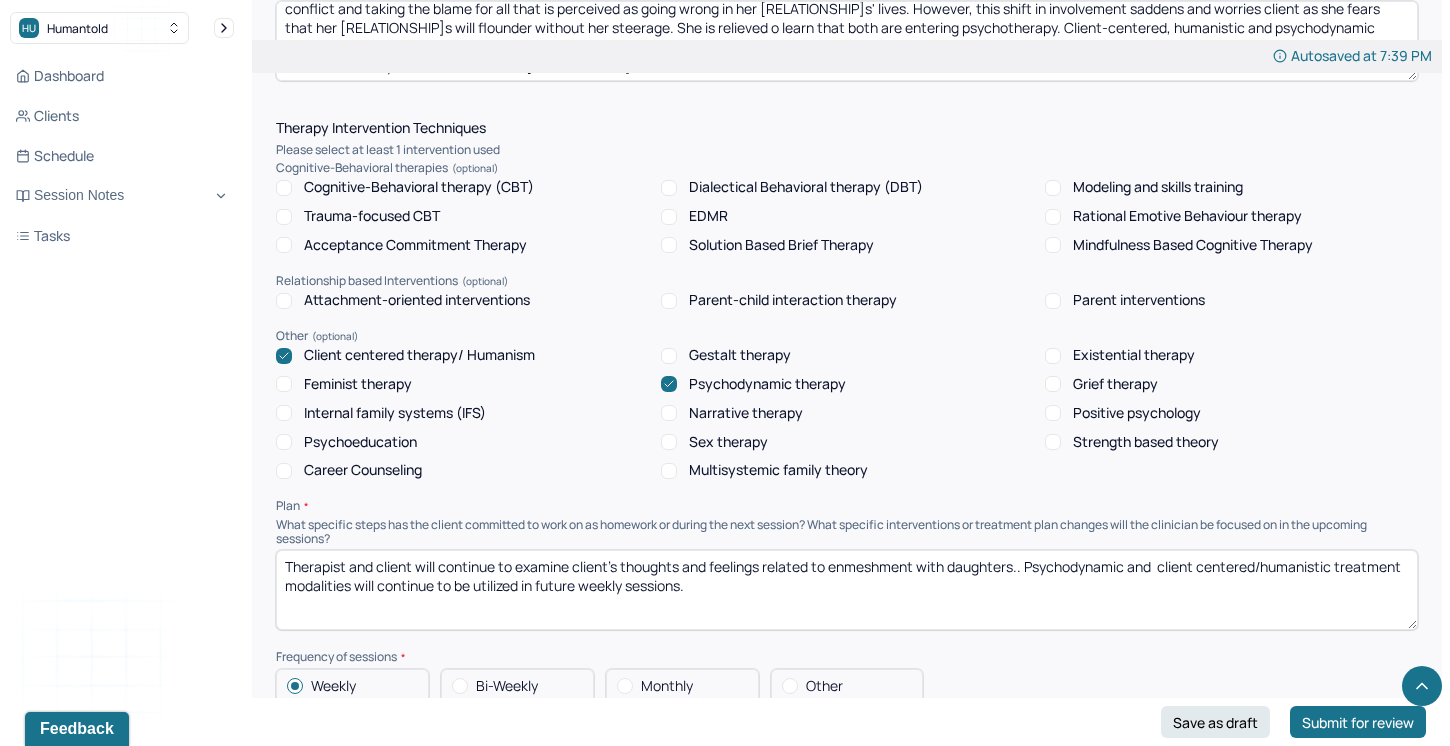 drag, startPoint x: 1022, startPoint y: 560, endPoint x: 352, endPoint y: 560, distance: 670 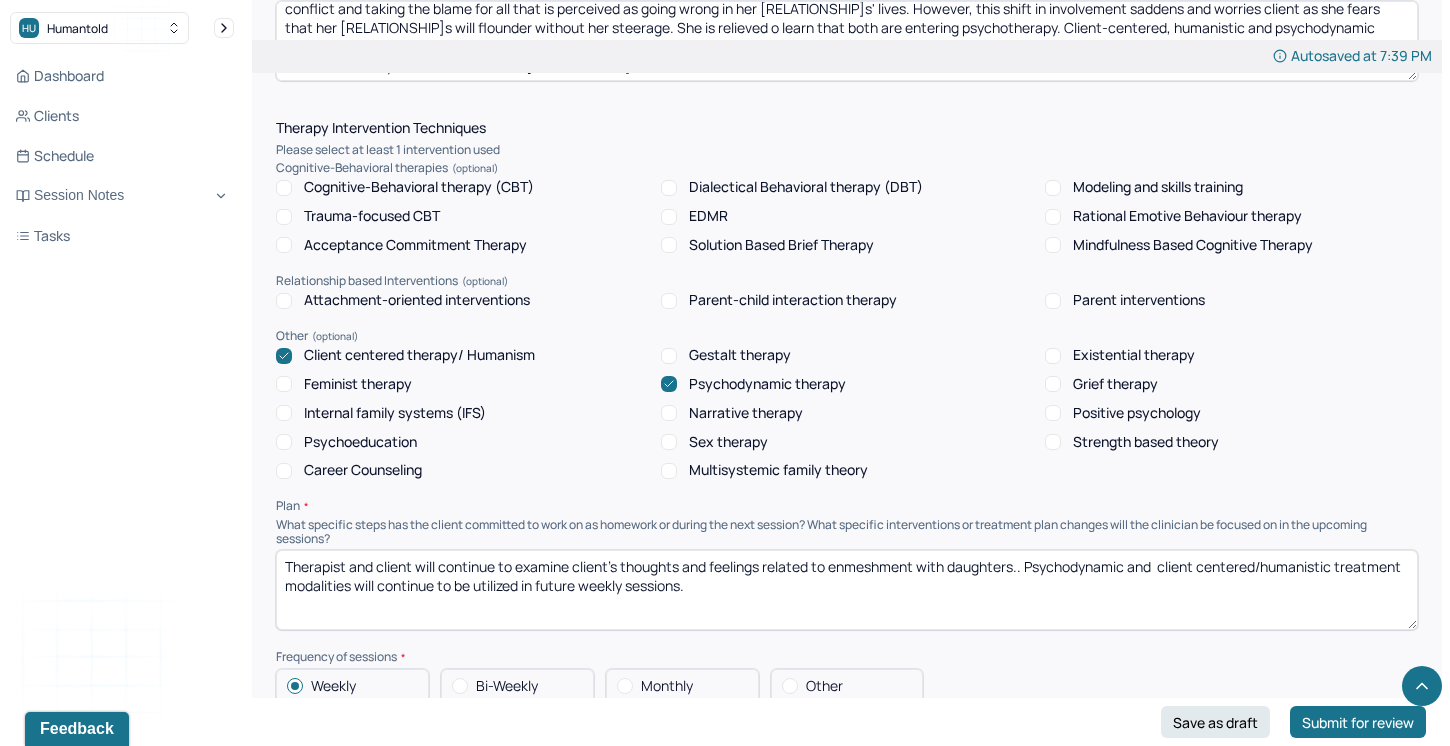 click on "Therapist and client will continue to examine client's thoughts and feelings related to enmeshment with daughters.. Psychodynamic and  client centered/humanistic treatment modalities will continue to be utilized in future weekly sessions." at bounding box center [847, 590] 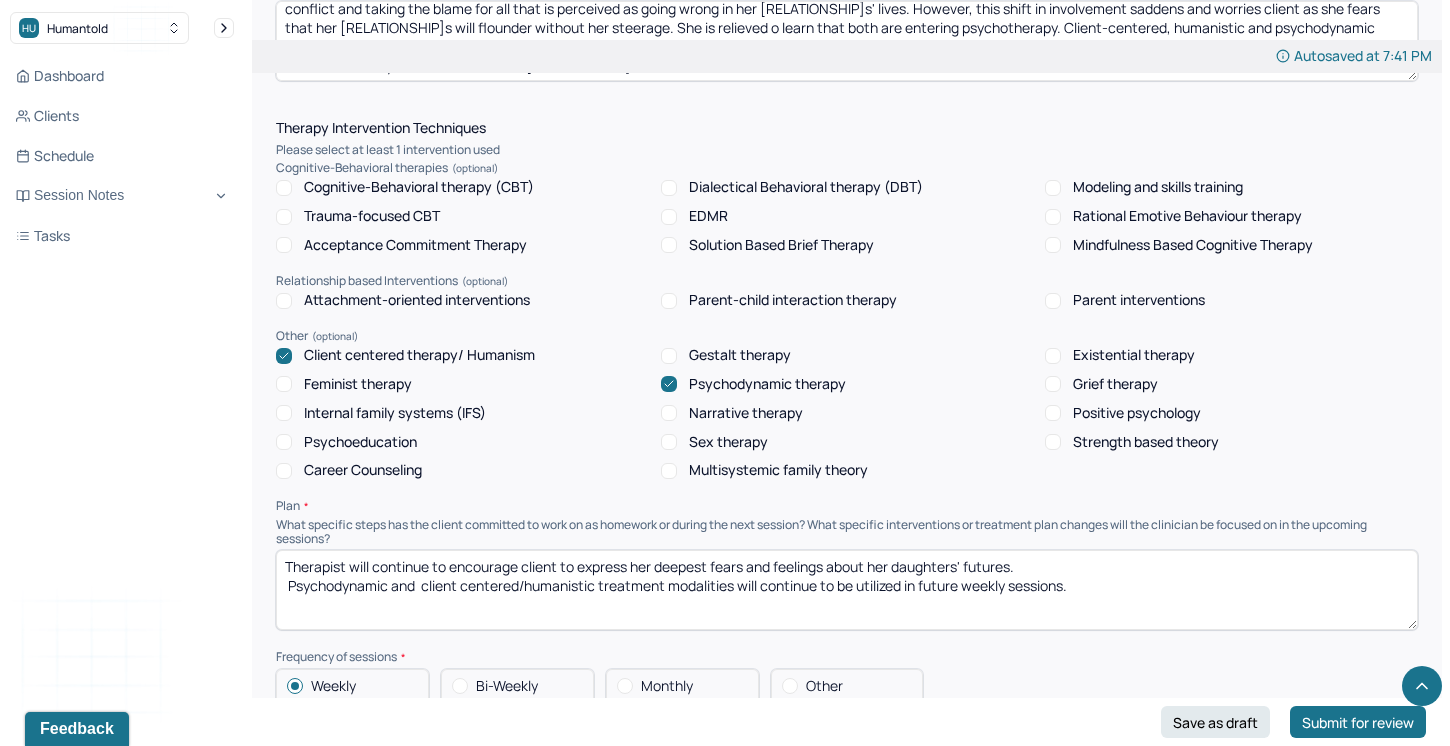 click on "Therapist will continue to encourage client to express her deepest fears and feelings about her daughters' futures.
Psychodynamic and  client centered/humanistic treatment modalities will continue to be utilized in future weekly sessions." at bounding box center [847, 590] 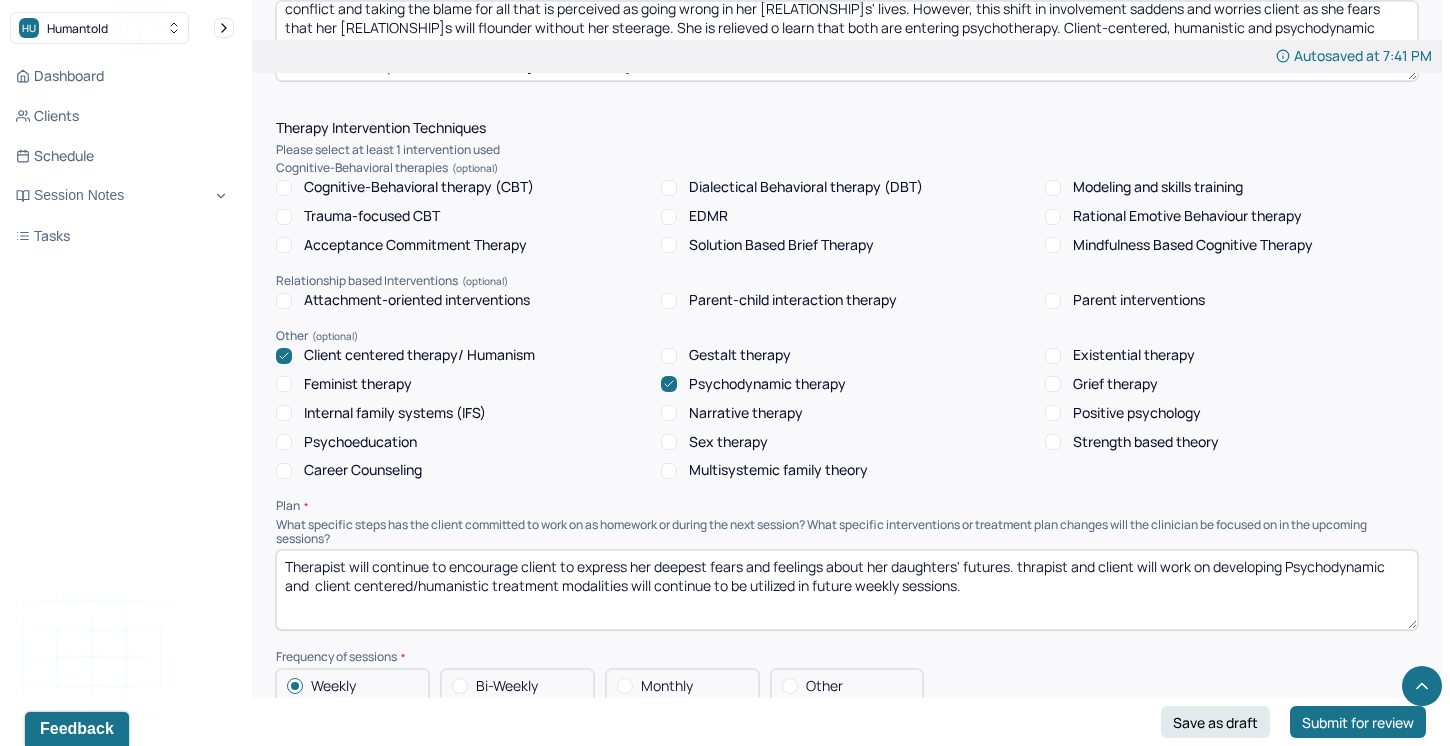 click on "Therapist will continue to encourage client to express her deepest fears and feelings about her daughters' futures. thrapist and client will work on developing Psychodynamic and  client centered/humanistic treatment modalities will continue to be utilized in future weekly sessions." at bounding box center [847, 590] 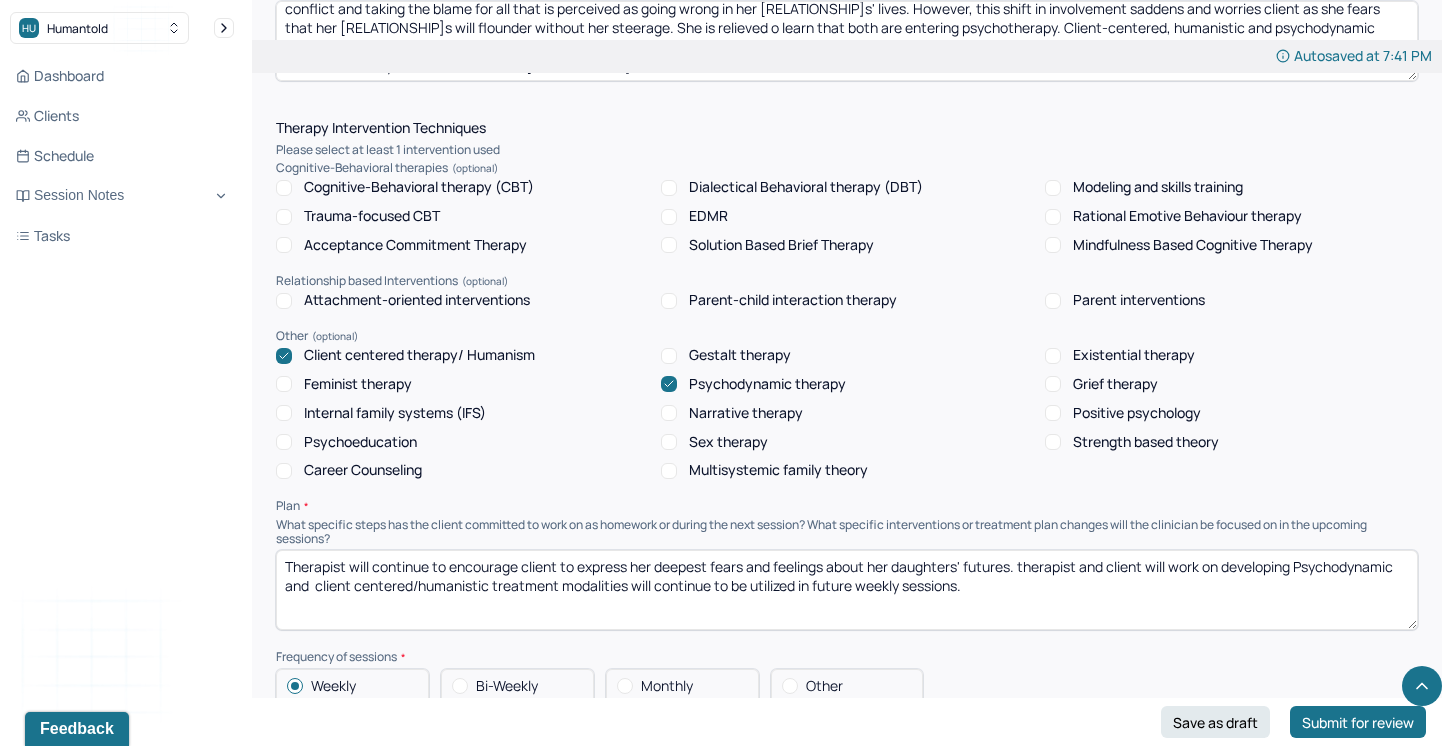 click on "Therapist will continue to encourage client to express her deepest fears and feelings about her daughters' futures. therapist and client will work on developing Psychodynamic and  client centered/humanistic treatment modalities will continue to be utilized in future weekly sessions." at bounding box center (847, 590) 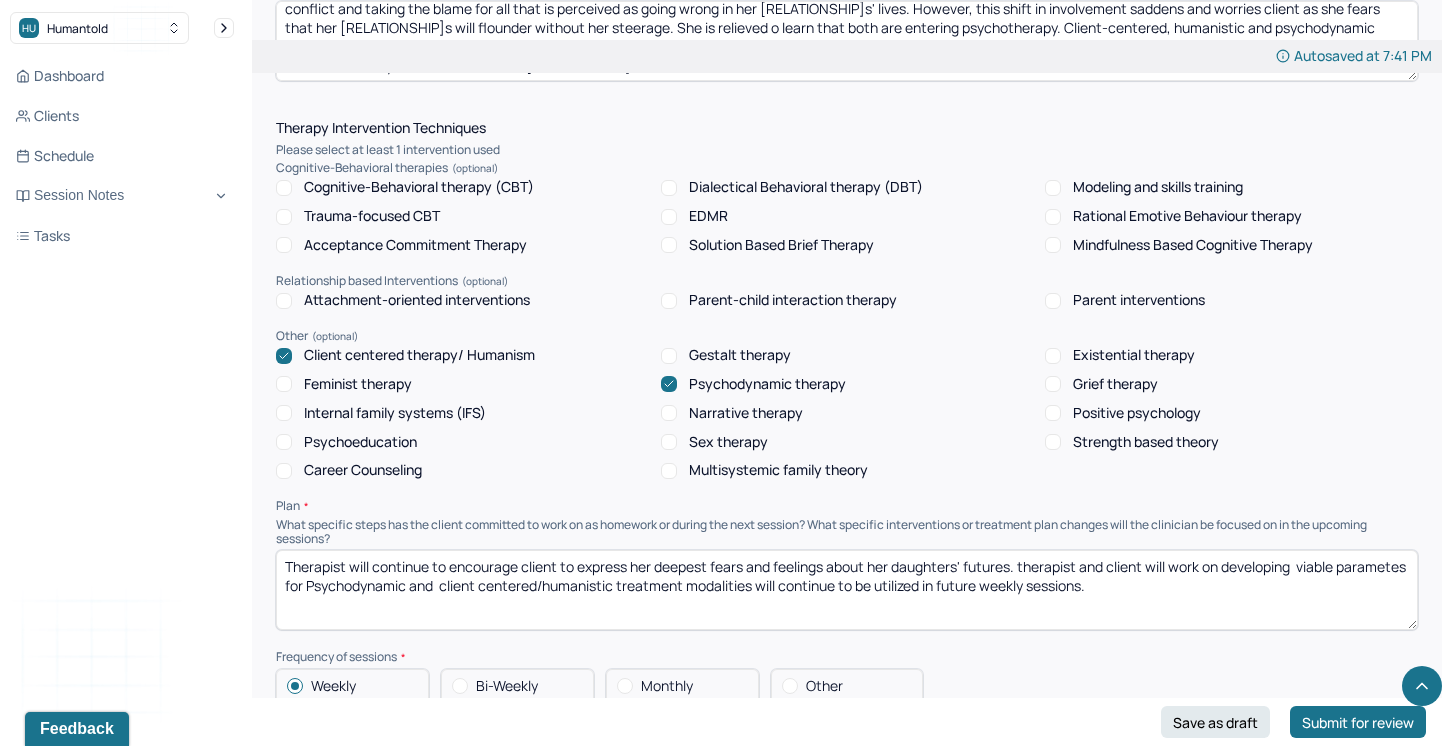 click on "Therapist will continue to encourage client to express her deepest fears and feelings about her daughters' futures. therapist and client will work on developing  viable parametes for Psychodynamic and  client centered/humanistic treatment modalities will continue to be utilized in future weekly sessions." at bounding box center [847, 590] 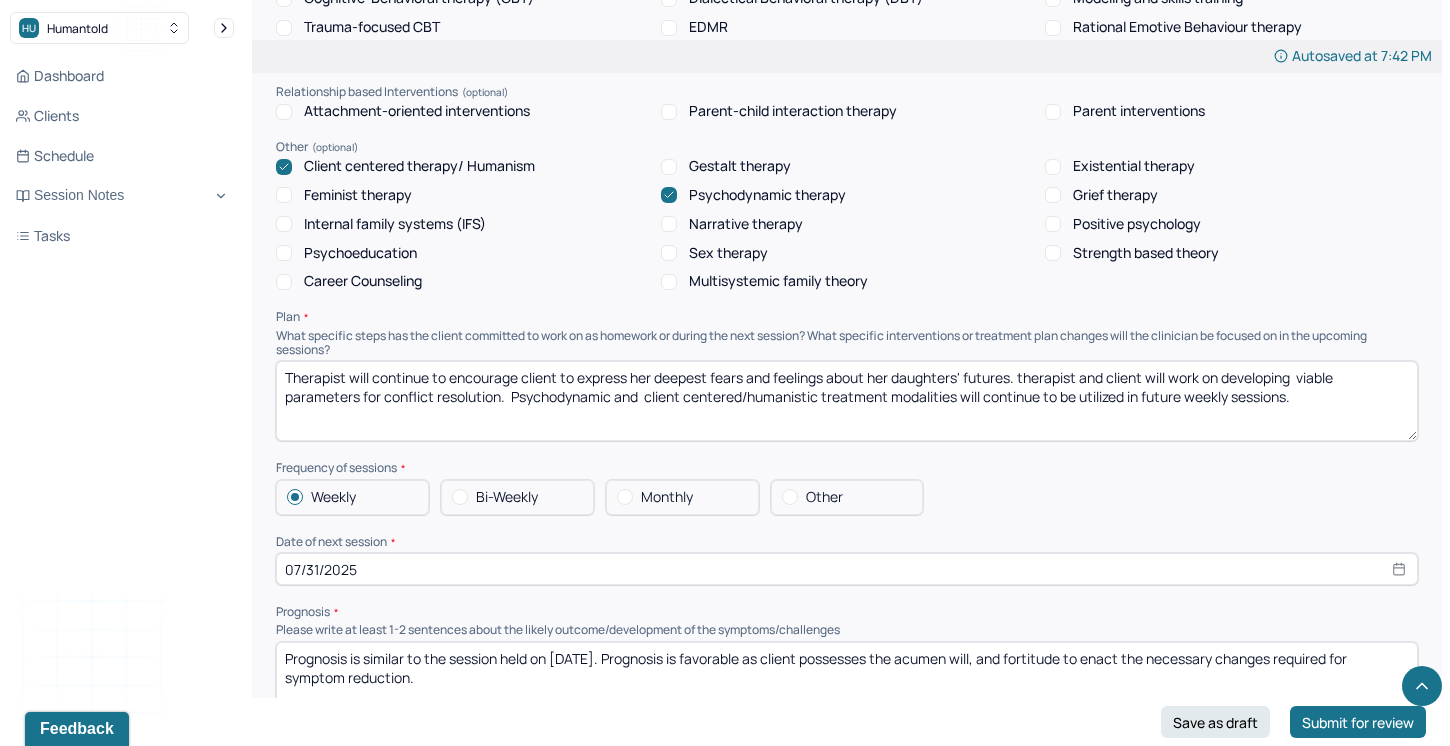 scroll, scrollTop: 1833, scrollLeft: 0, axis: vertical 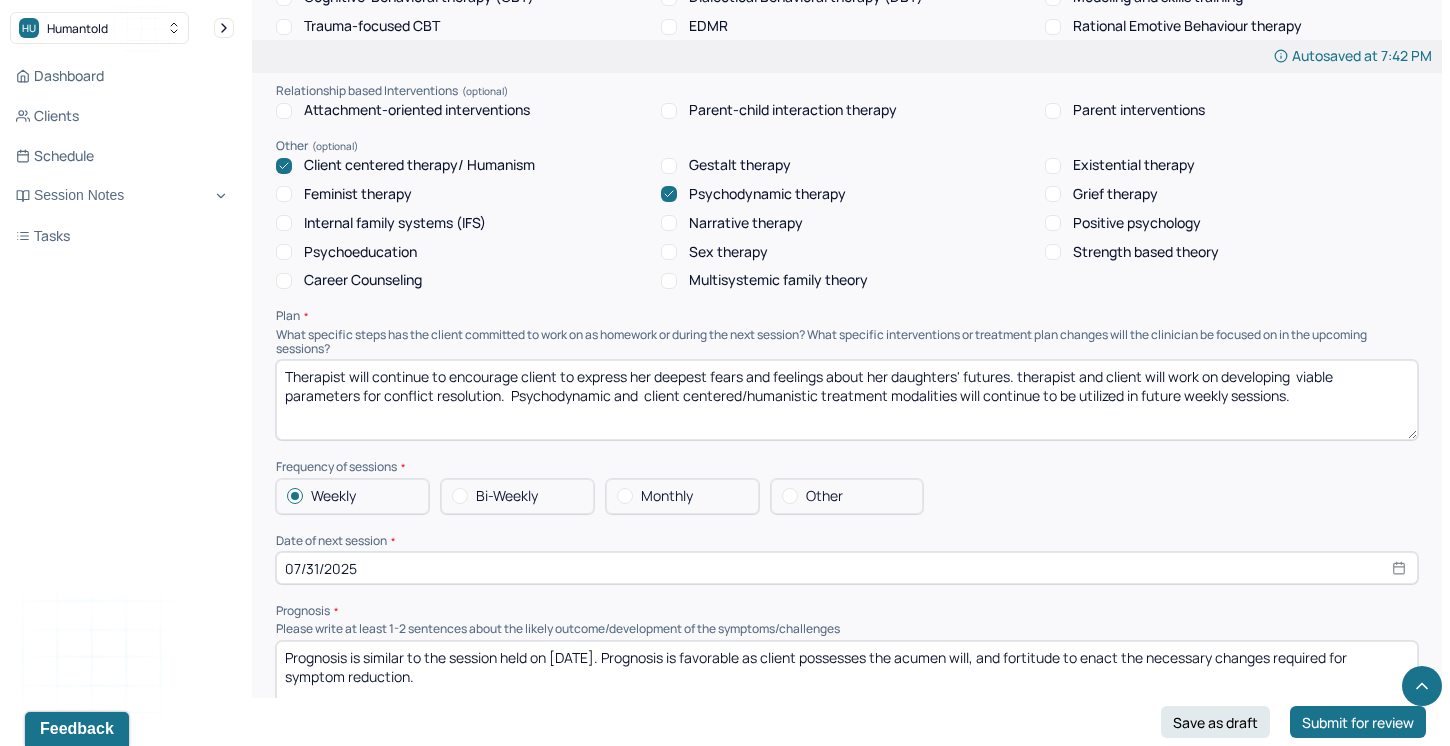 type on "Therapist will continue to encourage client to express her deepest fears and feelings about her daughters' futures. therapist and client will work on developing  viable parameters for conflict resolution.  Psychodynamic and  client centered/humanistic treatment modalities will continue to be utilized in future weekly sessions." 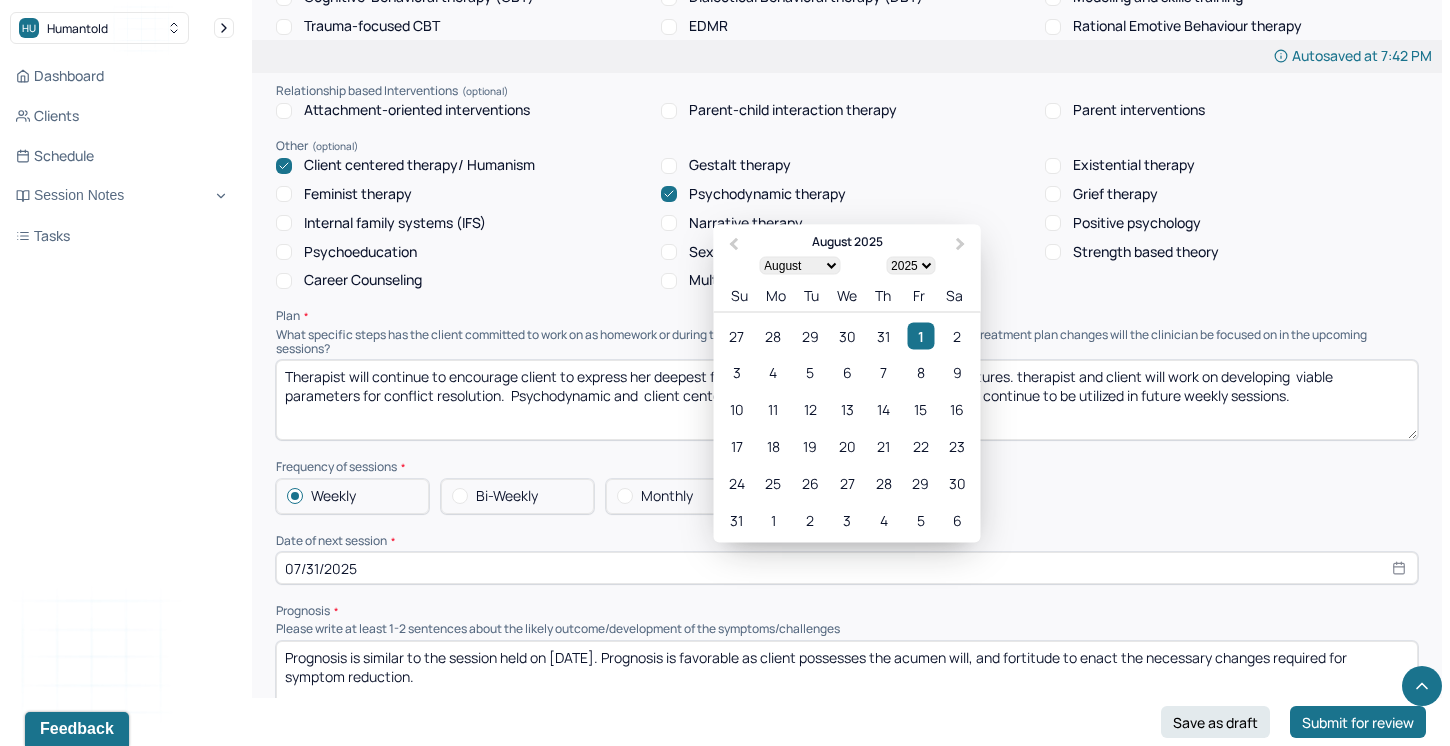 click on "07/31/2025" at bounding box center (847, 568) 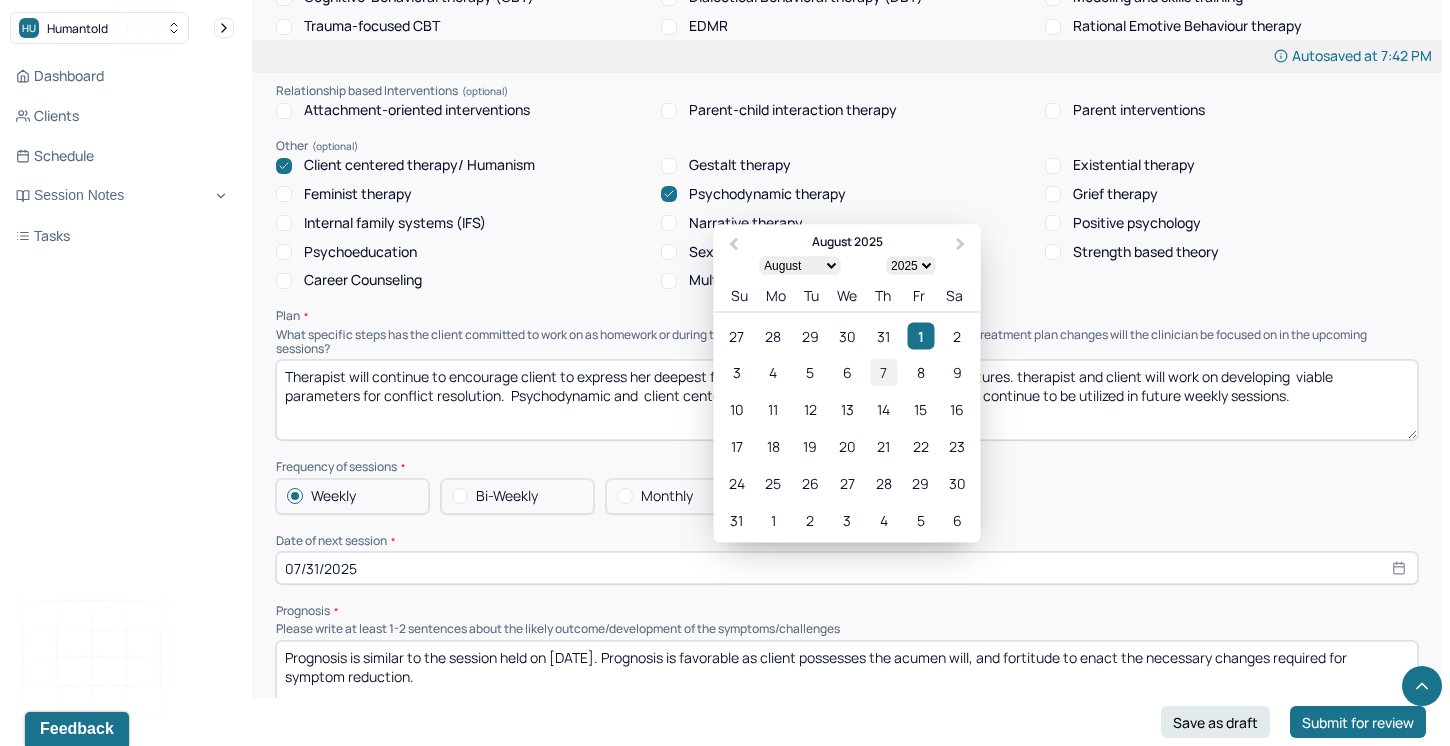 click on "7" at bounding box center (883, 372) 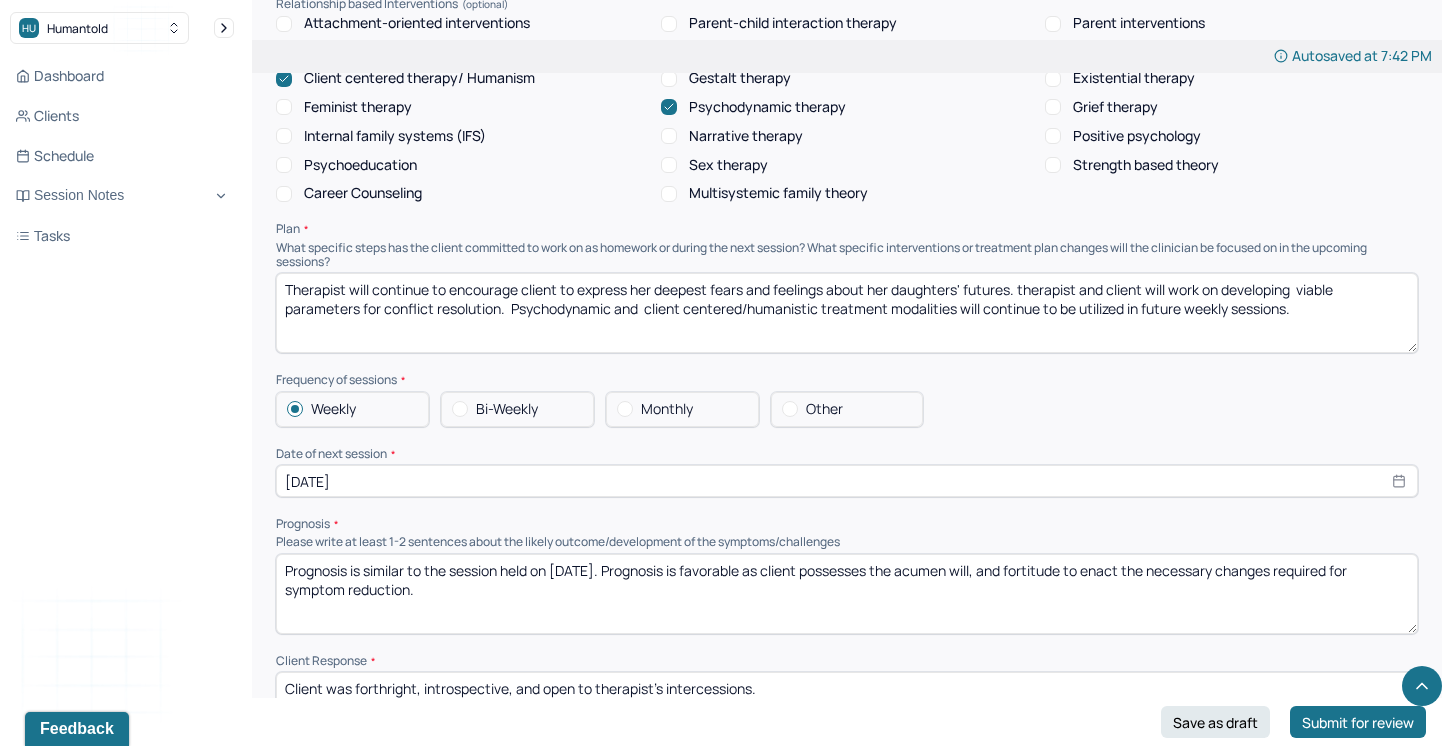 scroll, scrollTop: 1929, scrollLeft: 0, axis: vertical 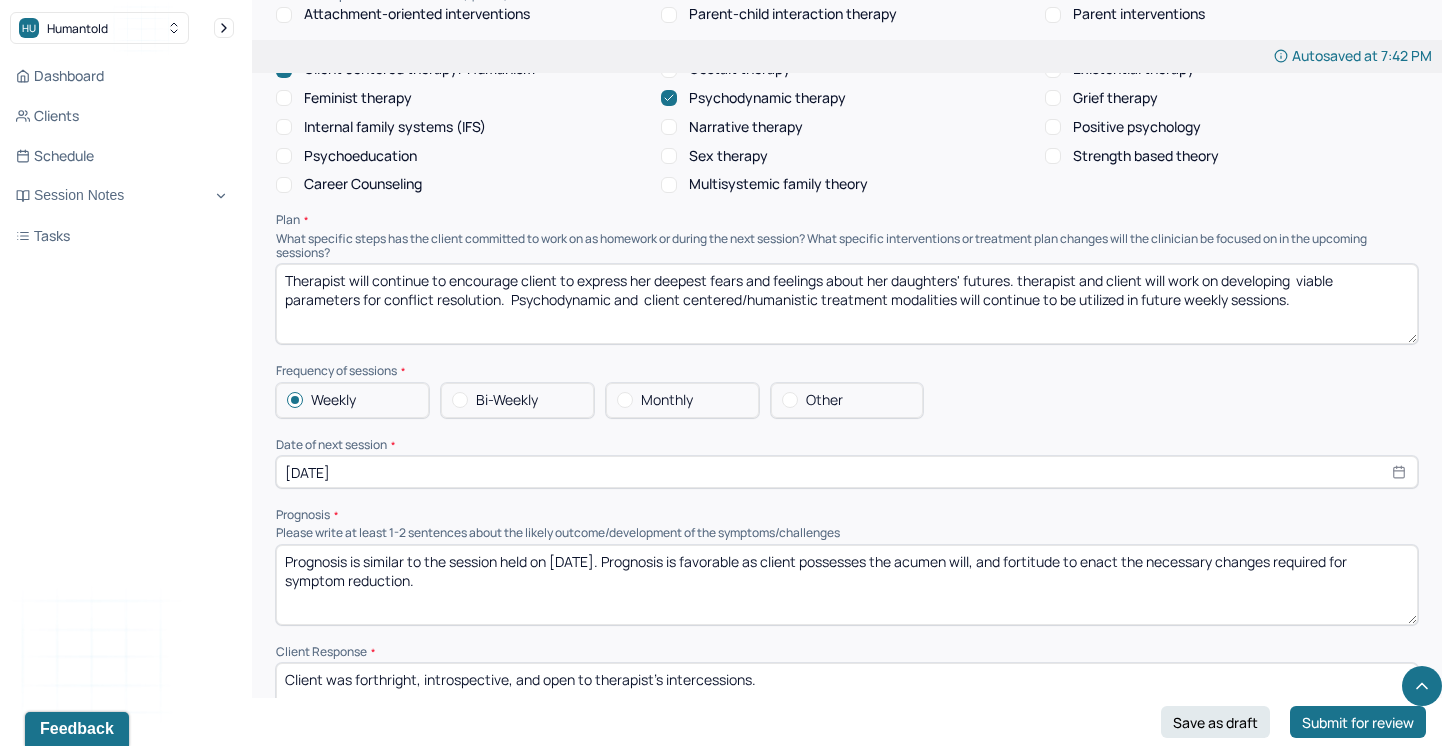 click on "Prognosis is similar to the session held on [DATE]. Prognosis is favorable as client possesses the acumen will, and fortitude to enact the necessary changes required for symptom reduction." at bounding box center (847, 585) 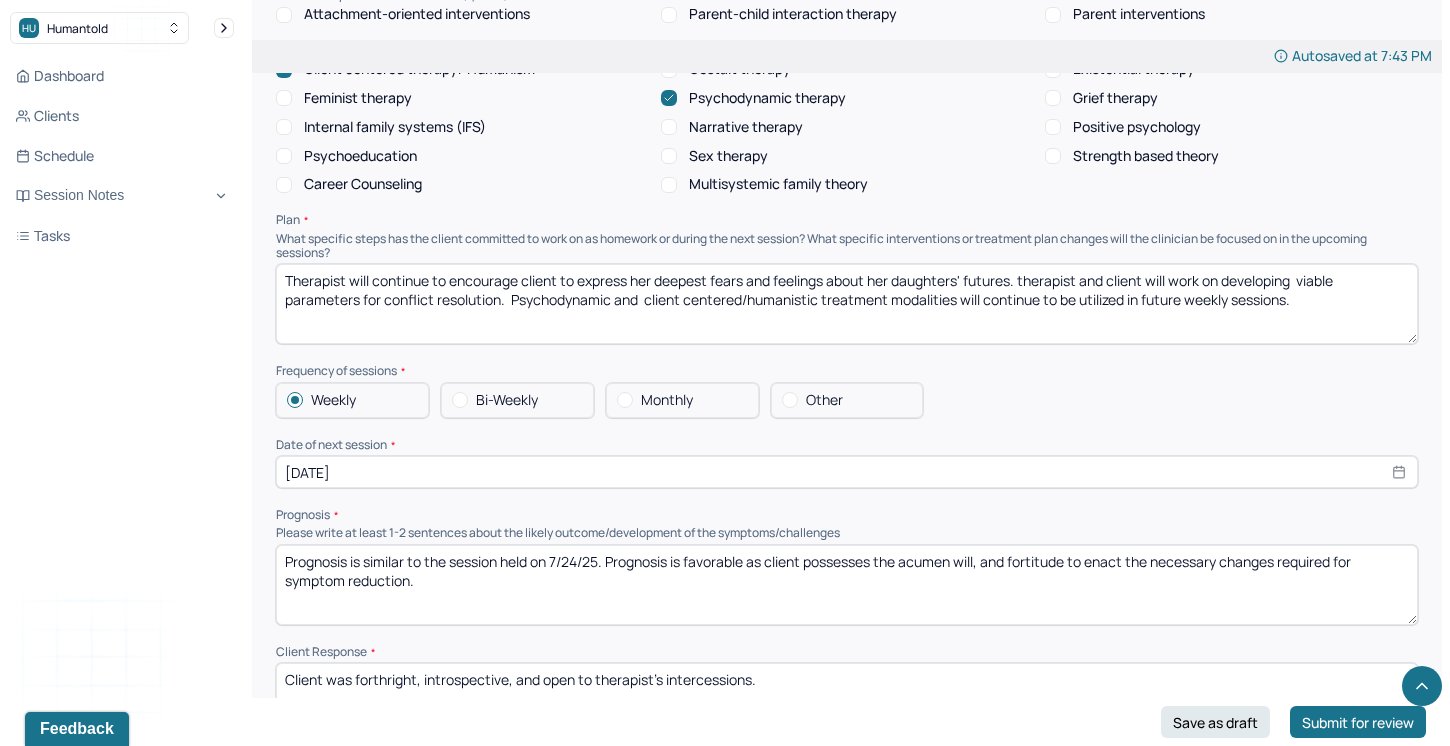 drag, startPoint x: 750, startPoint y: 551, endPoint x: 694, endPoint y: 551, distance: 56 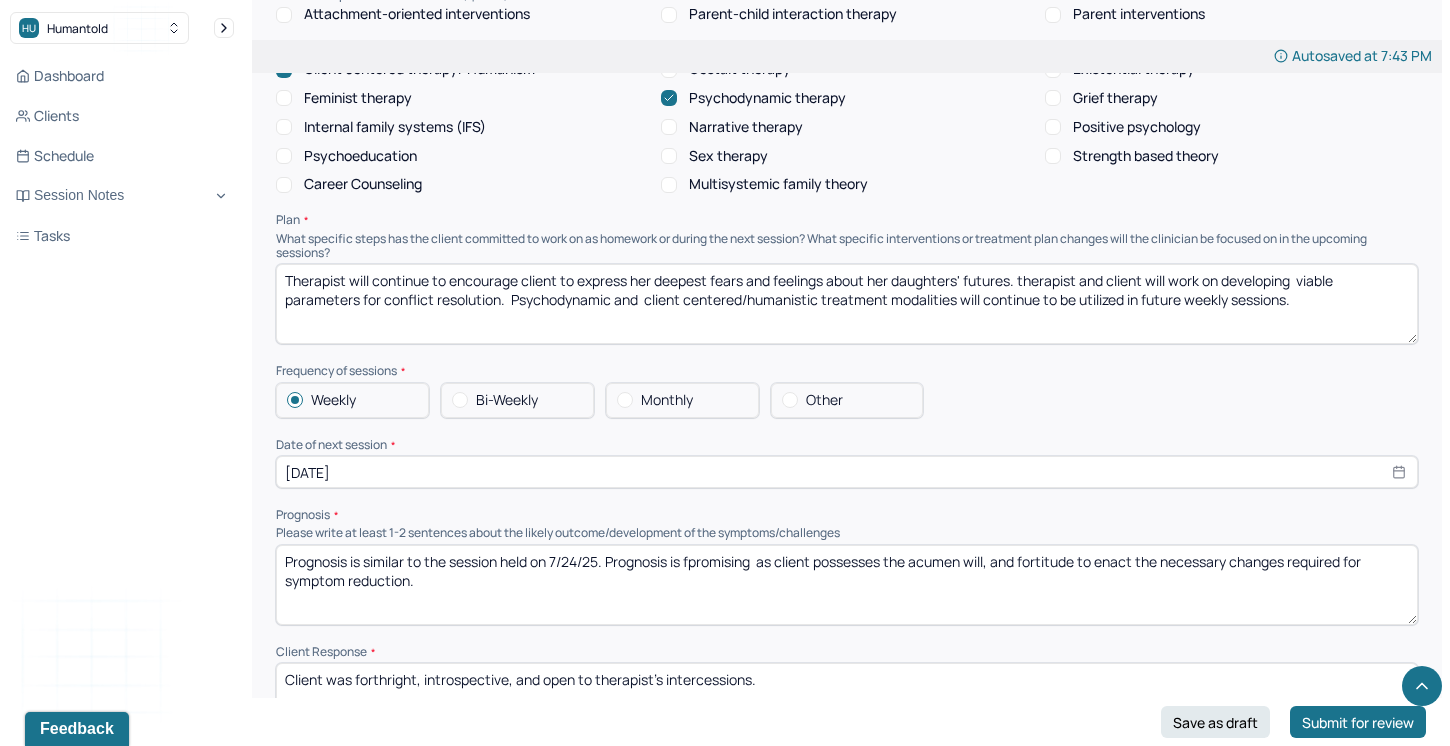 click on "Prognosis is similar to the session held on 7/24/25. Prognosis is fpromising  as client possesses the acumen will, and fortitude to enact the necessary changes required for symptom reduction." at bounding box center (847, 585) 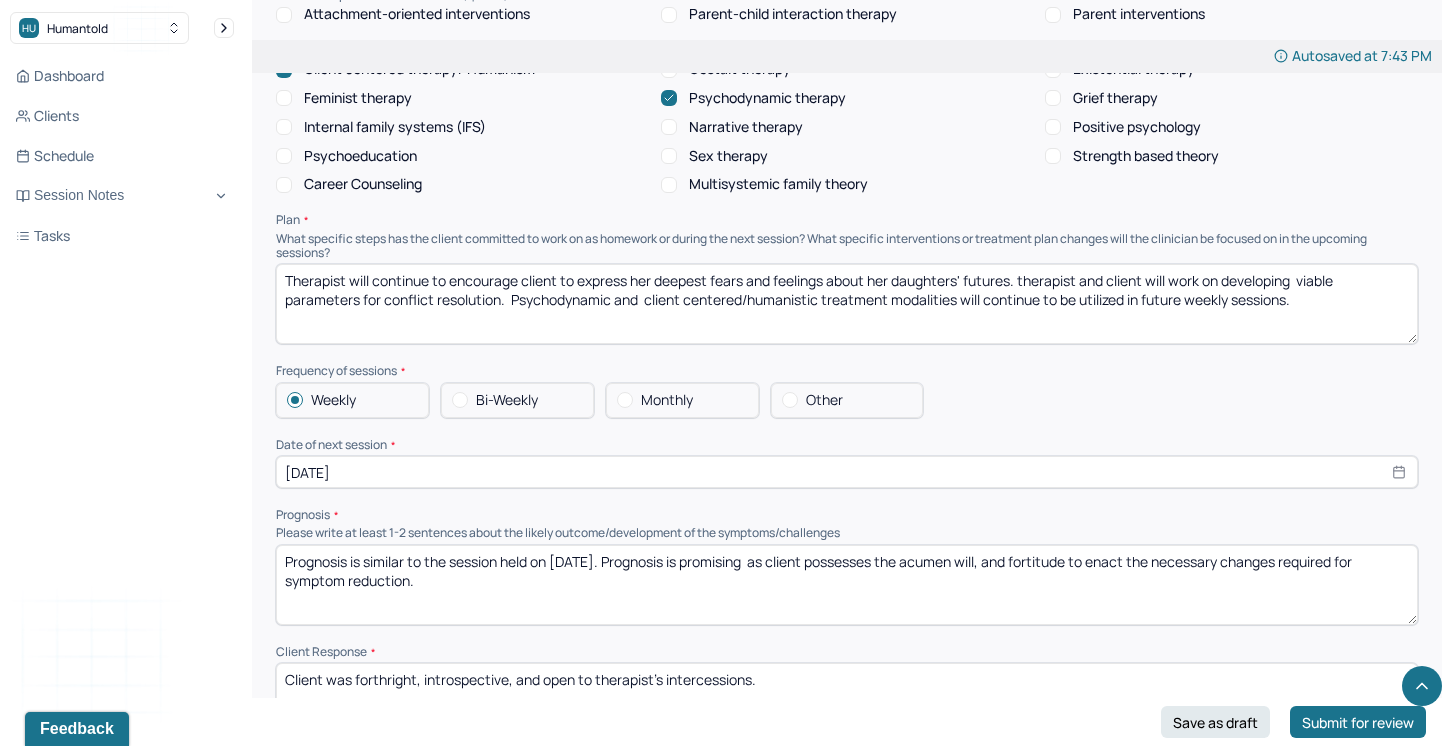 click on "Prognosis is similar to the session held on 7/24/25. Prognosis is promising  as client possesses the acumen will, and fortitude to enact the necessary changes required for symptom reduction." at bounding box center [847, 585] 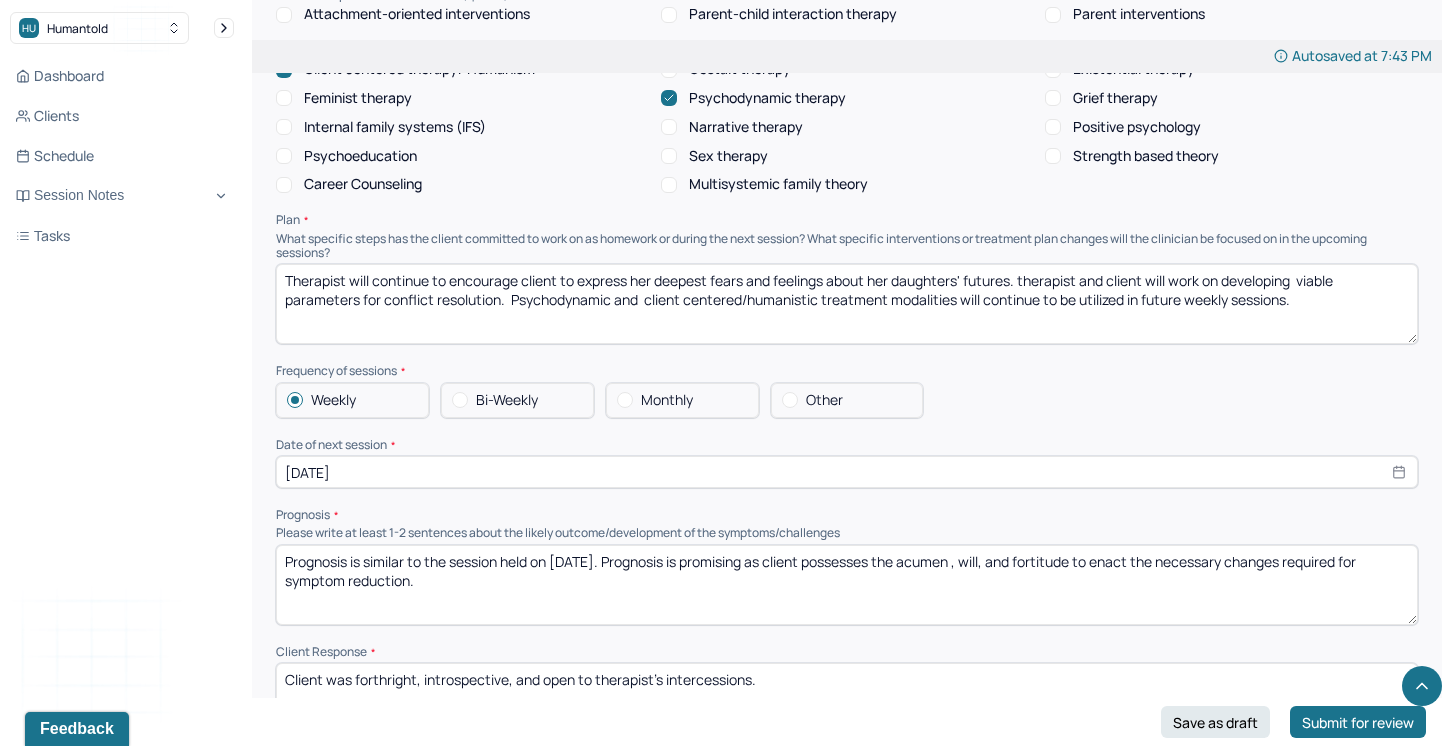 drag, startPoint x: 973, startPoint y: 557, endPoint x: 917, endPoint y: 559, distance: 56.0357 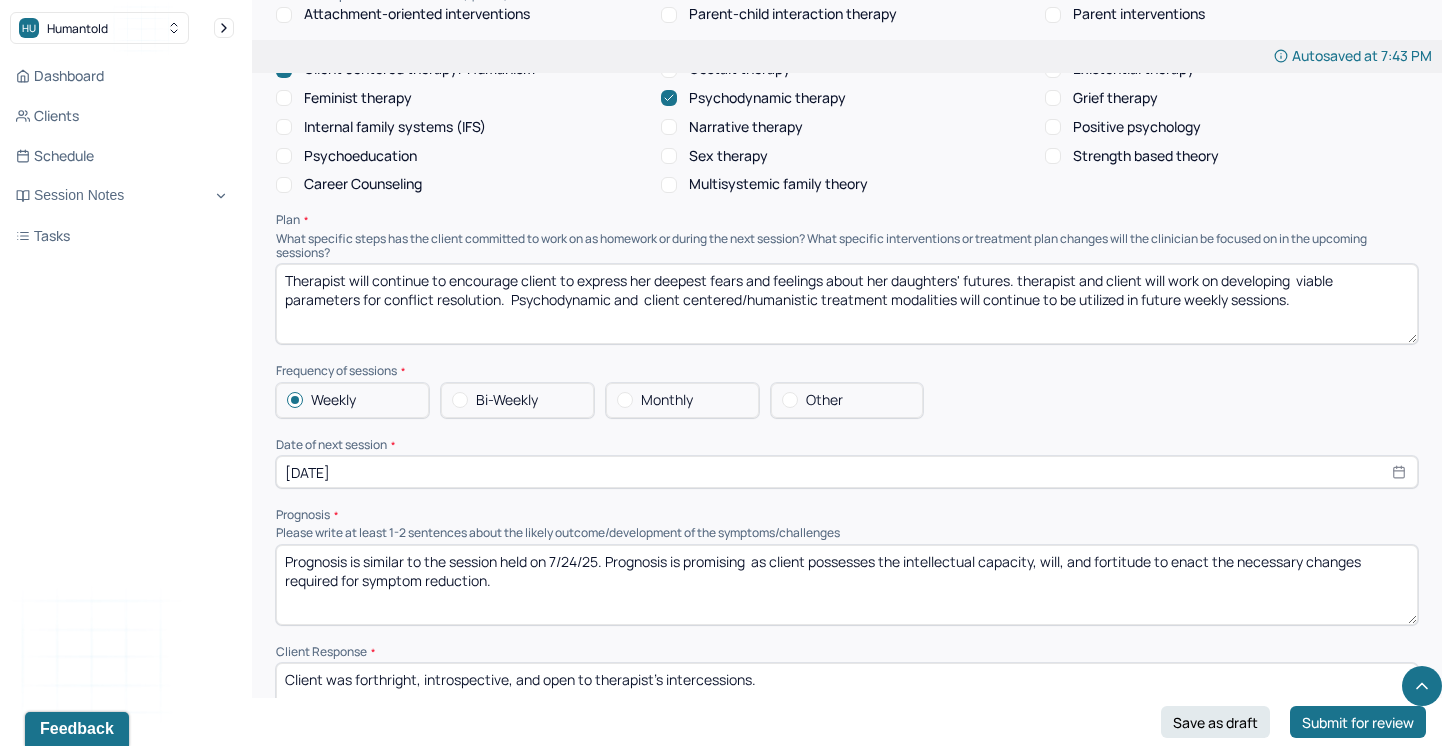 drag, startPoint x: 1076, startPoint y: 556, endPoint x: 1053, endPoint y: 557, distance: 23.021729 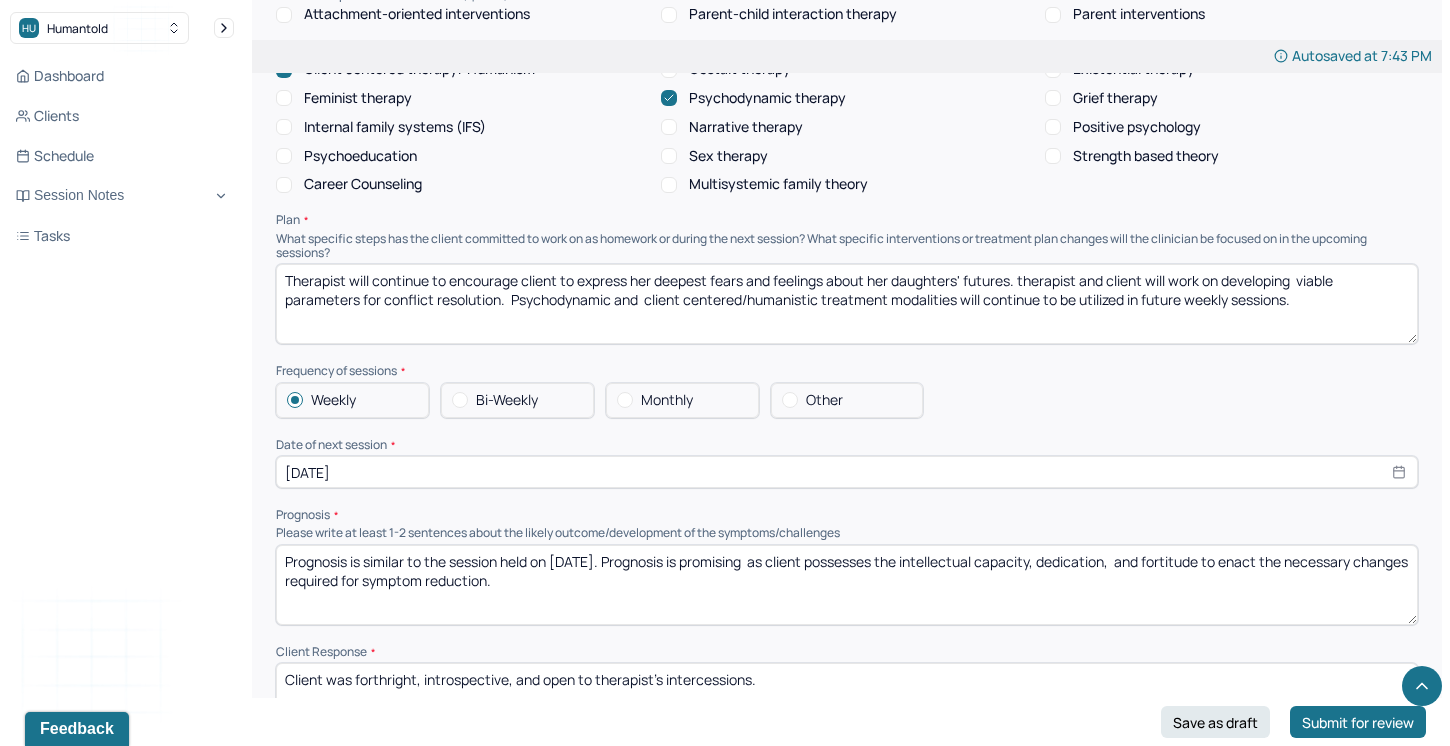 drag, startPoint x: 1214, startPoint y: 556, endPoint x: 1161, endPoint y: 555, distance: 53.009434 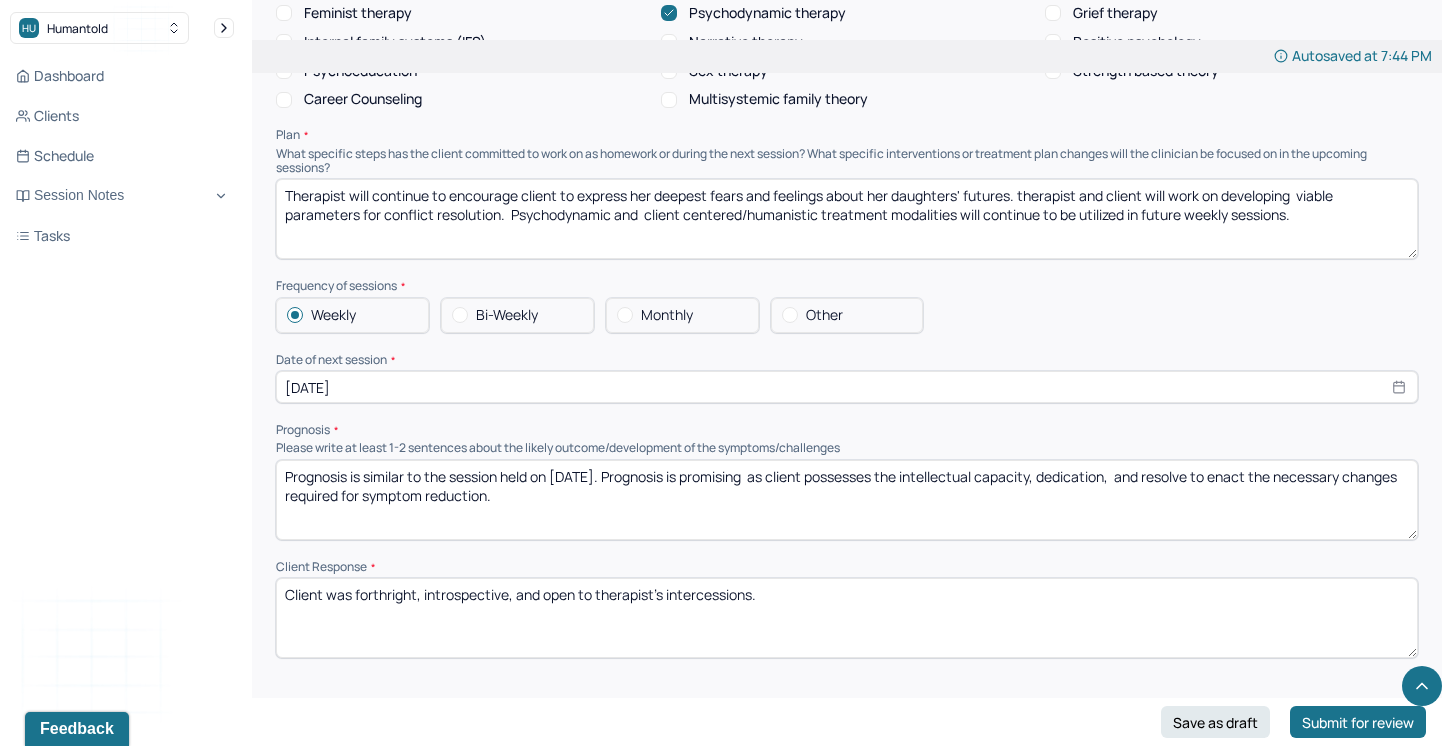 scroll, scrollTop: 2055, scrollLeft: 0, axis: vertical 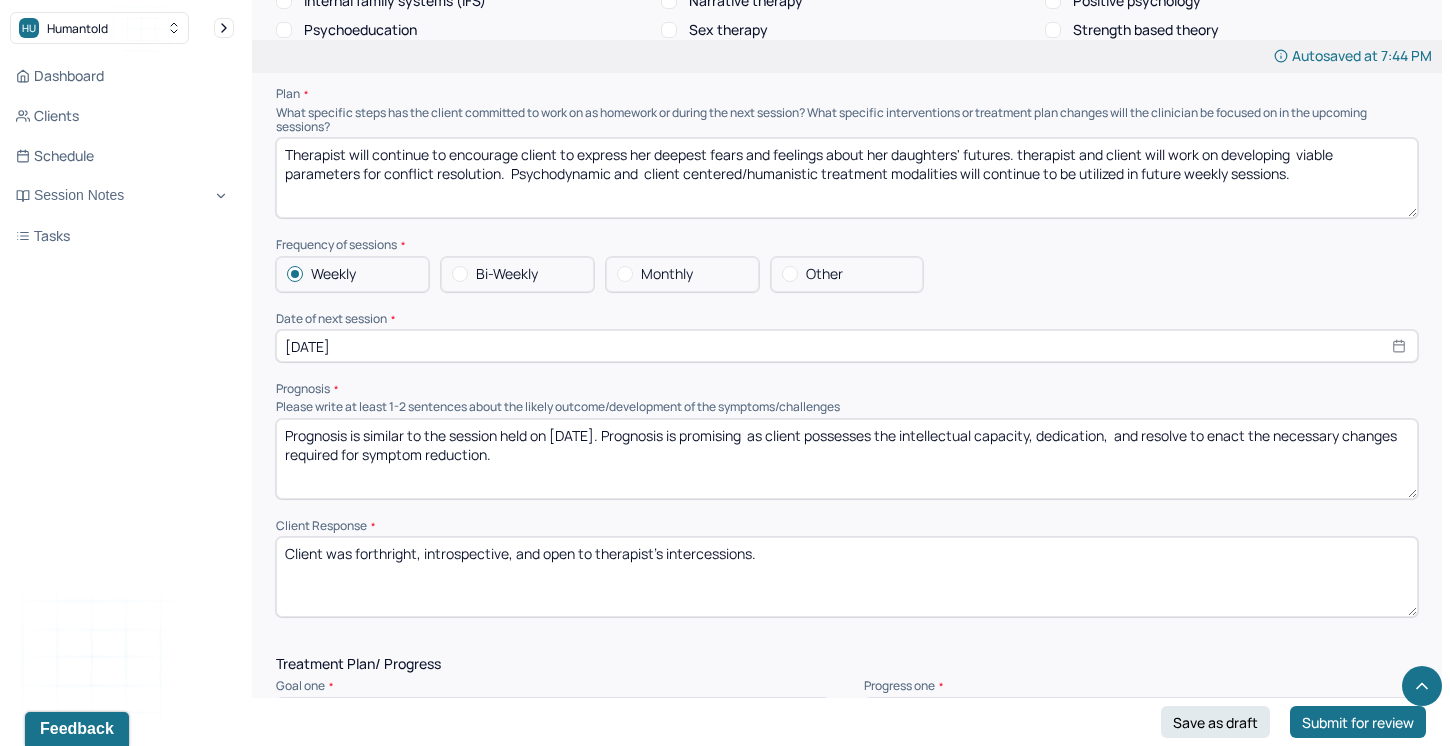 type on "Prognosis is similar to the session held on 7/24/25. Prognosis is promising  as client possesses the intellectual capacity, dedication,  and resolve to enact the necessary changes required for symptom reduction." 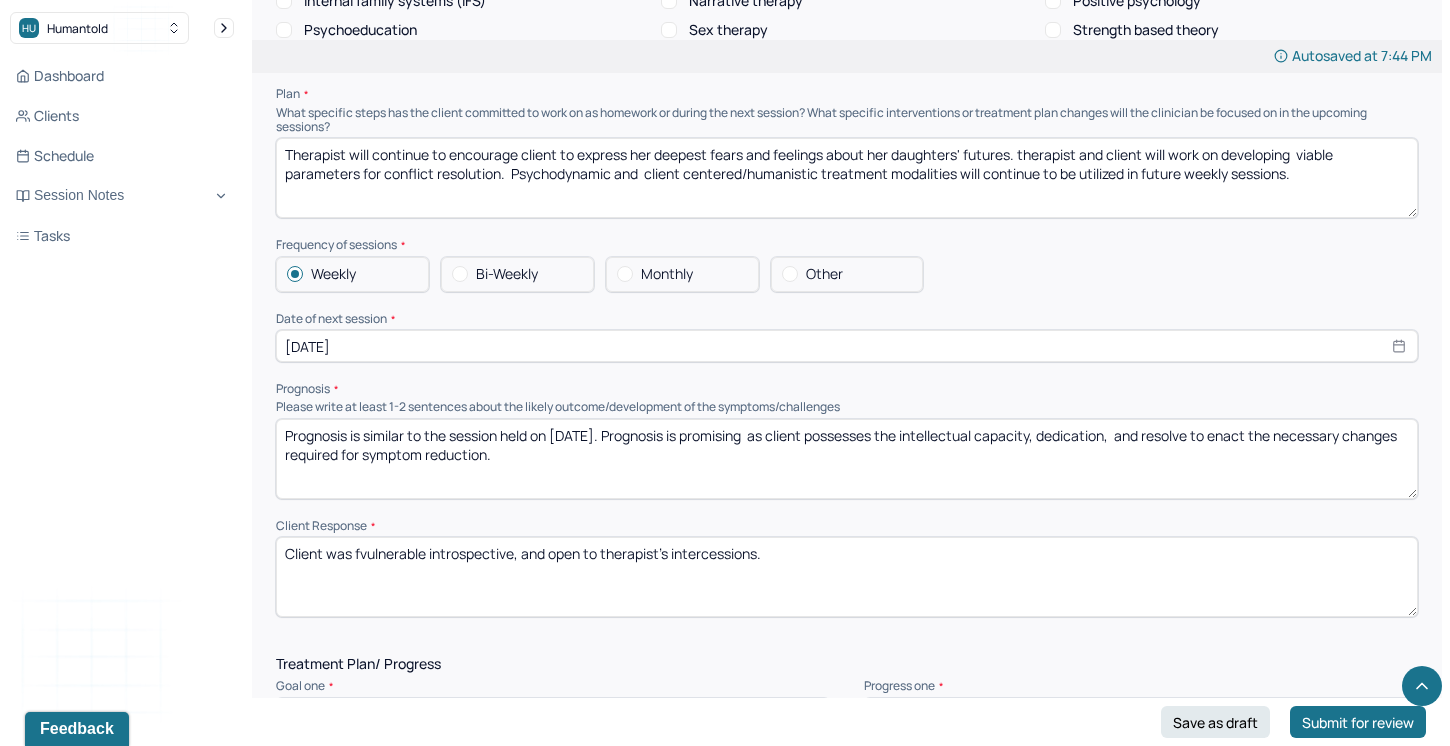 click on "Client was fvulnerable introspective, and open to therapist's intercessions." at bounding box center [847, 577] 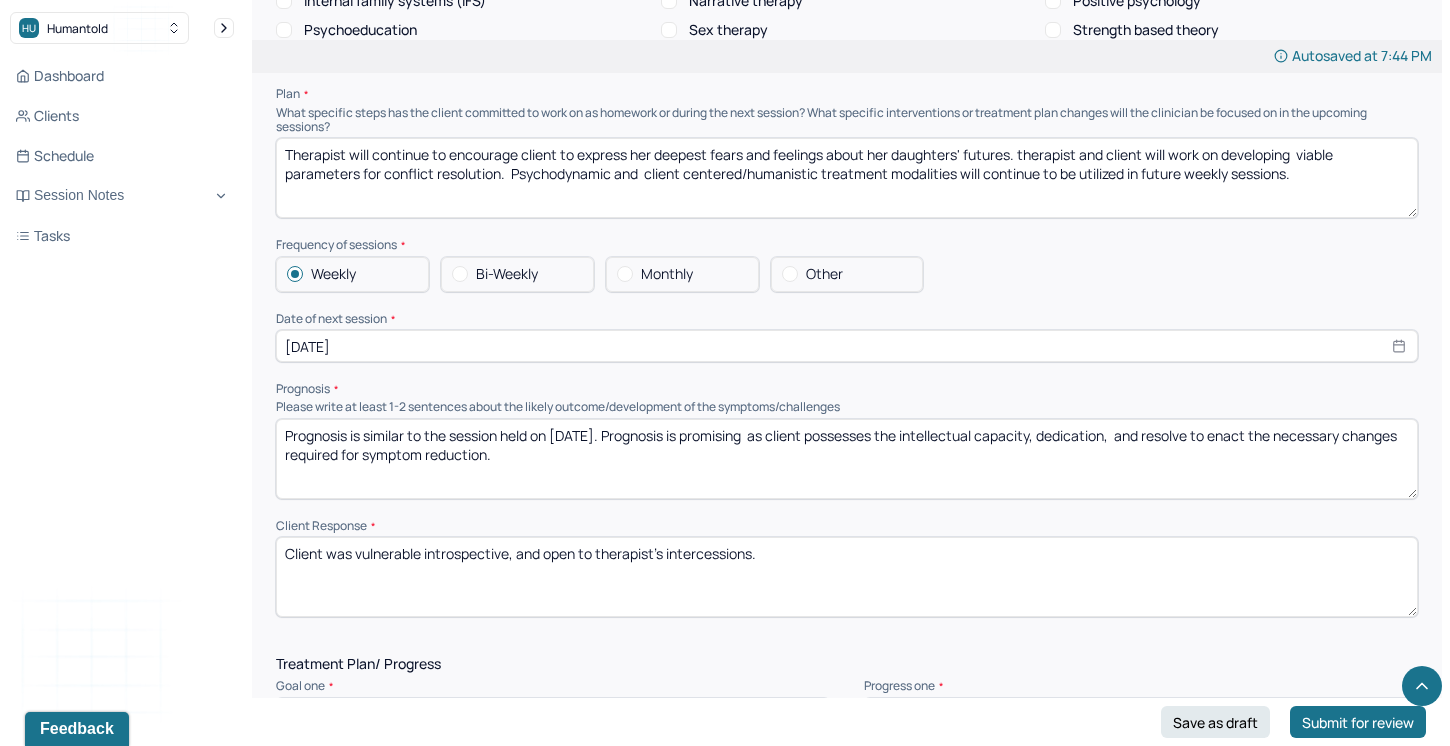click on "Client was vulnerable introspective, and open to therapist's intercessions." at bounding box center (847, 577) 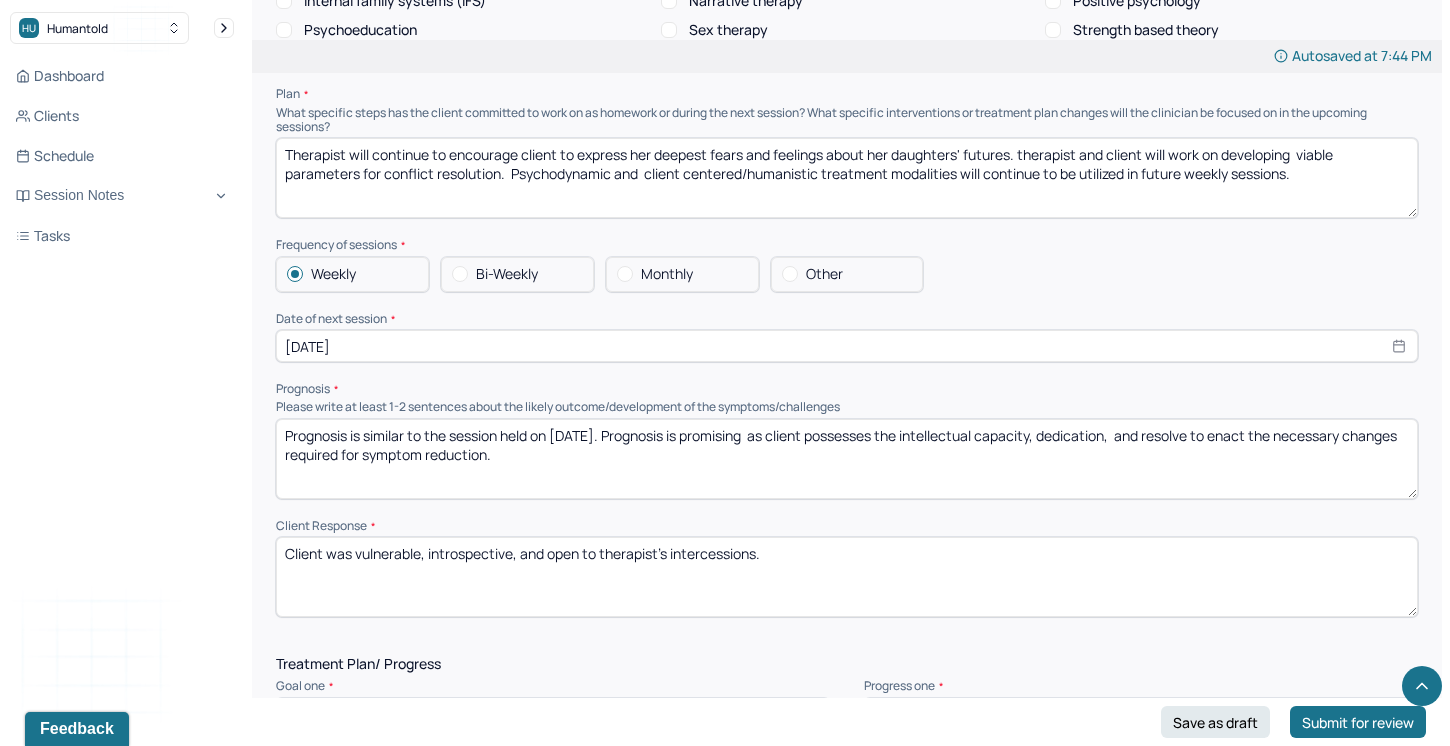 drag, startPoint x: 518, startPoint y: 548, endPoint x: 430, endPoint y: 547, distance: 88.005684 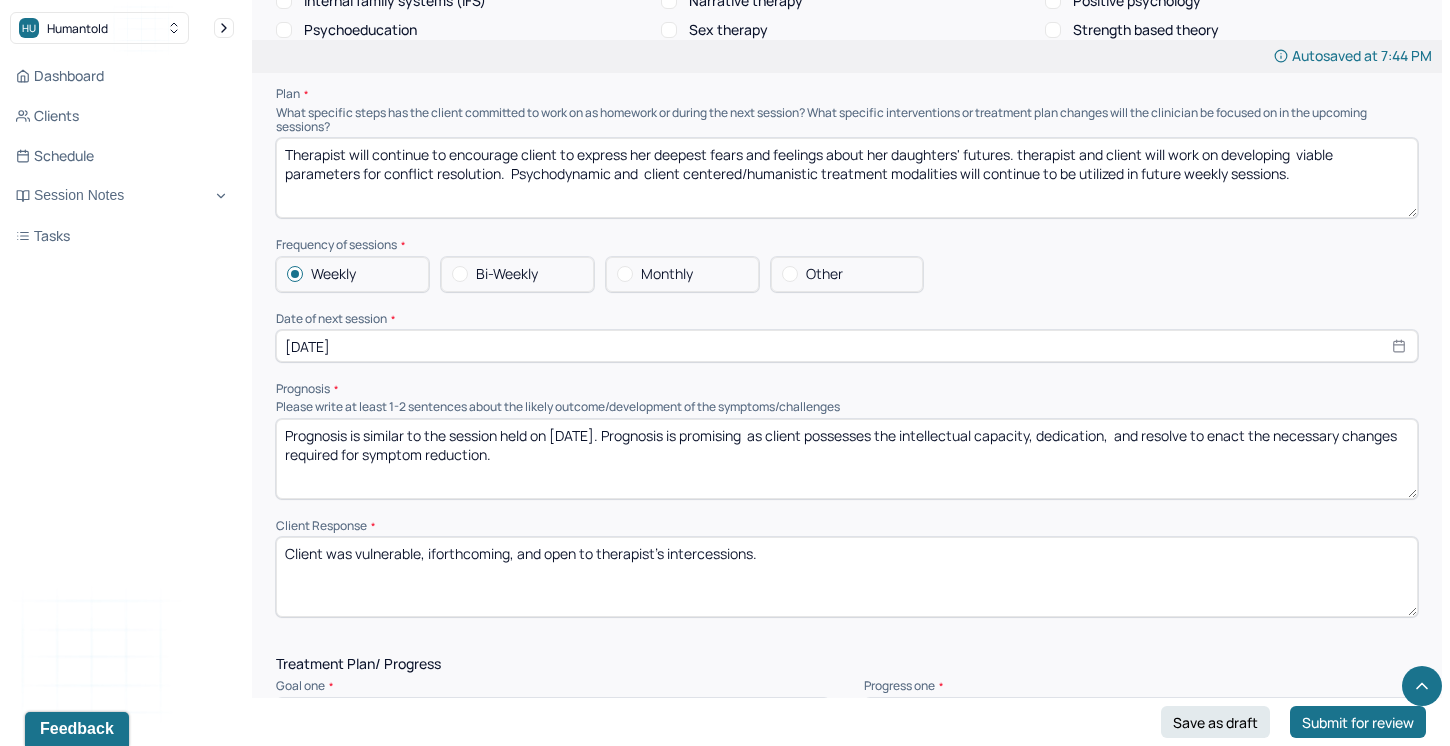click on "Client was vulnerable, iforthcoming, and open to therapist's intercessions." at bounding box center (847, 577) 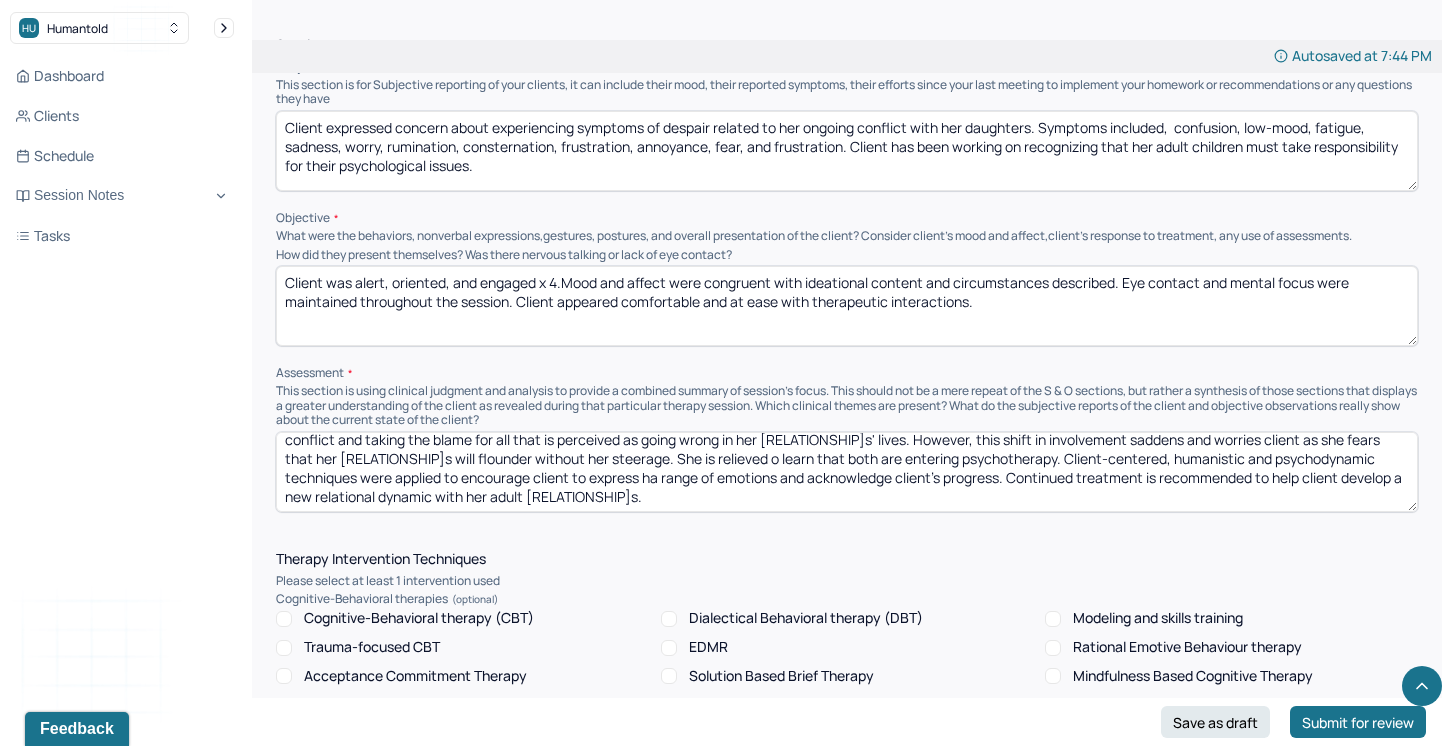 scroll, scrollTop: 1214, scrollLeft: 0, axis: vertical 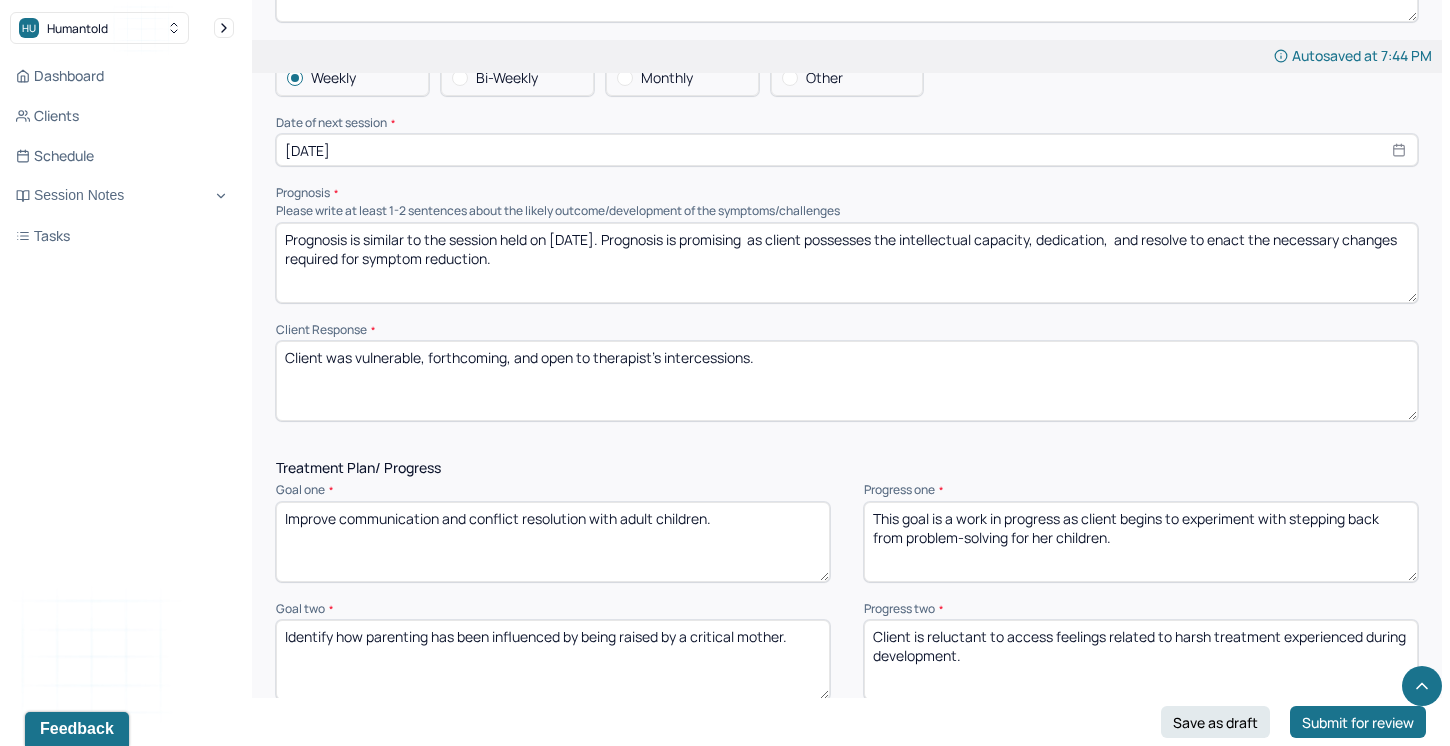 drag, startPoint x: 575, startPoint y: 348, endPoint x: 542, endPoint y: 351, distance: 33.13608 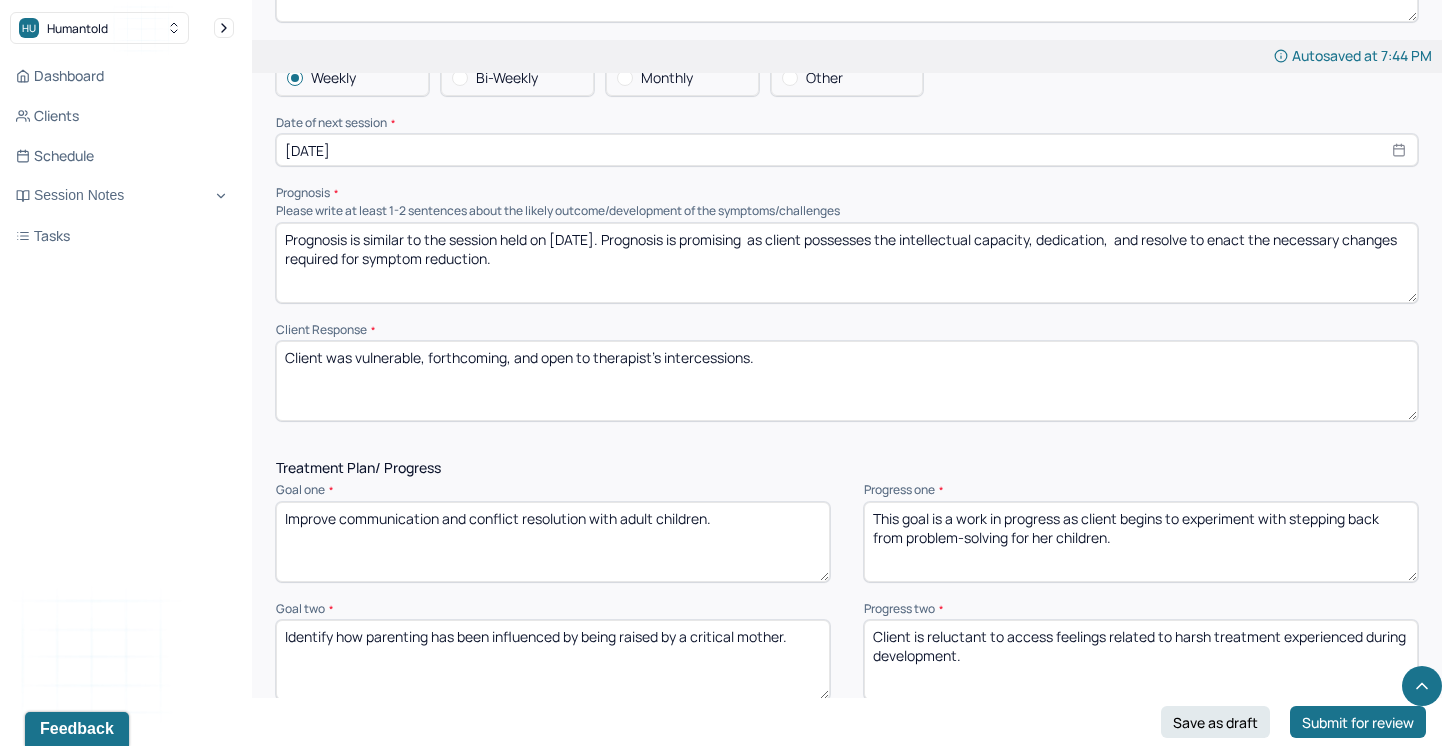 click on "Client was vulnerable, forthcoming, and open to therapist's intercessions." at bounding box center [847, 381] 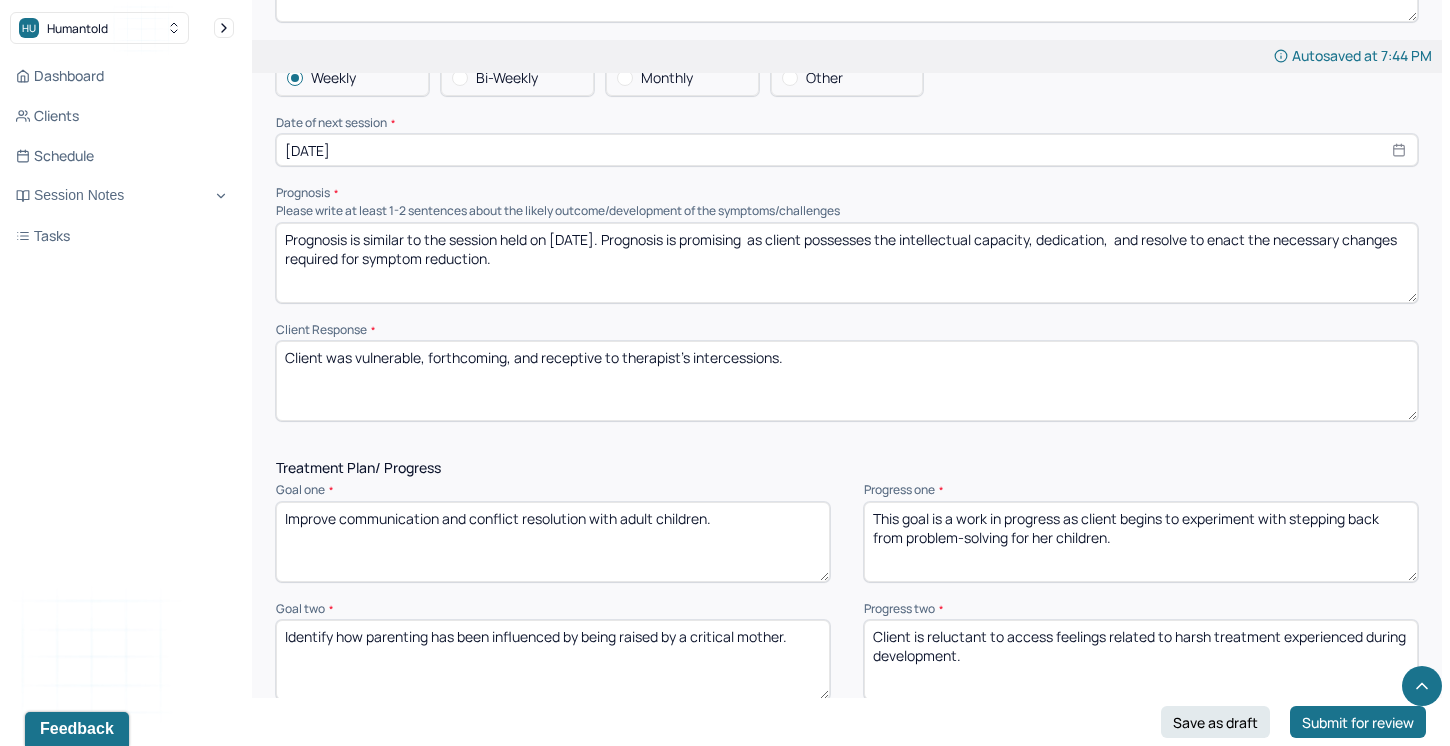 drag, startPoint x: 778, startPoint y: 352, endPoint x: 694, endPoint y: 349, distance: 84.05355 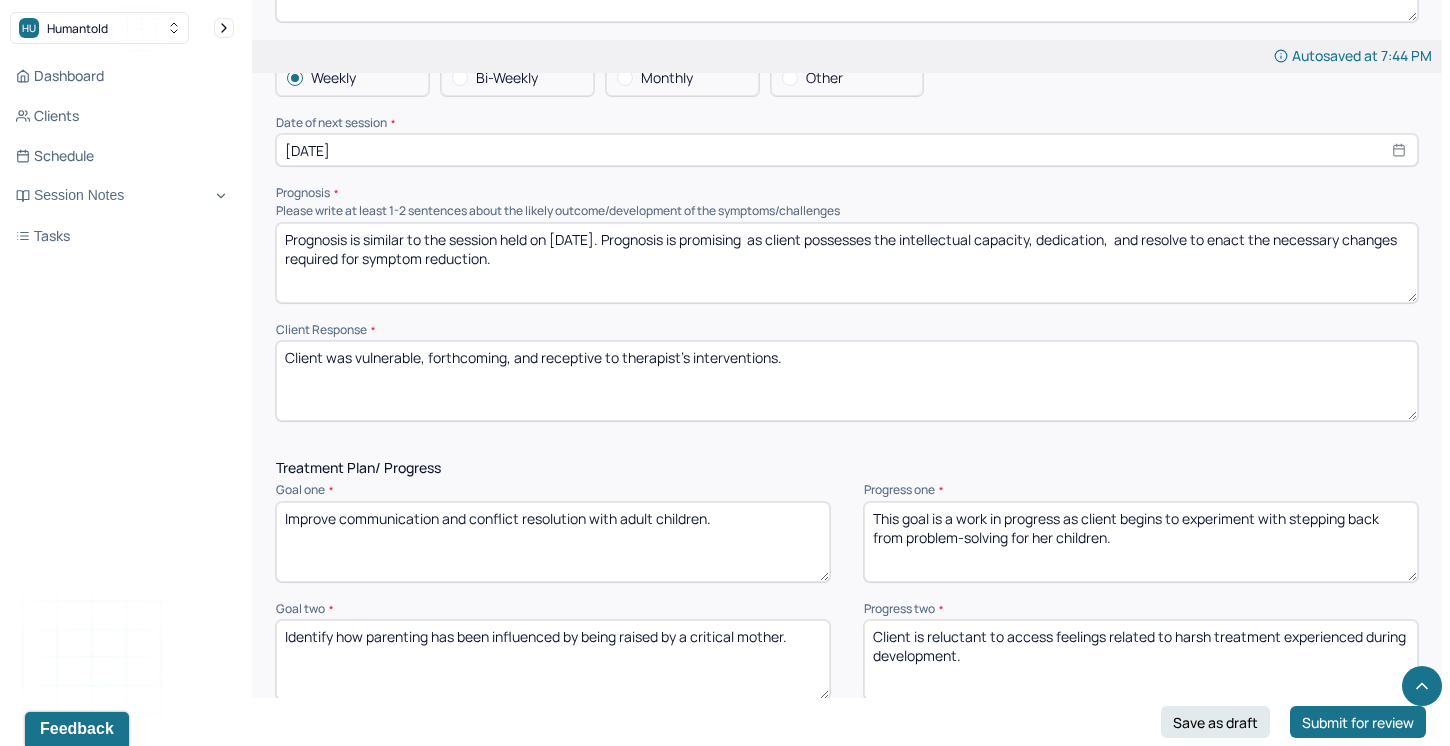 scroll, scrollTop: 2289, scrollLeft: 0, axis: vertical 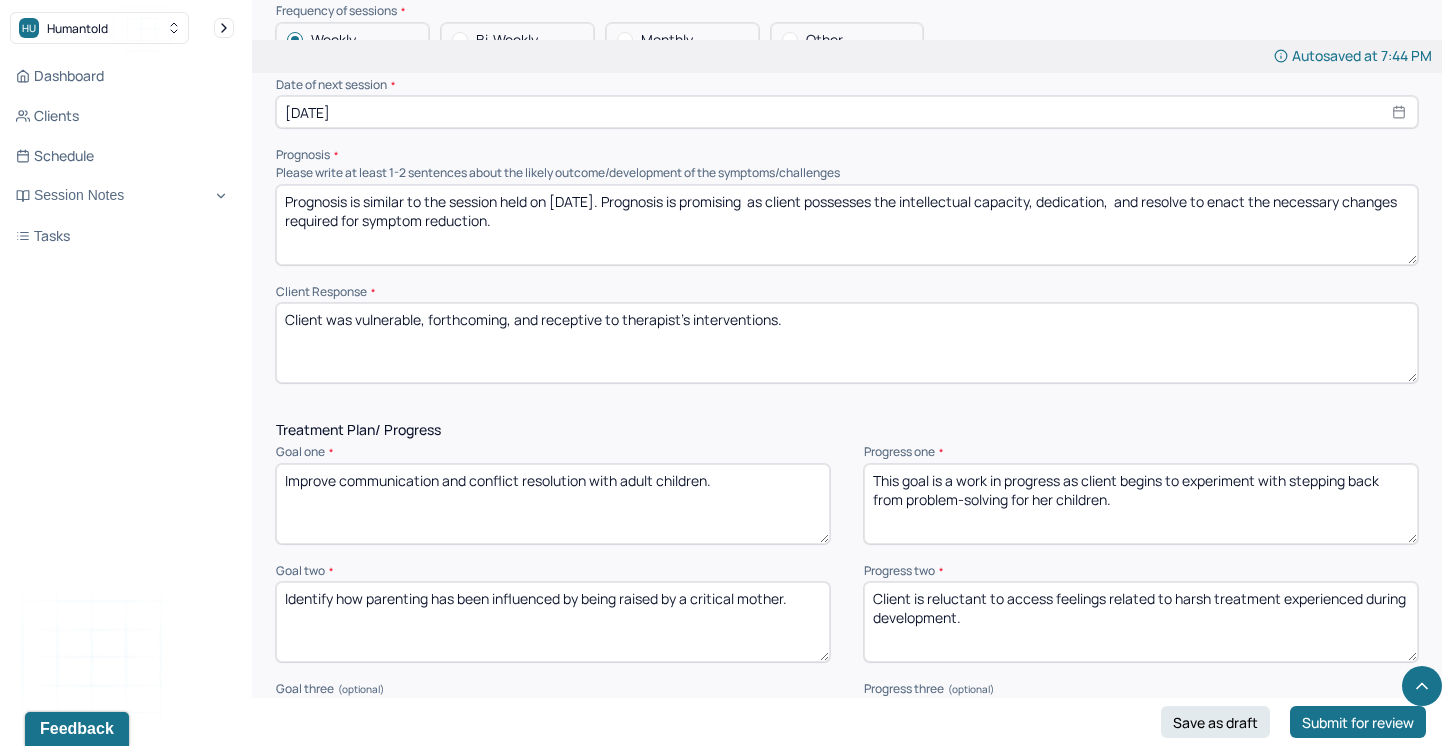 type on "Client was vulnerable, forthcoming, and receptive to therapist's iinterventions." 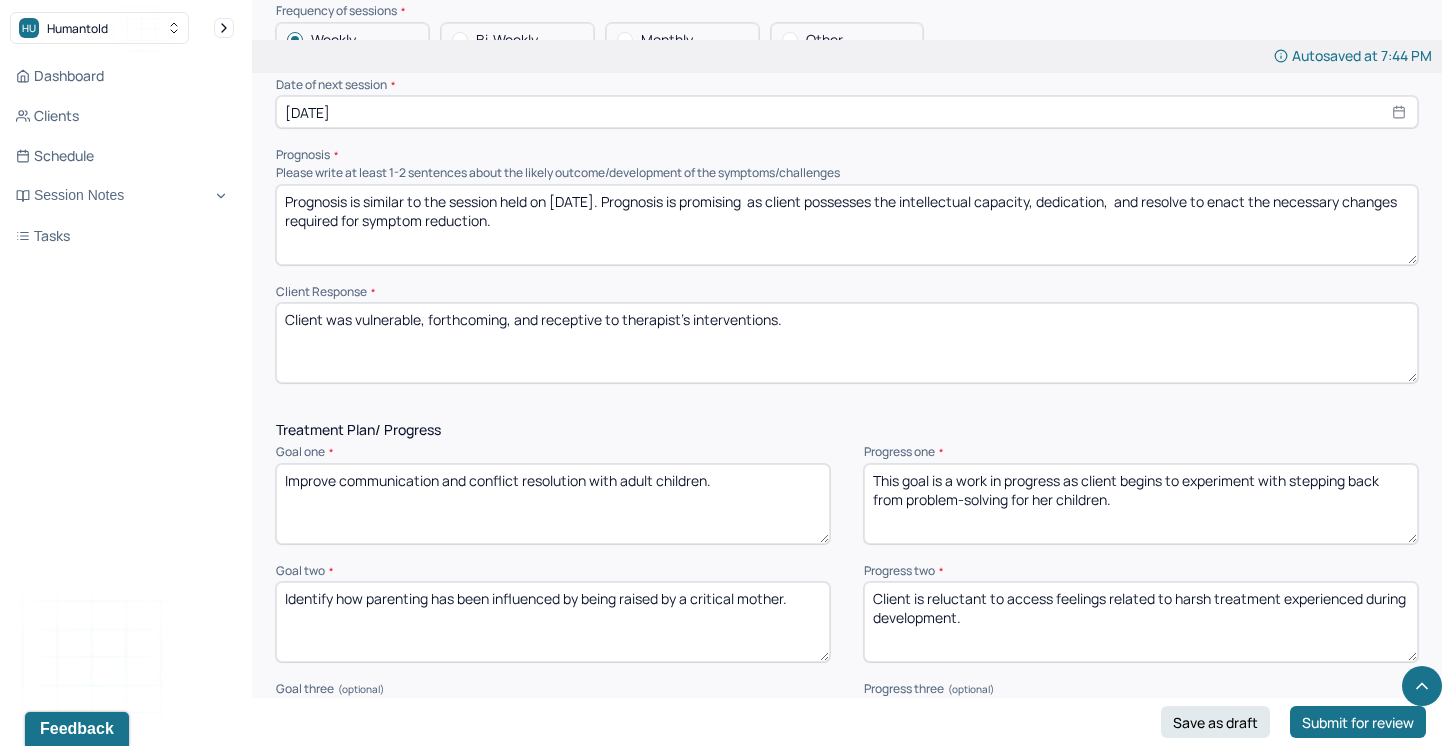 drag, startPoint x: 1123, startPoint y: 475, endPoint x: 1156, endPoint y: 487, distance: 35.1141 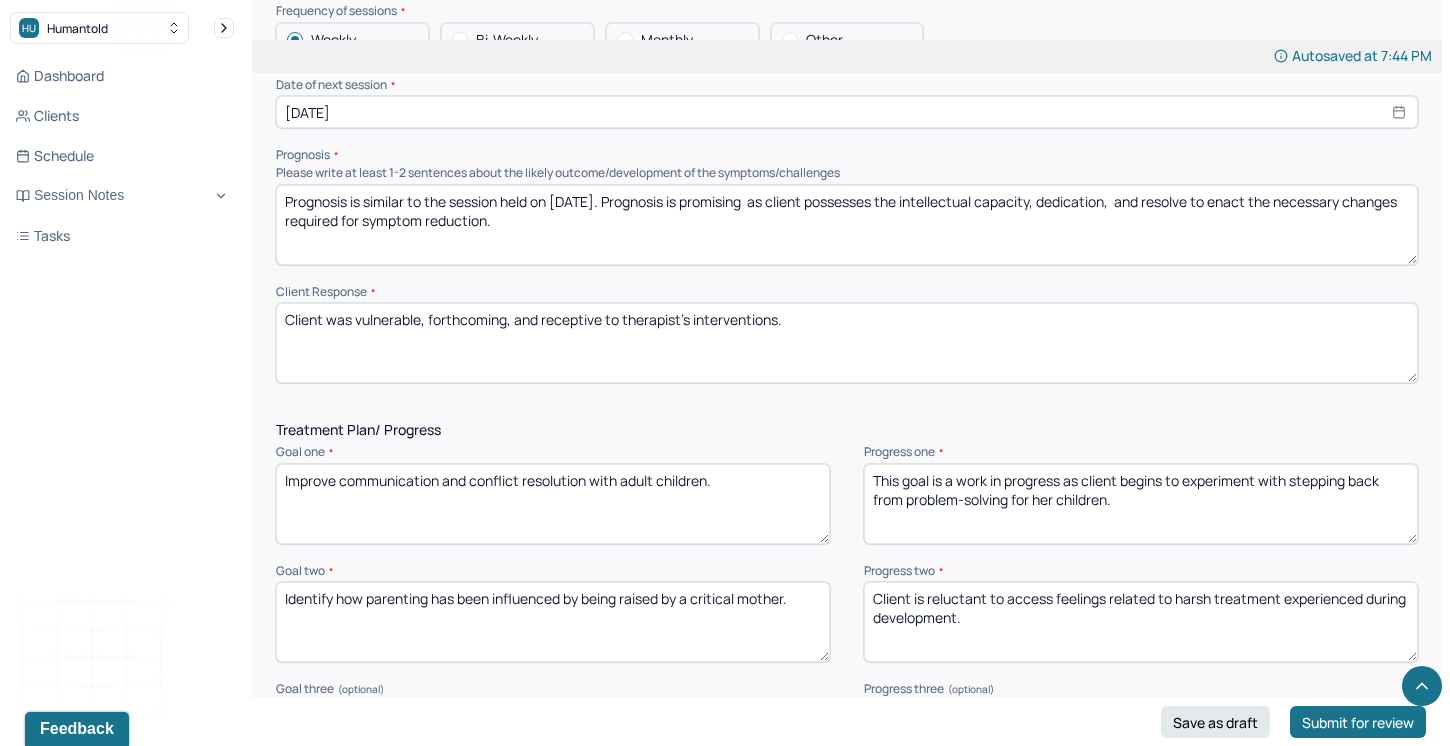 click on "This goal is a work in progress as client begins to experiment with stepping back from problem-solving for her children." at bounding box center (1141, 504) 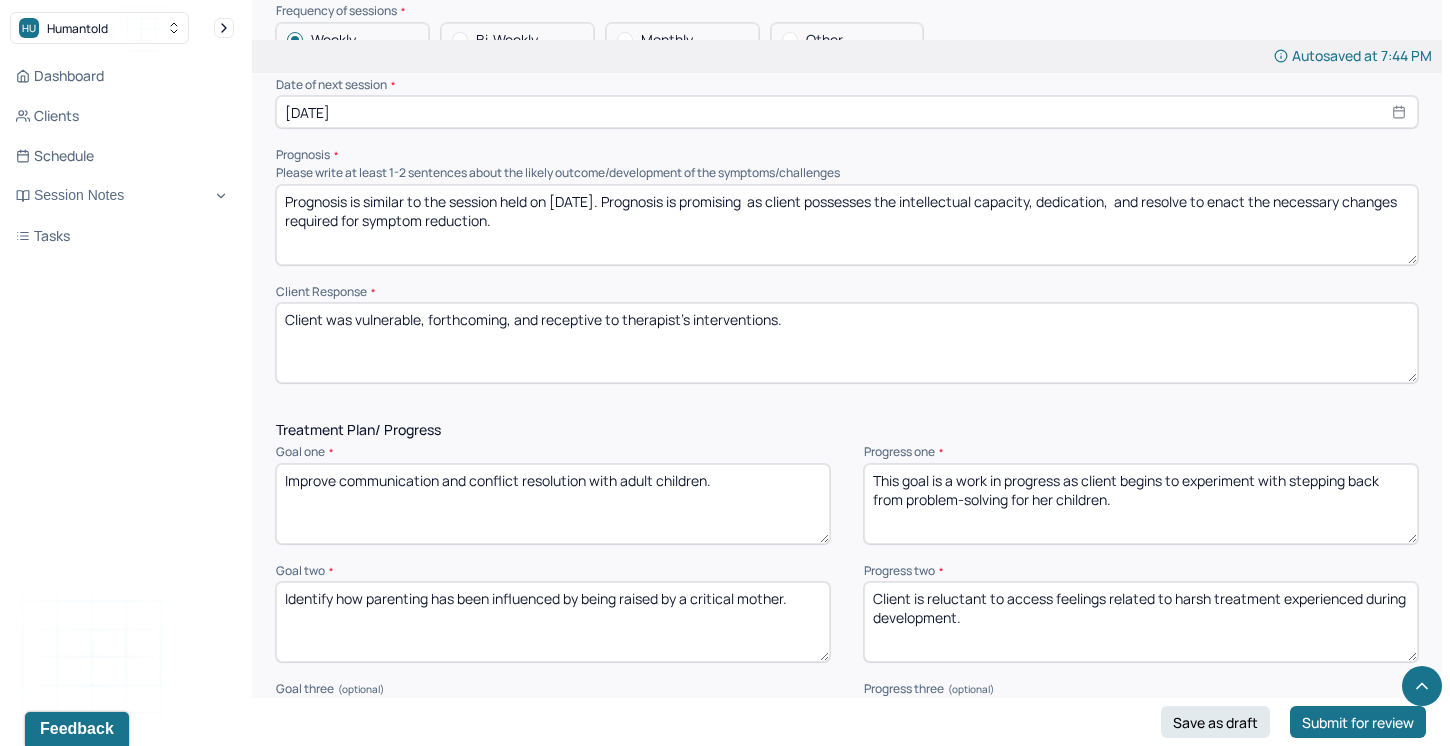 drag, startPoint x: 1124, startPoint y: 473, endPoint x: 1142, endPoint y: 493, distance: 26.907248 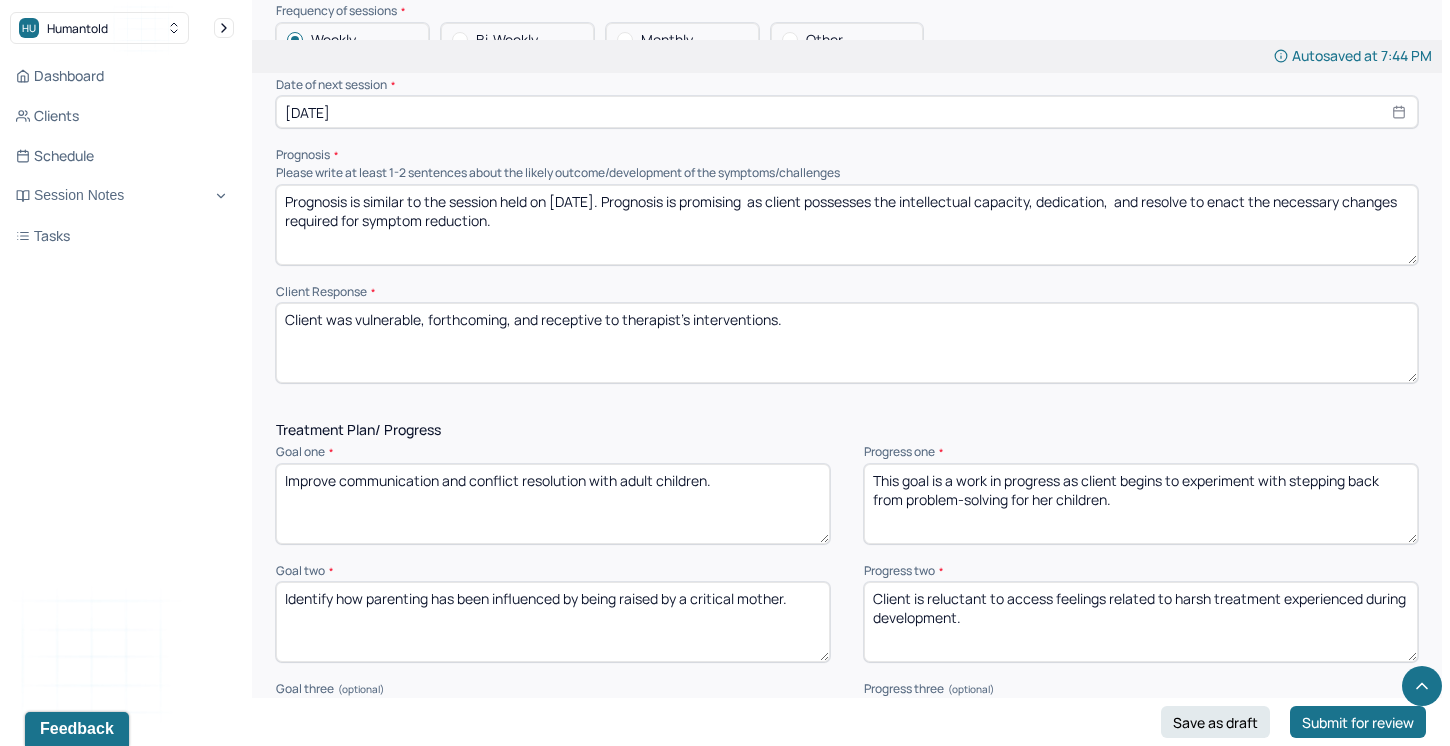click on "This goal is a work in progress as client begins to experiment with stepping back from problem-solving for her children." at bounding box center (1141, 504) 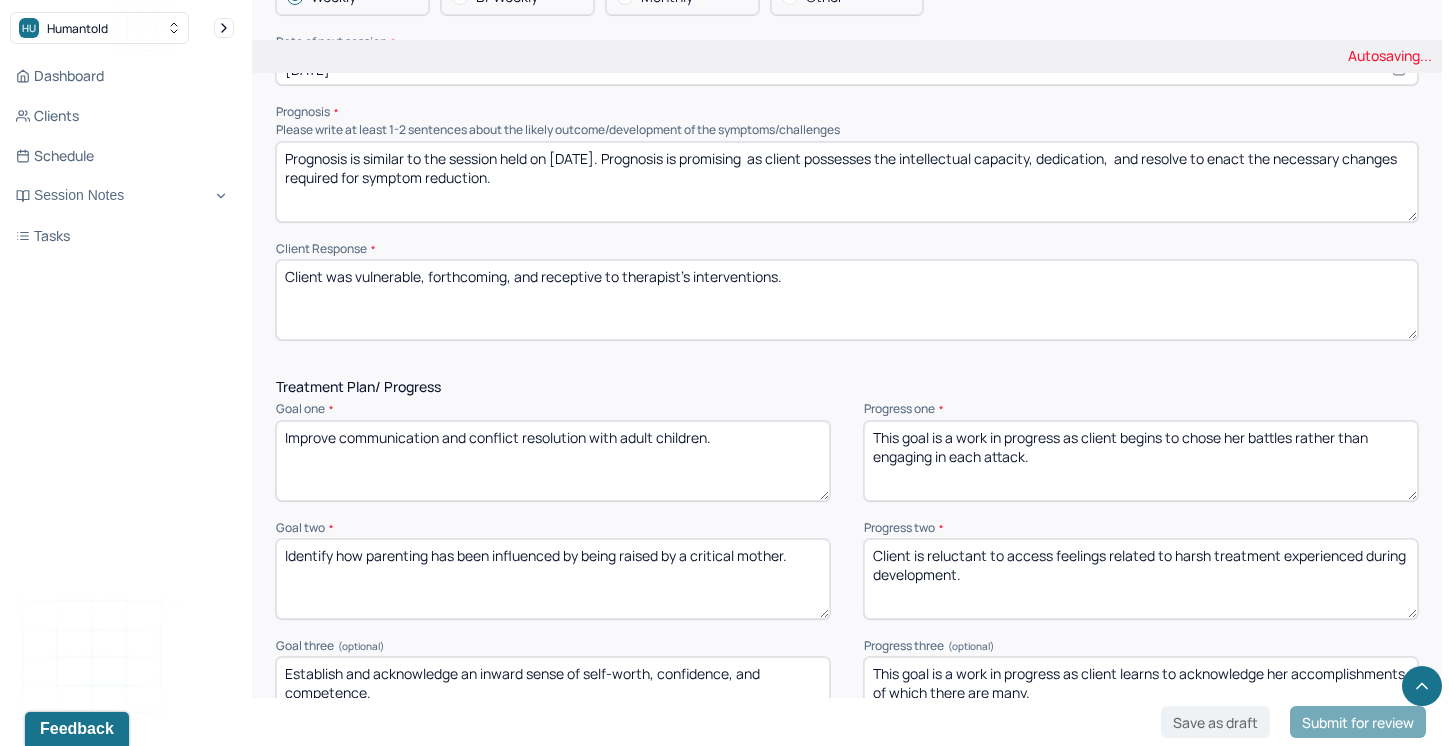 scroll, scrollTop: 2343, scrollLeft: 0, axis: vertical 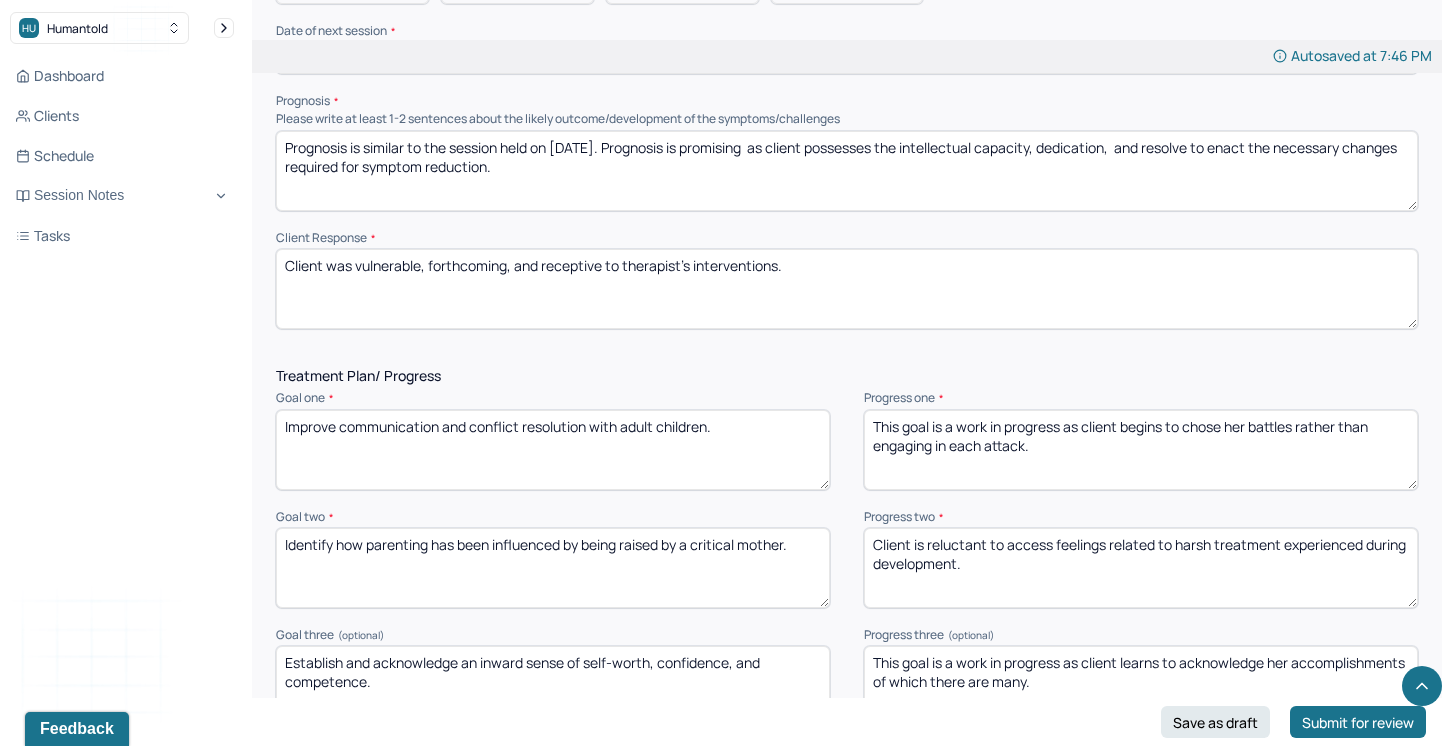 type on "This goal is a work in progress as client begins to chose her battles rather than engaging in each attack." 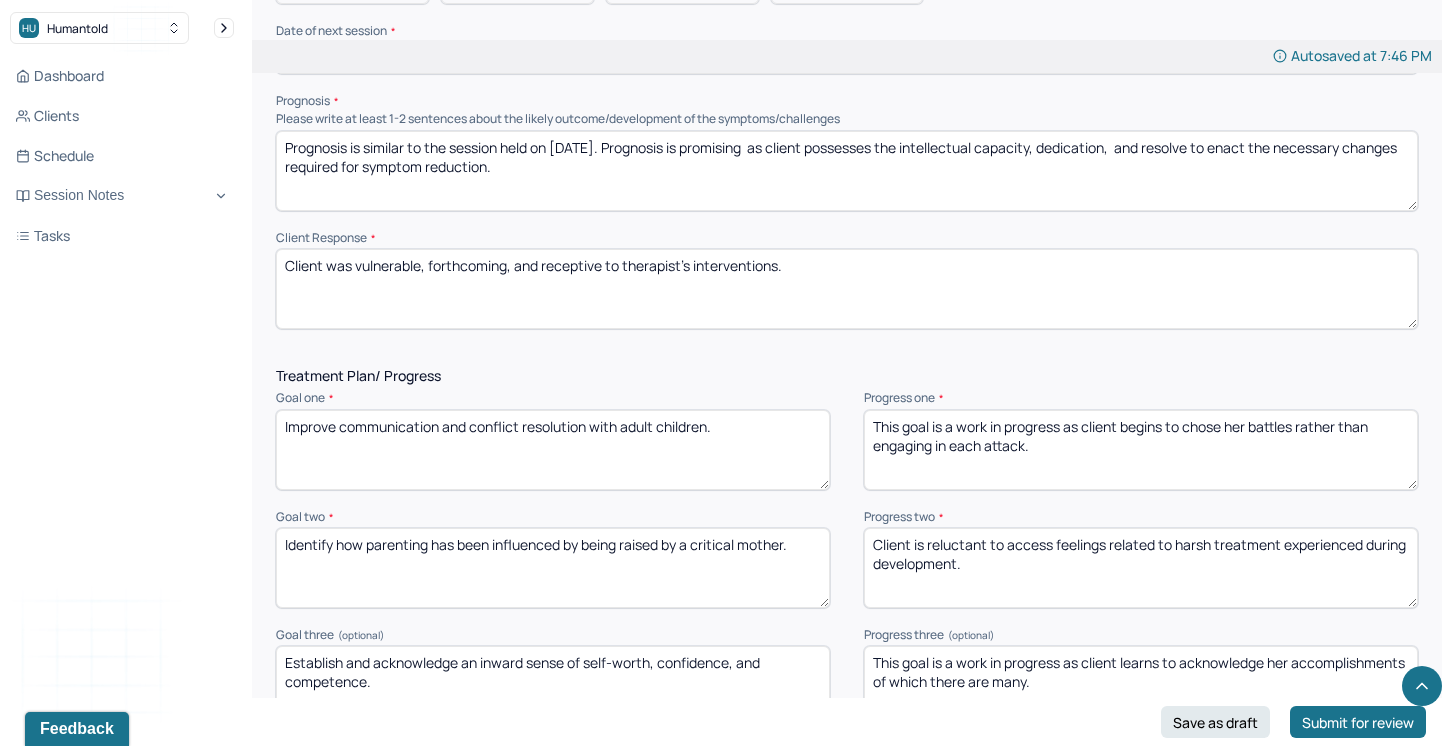 drag, startPoint x: 929, startPoint y: 540, endPoint x: 975, endPoint y: 553, distance: 47.801674 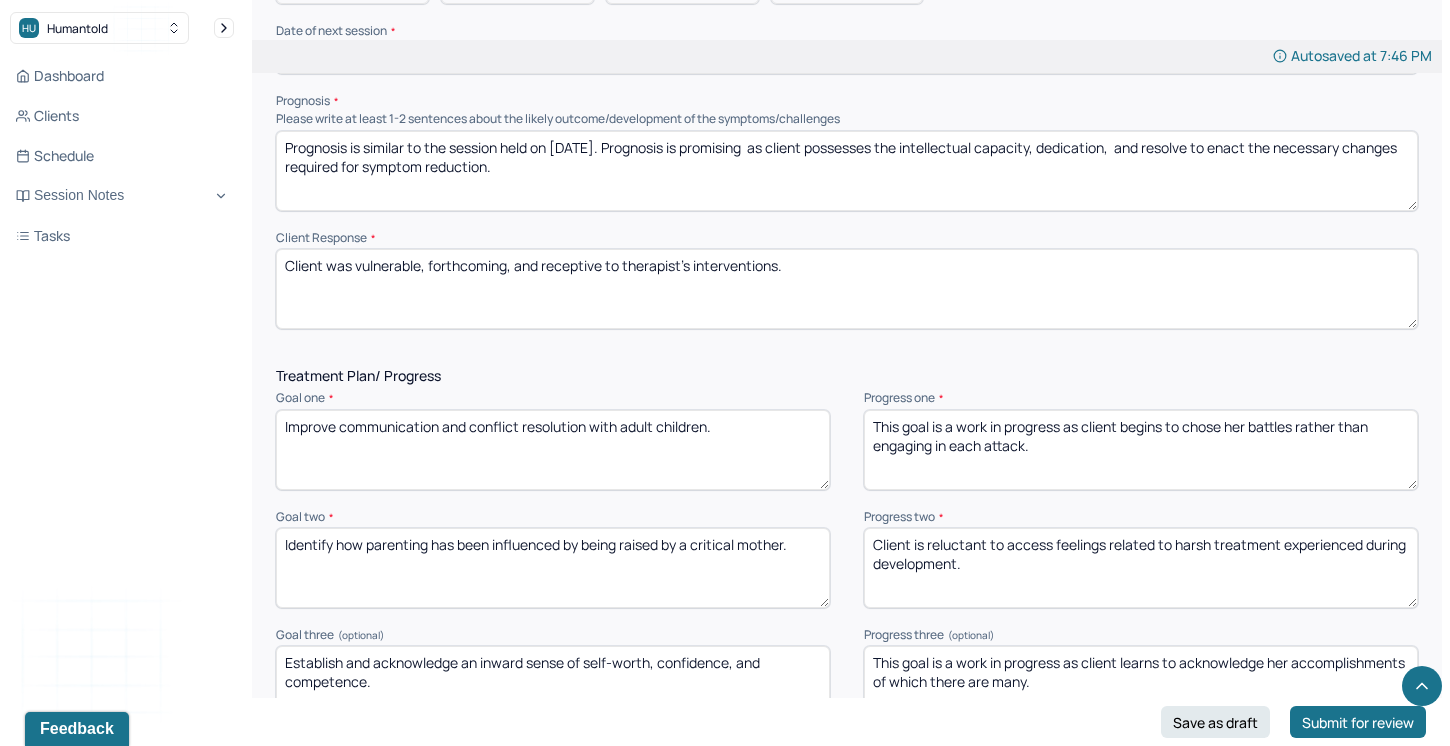 click on "Client is reluctant to access feelings related to harsh treatment experienced during development." at bounding box center (1141, 568) 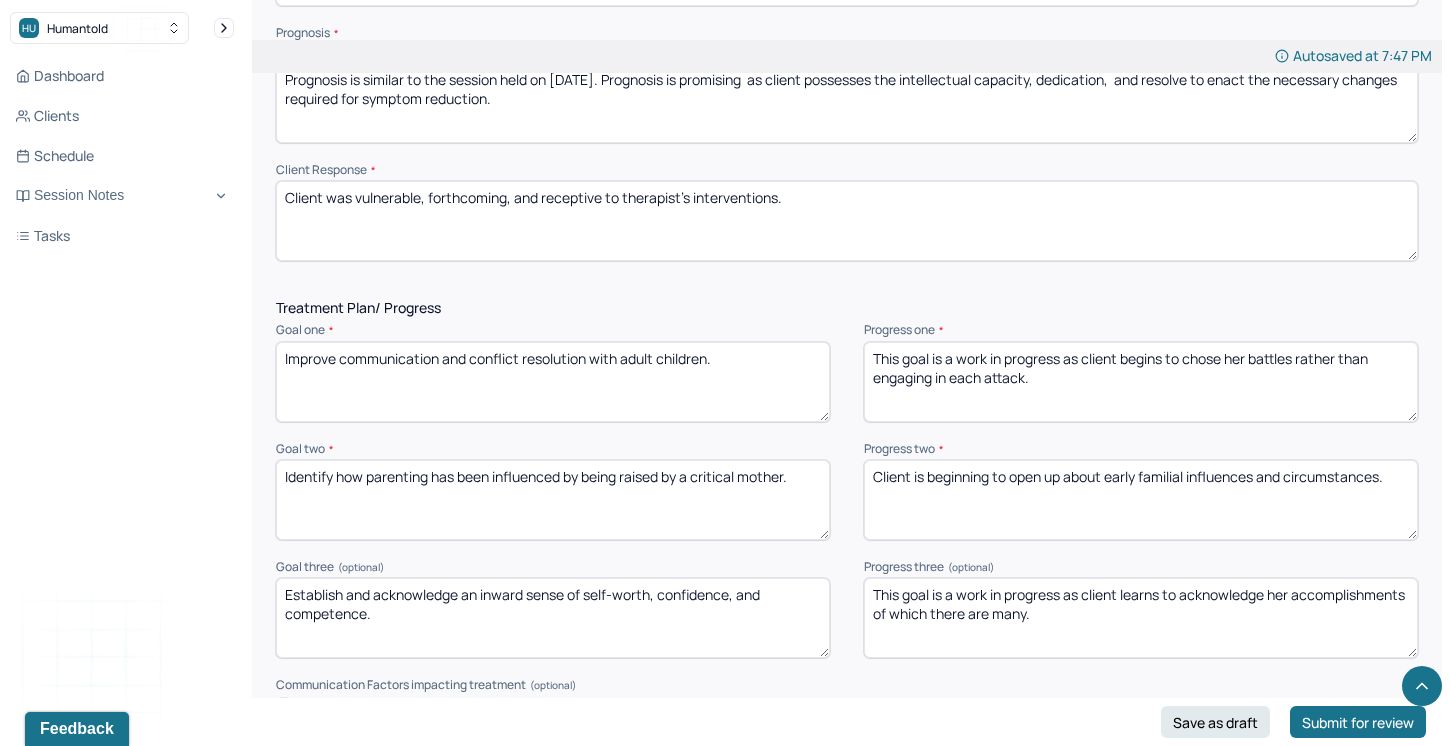 scroll, scrollTop: 2419, scrollLeft: 0, axis: vertical 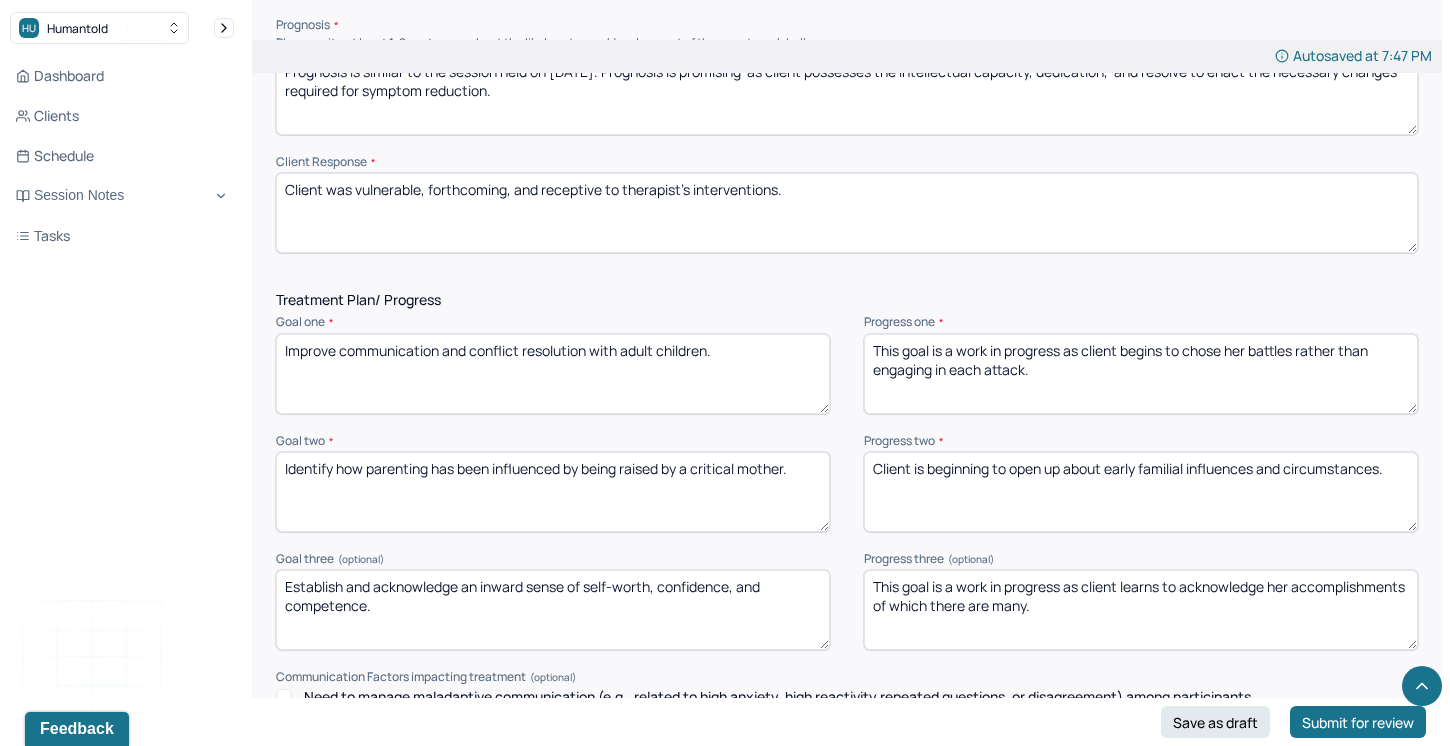type on "Client is beginning to open up about early familial influences and circumstances." 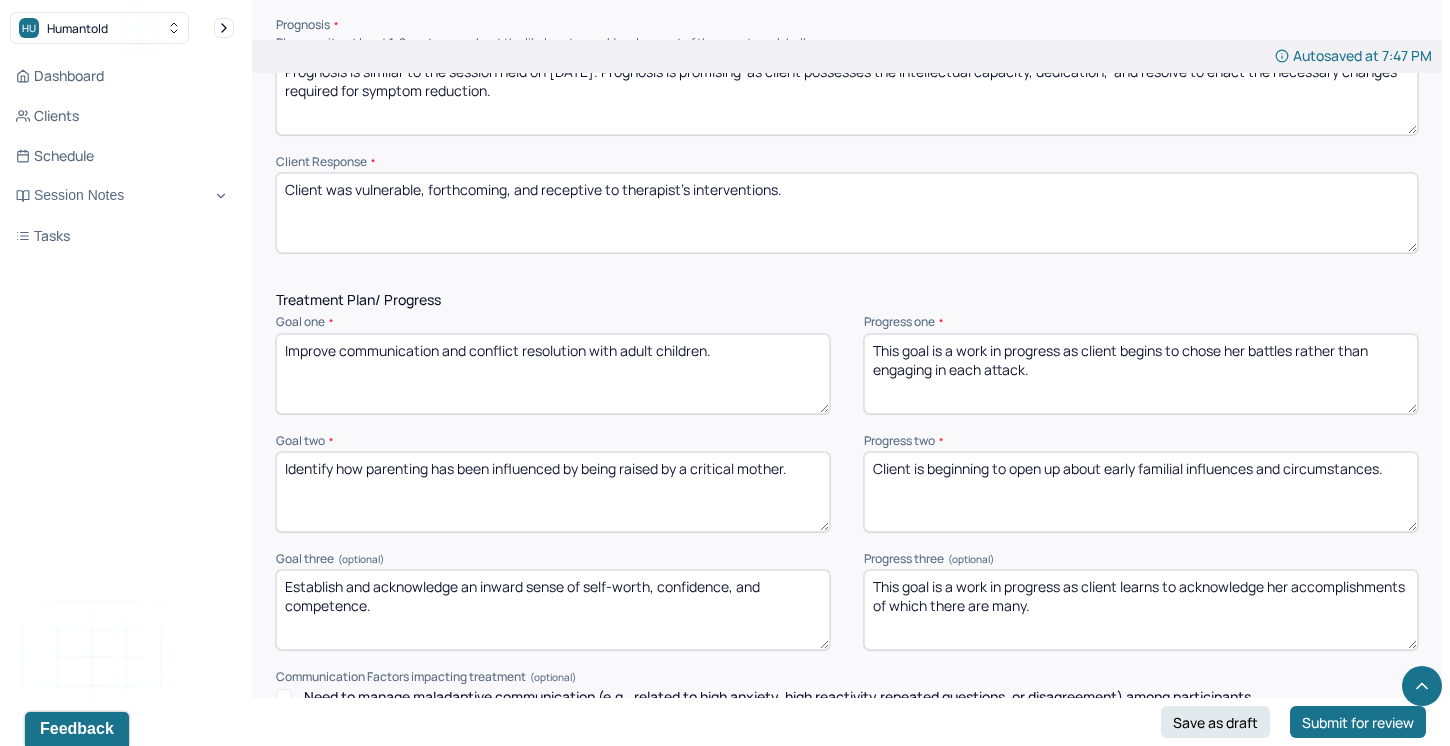 drag, startPoint x: 1123, startPoint y: 582, endPoint x: 1158, endPoint y: 589, distance: 35.69314 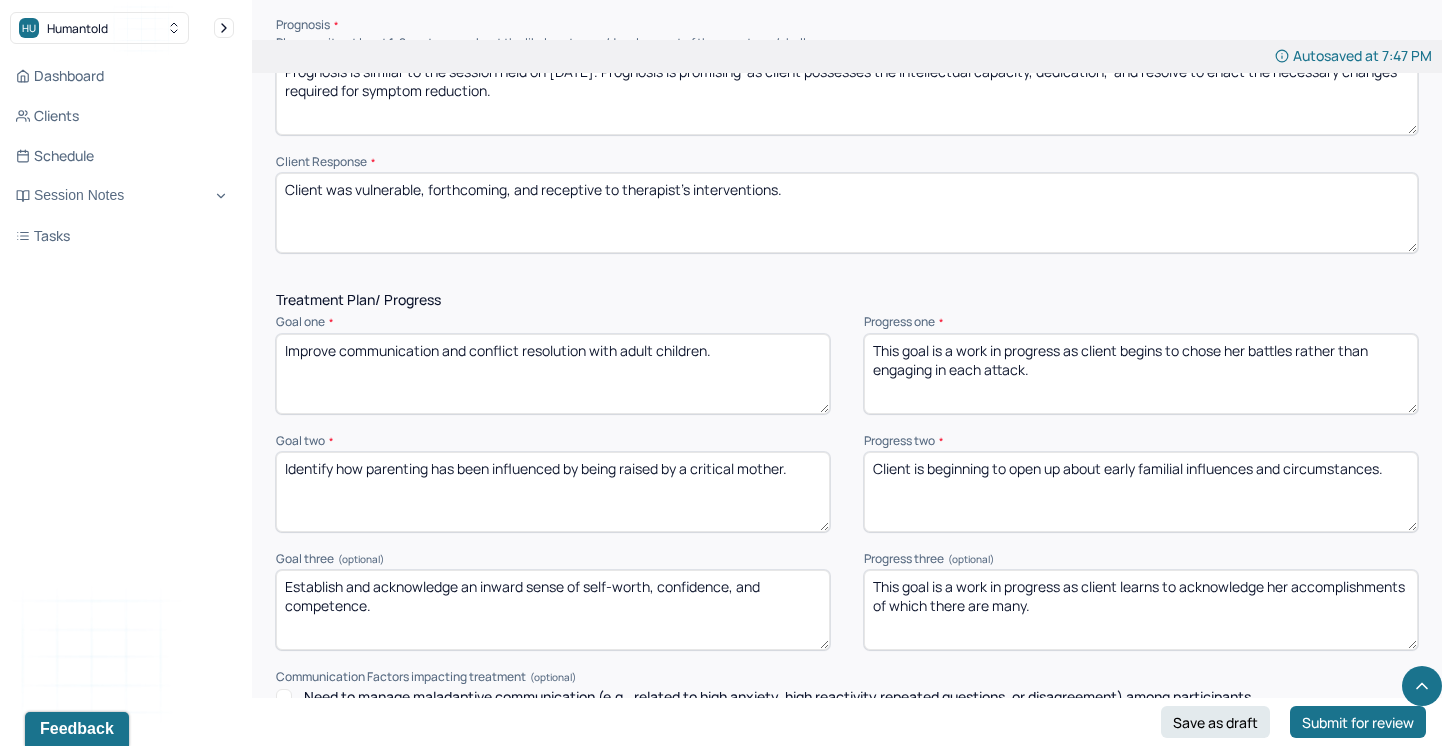 click on "This goal is a work in progress as client learns to acknowledge her accomplishments  of which there are many." at bounding box center (1141, 610) 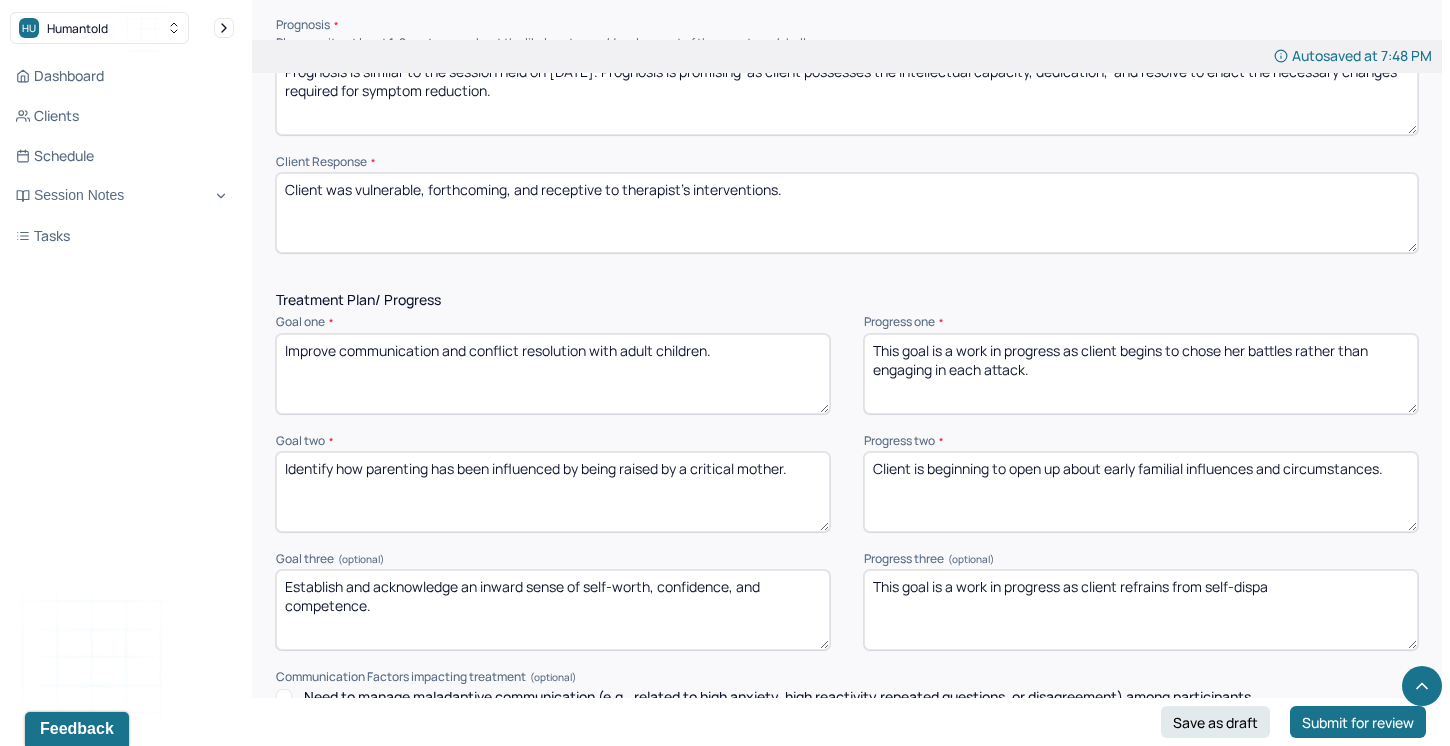 click on "This goal is a work in progress as client refrains from self-dispa" at bounding box center [1141, 610] 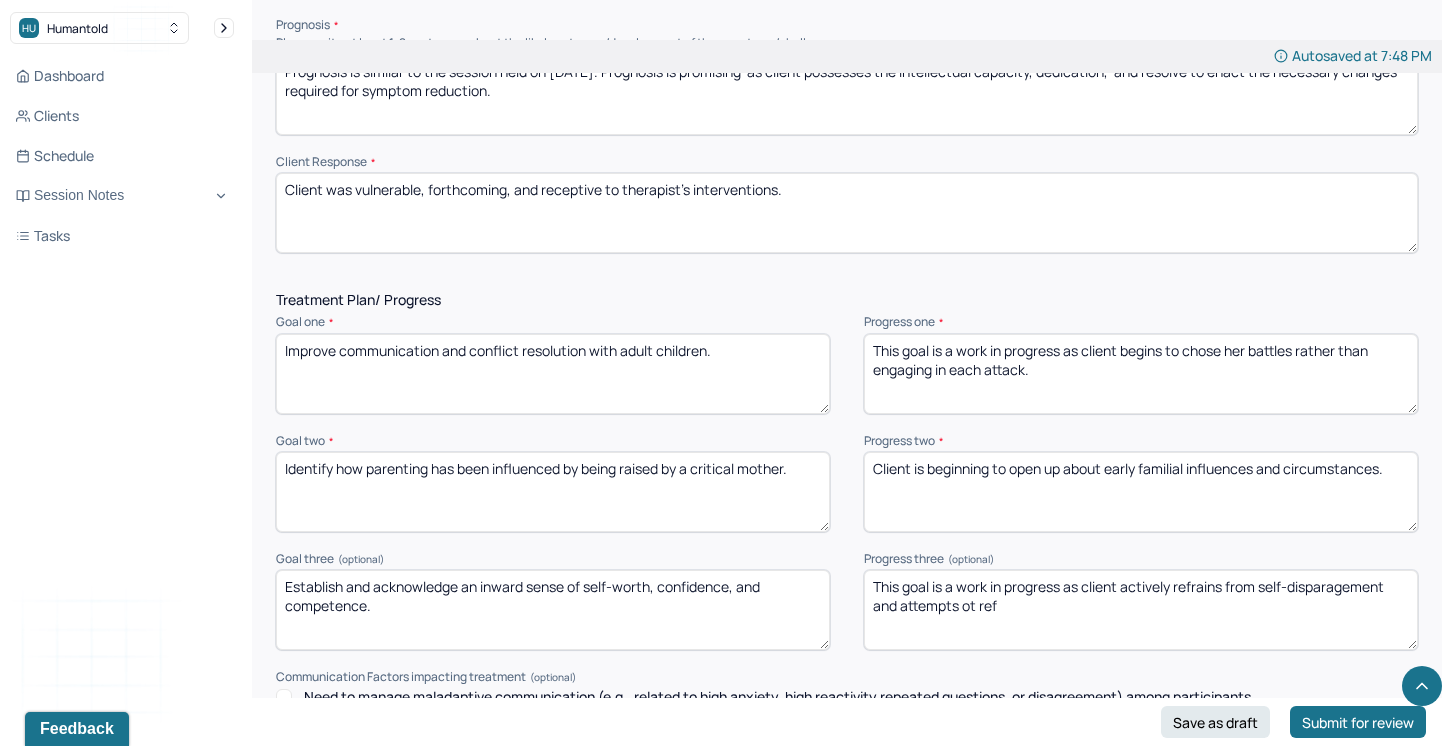 drag, startPoint x: 977, startPoint y: 595, endPoint x: 962, endPoint y: 592, distance: 15.297058 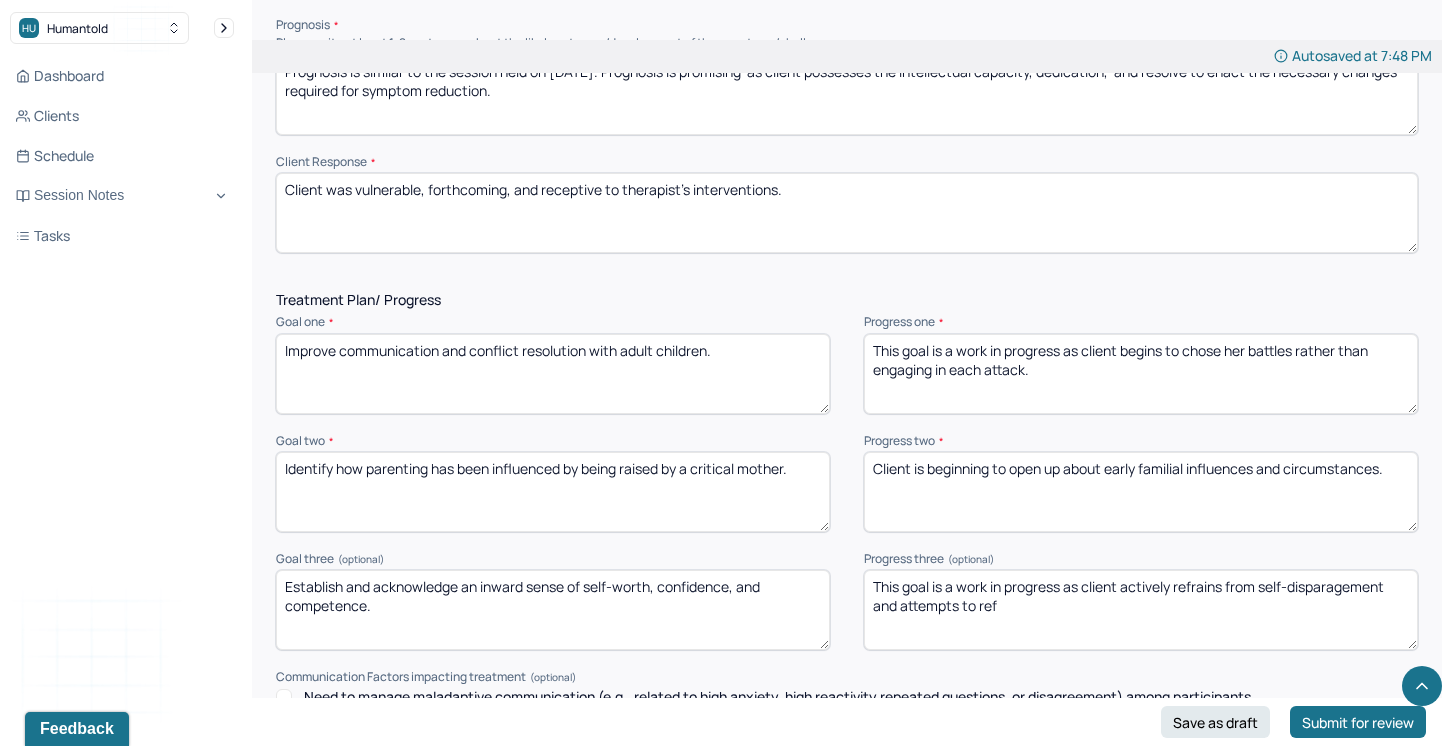 click on "This goal is a work in progress as client actively refrains from self-disparagement and attempts to  ref" at bounding box center (1141, 610) 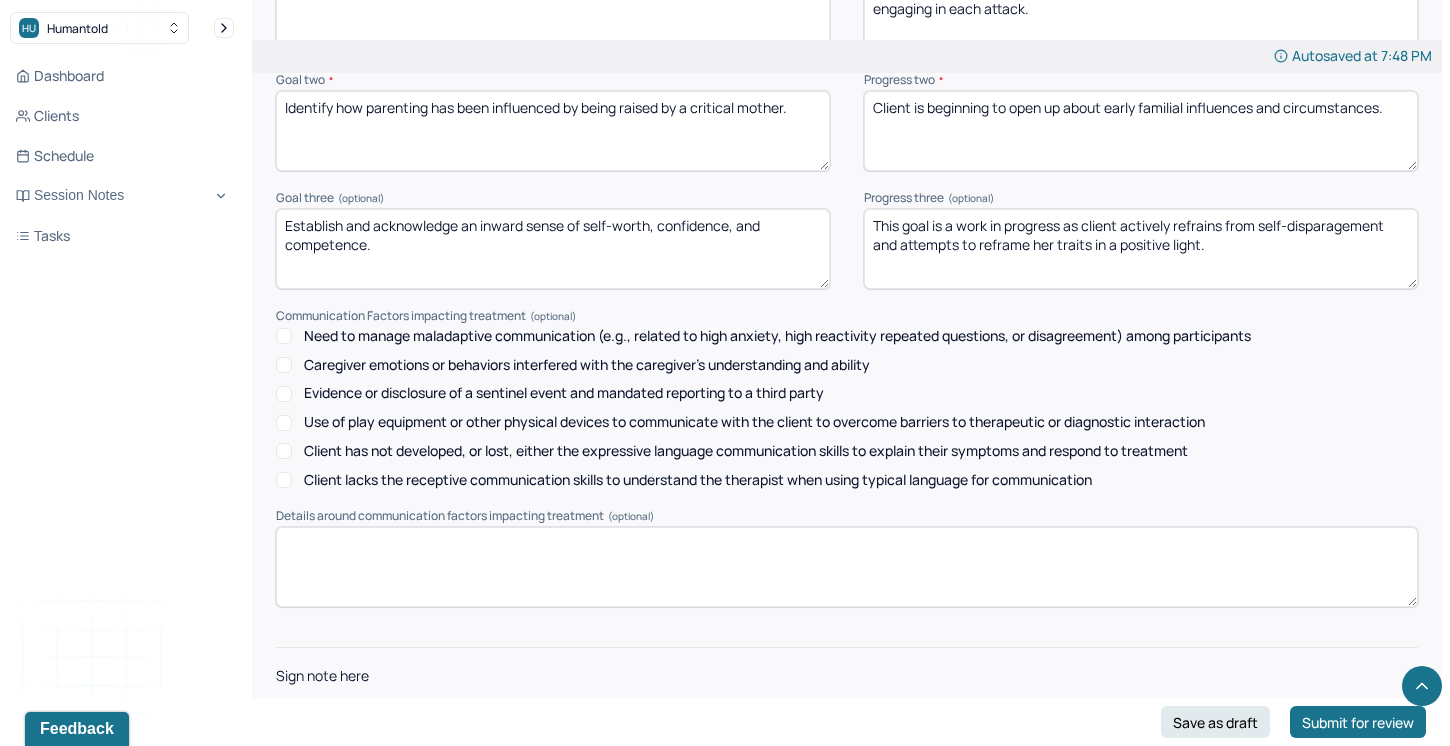scroll, scrollTop: 2849, scrollLeft: 0, axis: vertical 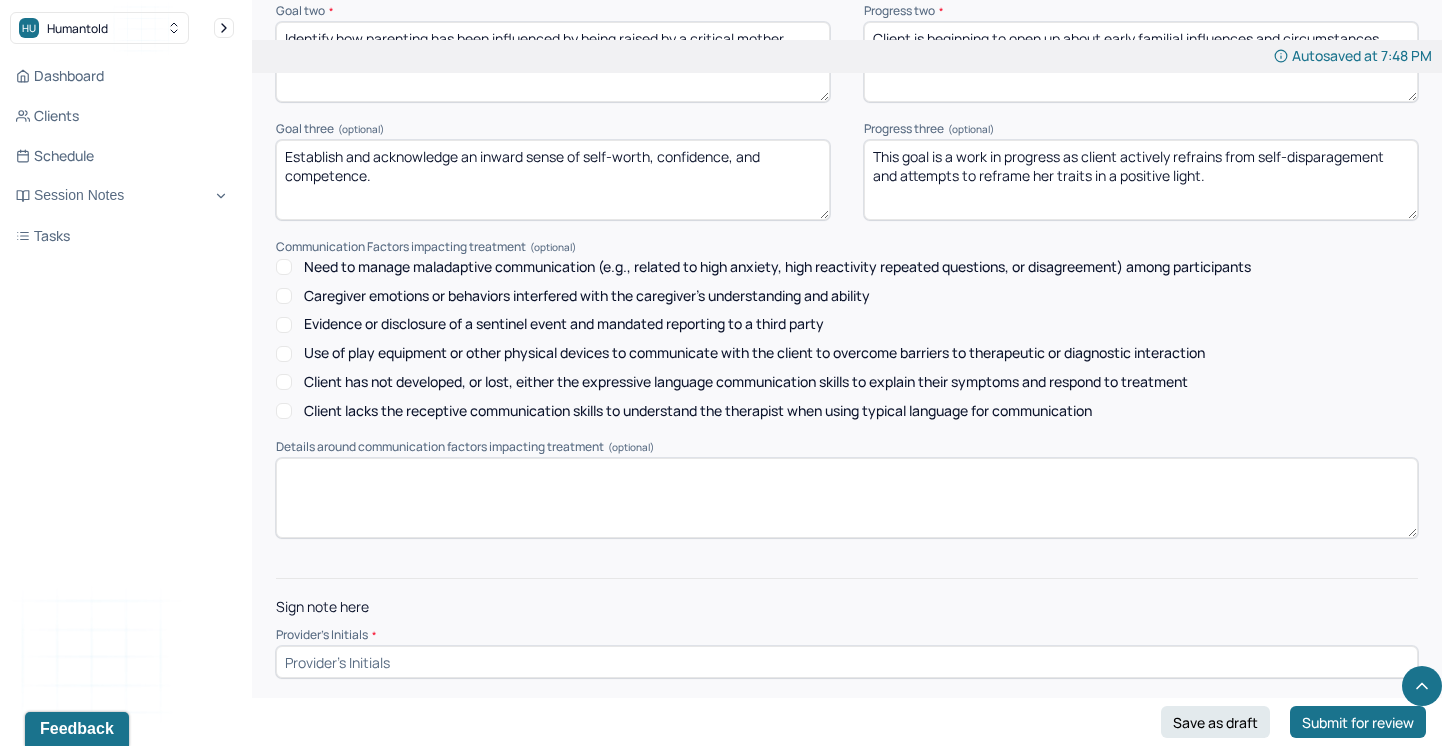 type on "This goal is a work in progress as client actively refrains from self-disparagement and attempts to reframe her traits in a positive light." 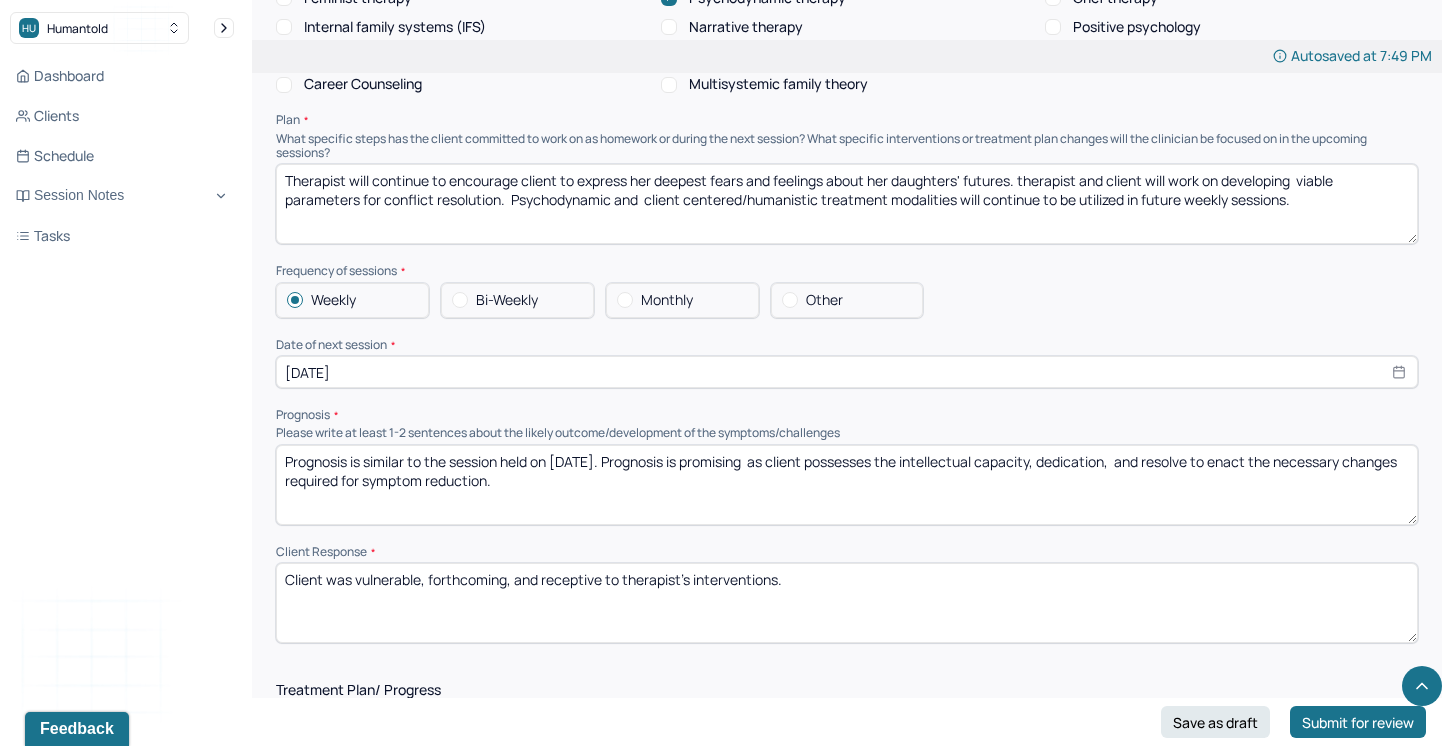 scroll, scrollTop: 2020, scrollLeft: 0, axis: vertical 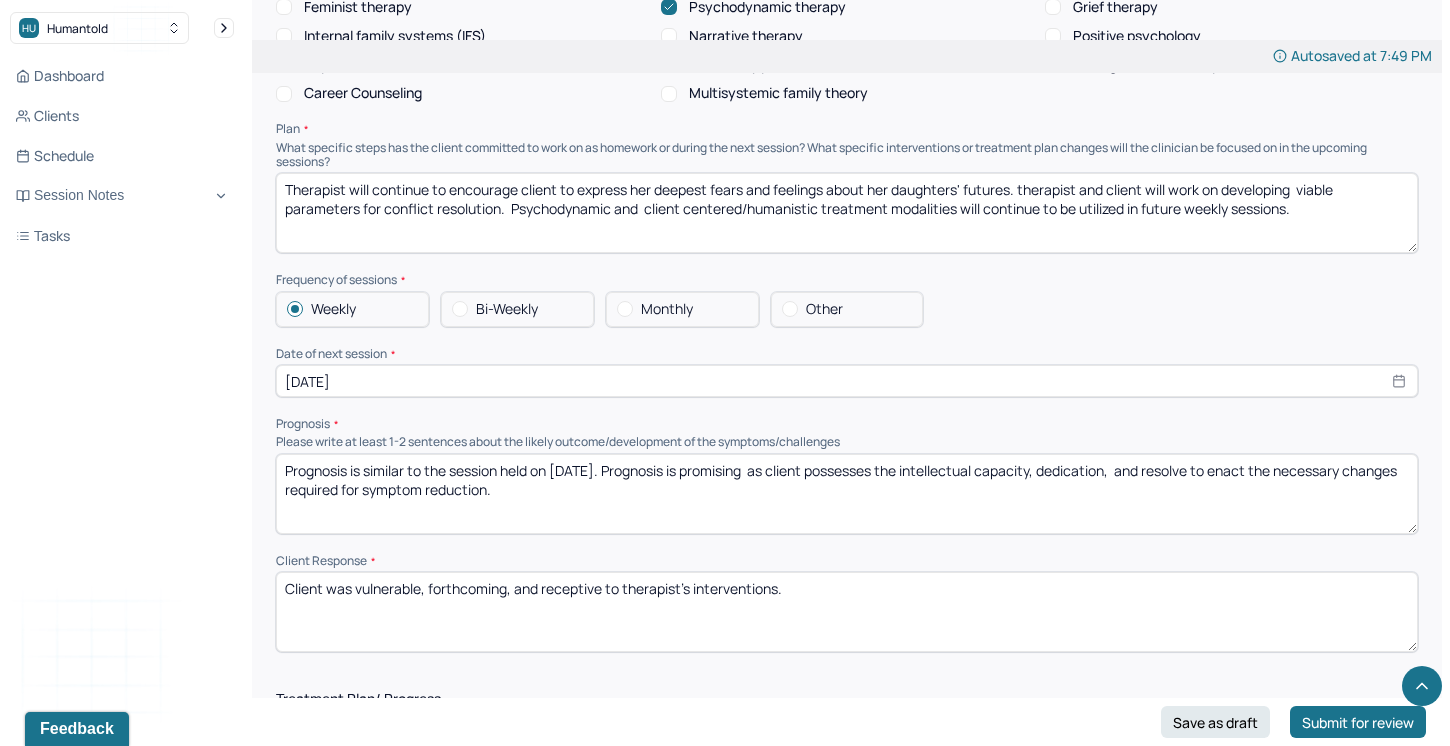 type on "DN" 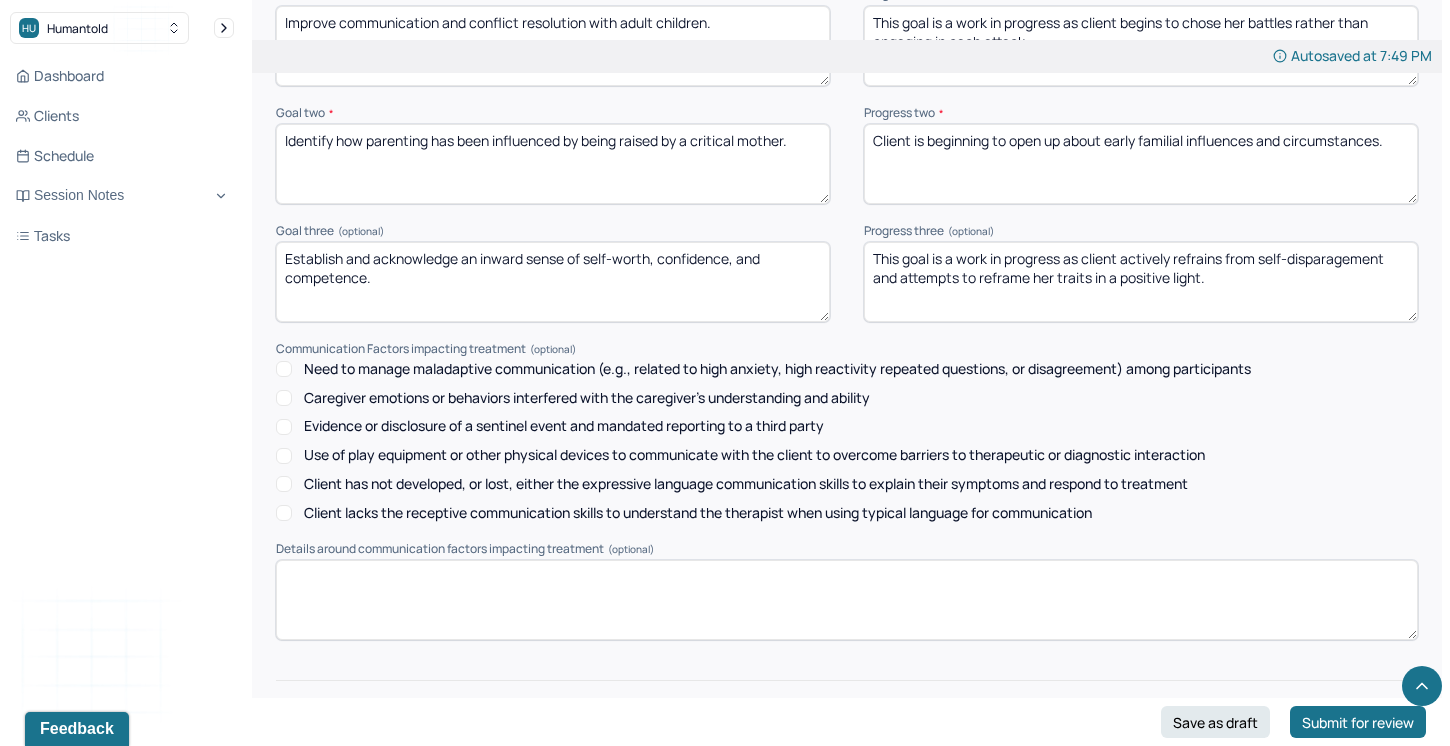 scroll, scrollTop: 2849, scrollLeft: 0, axis: vertical 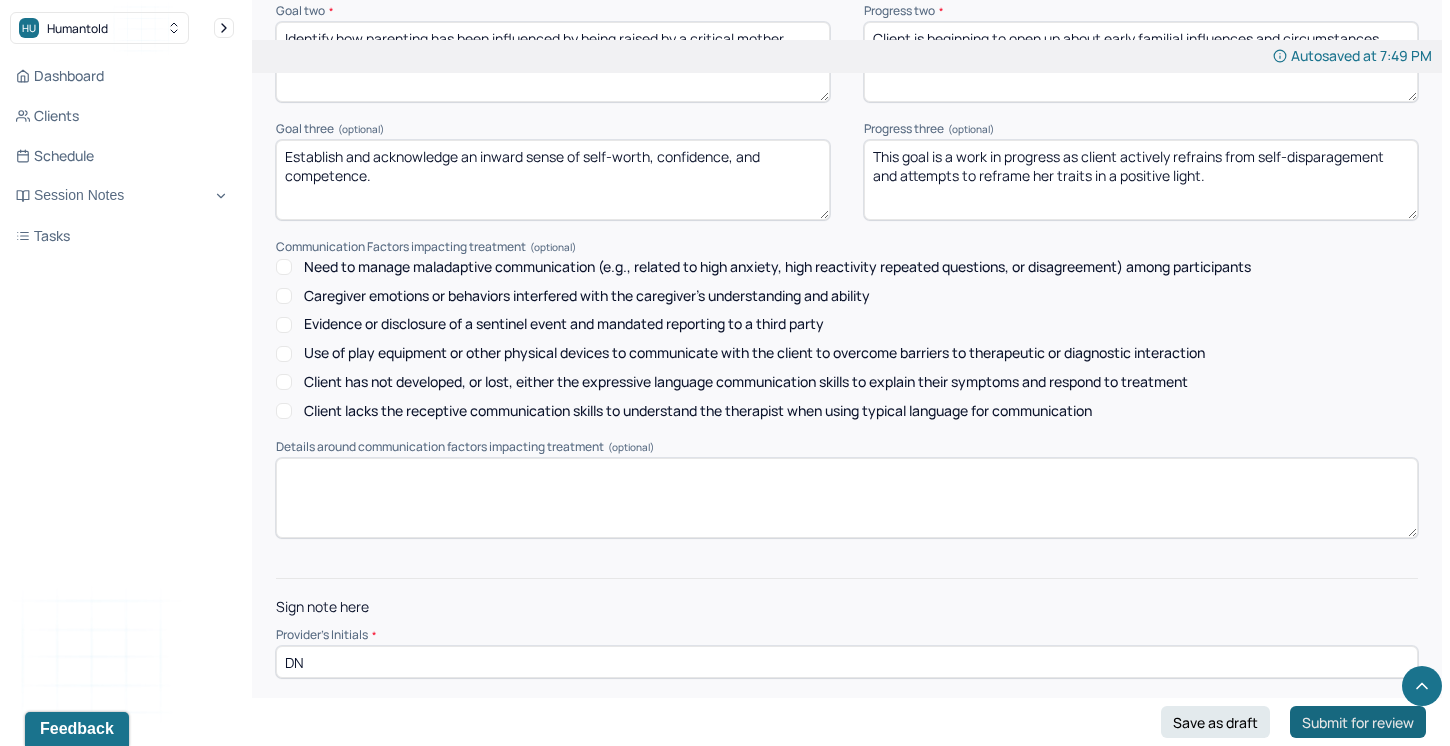 type on "Client was vulnerable, forthcoming, and receptive to therapist's interventions." 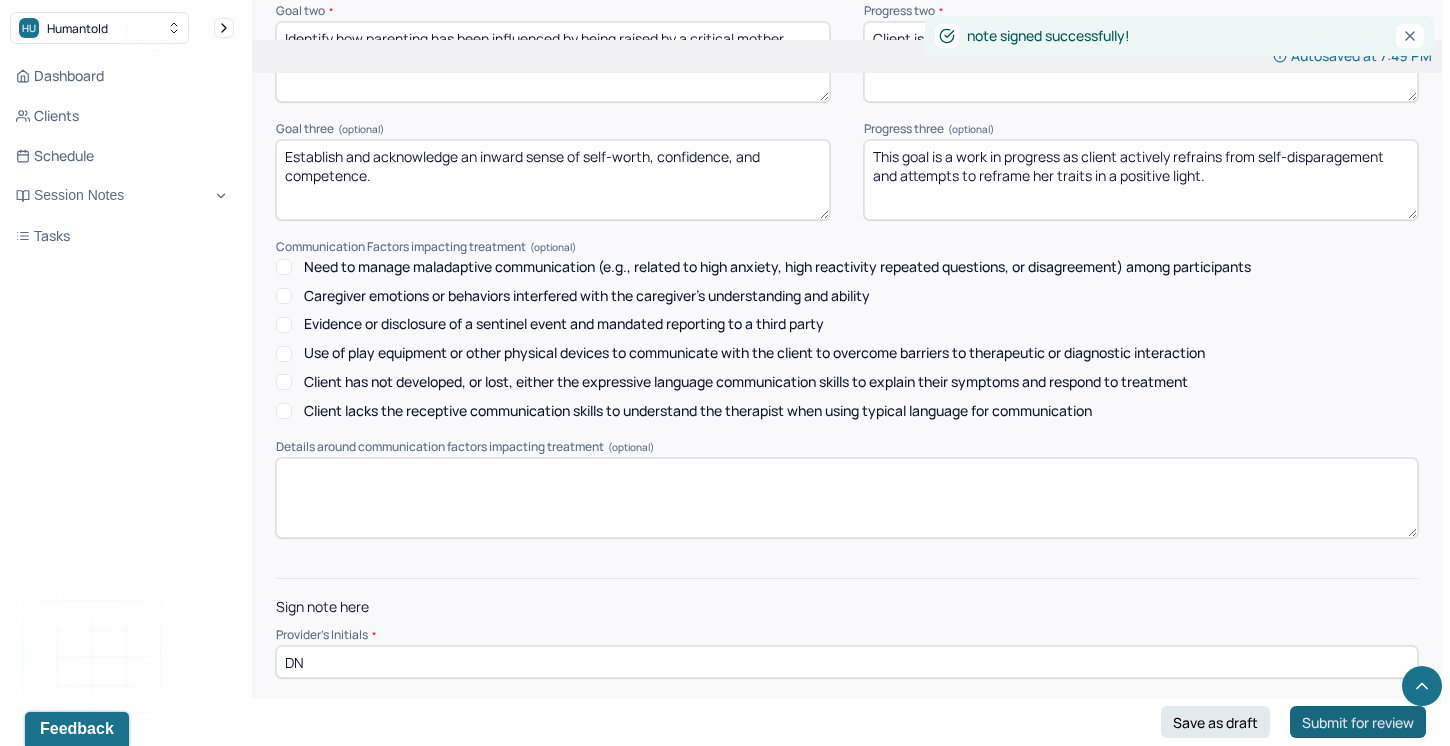 scroll, scrollTop: 0, scrollLeft: 0, axis: both 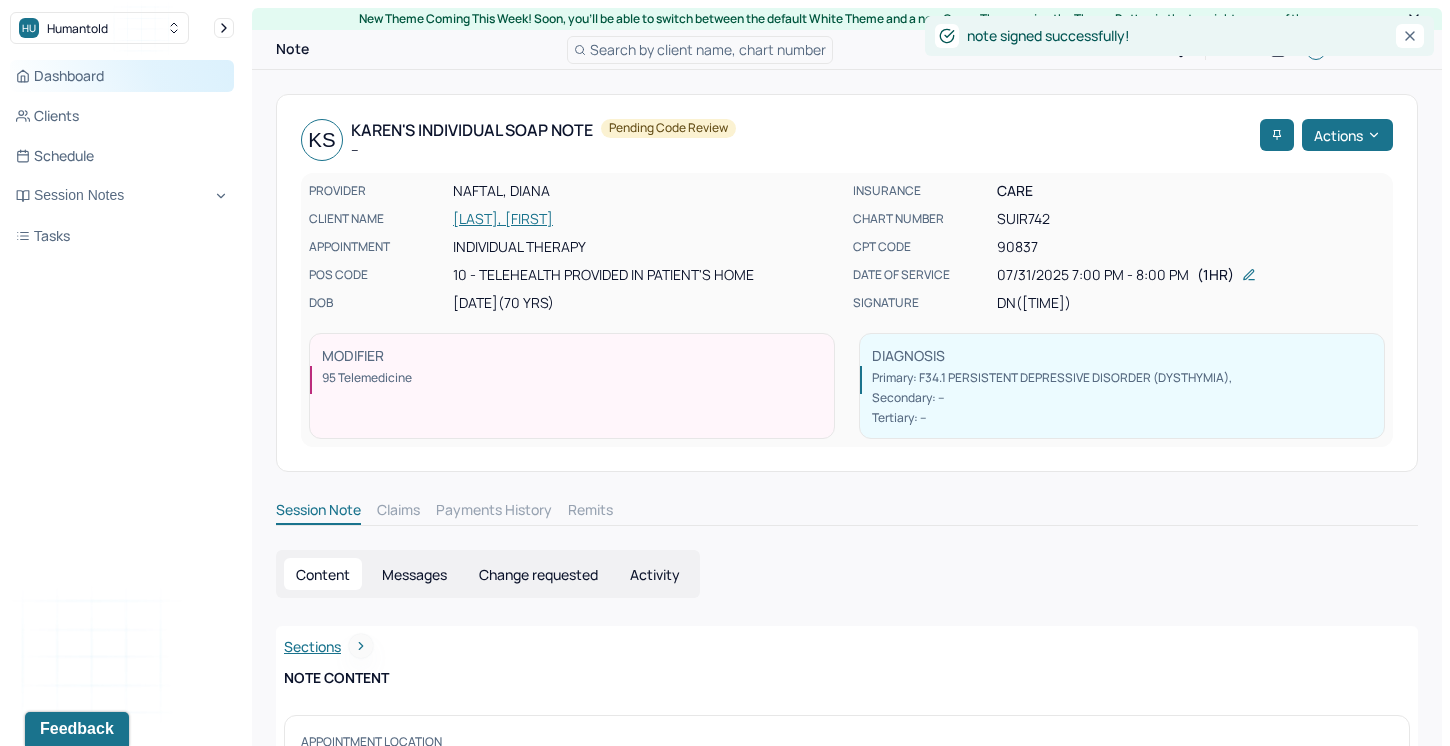 click on "Dashboard" at bounding box center [122, 76] 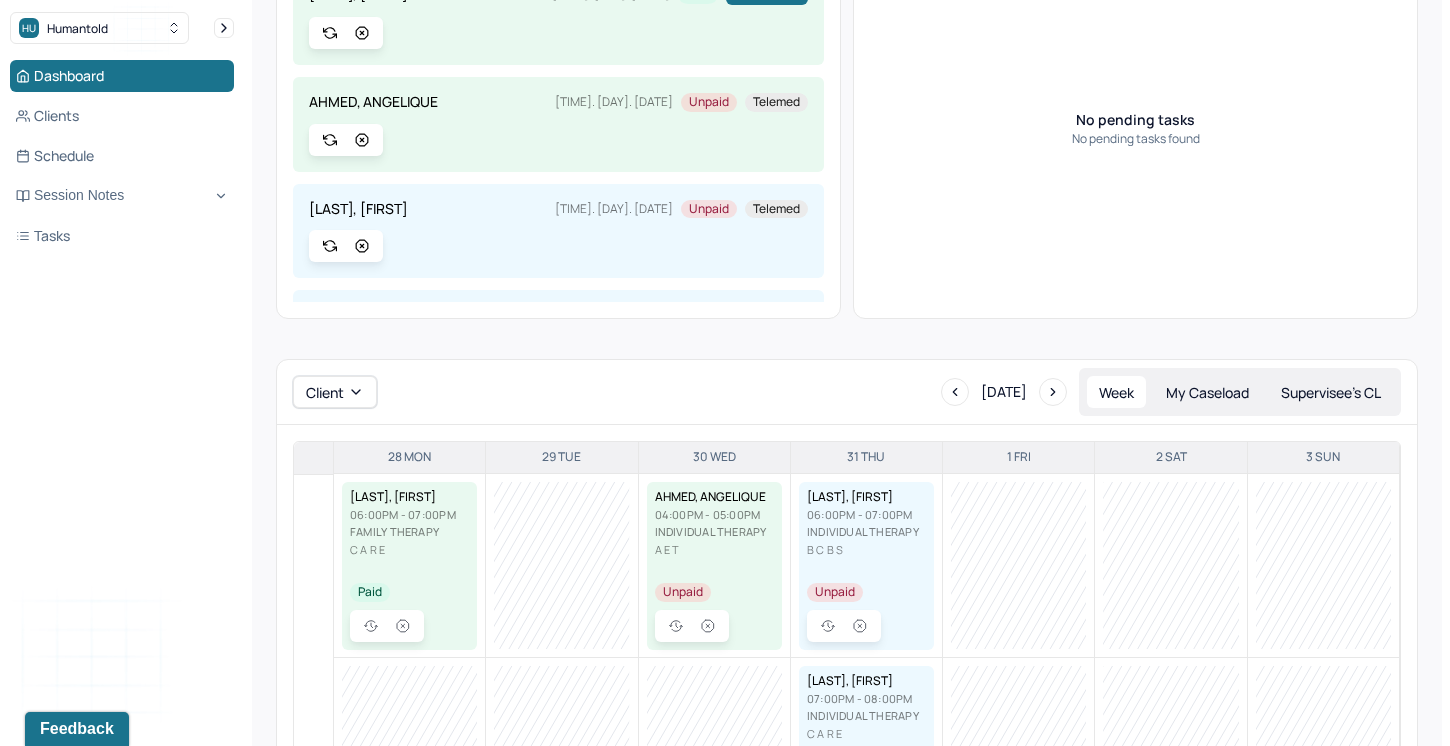 scroll, scrollTop: 469, scrollLeft: 0, axis: vertical 